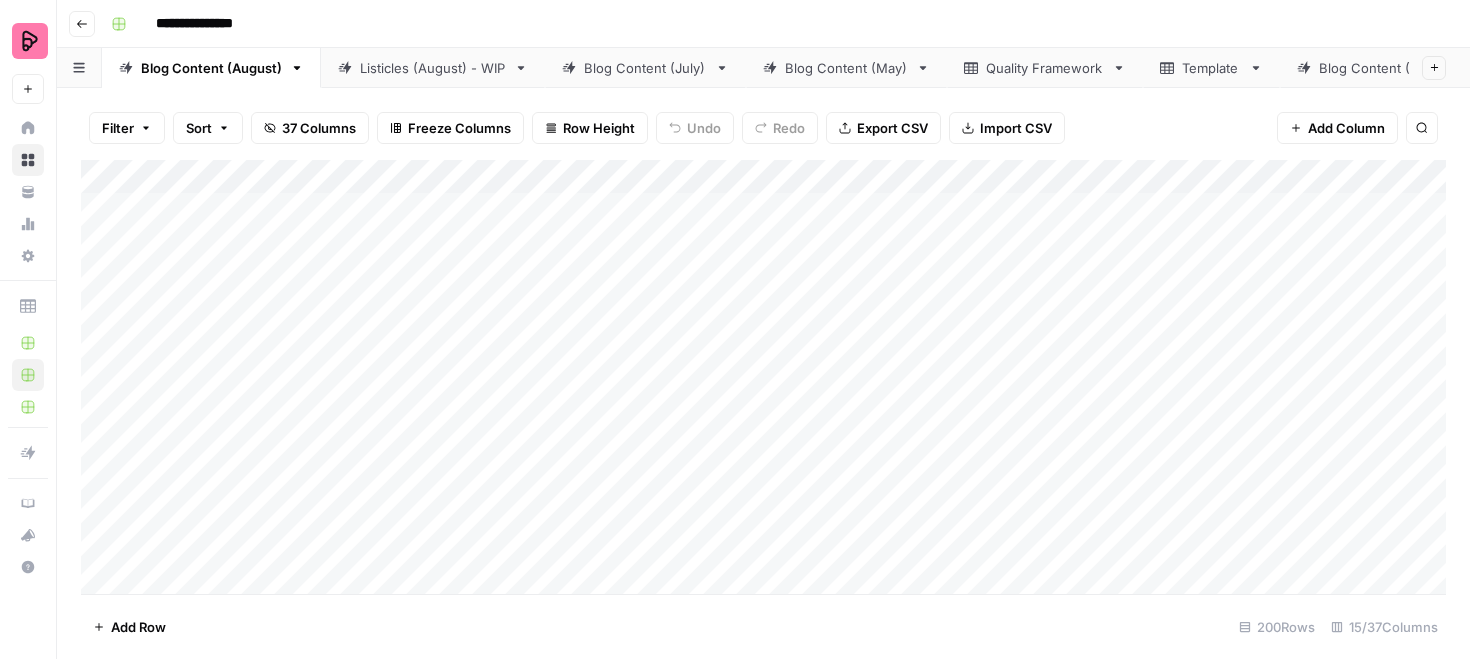 scroll, scrollTop: 0, scrollLeft: 0, axis: both 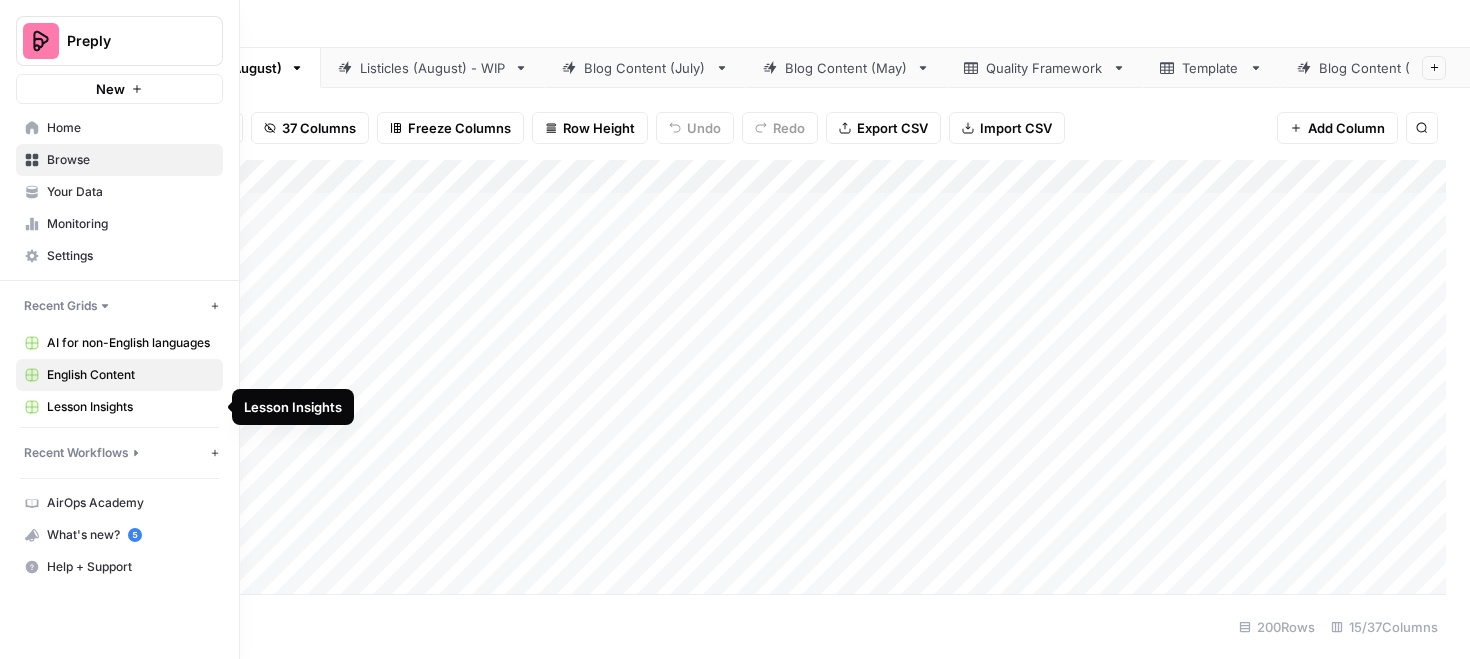 click on "Recent Workflows" at bounding box center (76, 453) 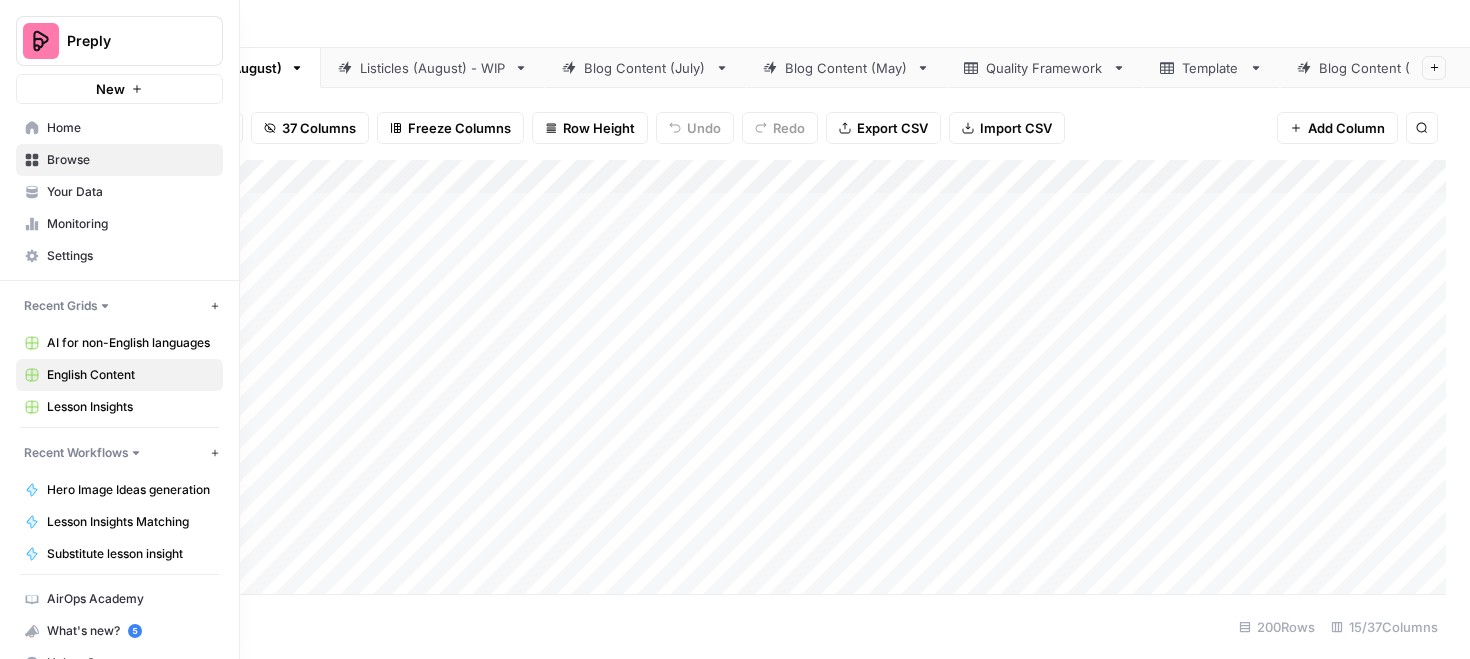 click on "Recent Workflows" at bounding box center [76, 453] 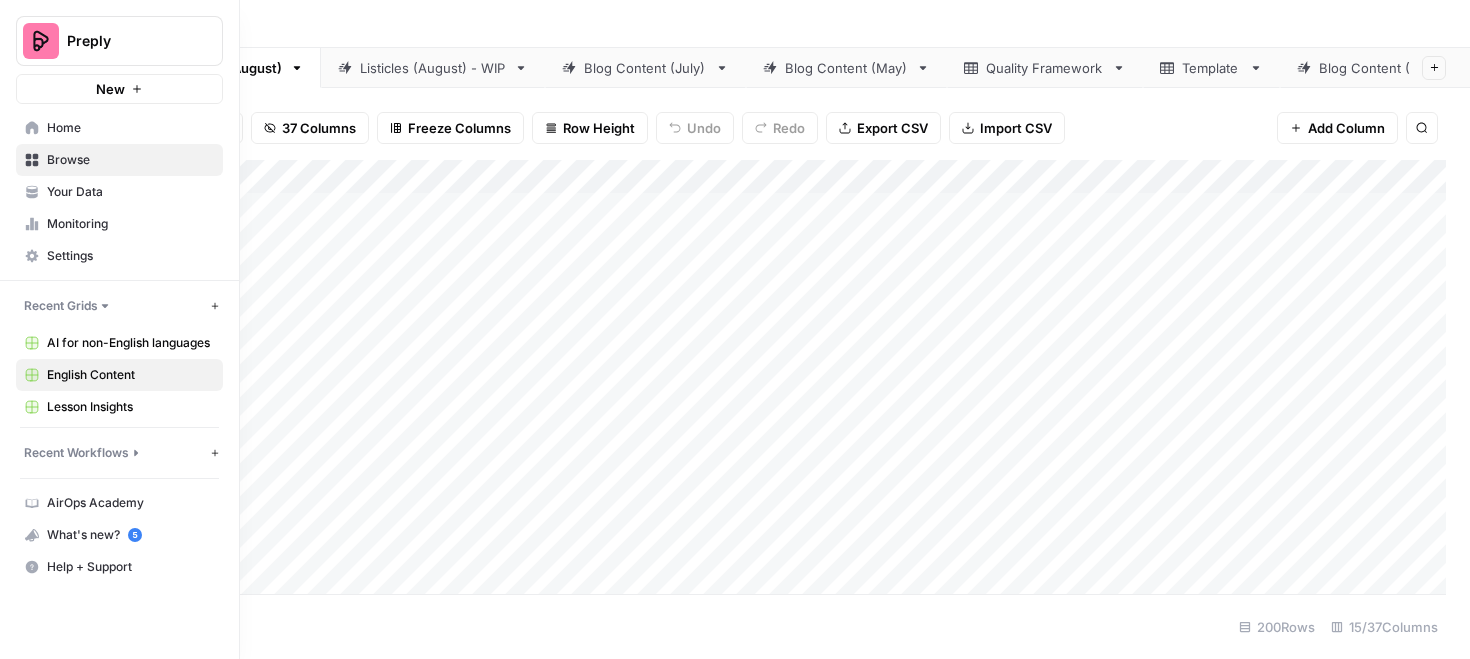 click on "Your Data" at bounding box center [119, 192] 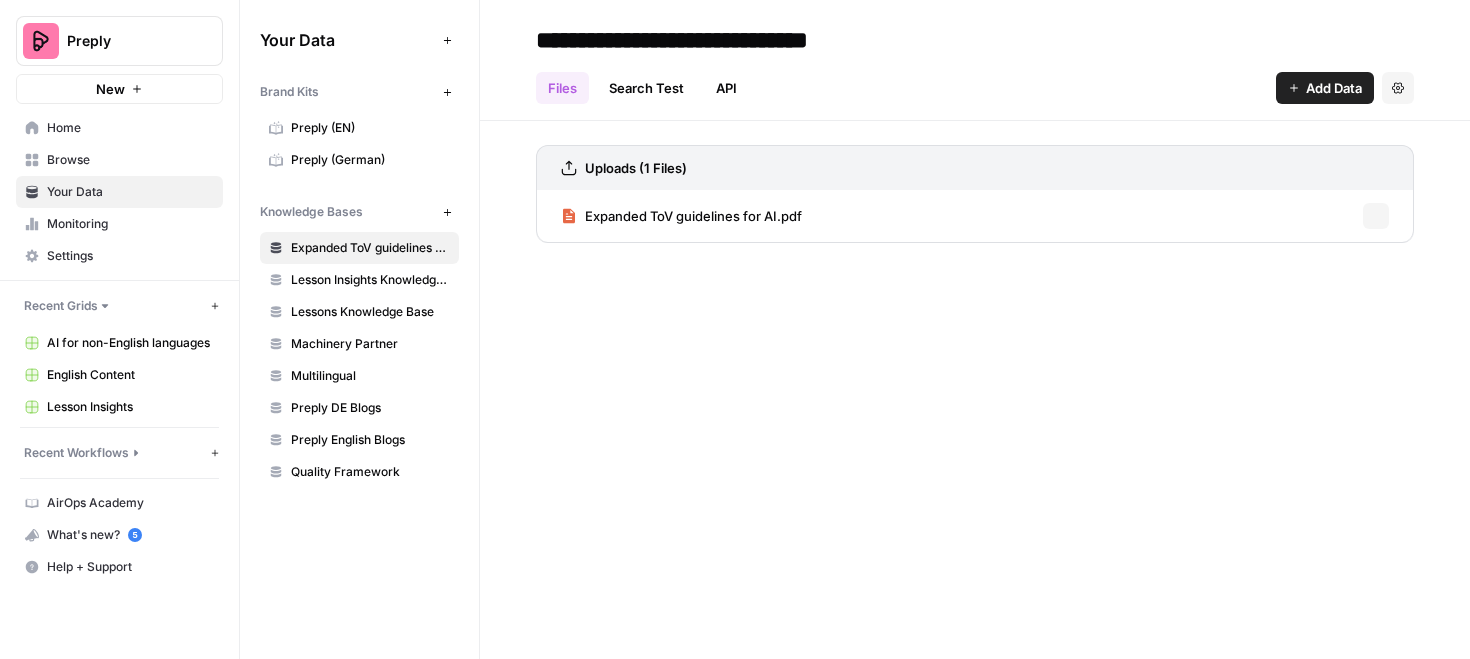 click on "Monitoring" at bounding box center [130, 224] 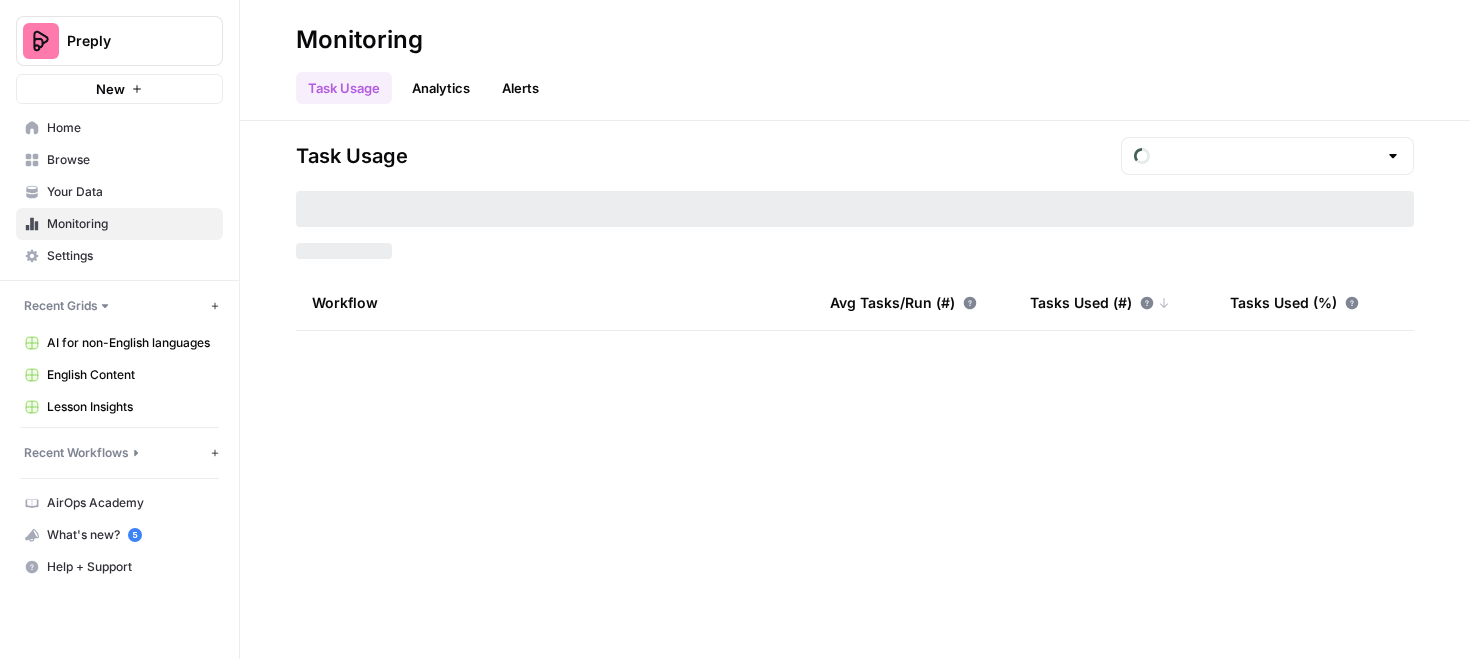 type on "August Tasks" 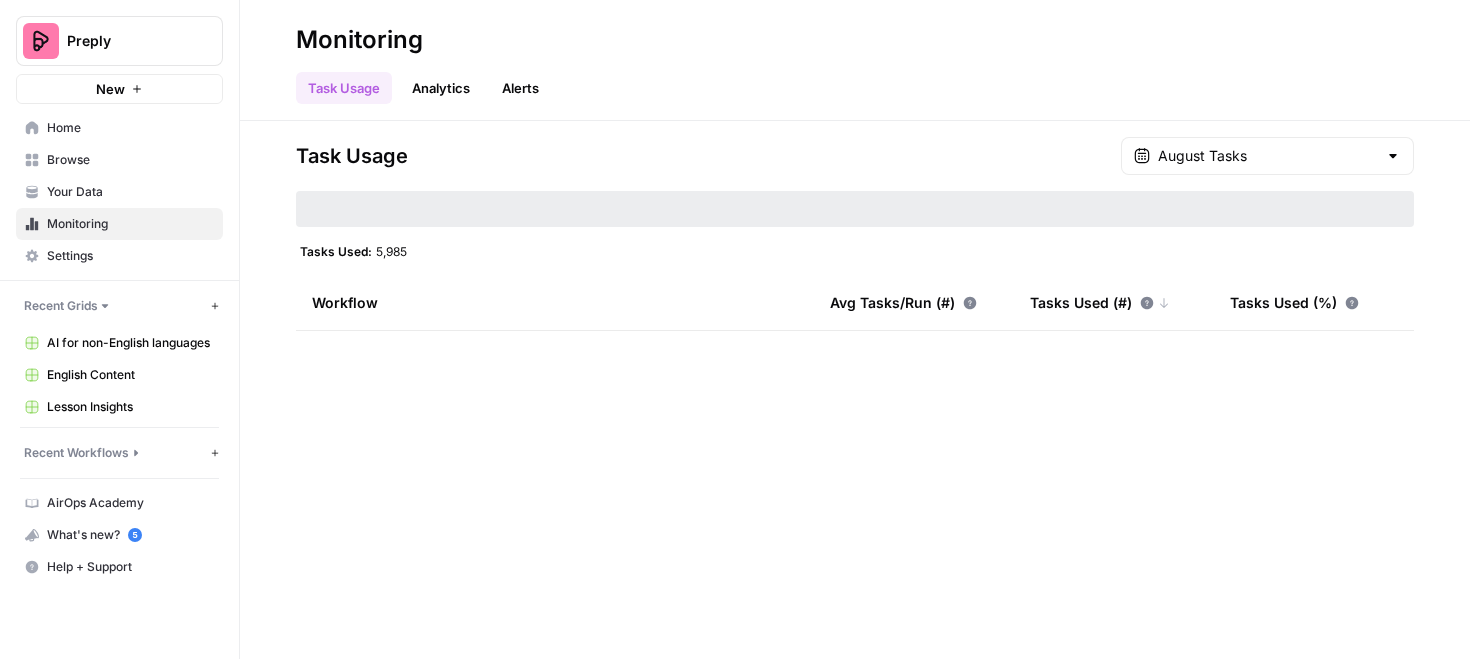 click on "Browse" at bounding box center (119, 160) 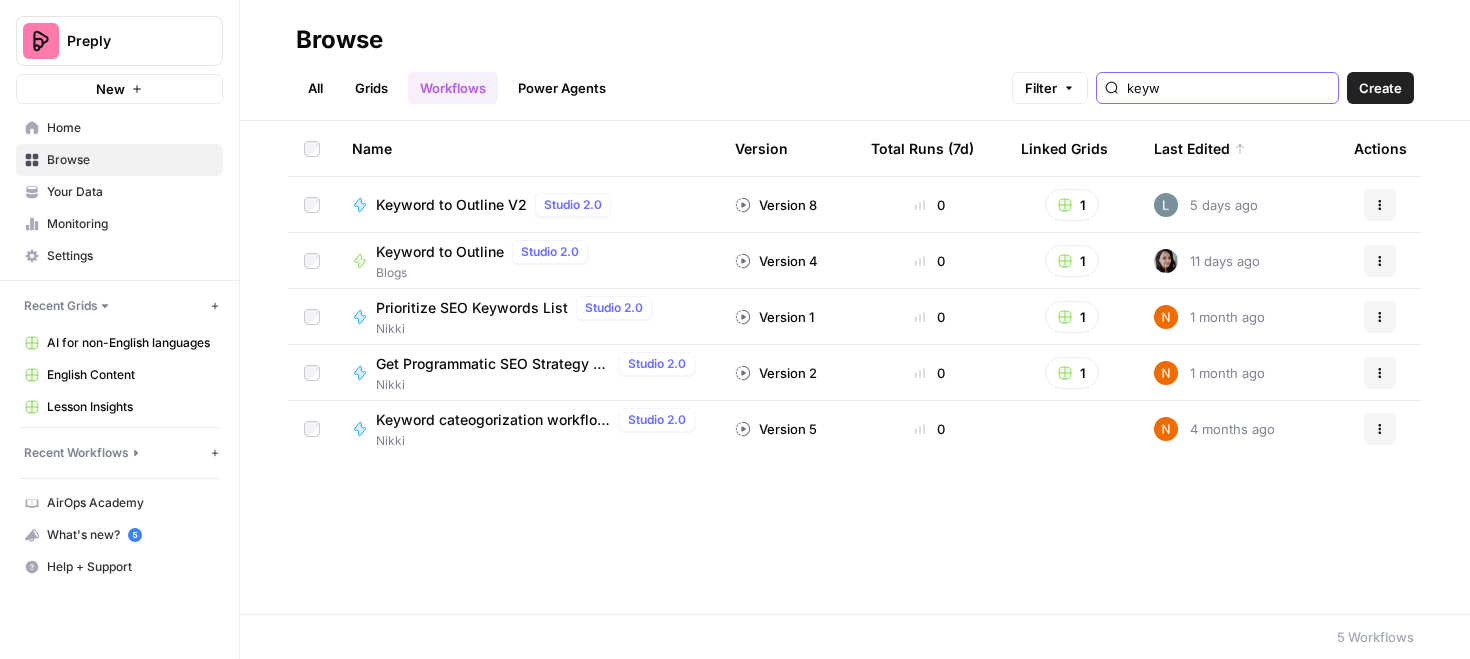 click on "keyw" at bounding box center (1228, 88) 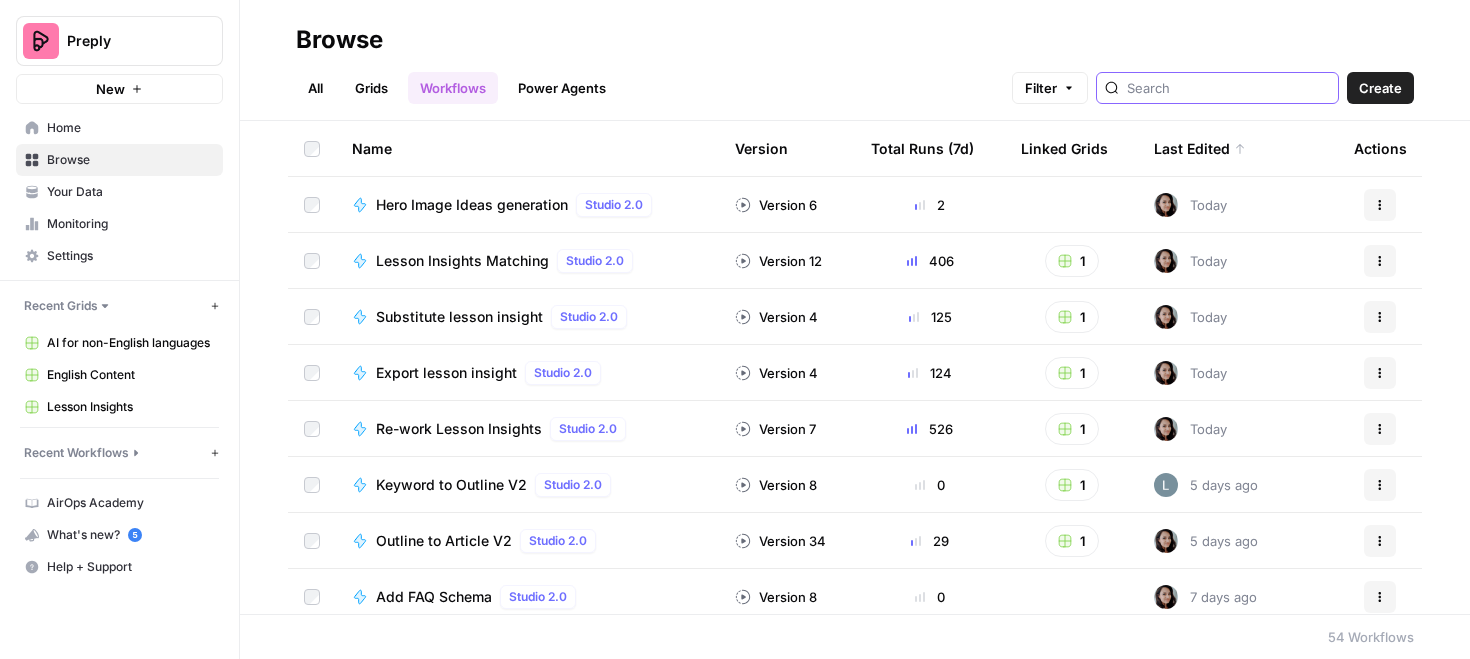 type 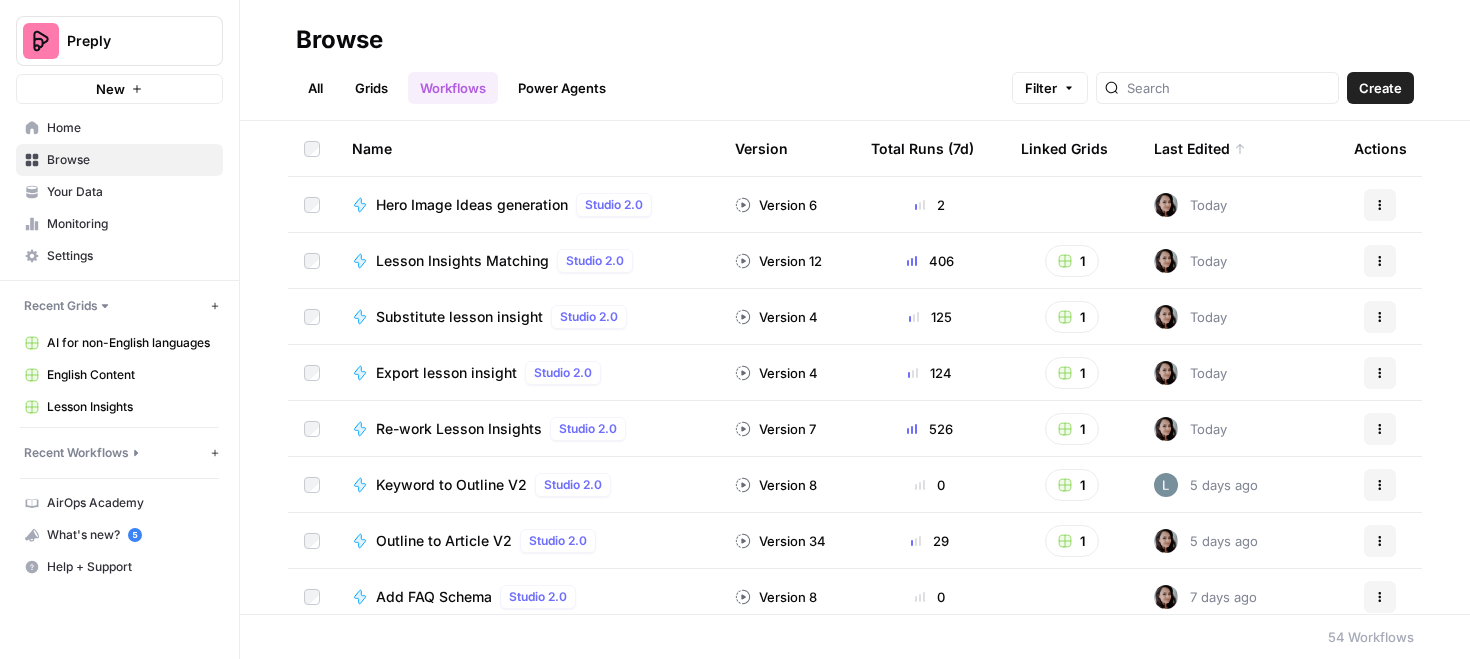 click on "Re-work Lesson Insights" at bounding box center (459, 429) 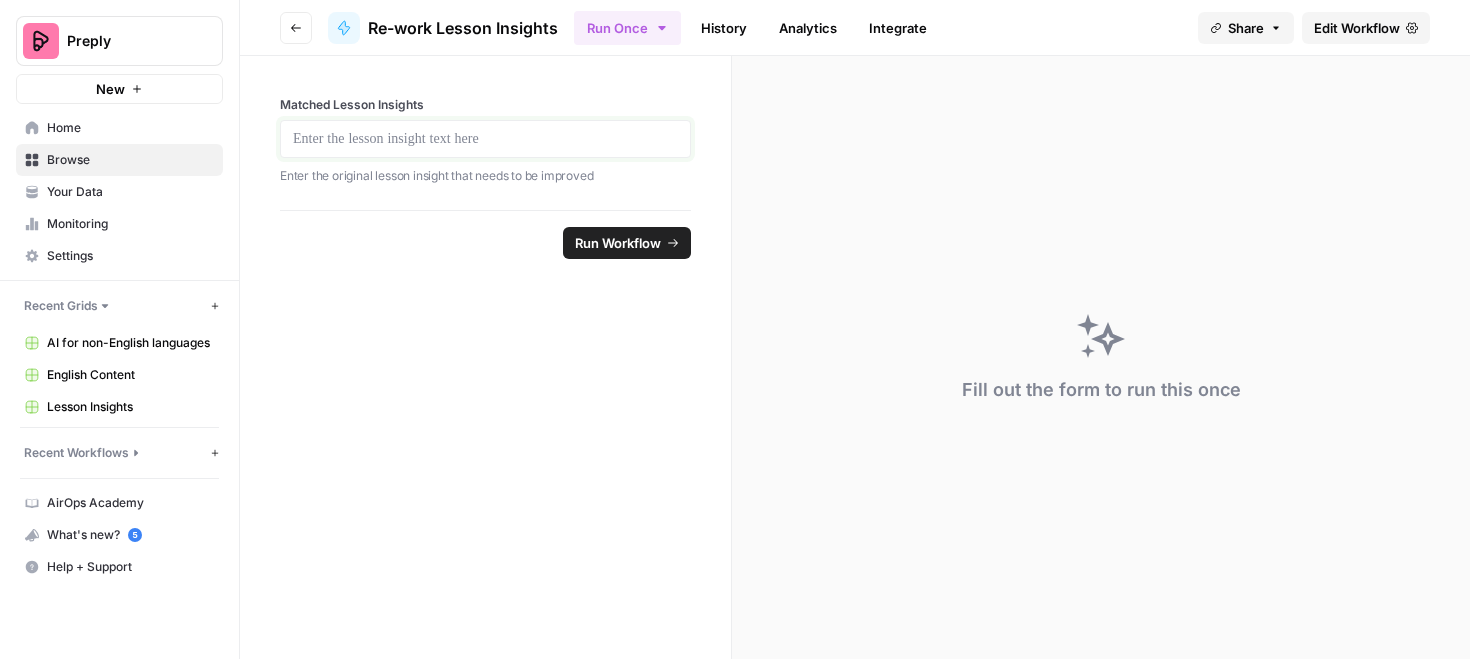 click at bounding box center (485, 139) 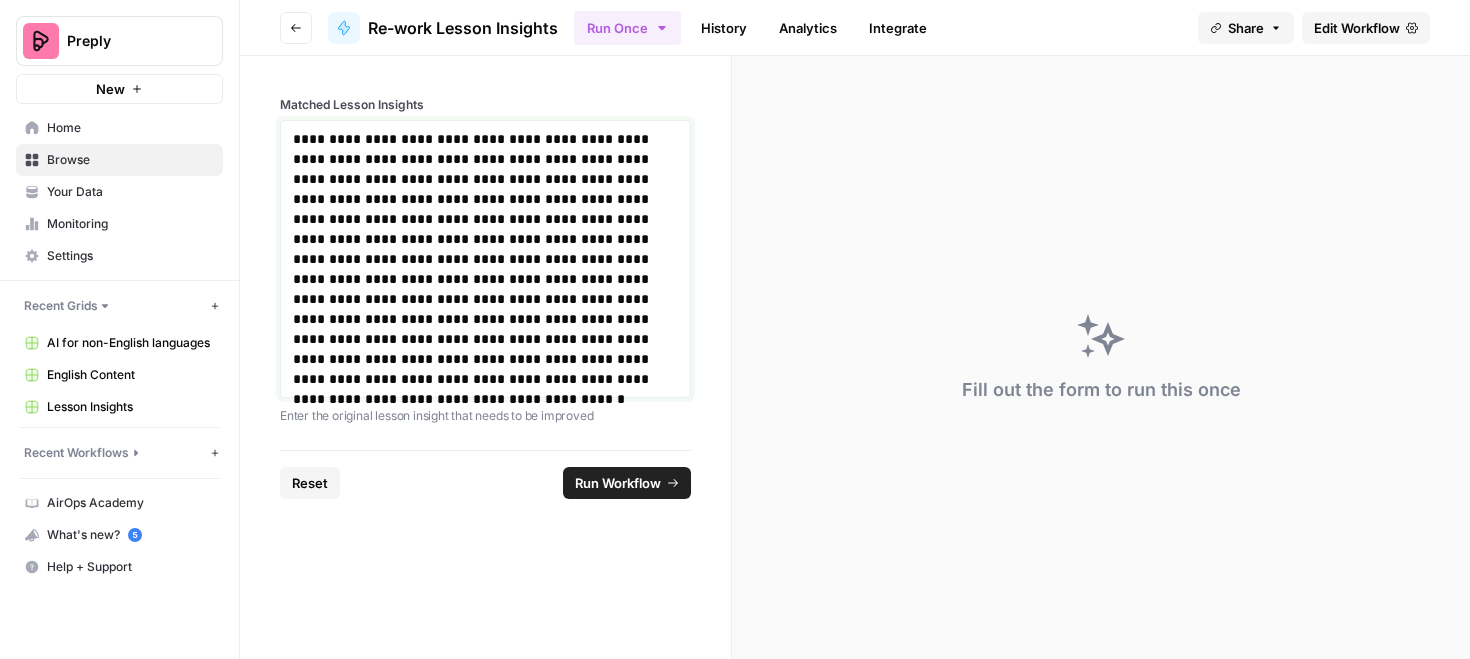 click on "**********" at bounding box center (485, 259) 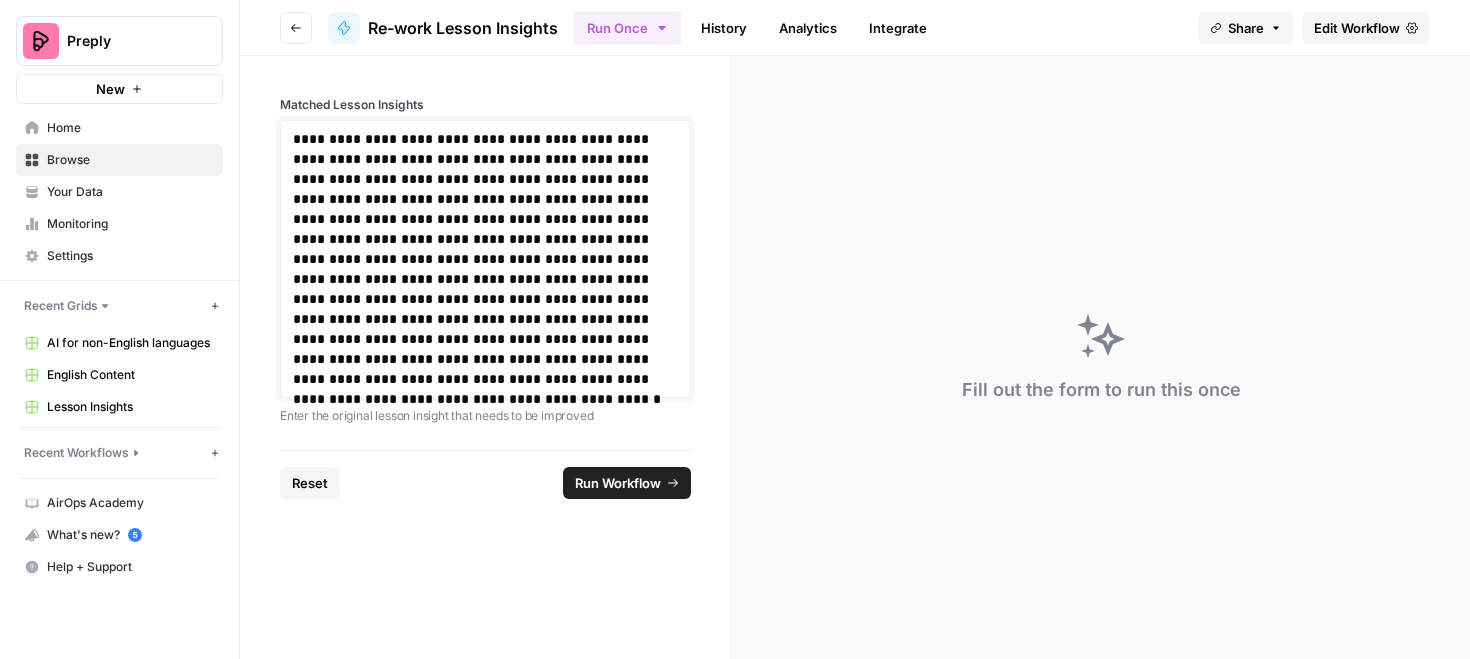 click on "**********" at bounding box center (485, 259) 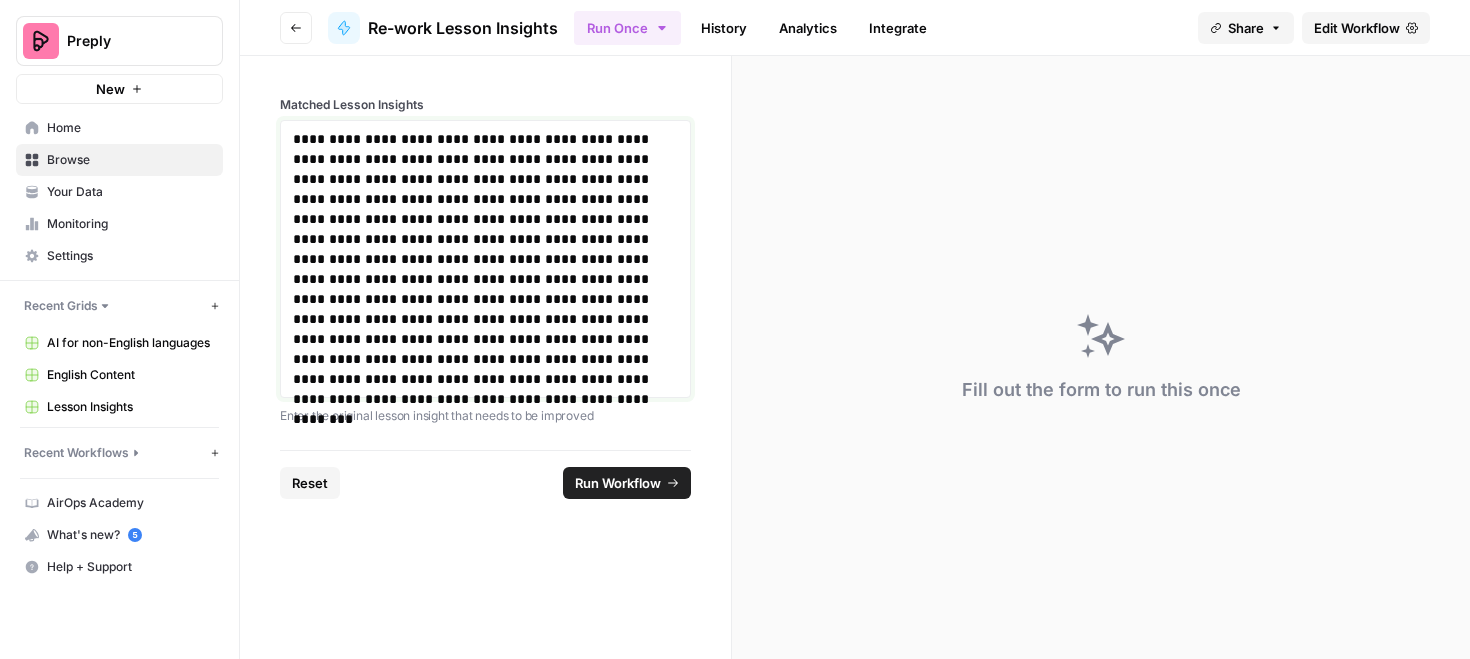 drag, startPoint x: 497, startPoint y: 164, endPoint x: 419, endPoint y: 163, distance: 78.00641 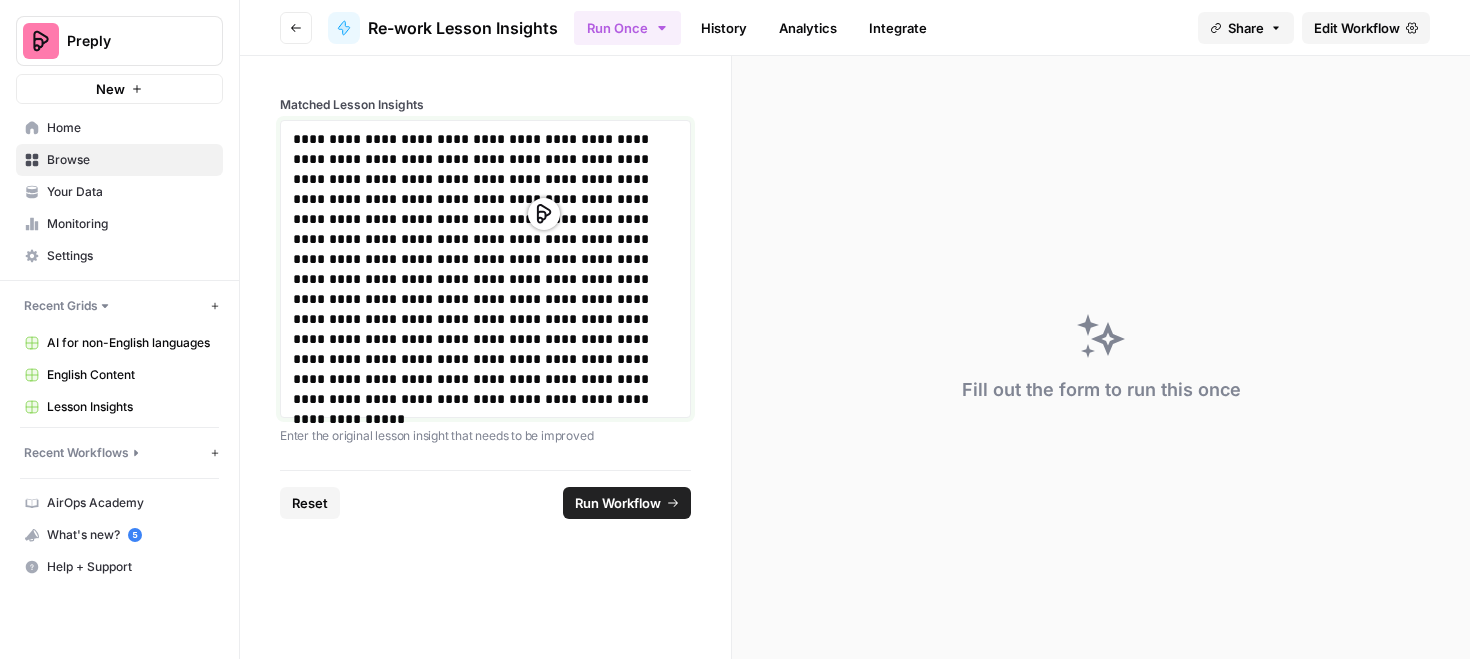 click on "**********" at bounding box center (485, 269) 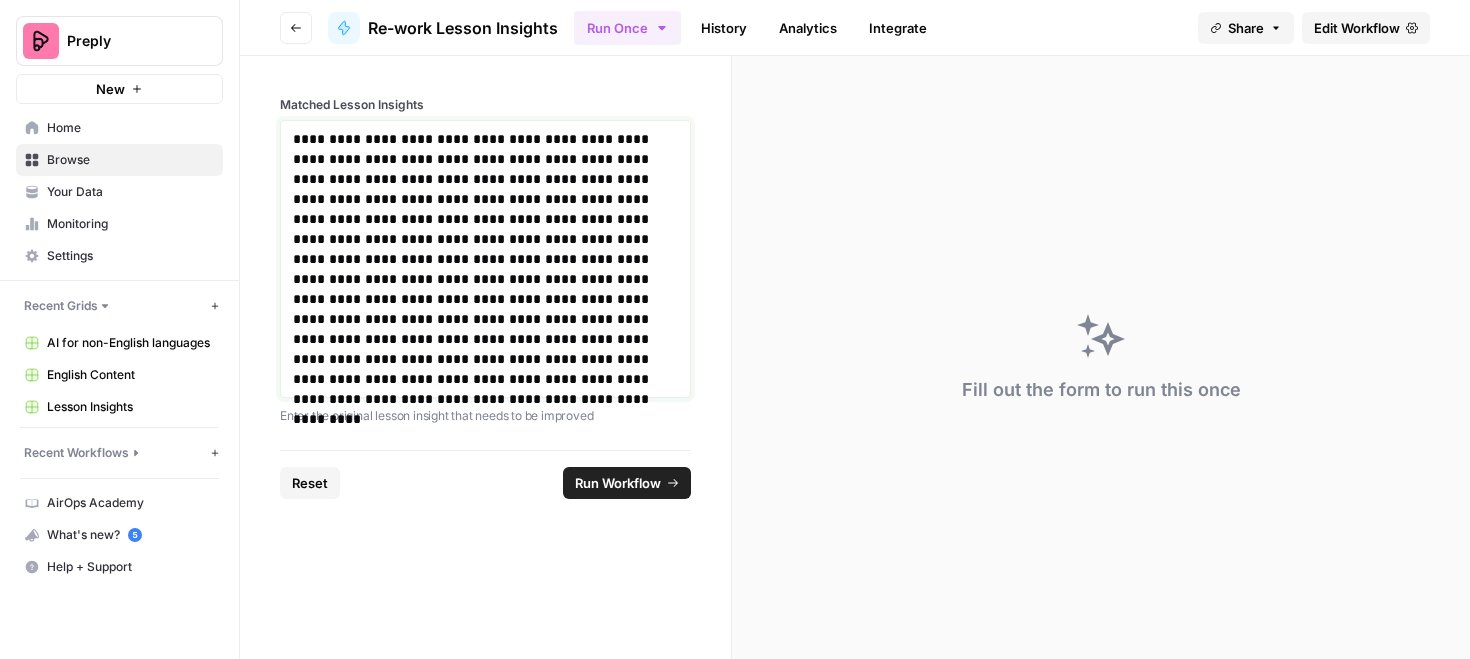 click on "**********" at bounding box center [485, 259] 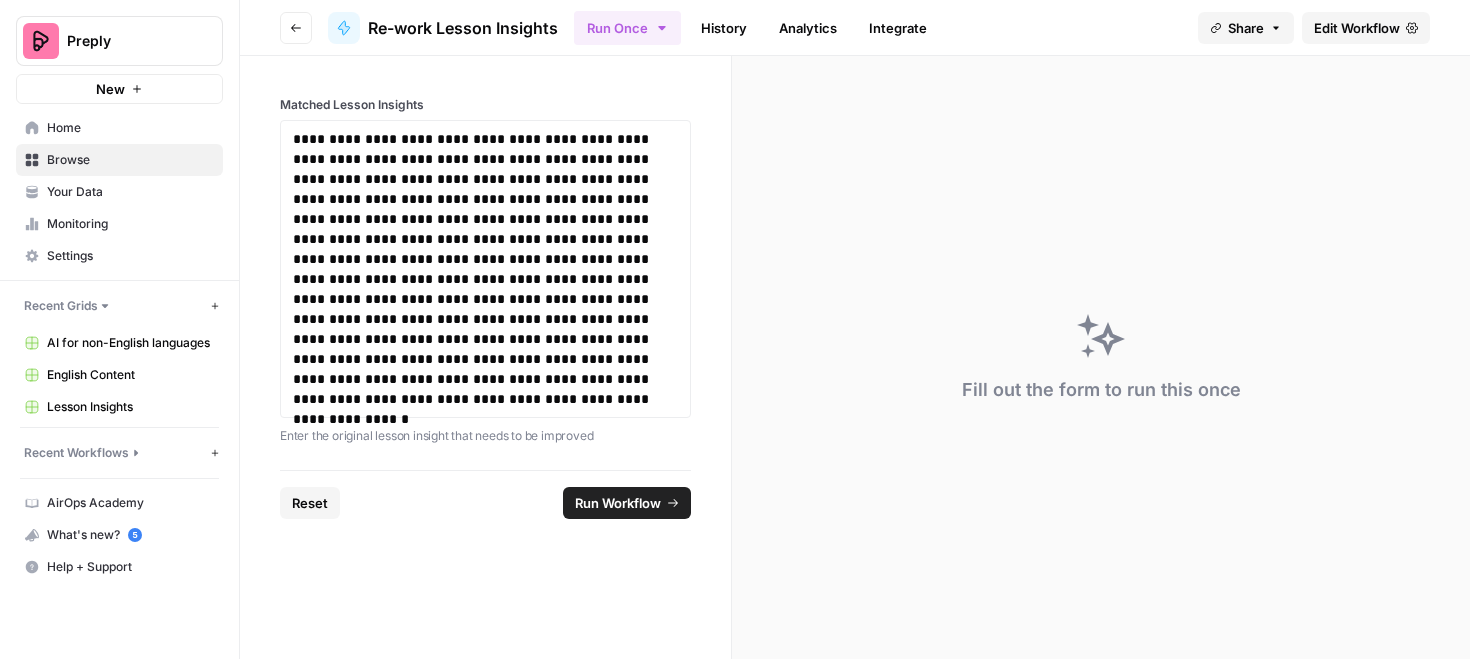 click on "Run Workflow" at bounding box center [627, 503] 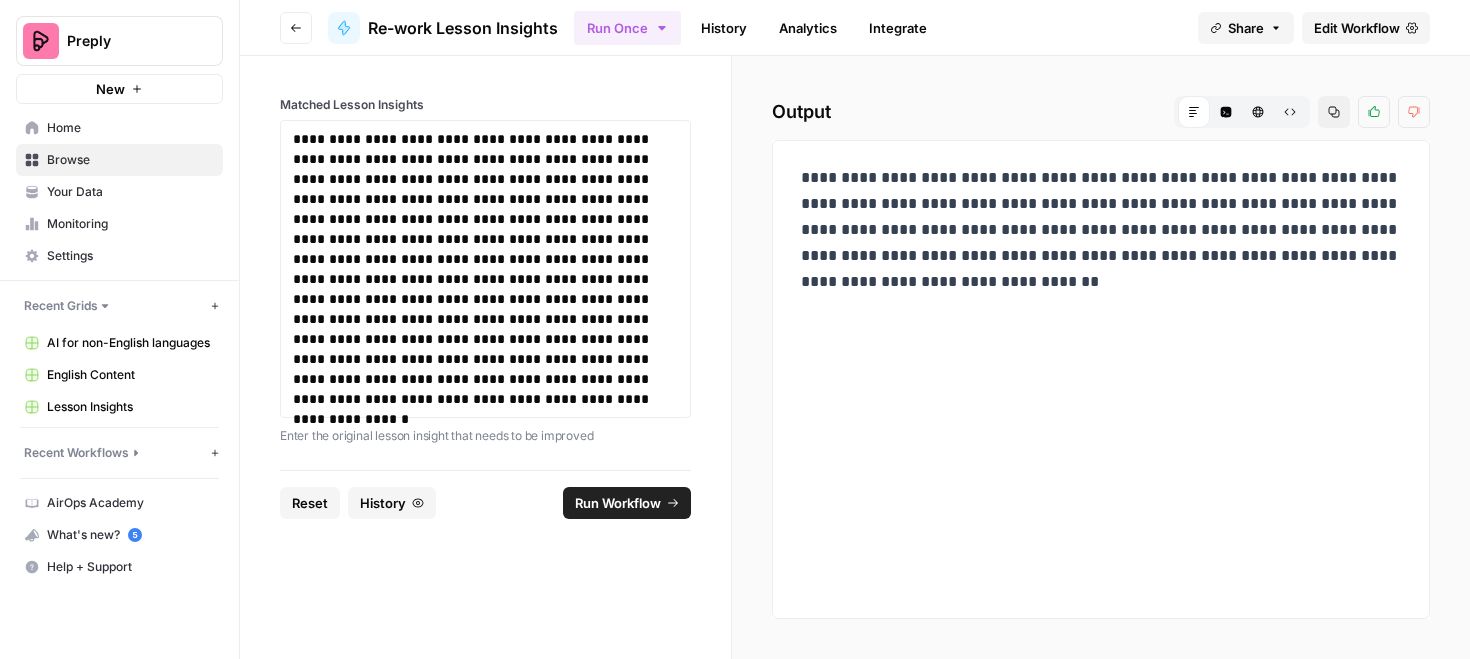 drag, startPoint x: 292, startPoint y: 279, endPoint x: 354, endPoint y: 300, distance: 65.459915 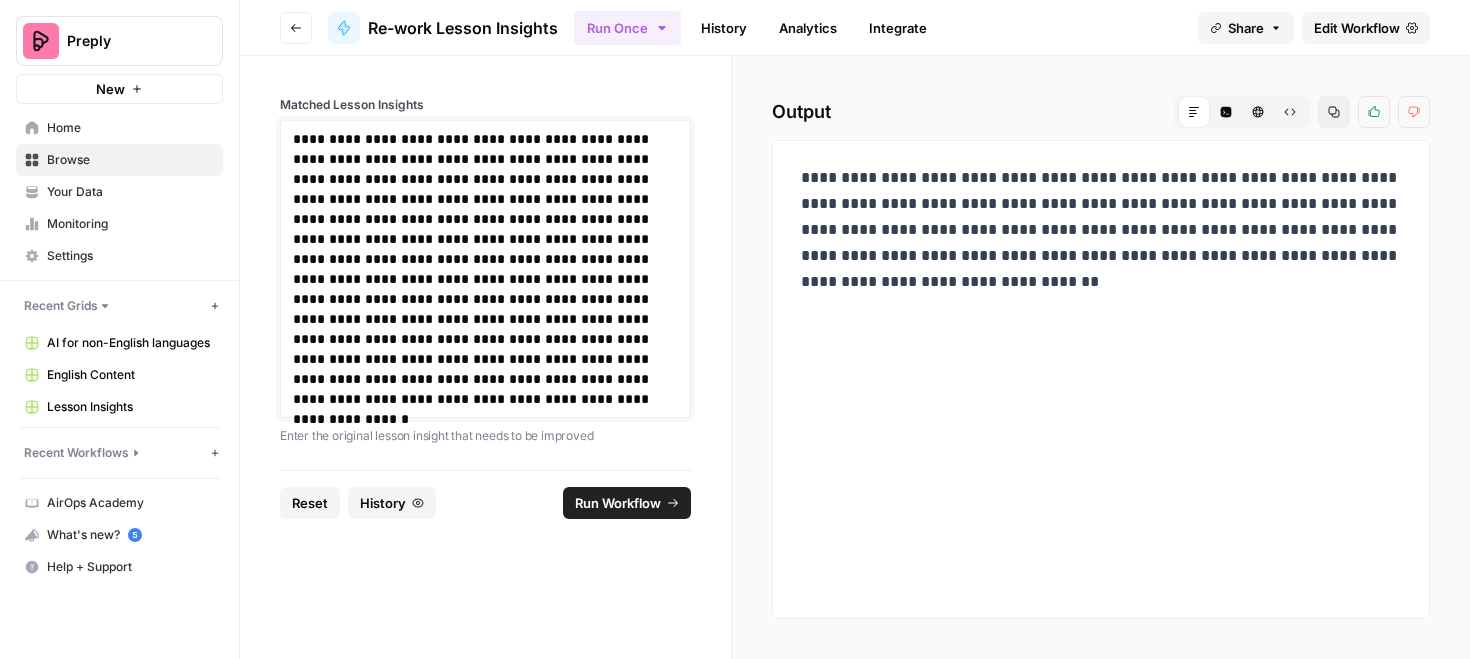 drag, startPoint x: 354, startPoint y: 300, endPoint x: 291, endPoint y: 280, distance: 66.09841 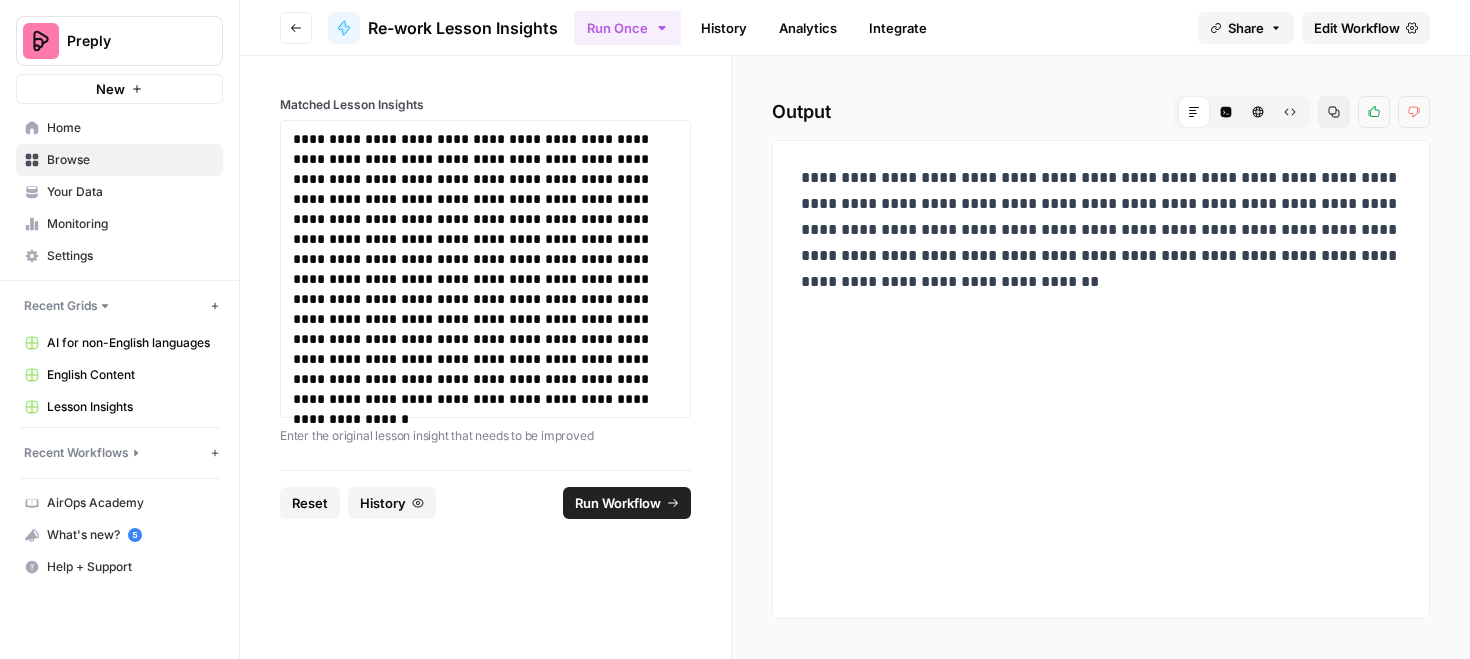 click on "**********" at bounding box center [1101, 230] 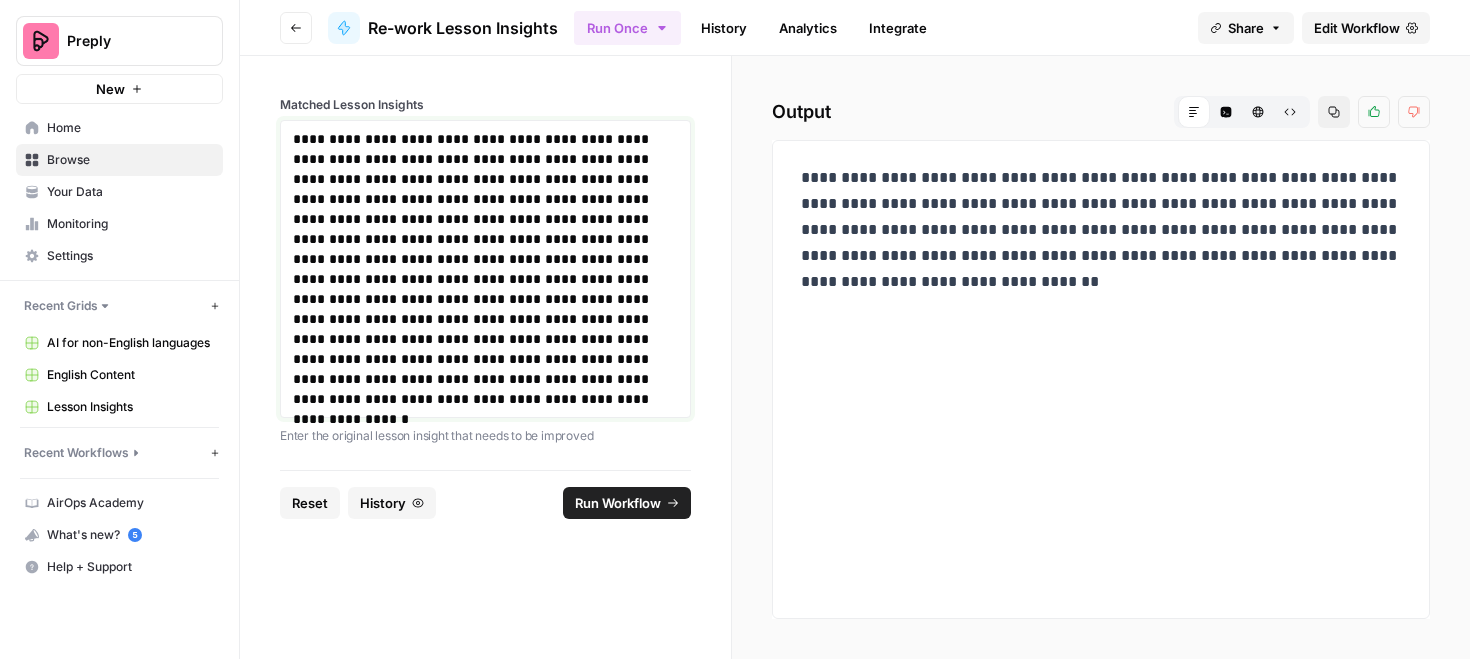 click on "**********" at bounding box center (485, 269) 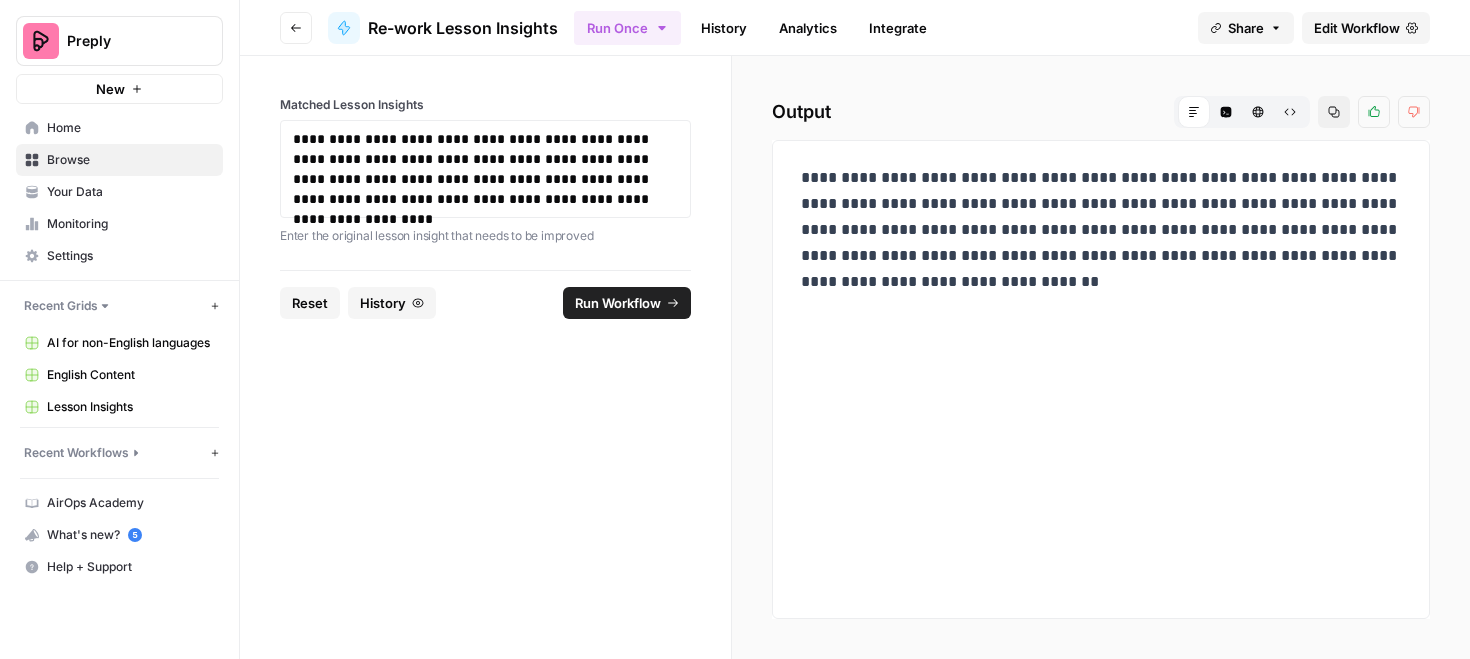 click on "Reset History Run Workflow" at bounding box center [485, 302] 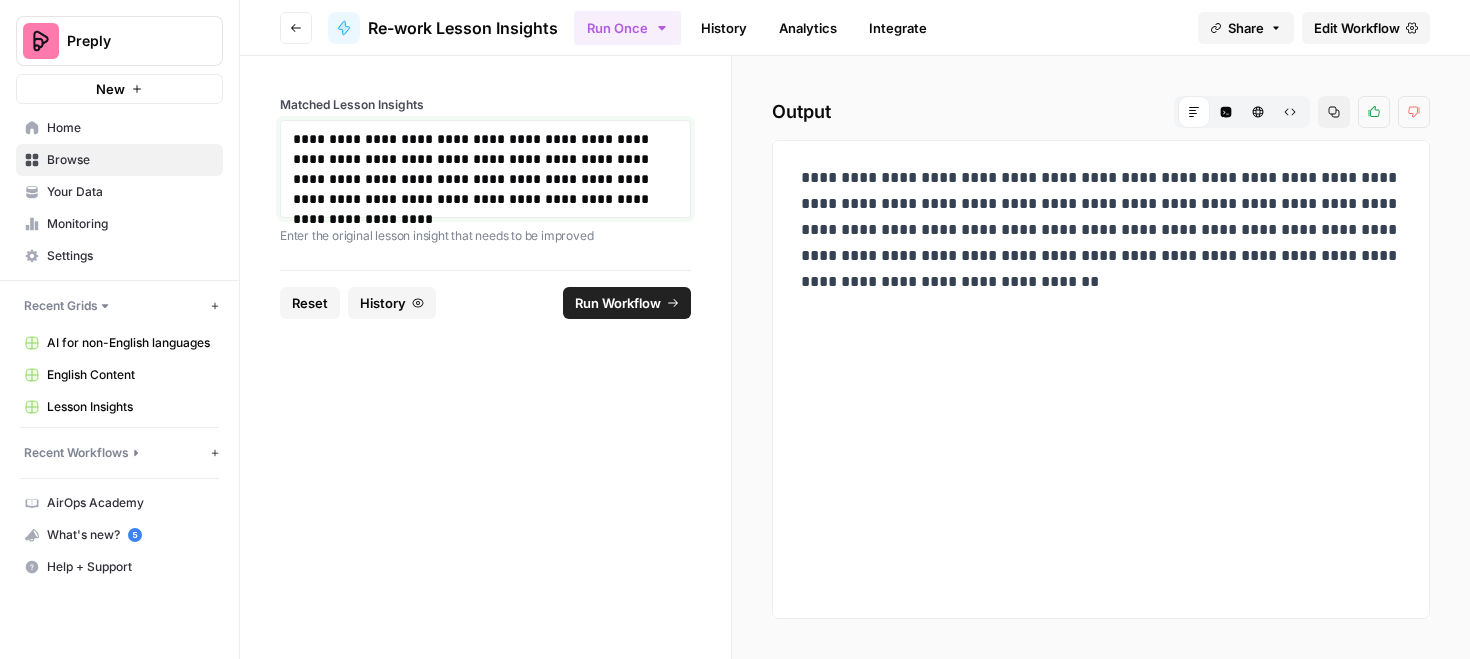 click on "**********" at bounding box center (485, 169) 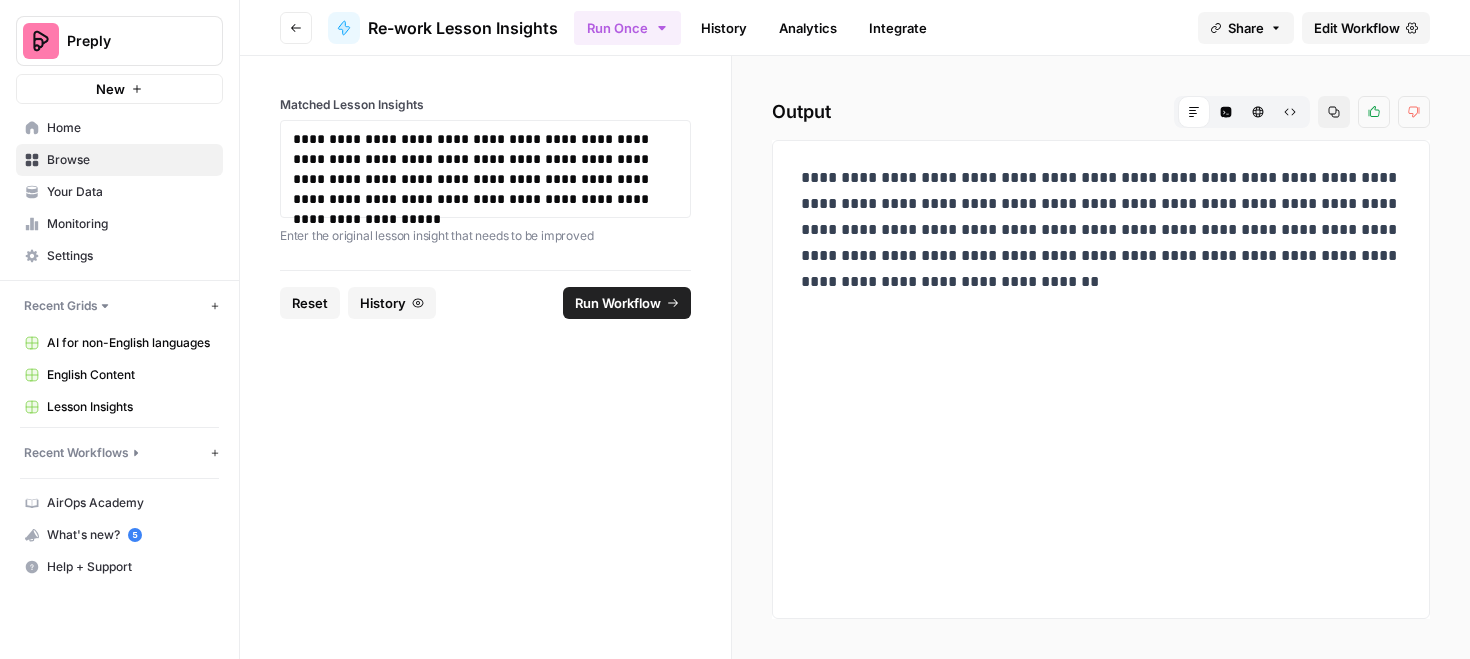 click on "Run Workflow" at bounding box center (618, 303) 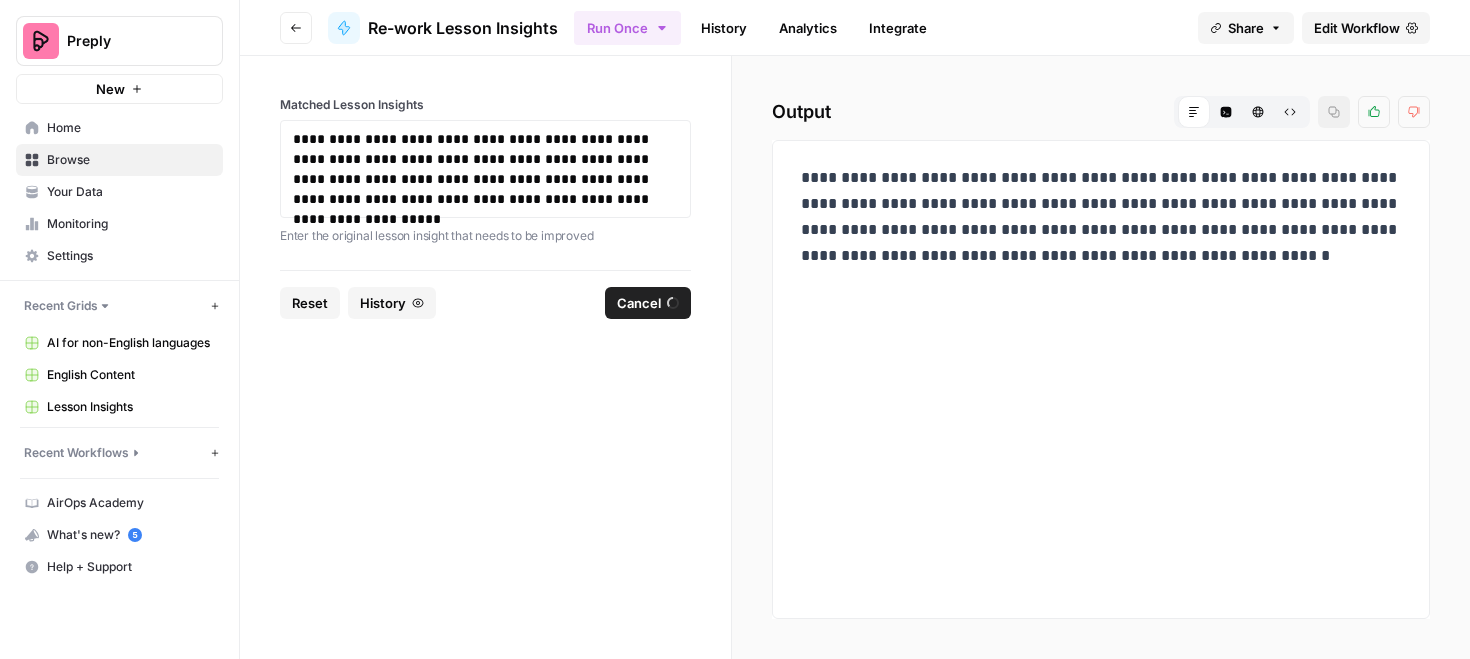 click on "**********" at bounding box center (1101, 217) 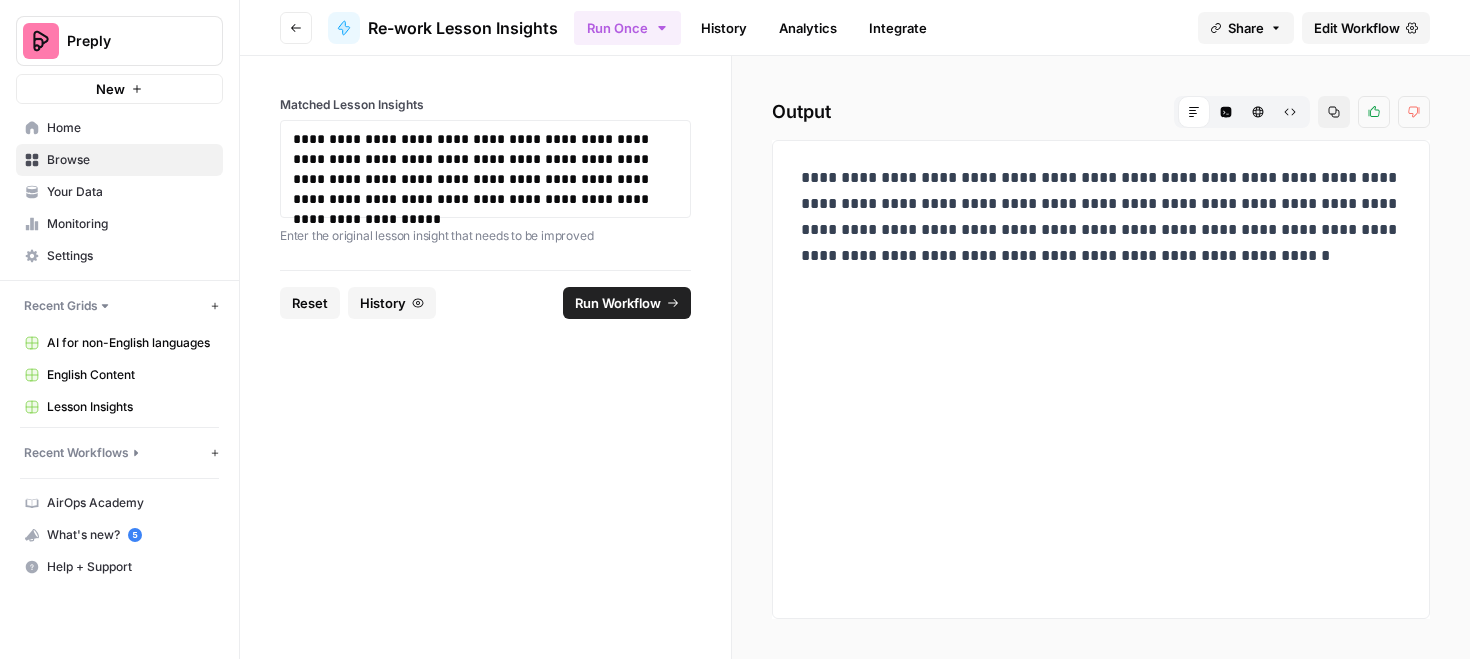 click on "**********" at bounding box center [1101, 217] 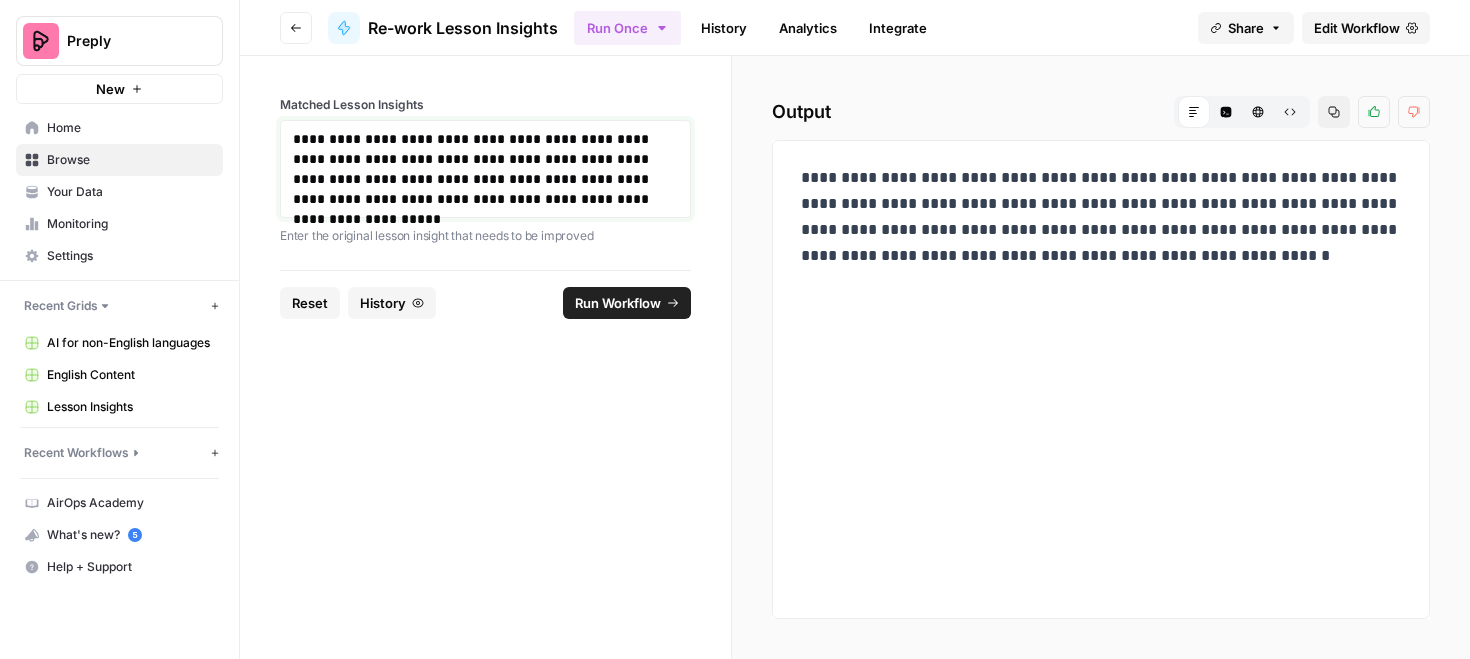 click on "**********" at bounding box center (485, 169) 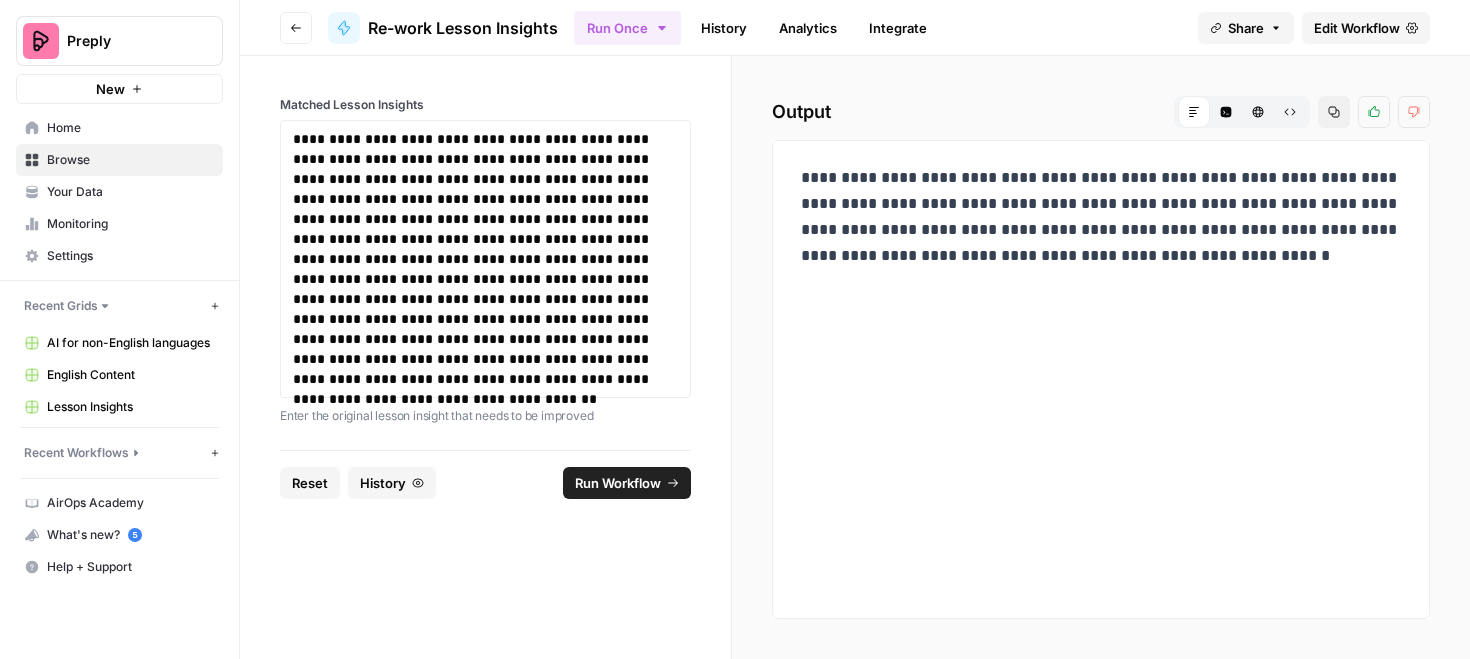 click on "Run Workflow" at bounding box center [618, 483] 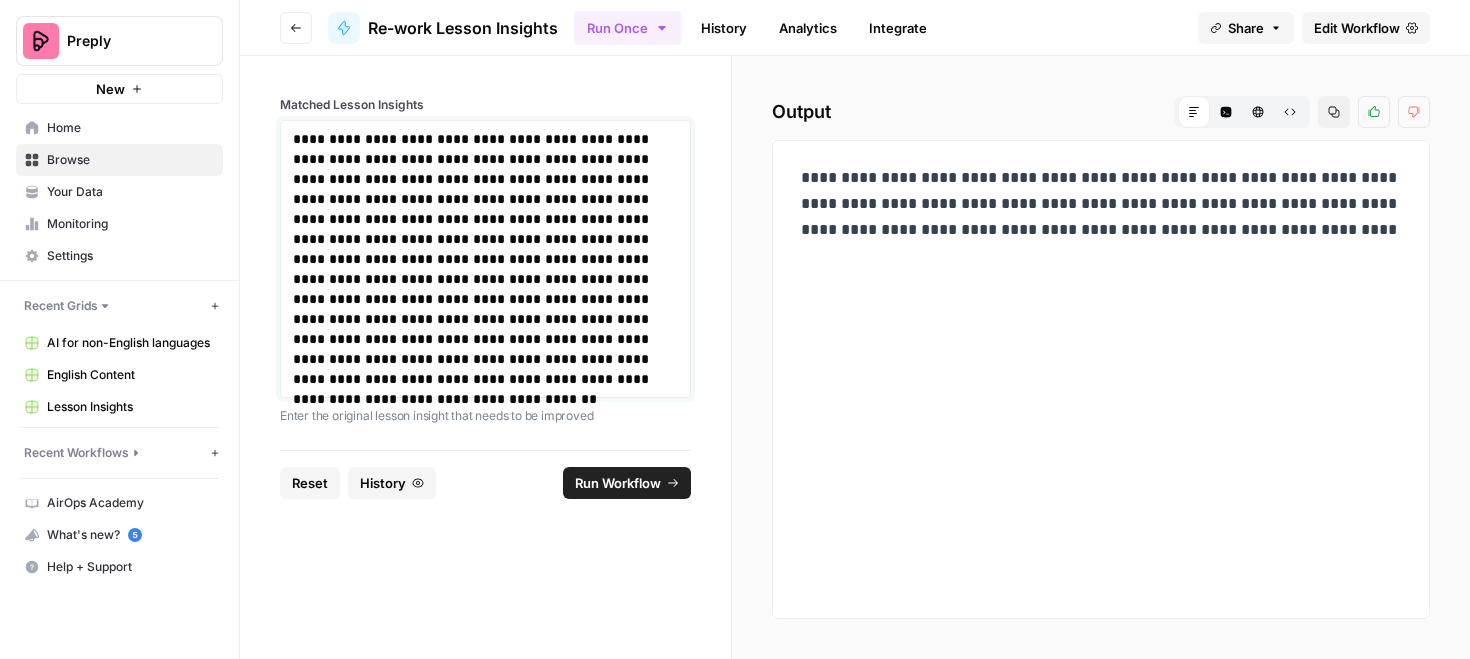 drag, startPoint x: 352, startPoint y: 236, endPoint x: 358, endPoint y: 295, distance: 59.3043 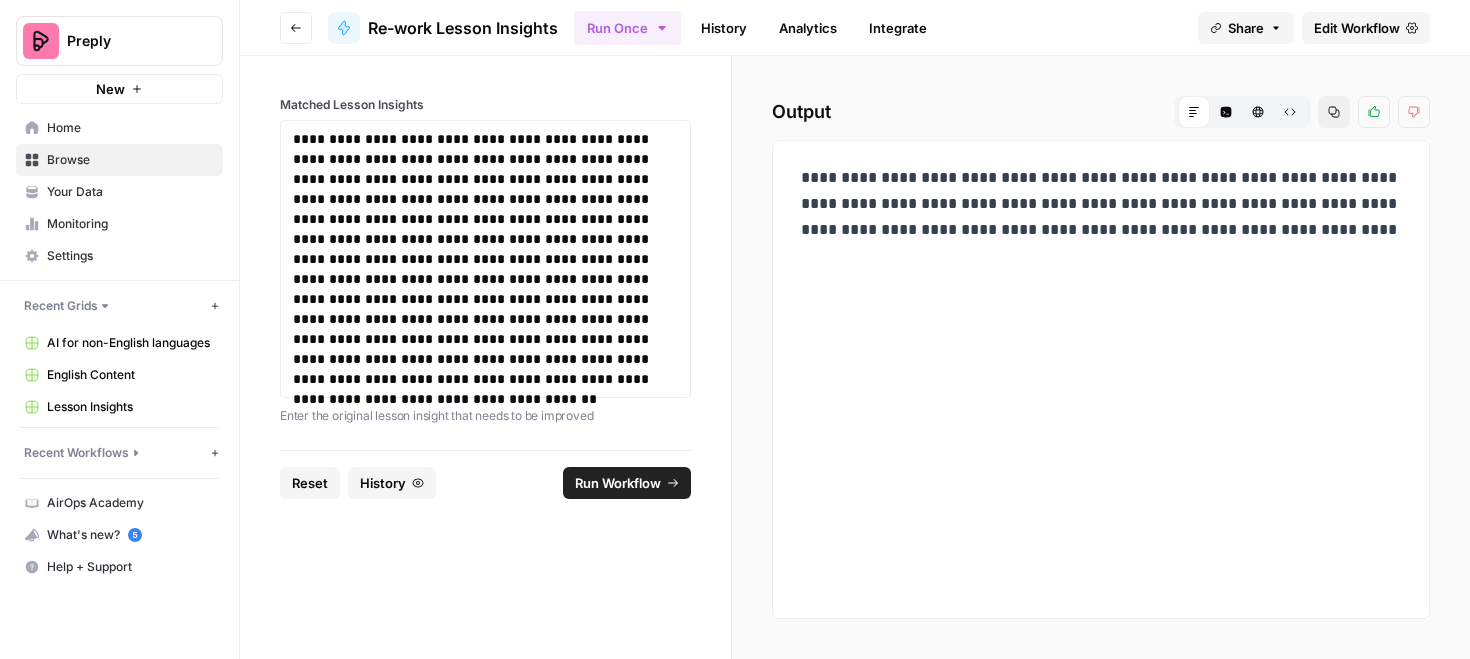 click on "**********" at bounding box center (1101, 204) 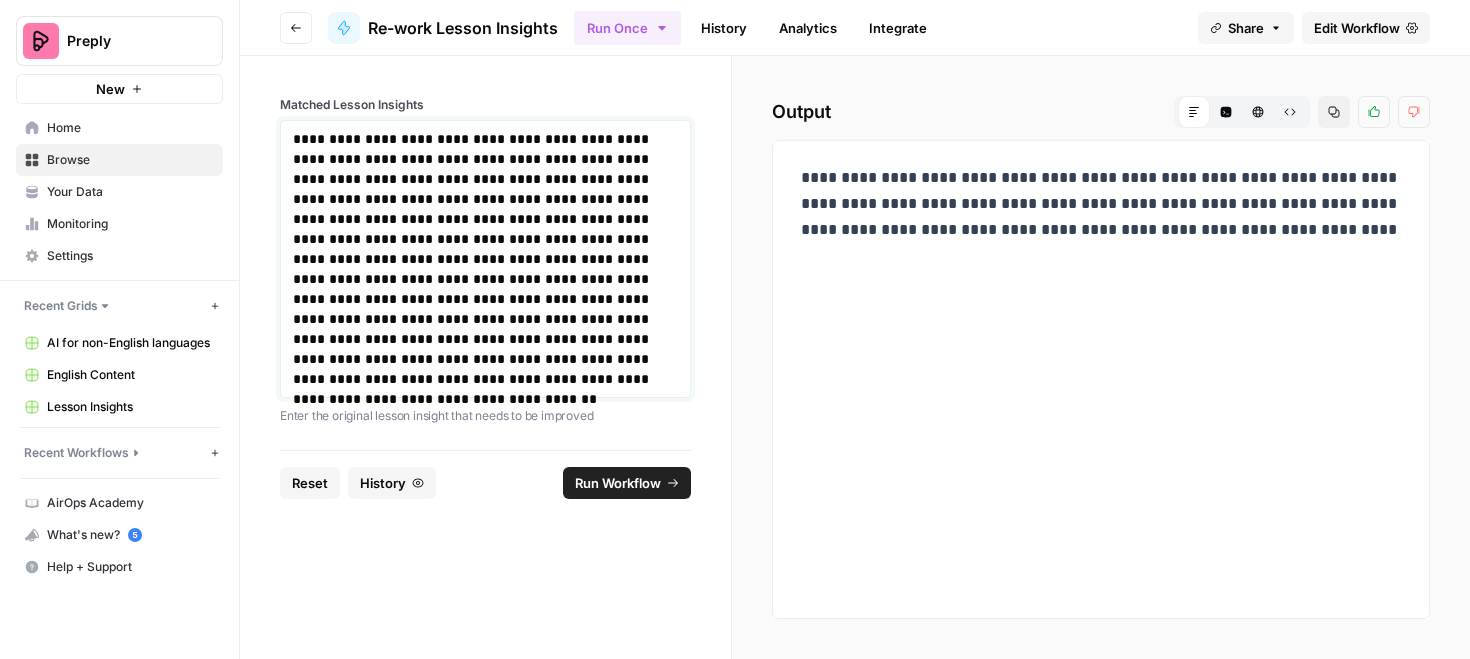 drag, startPoint x: 353, startPoint y: 237, endPoint x: 353, endPoint y: 297, distance: 60 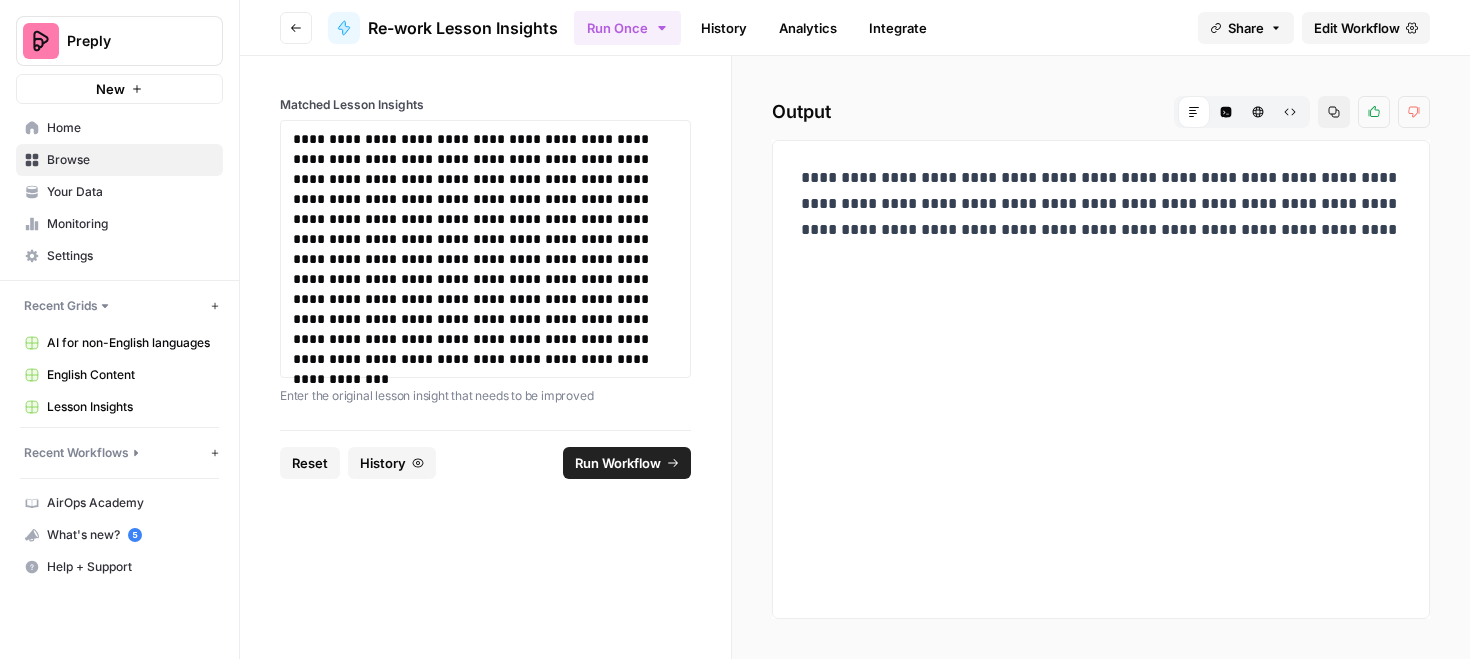 click on "Run Workflow" at bounding box center (618, 463) 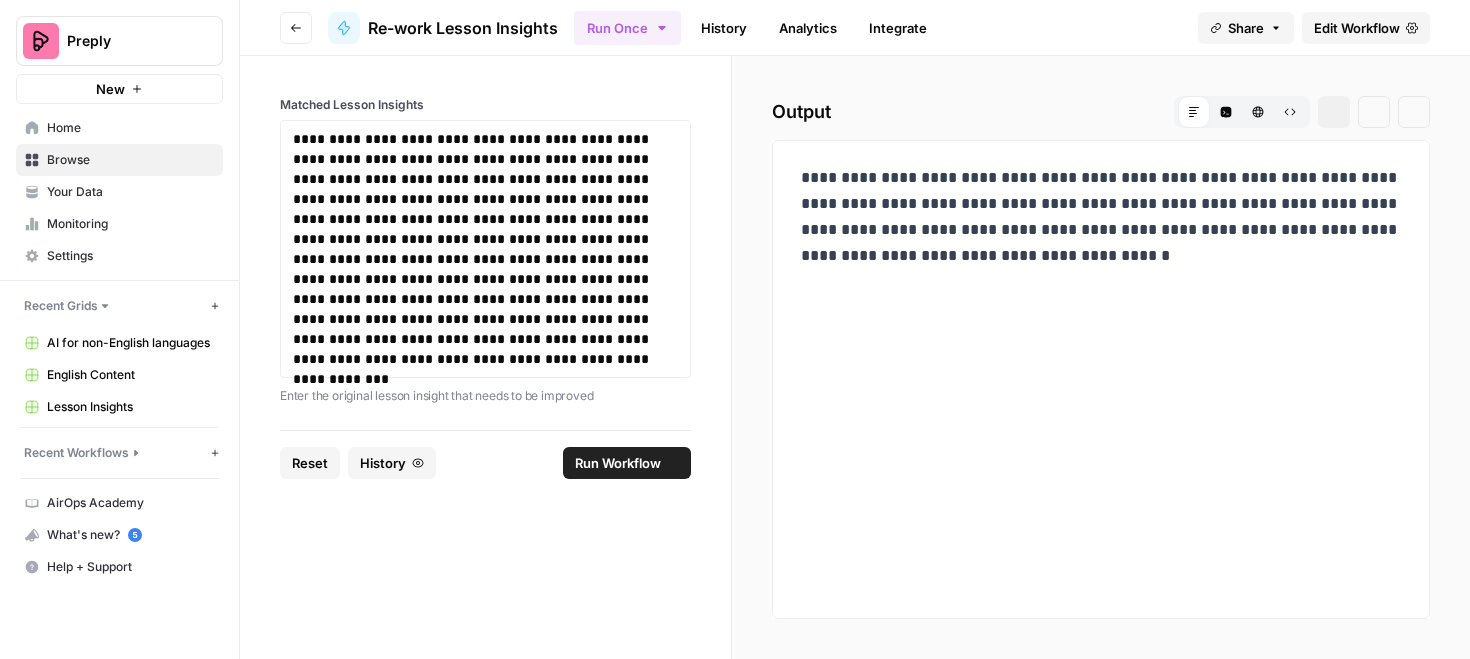 click on "**********" at bounding box center [1101, 217] 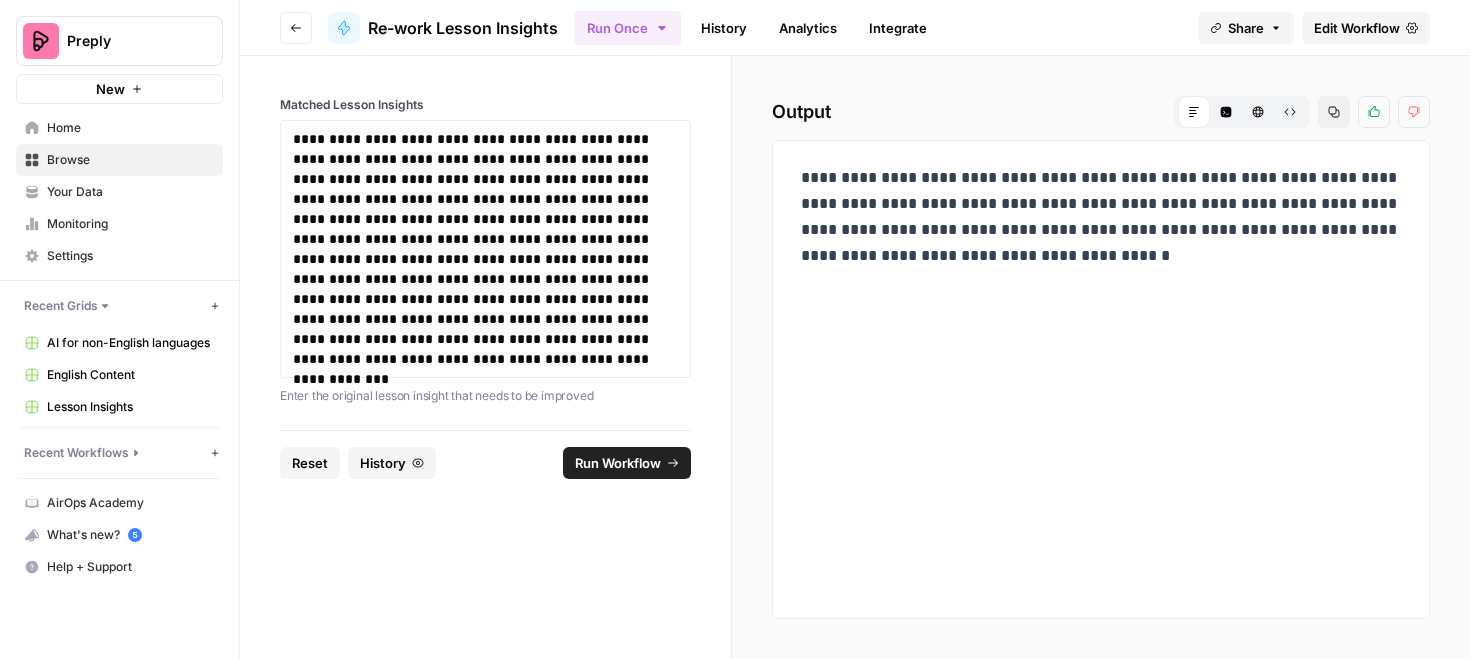 click on "**********" at bounding box center (1101, 217) 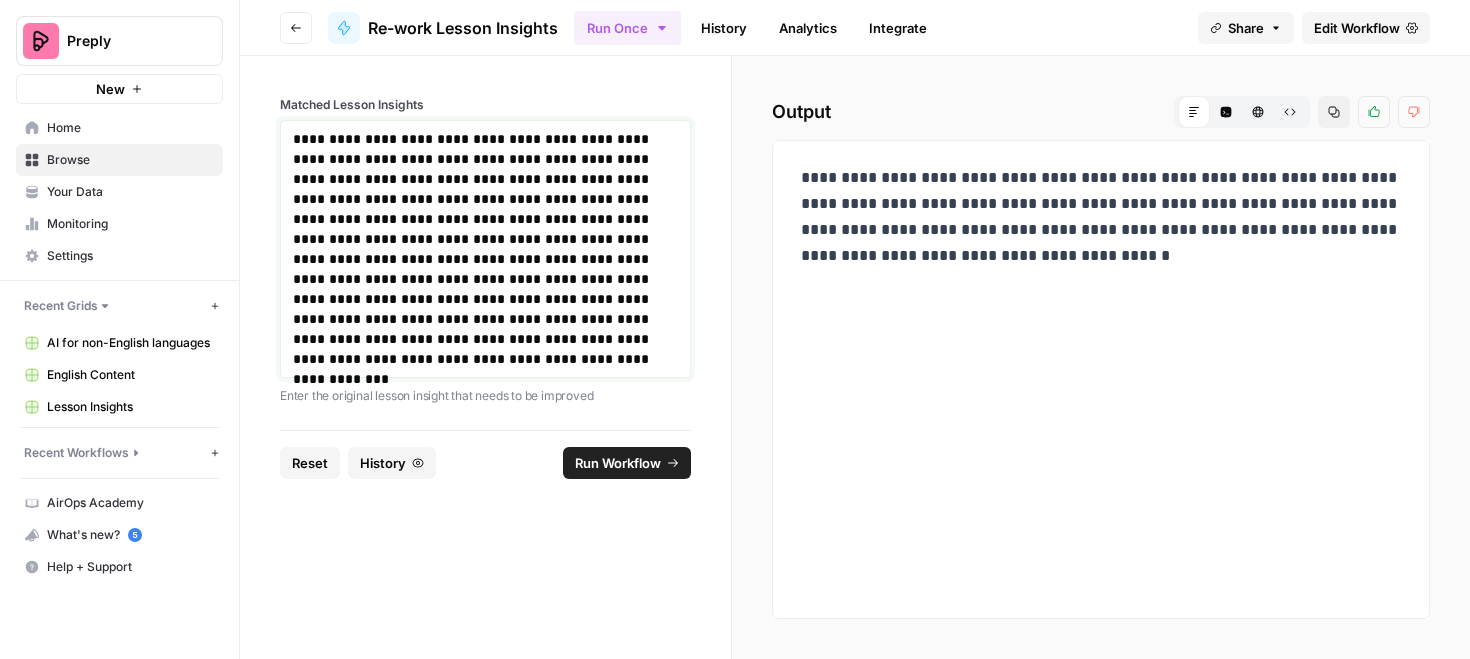 click on "**********" at bounding box center [485, 249] 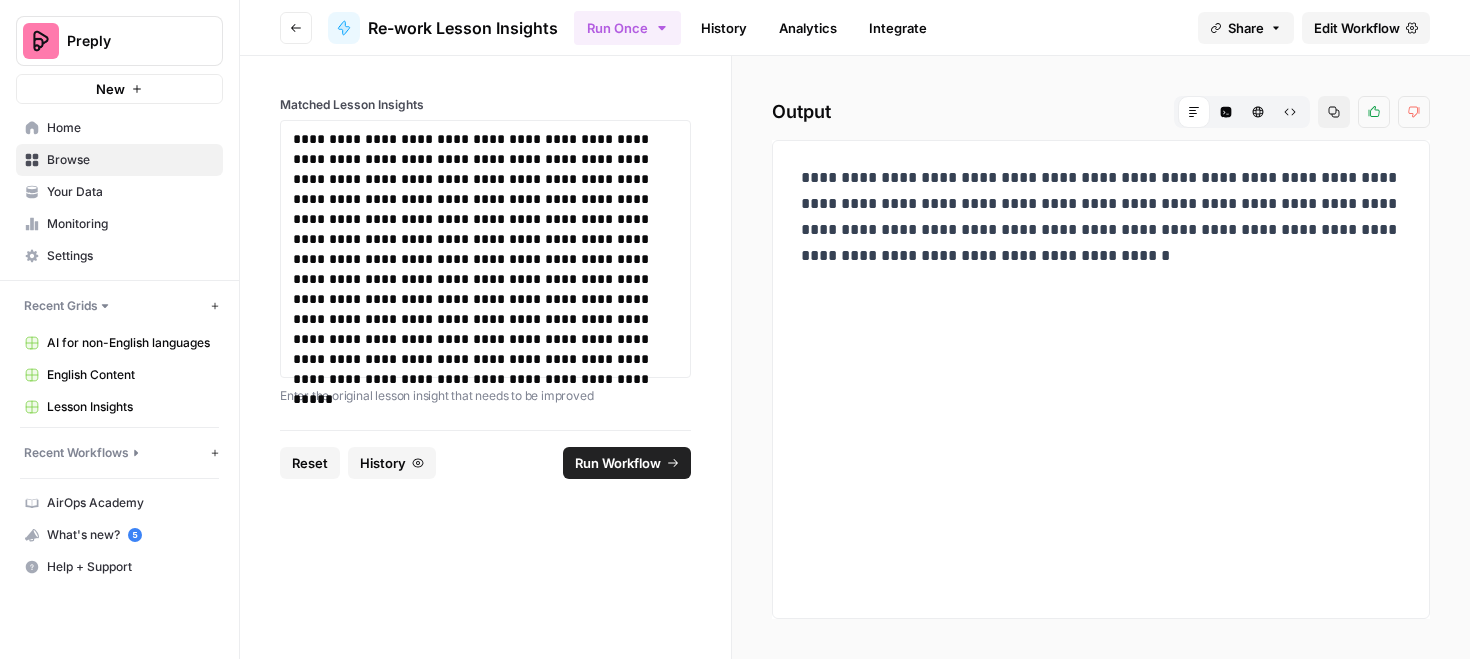 click on "Run Workflow" at bounding box center [627, 463] 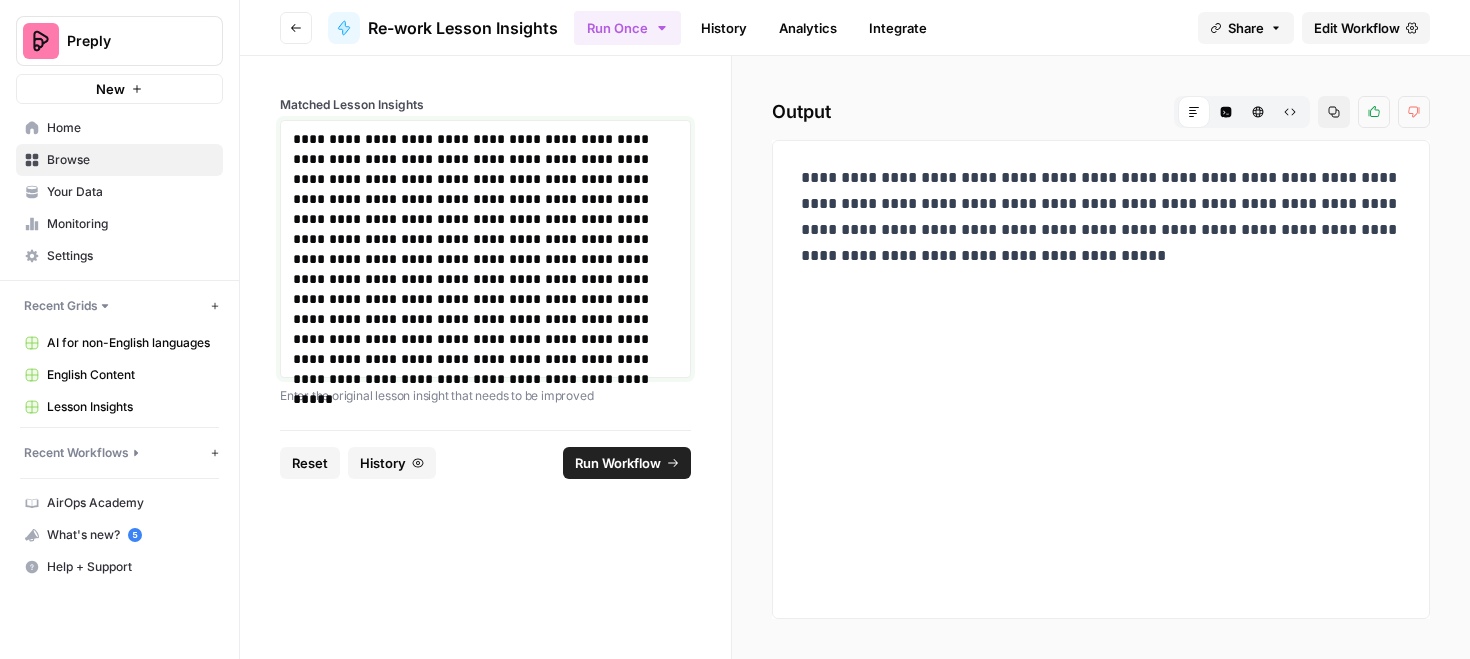 click on "**********" at bounding box center (485, 249) 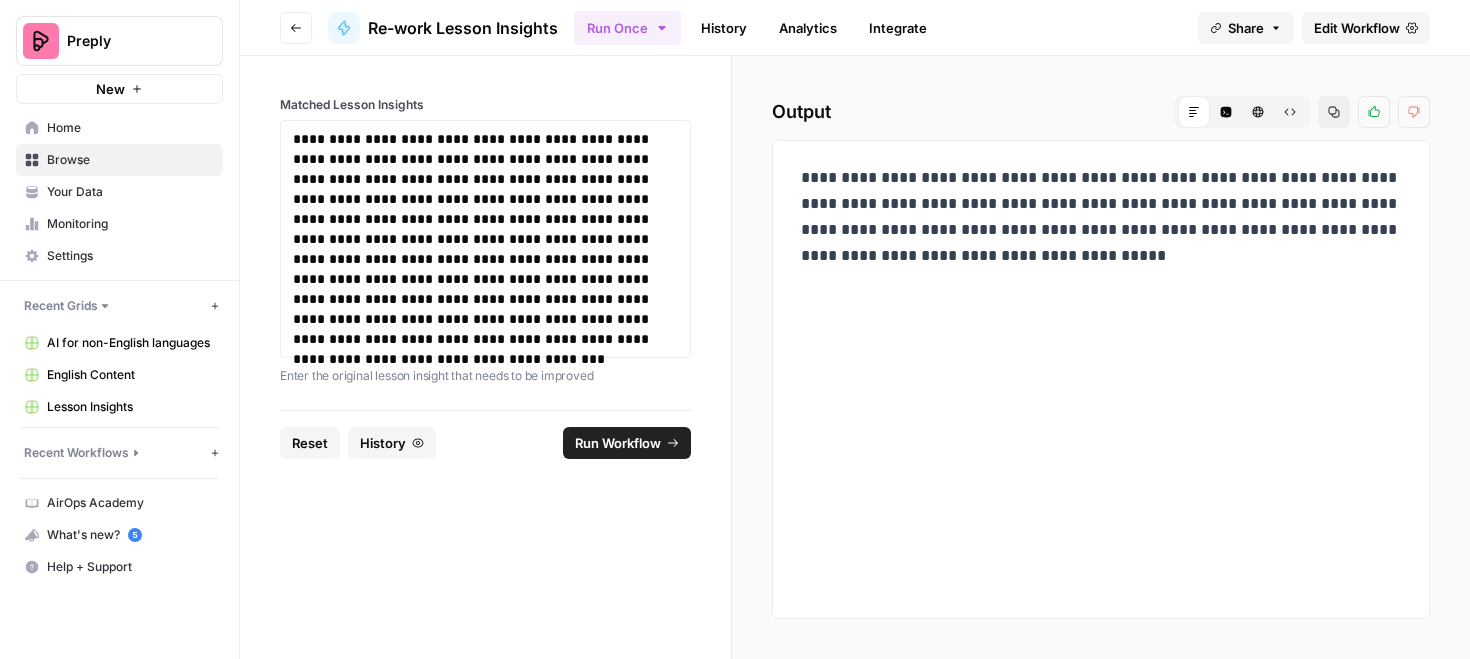 click on "Run Workflow" at bounding box center [618, 443] 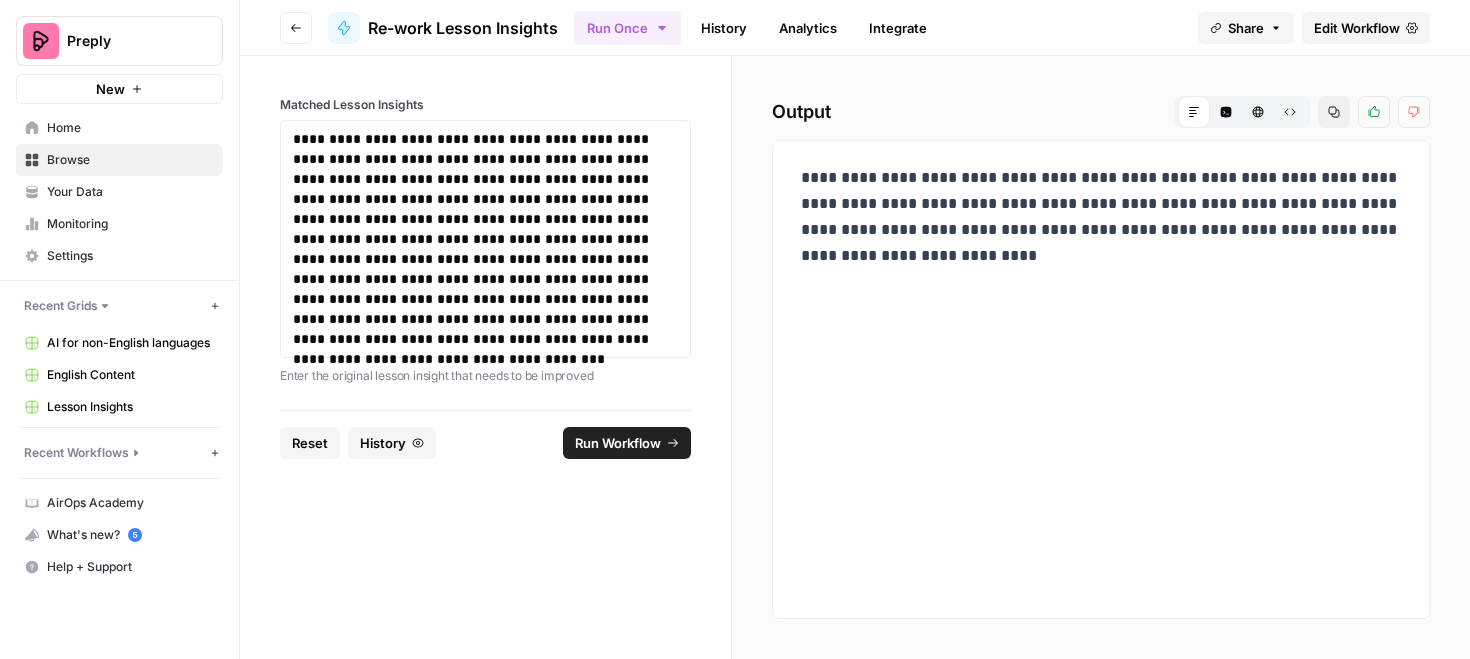 click on "**********" at bounding box center (1101, 217) 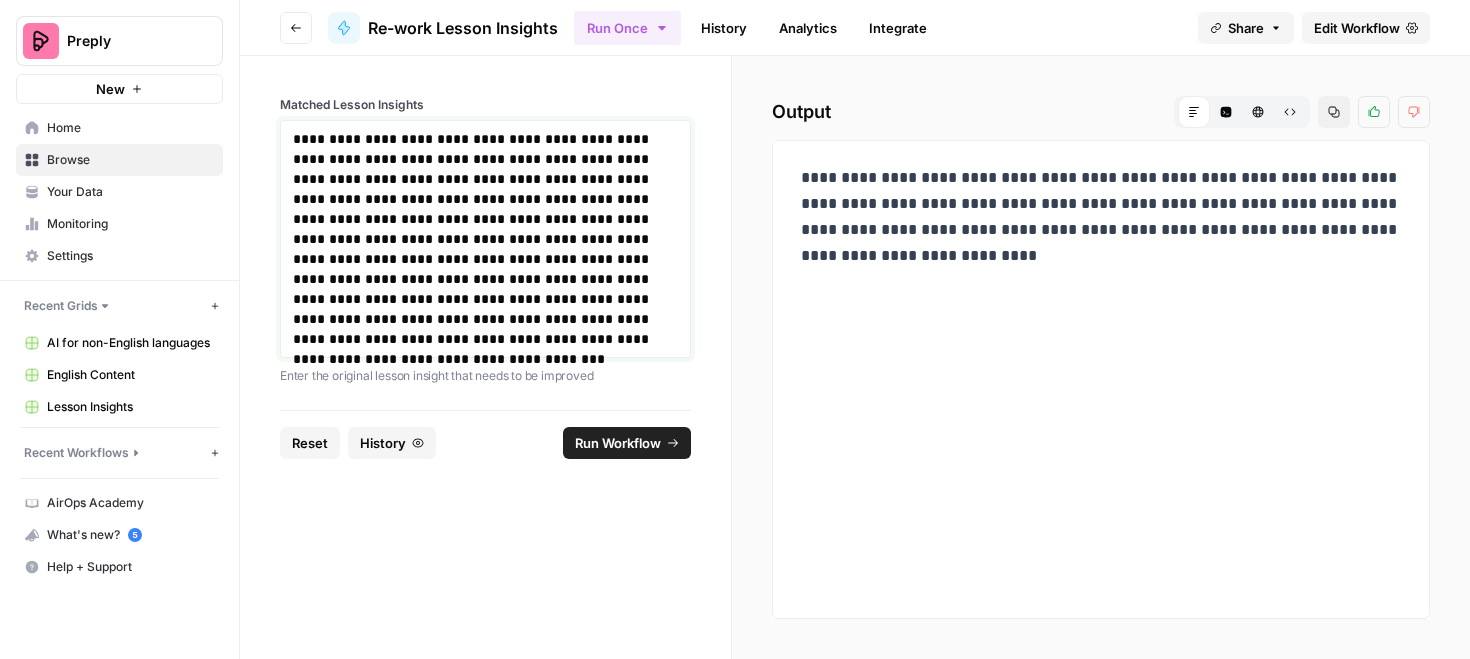 click on "**********" at bounding box center [485, 239] 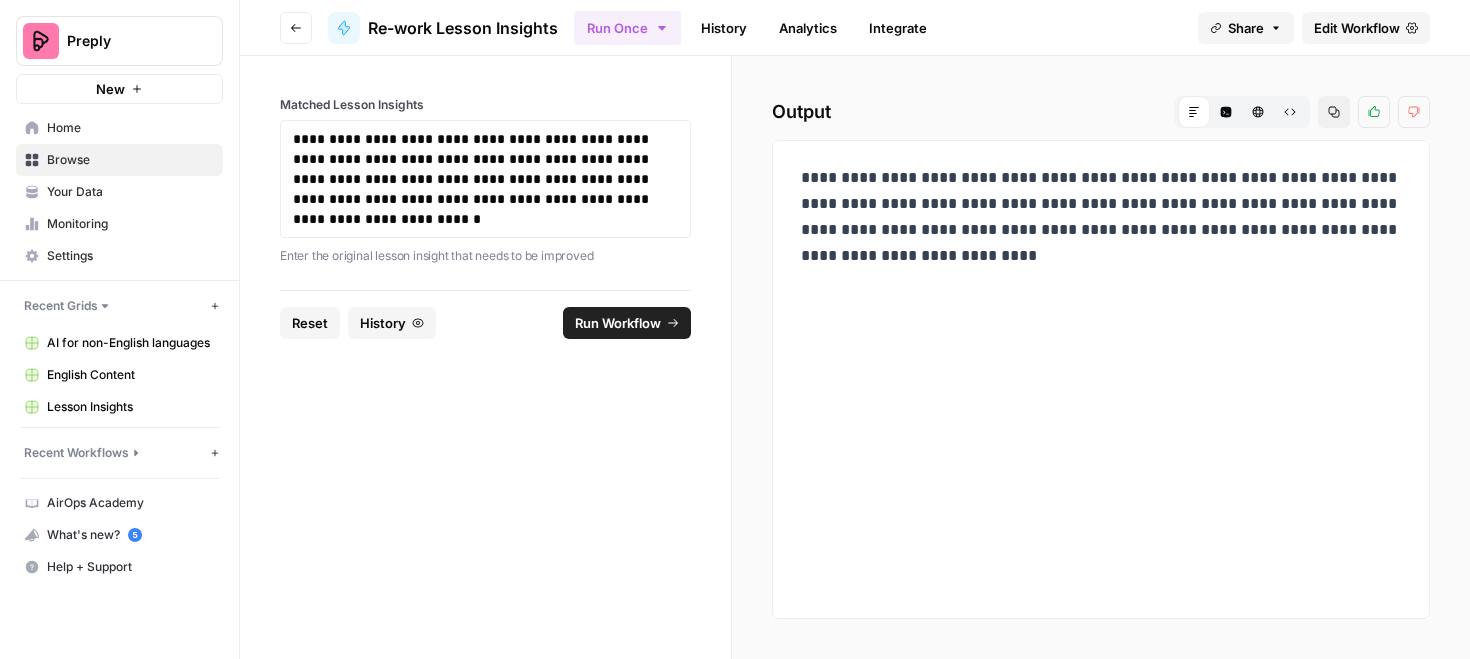 click on "Run Workflow" at bounding box center (618, 323) 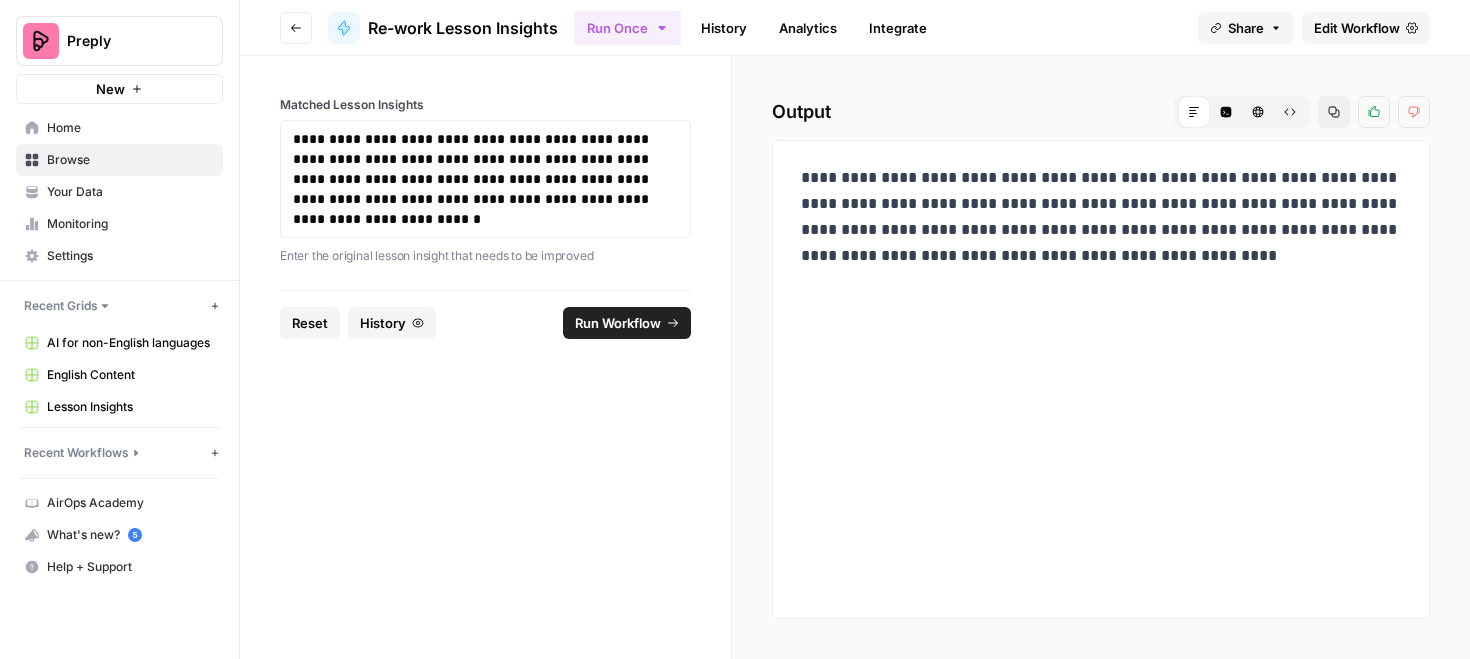 click on "**********" at bounding box center [1101, 217] 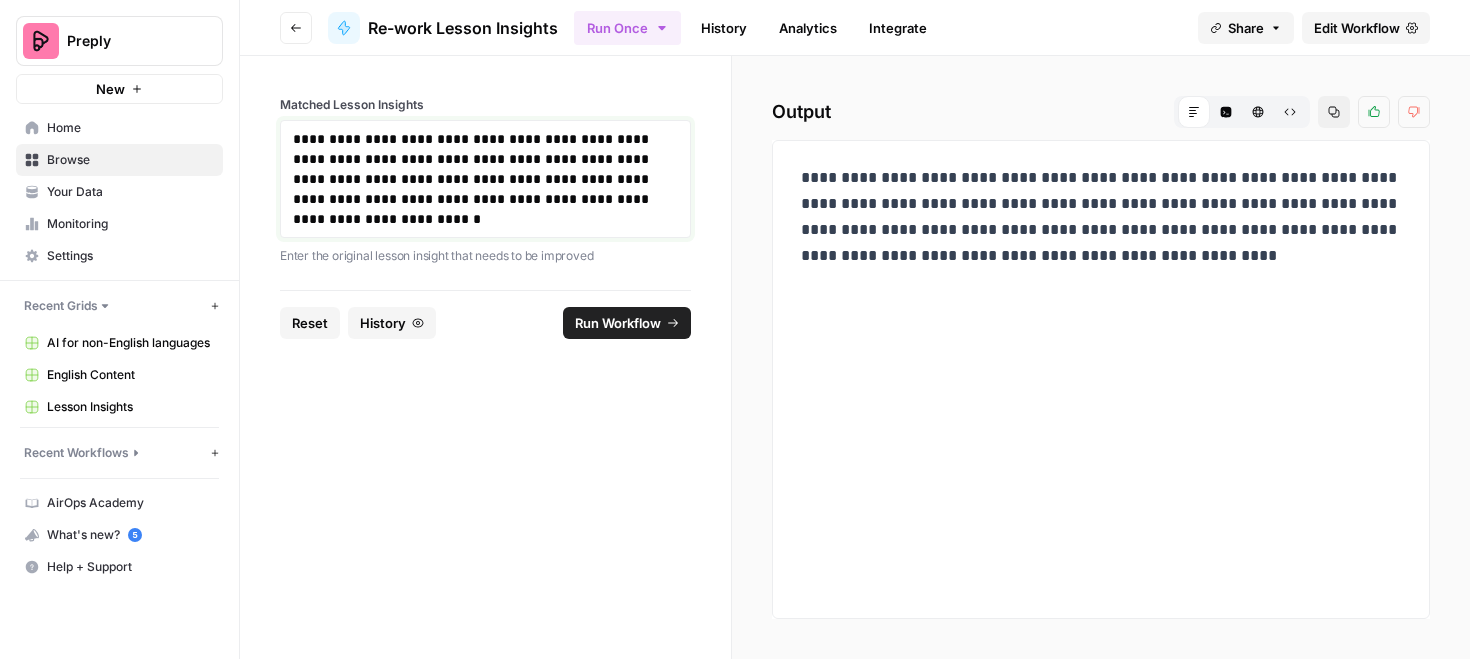 click on "**********" at bounding box center (485, 179) 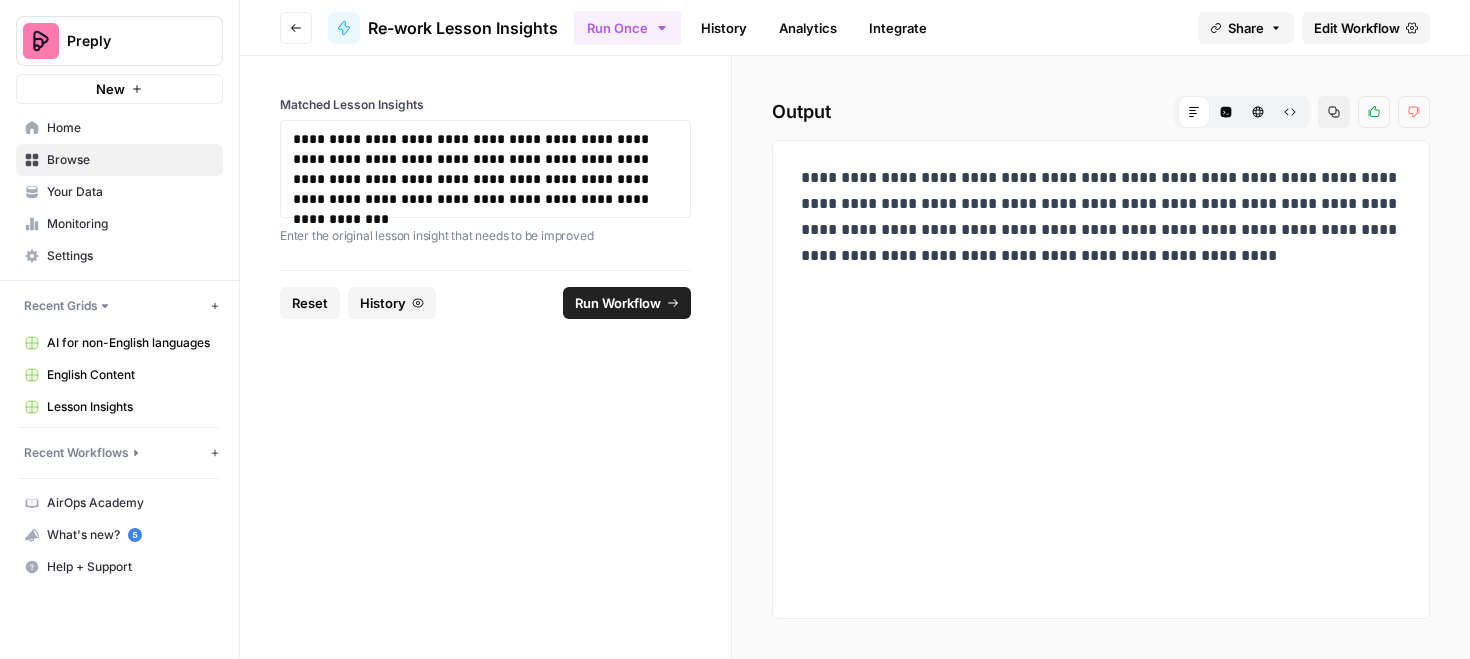 click on "Run Workflow" at bounding box center [618, 303] 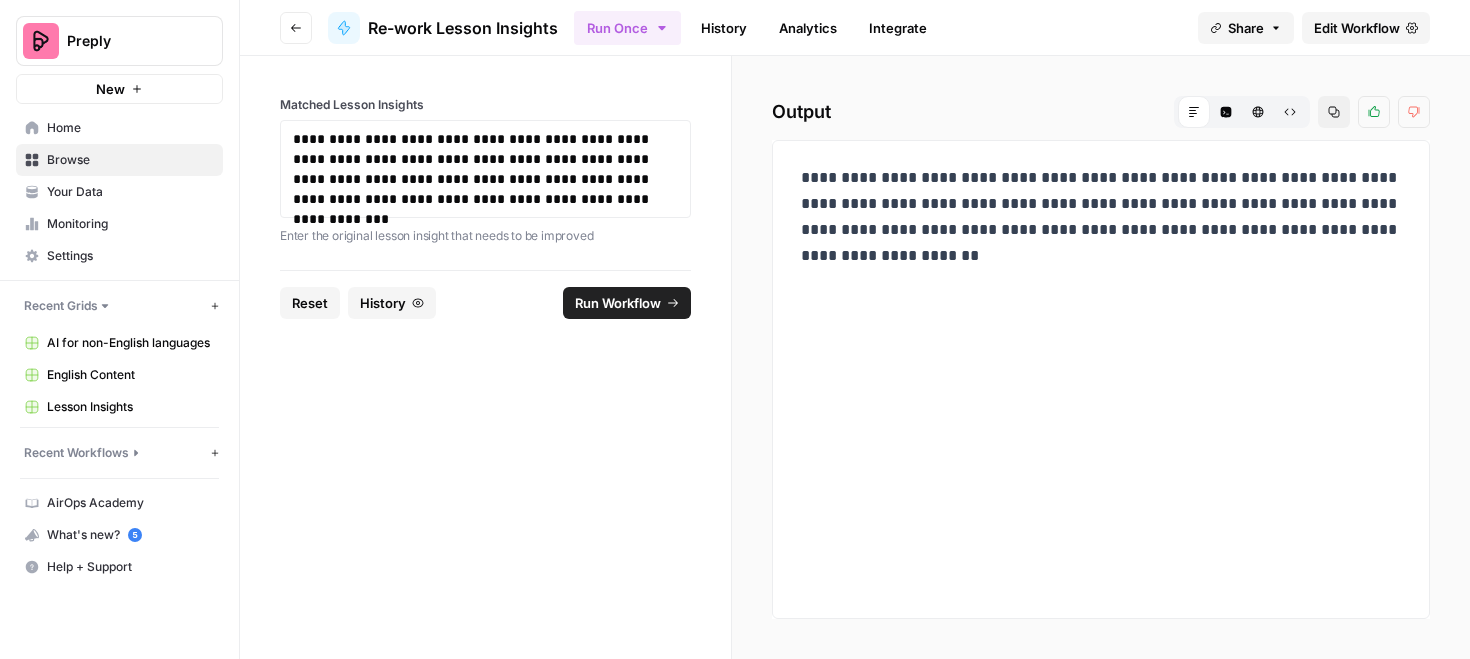 click on "**********" at bounding box center (1101, 217) 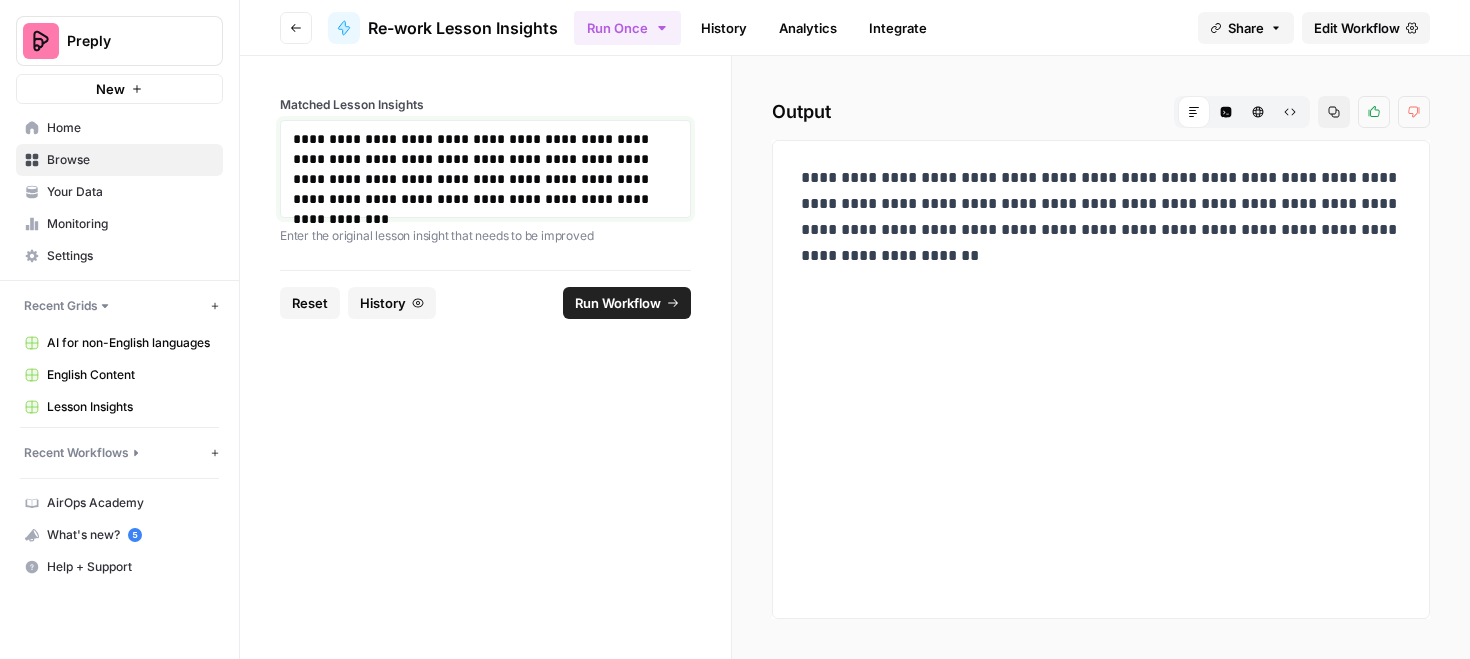 click on "**********" at bounding box center [485, 169] 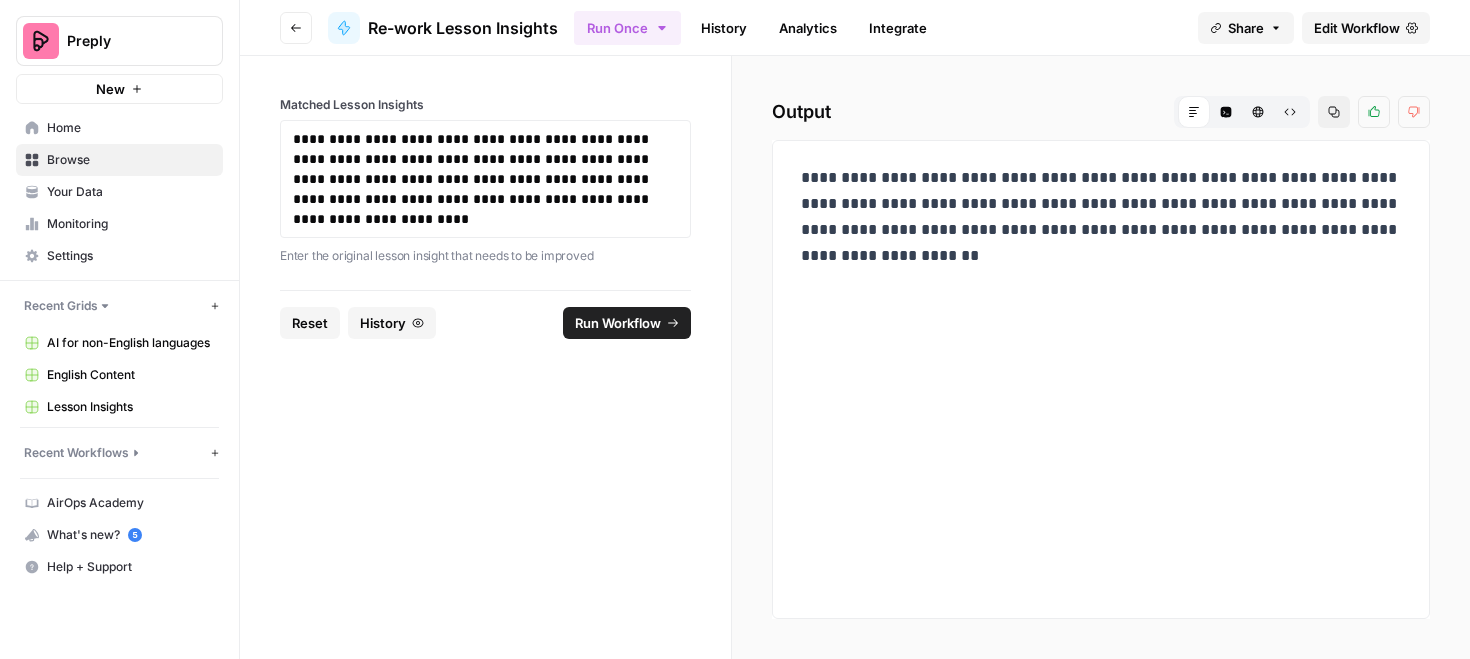 click on "Run Workflow" at bounding box center [618, 323] 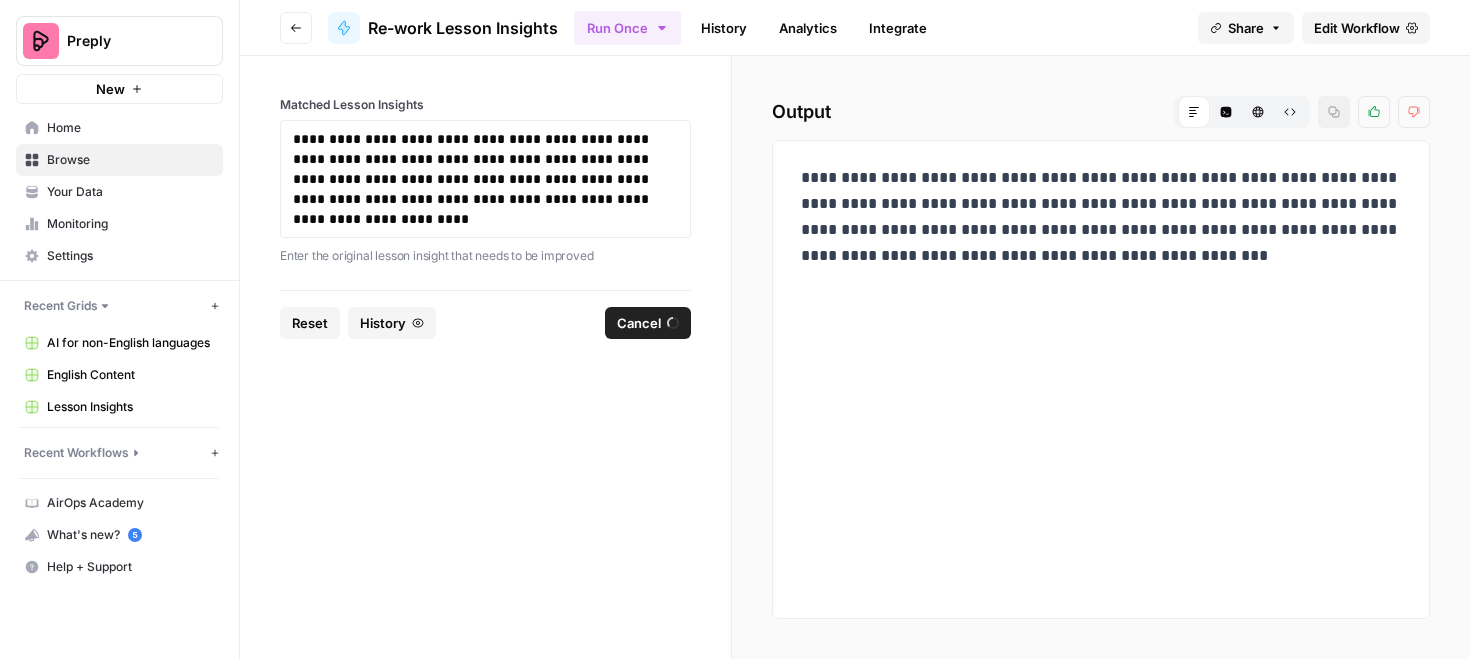 click on "**********" at bounding box center [1101, 217] 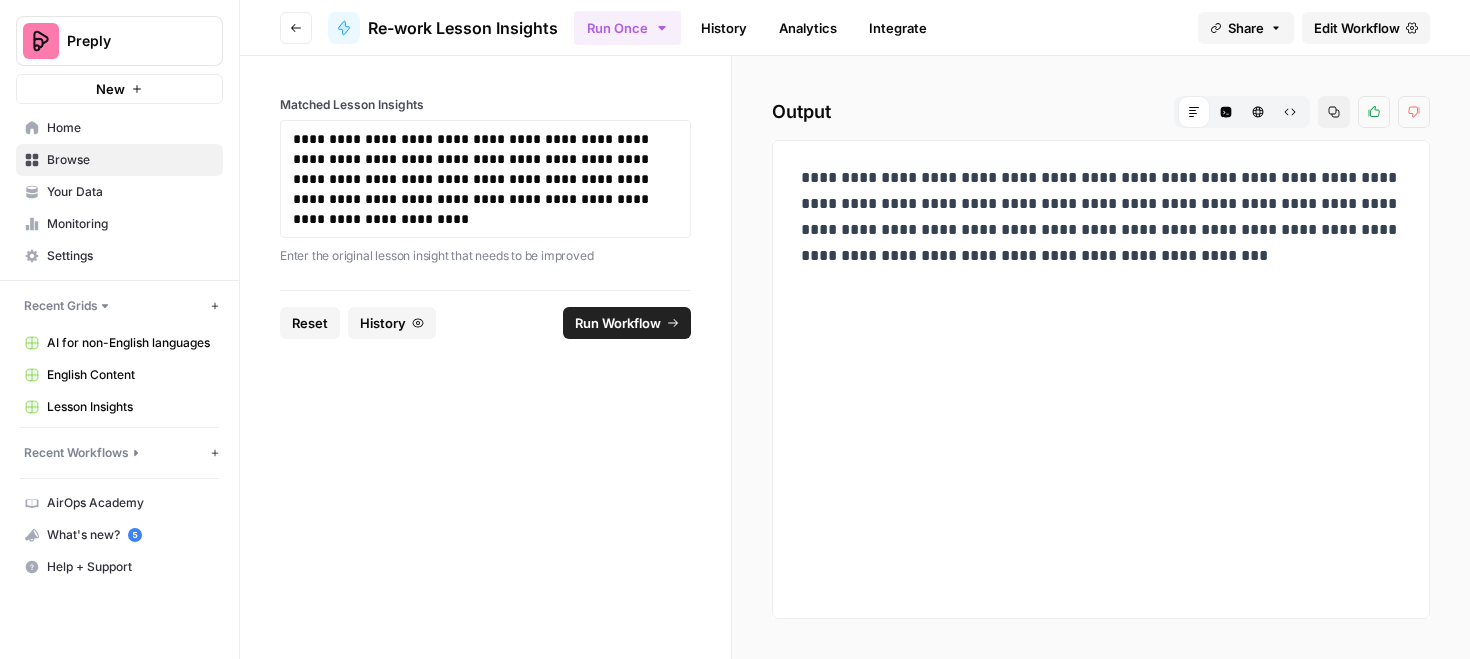 click on "**********" at bounding box center [1101, 217] 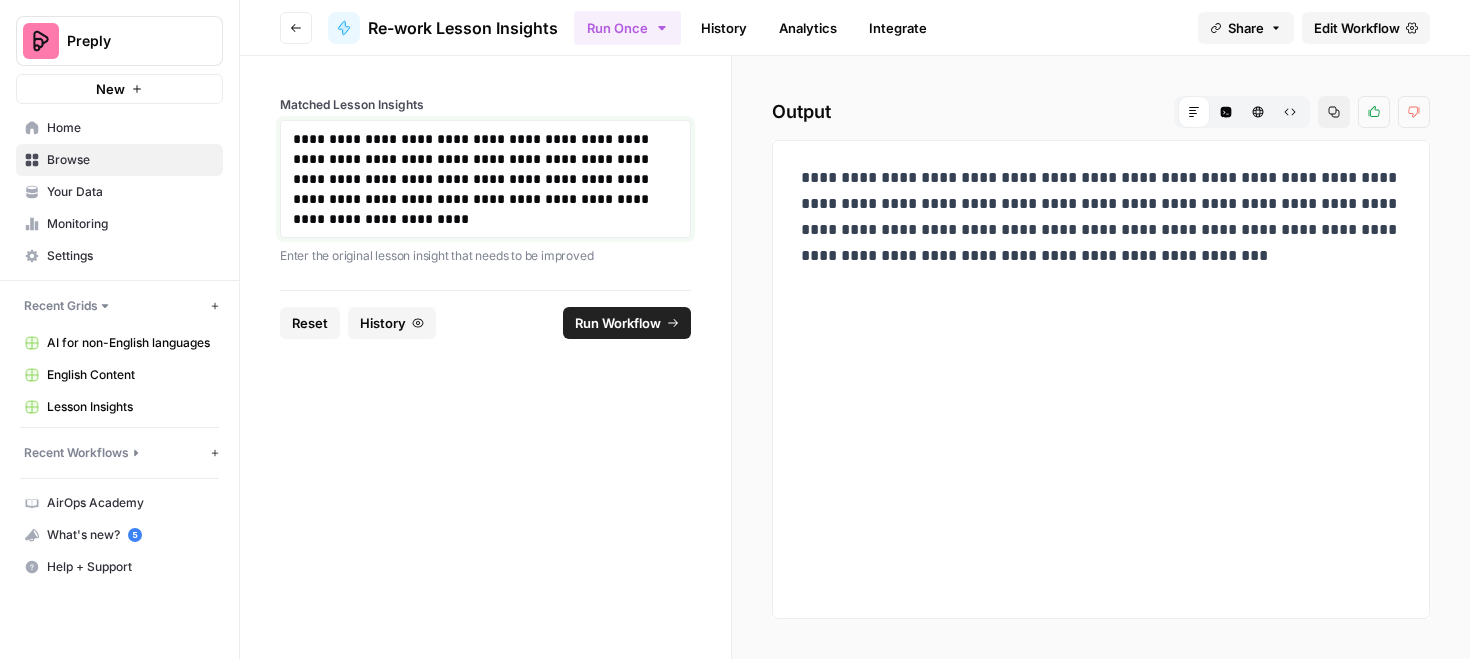 click on "**********" at bounding box center [485, 179] 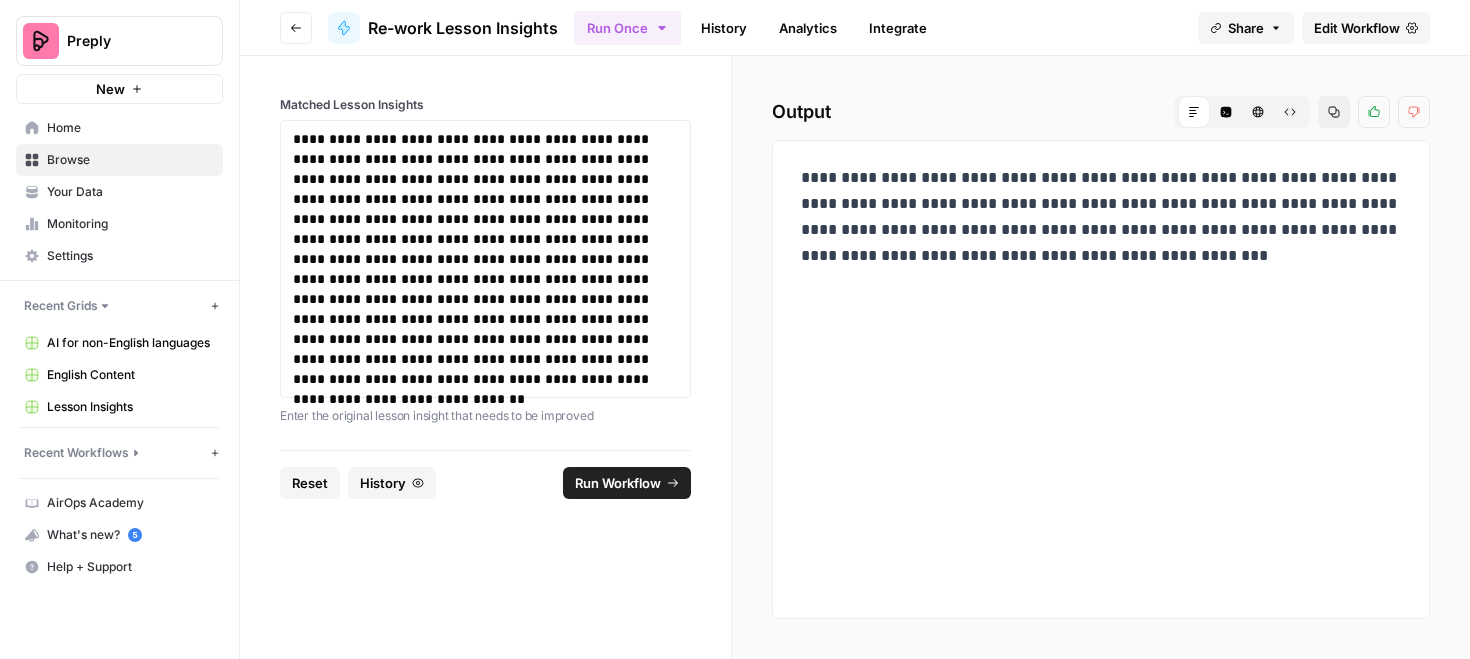 click on "Run Workflow" at bounding box center (618, 483) 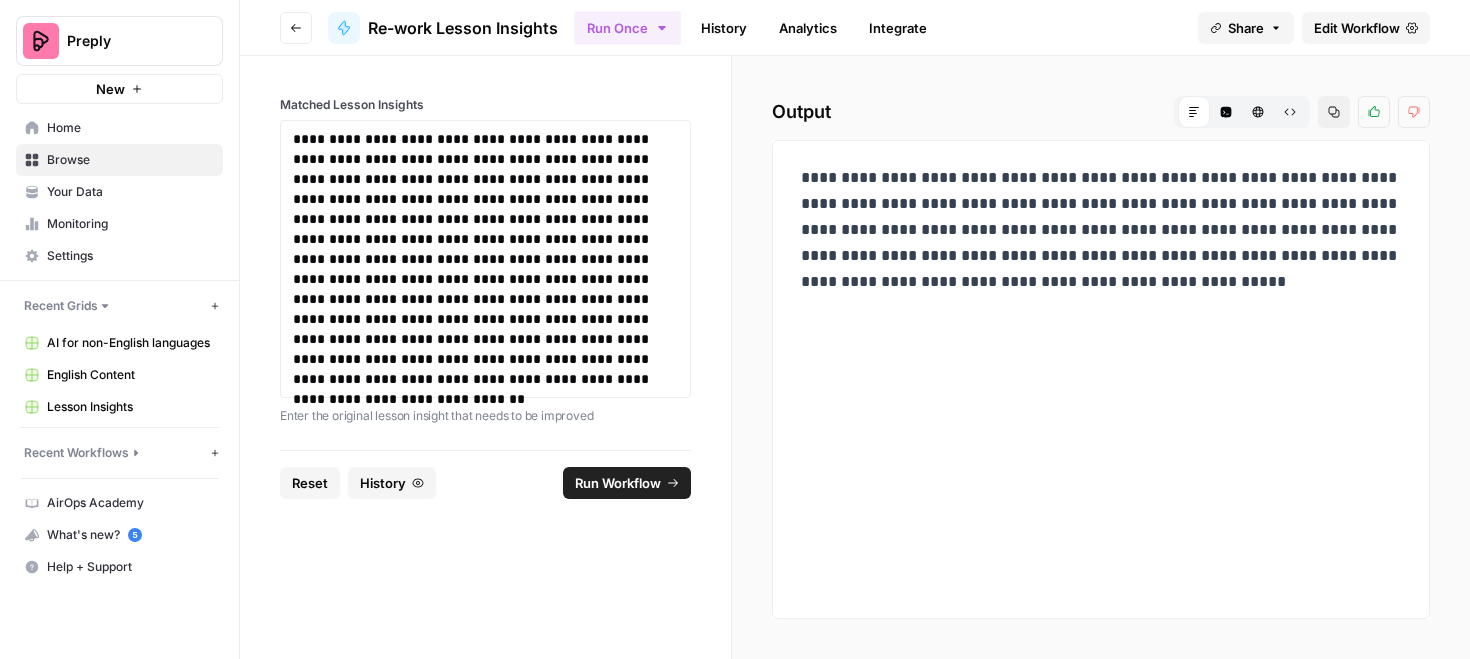 click on "**********" at bounding box center (1101, 230) 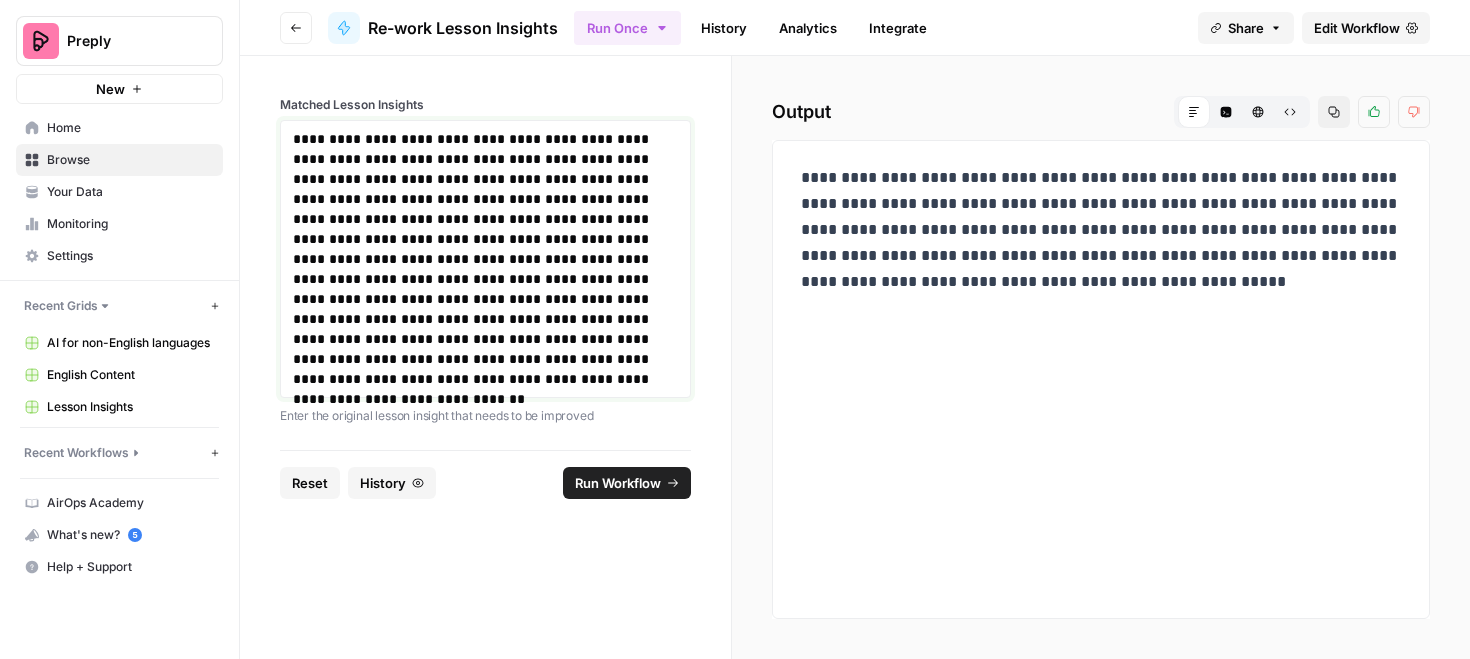 click on "**********" at bounding box center (485, 259) 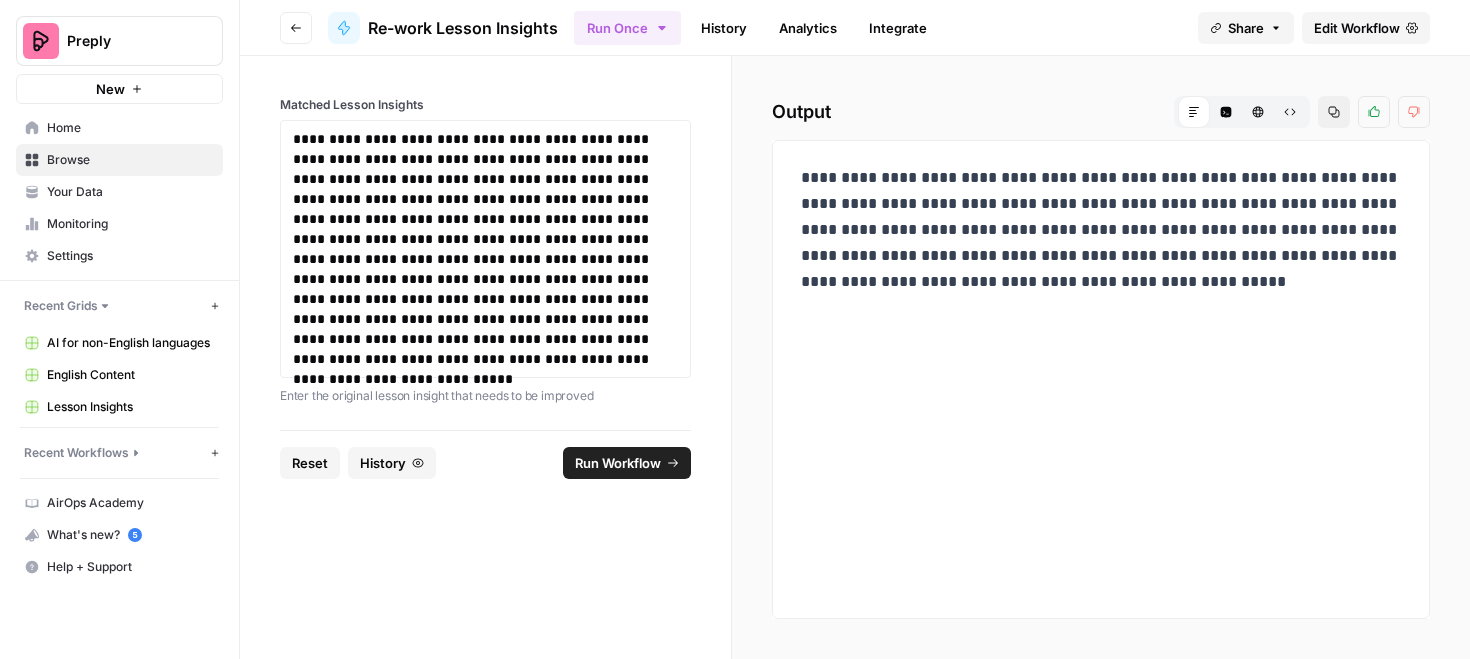 click on "Run Workflow" at bounding box center [618, 463] 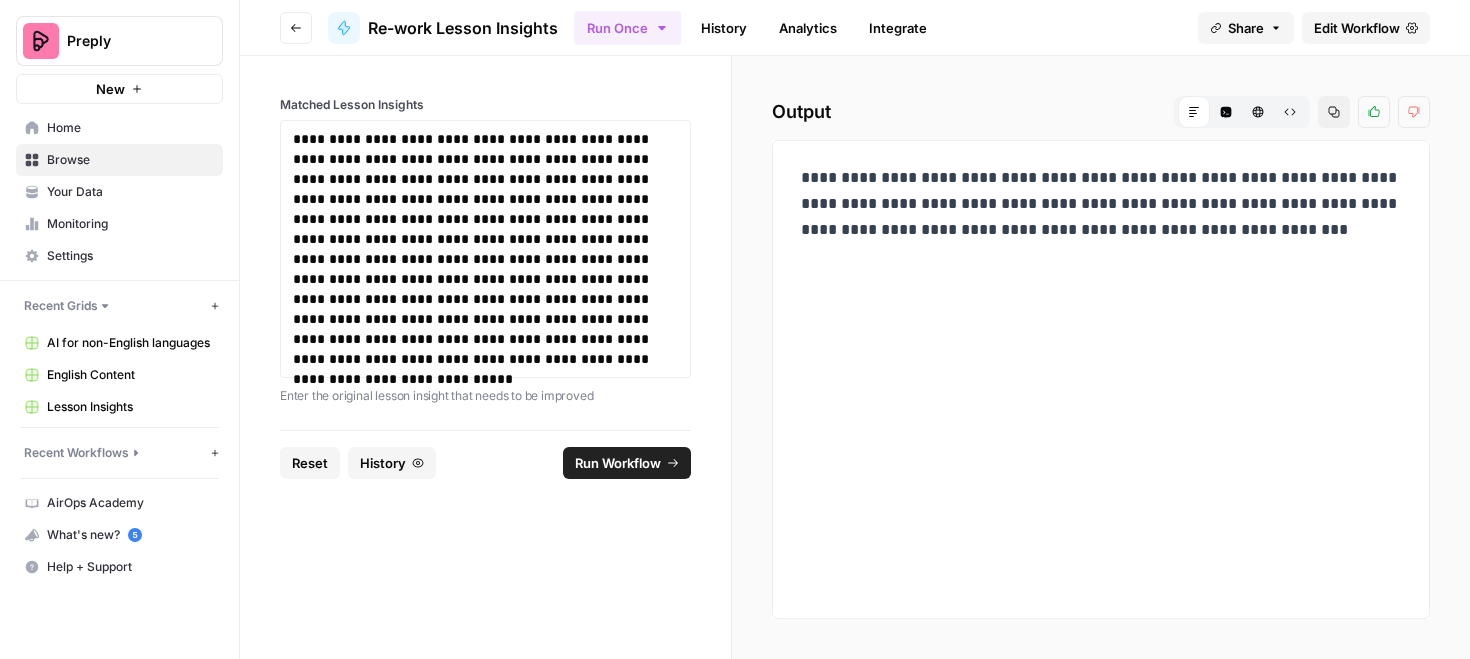 click on "**********" at bounding box center [1101, 204] 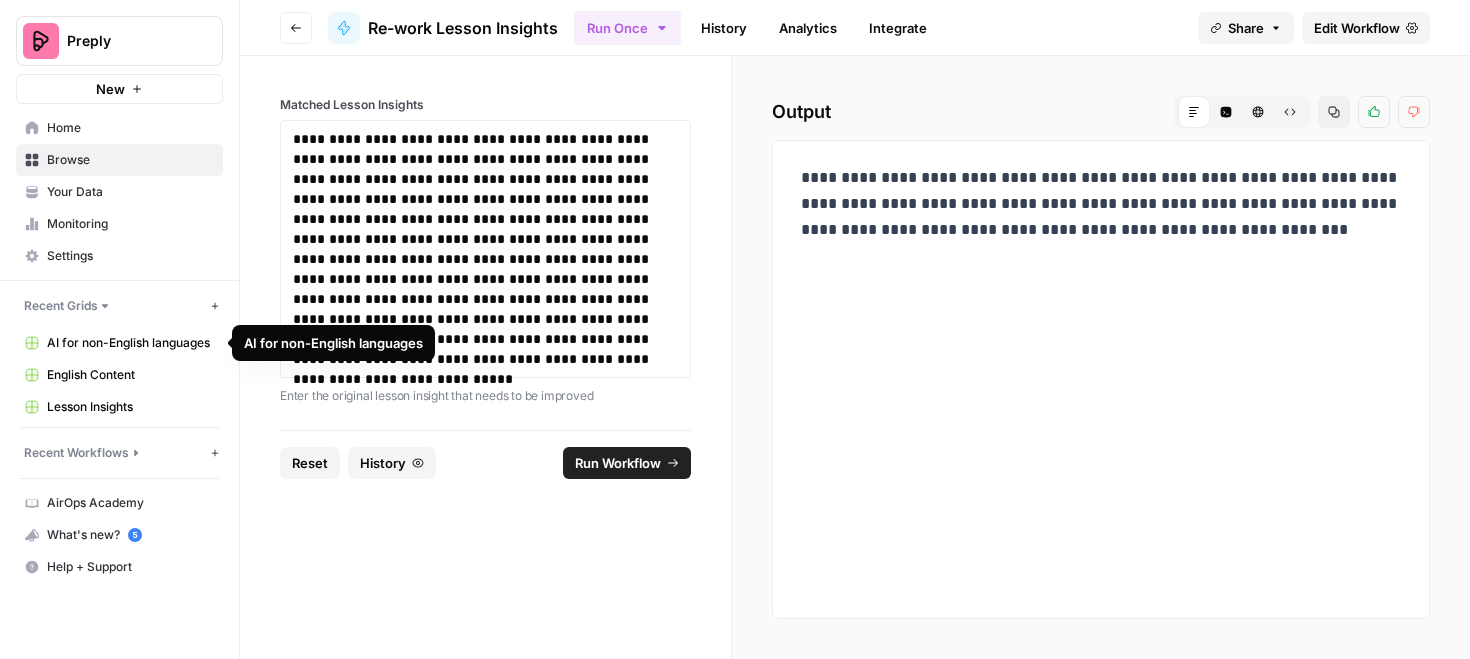 click on "English Content" at bounding box center [130, 375] 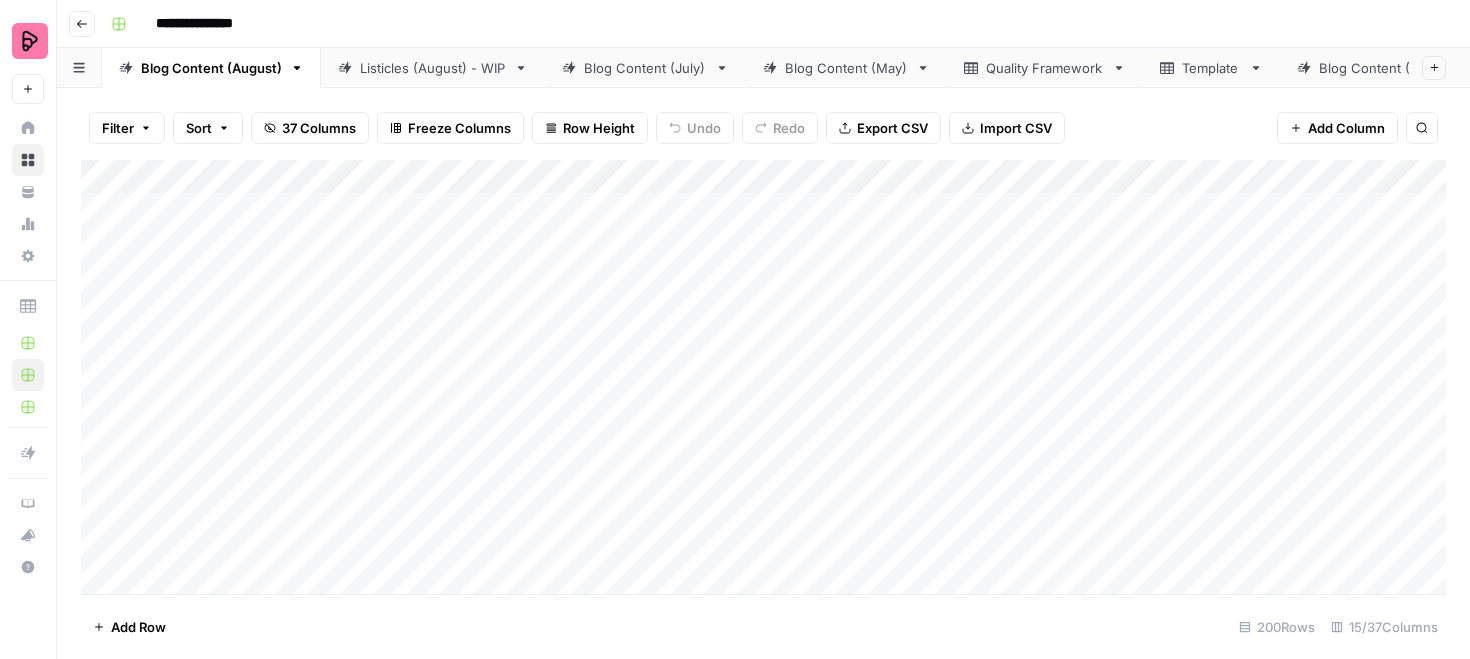 click on "Listicles (August) - WIP" at bounding box center [433, 68] 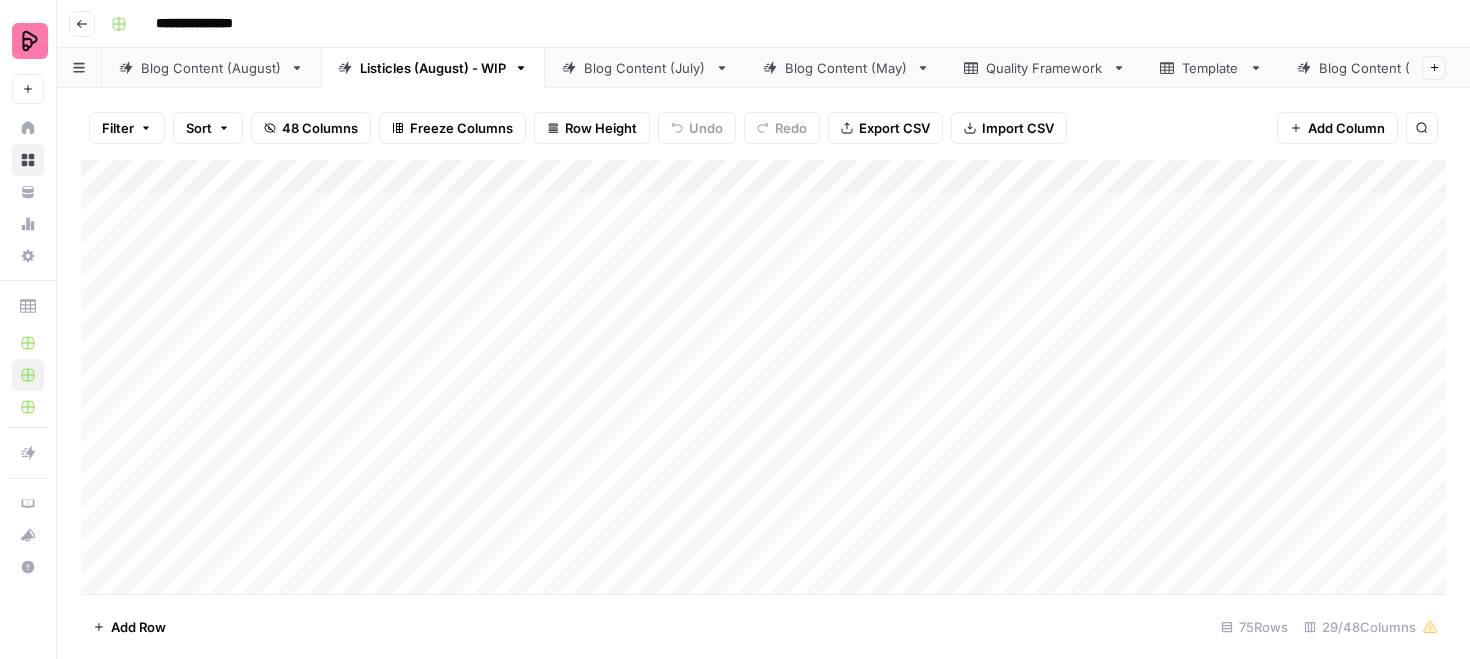 click on "Blog Content (July)" at bounding box center (645, 68) 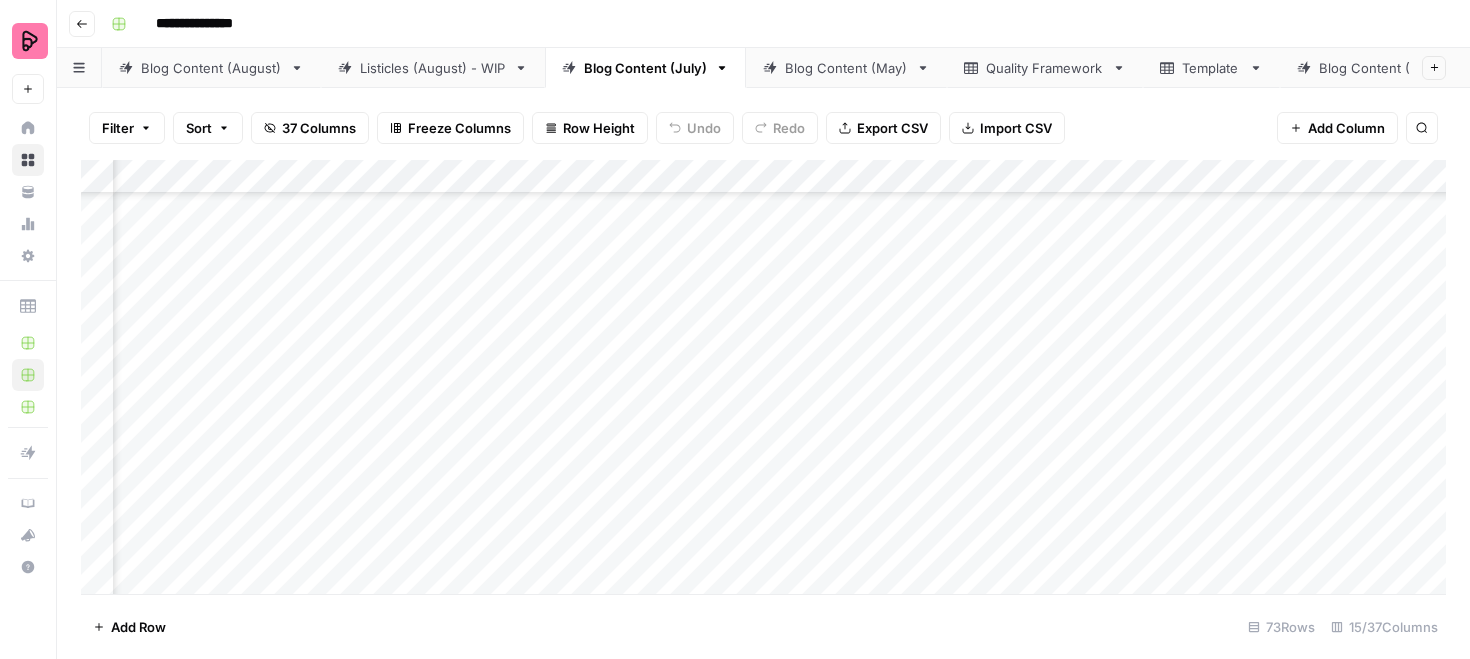 scroll, scrollTop: 3428, scrollLeft: 545, axis: both 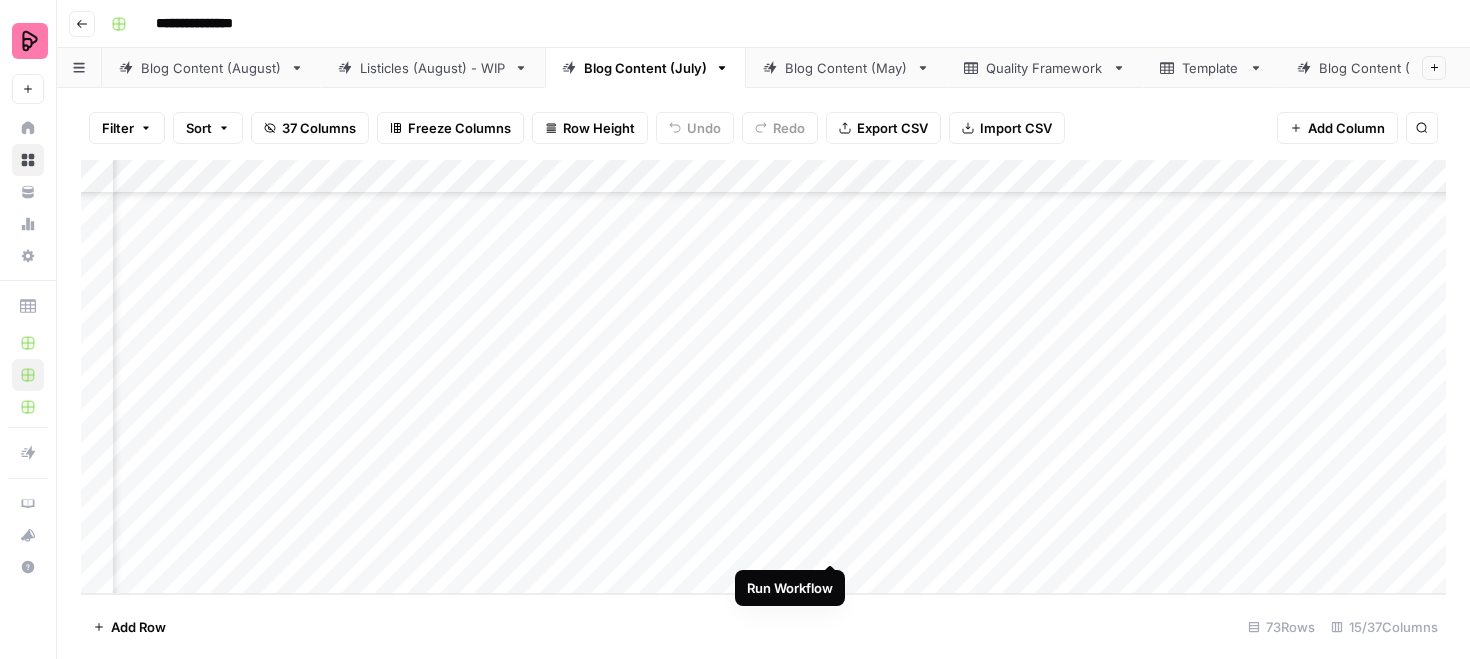 click on "Add Column" at bounding box center [763, 377] 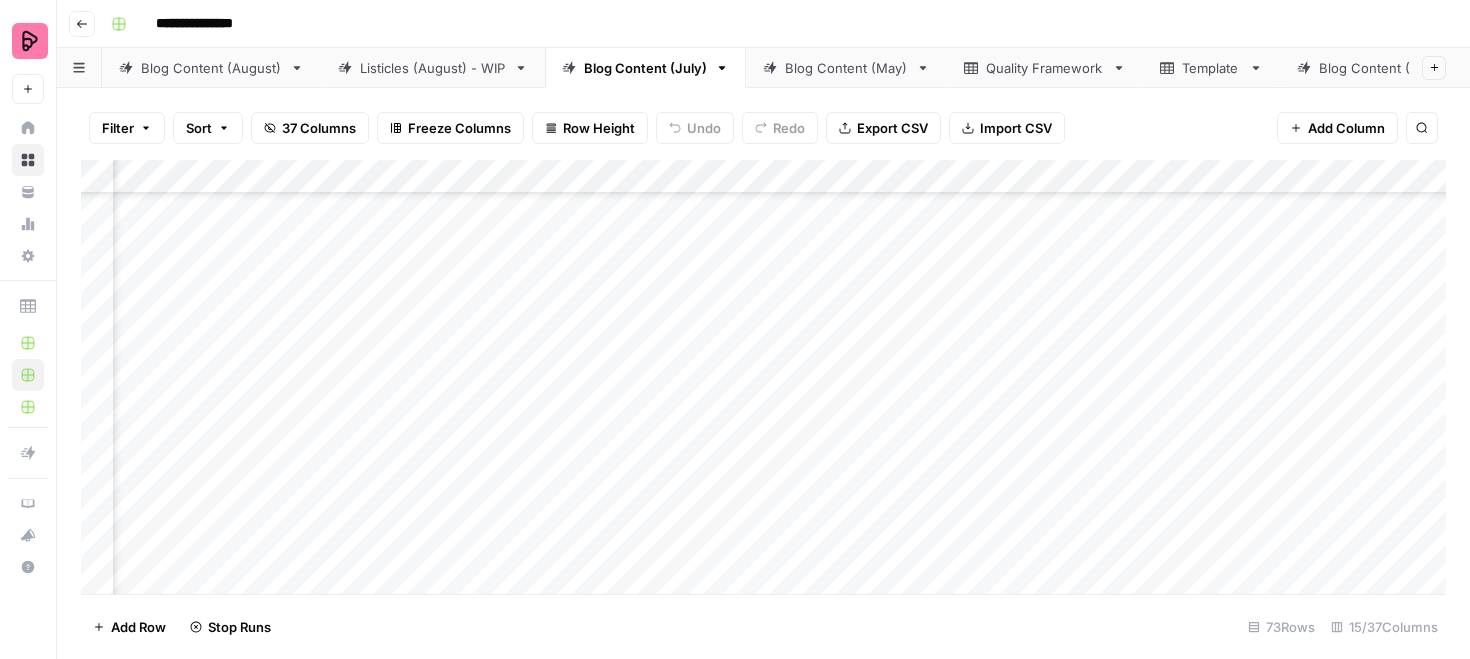 scroll, scrollTop: 3428, scrollLeft: 545, axis: both 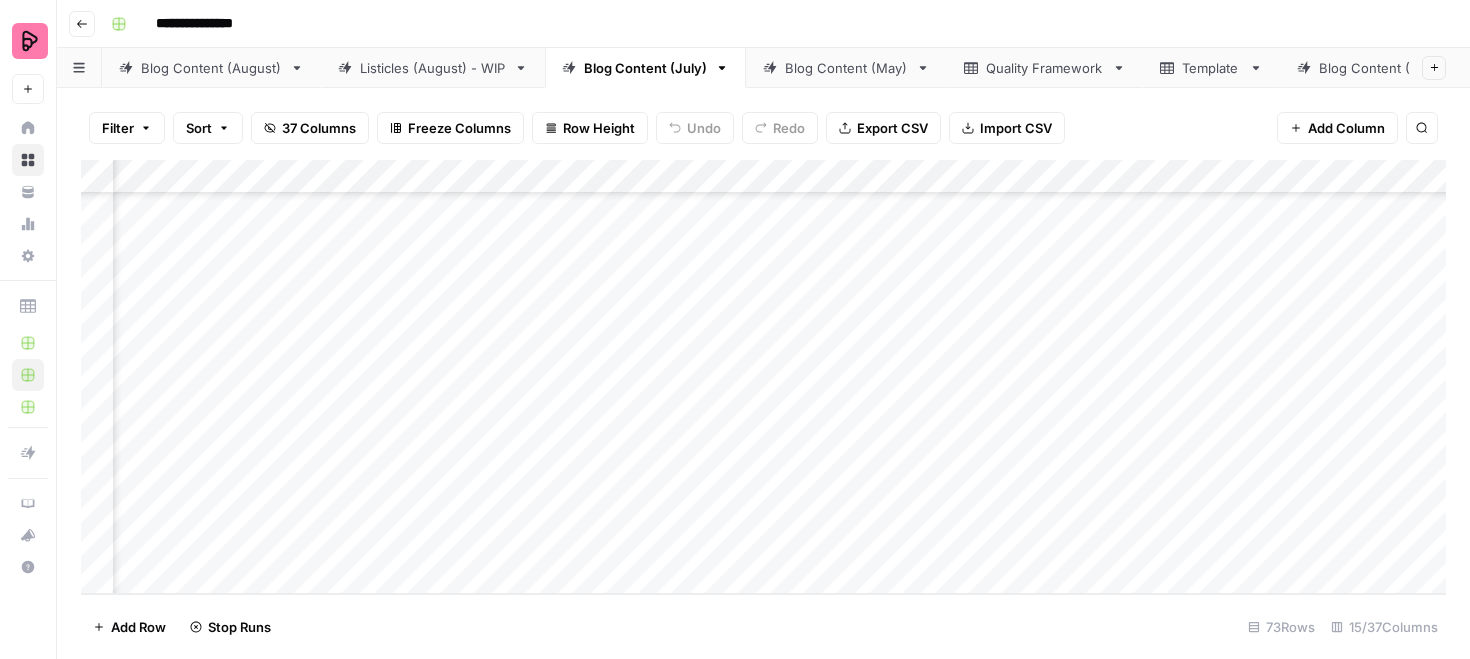 click on "Add Column" at bounding box center (763, 377) 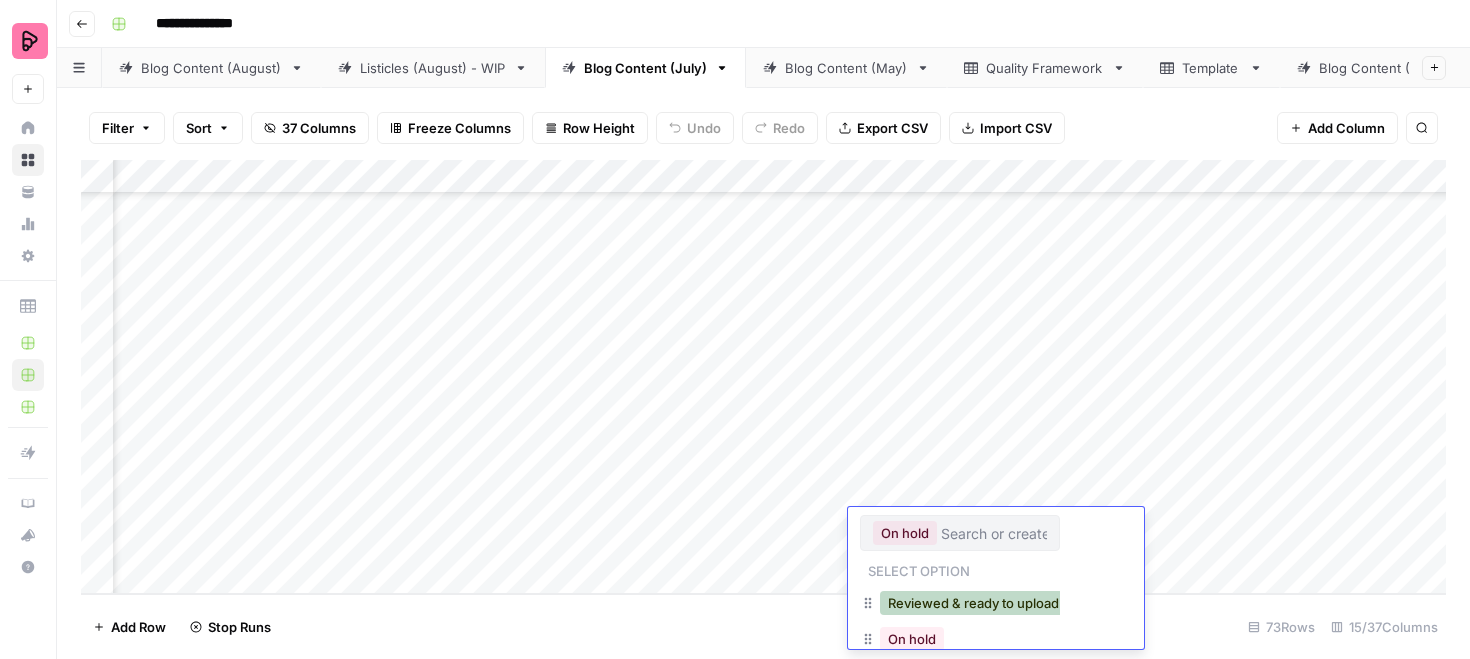scroll, scrollTop: 32, scrollLeft: 0, axis: vertical 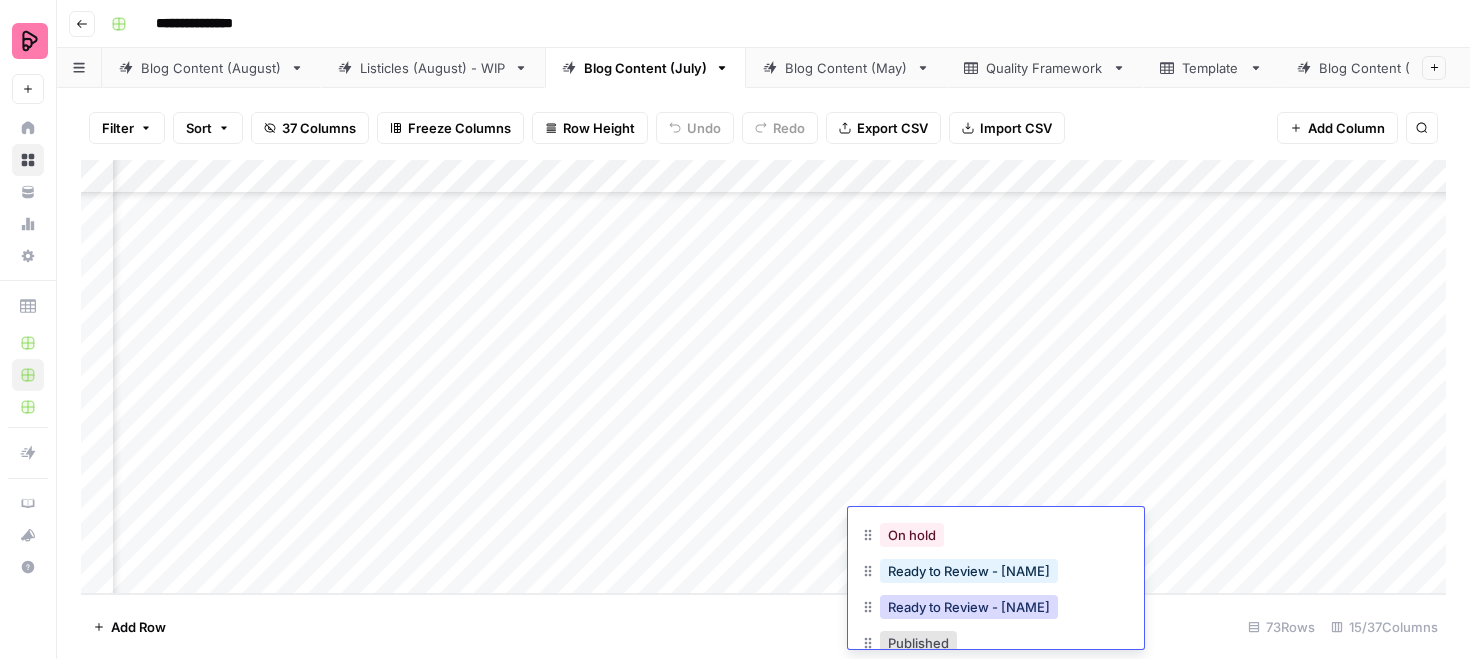 click on "Ready to Review - Rebekah" at bounding box center [969, 607] 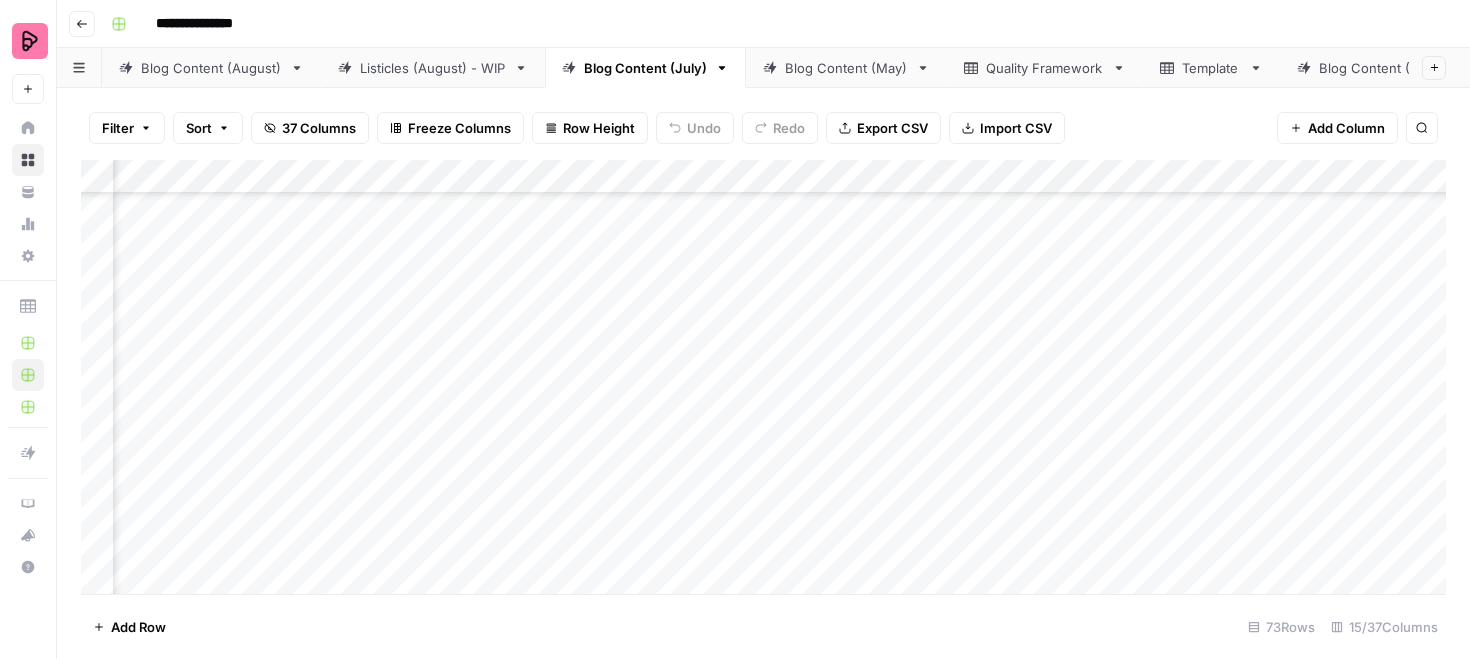 scroll, scrollTop: 3118, scrollLeft: 545, axis: both 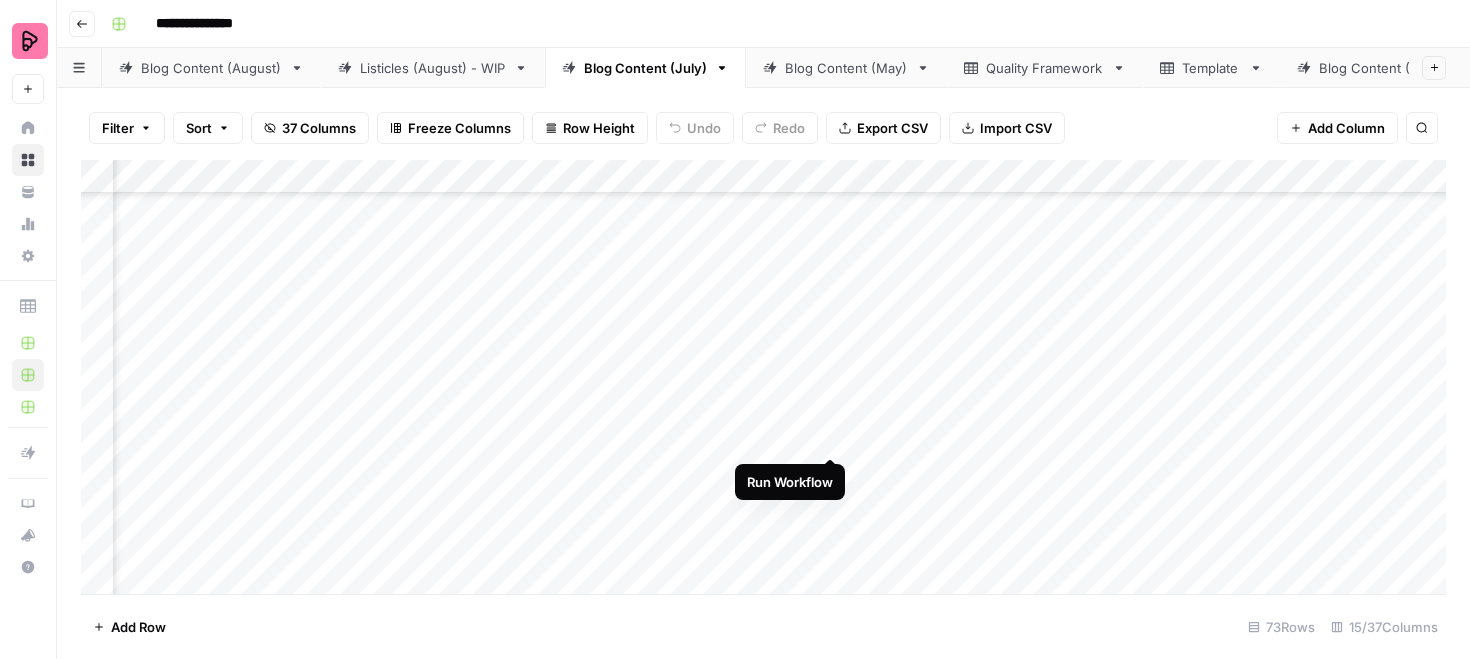 click on "Add Column" at bounding box center (763, 377) 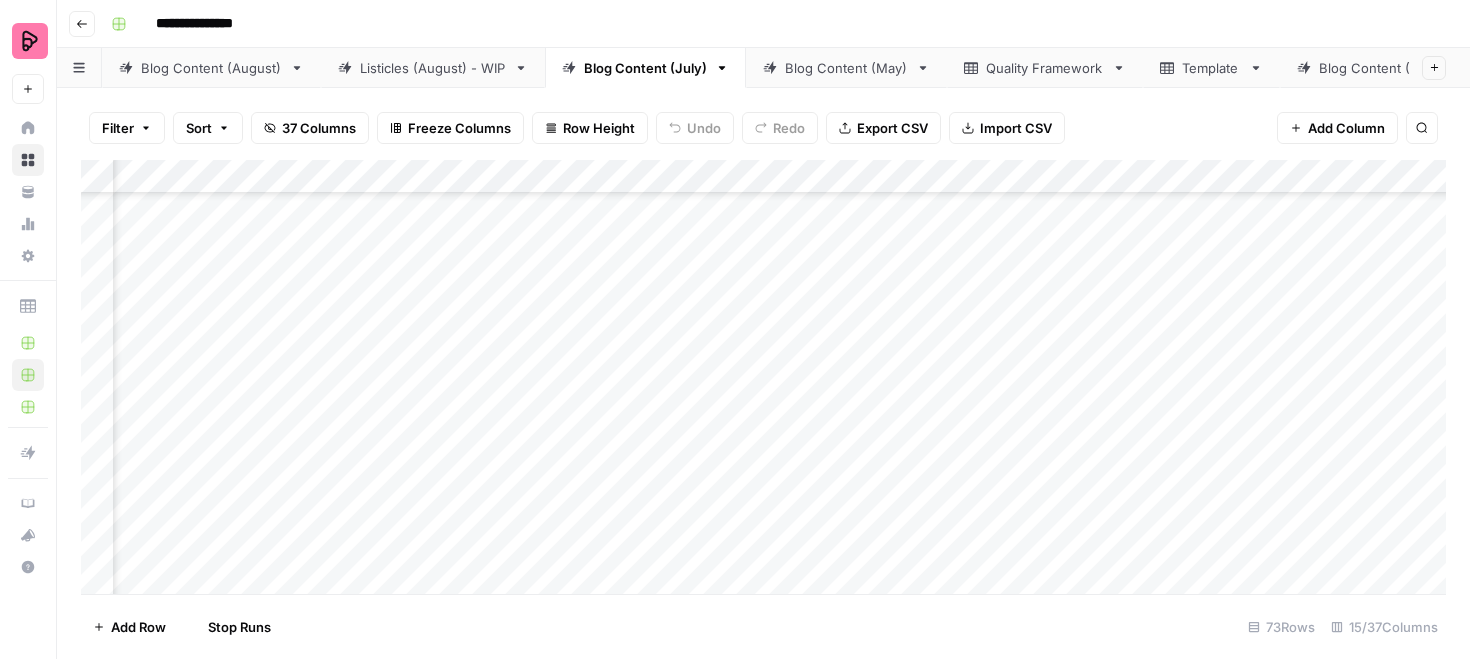click on "Add Column" at bounding box center [763, 377] 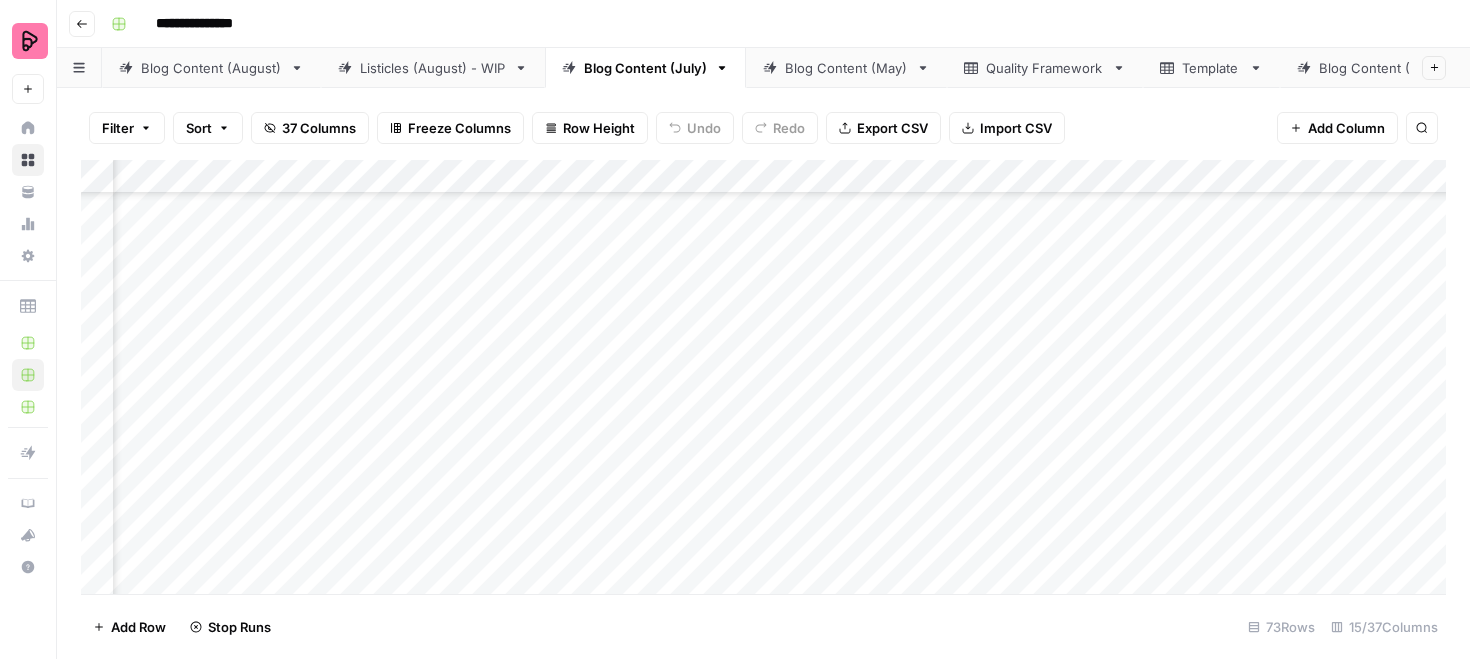 scroll, scrollTop: 2323, scrollLeft: 545, axis: both 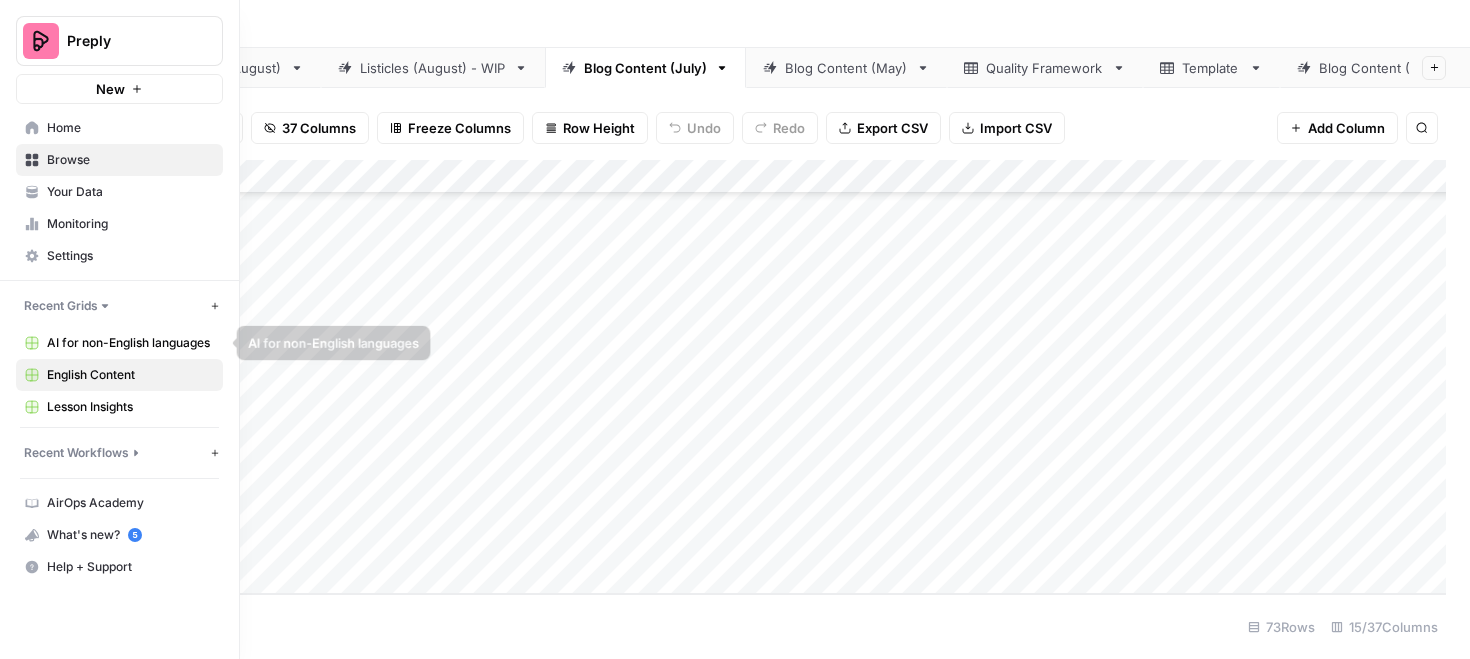 click on "AI for non-English languages" at bounding box center [130, 343] 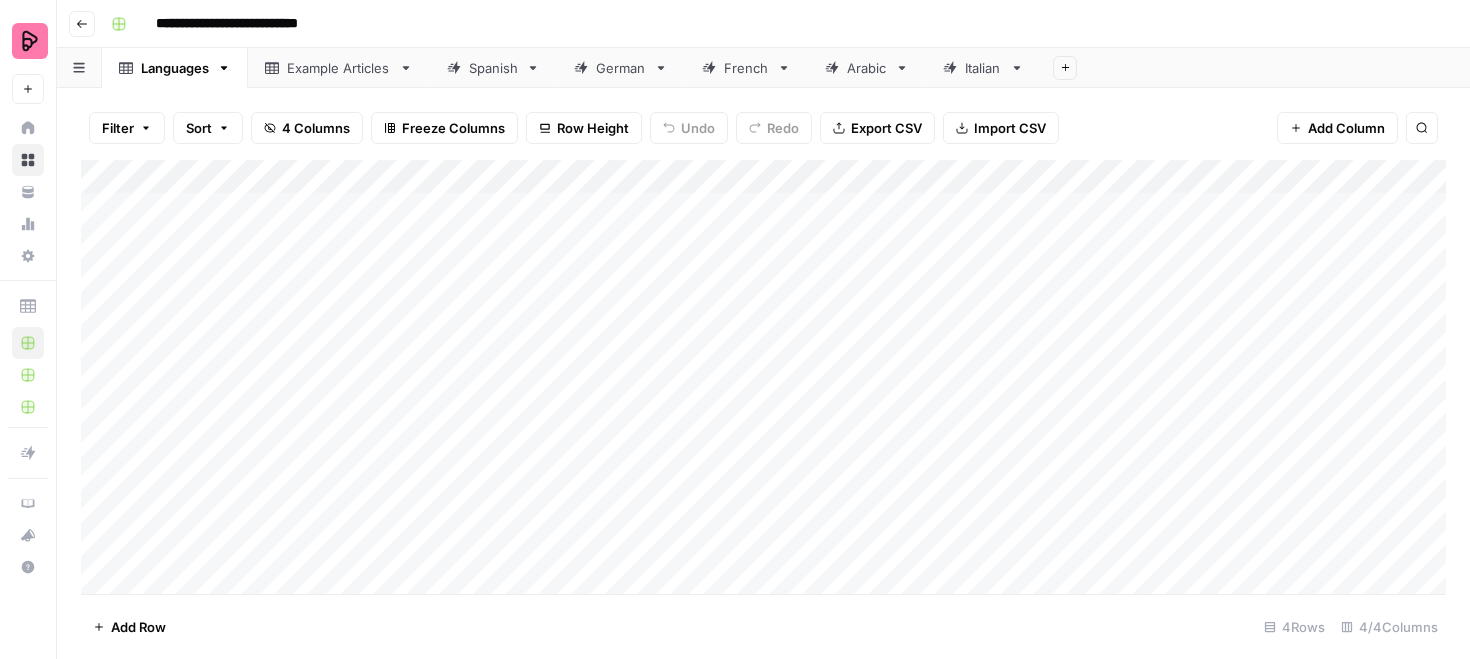 click on "Spanish" at bounding box center [493, 68] 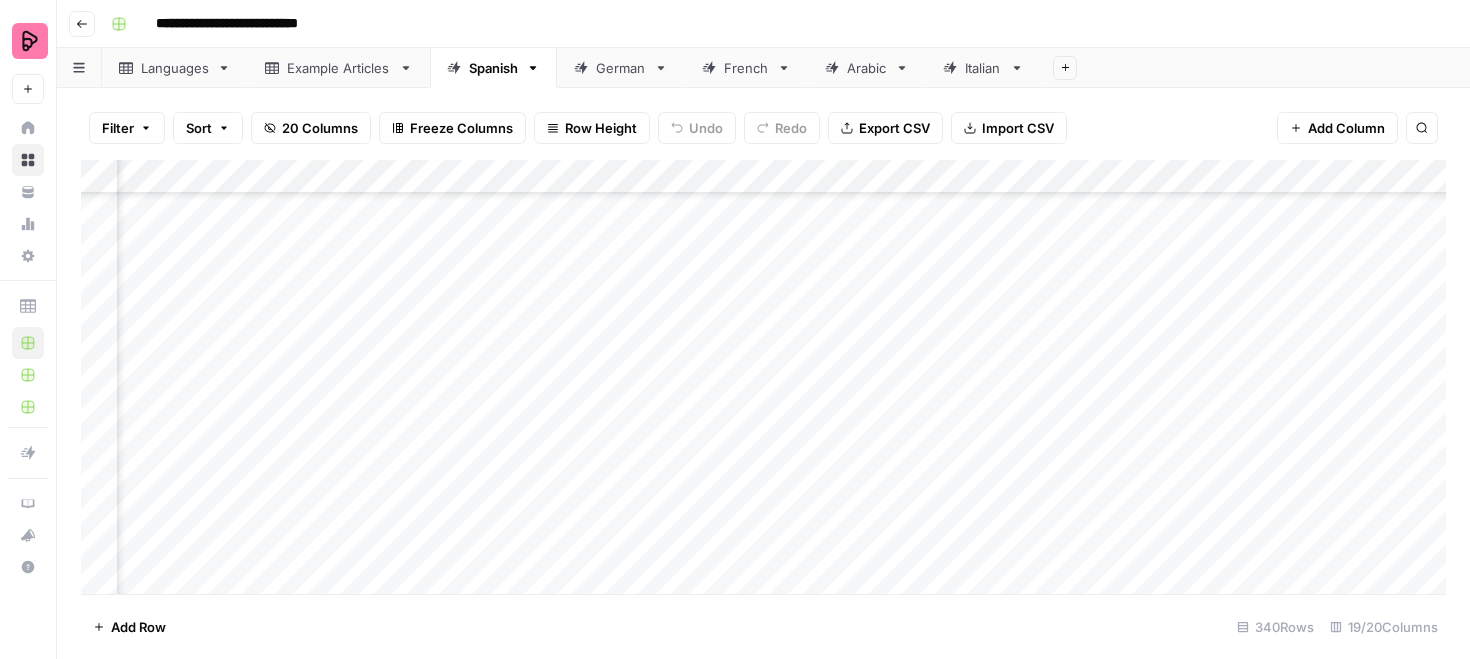 scroll, scrollTop: 10568, scrollLeft: 1600, axis: both 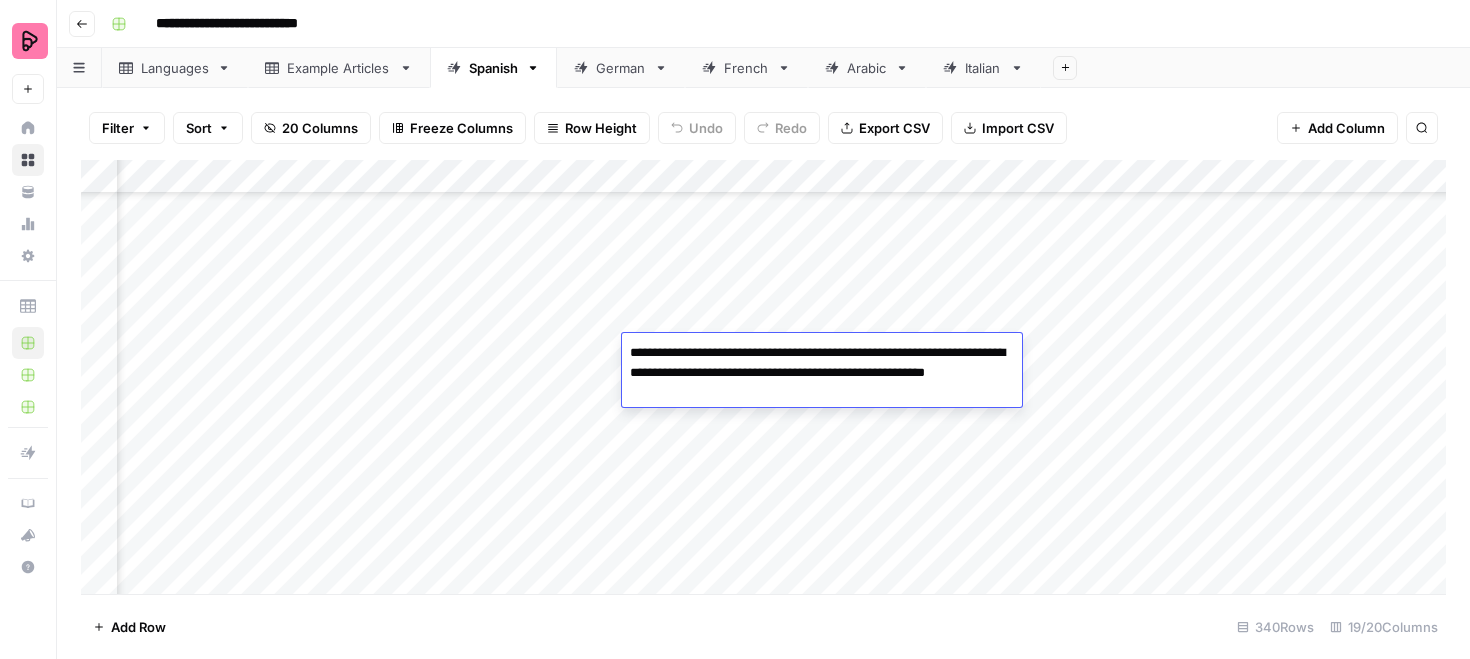click on "Add Column" at bounding box center (763, 377) 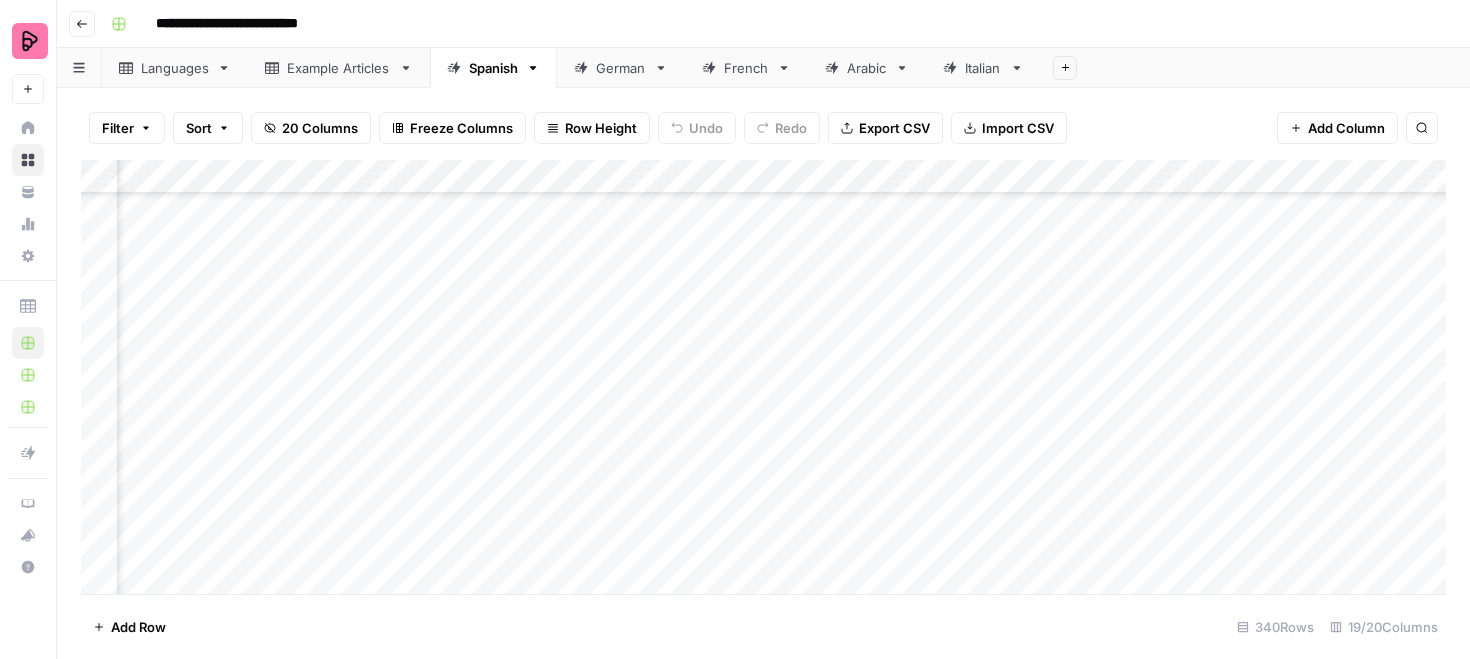 click on "Add Column" at bounding box center [763, 377] 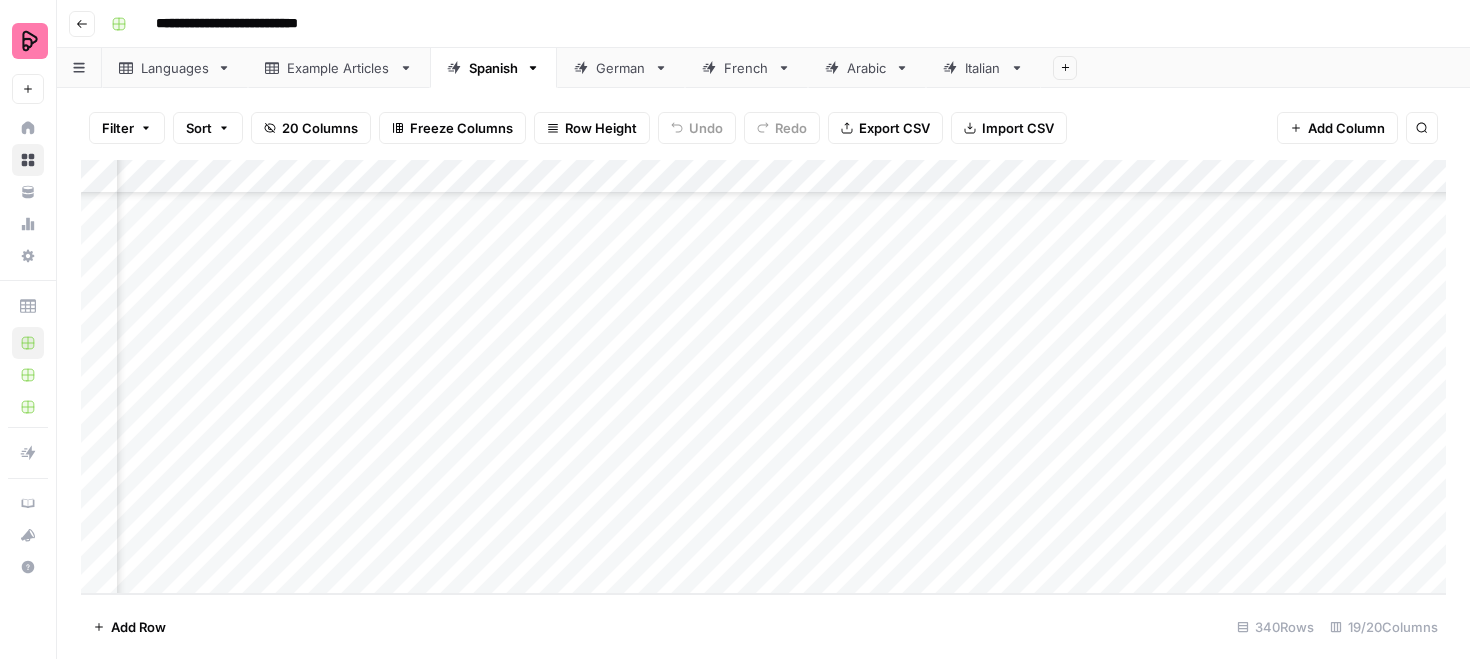 click on "Add Column" at bounding box center (763, 377) 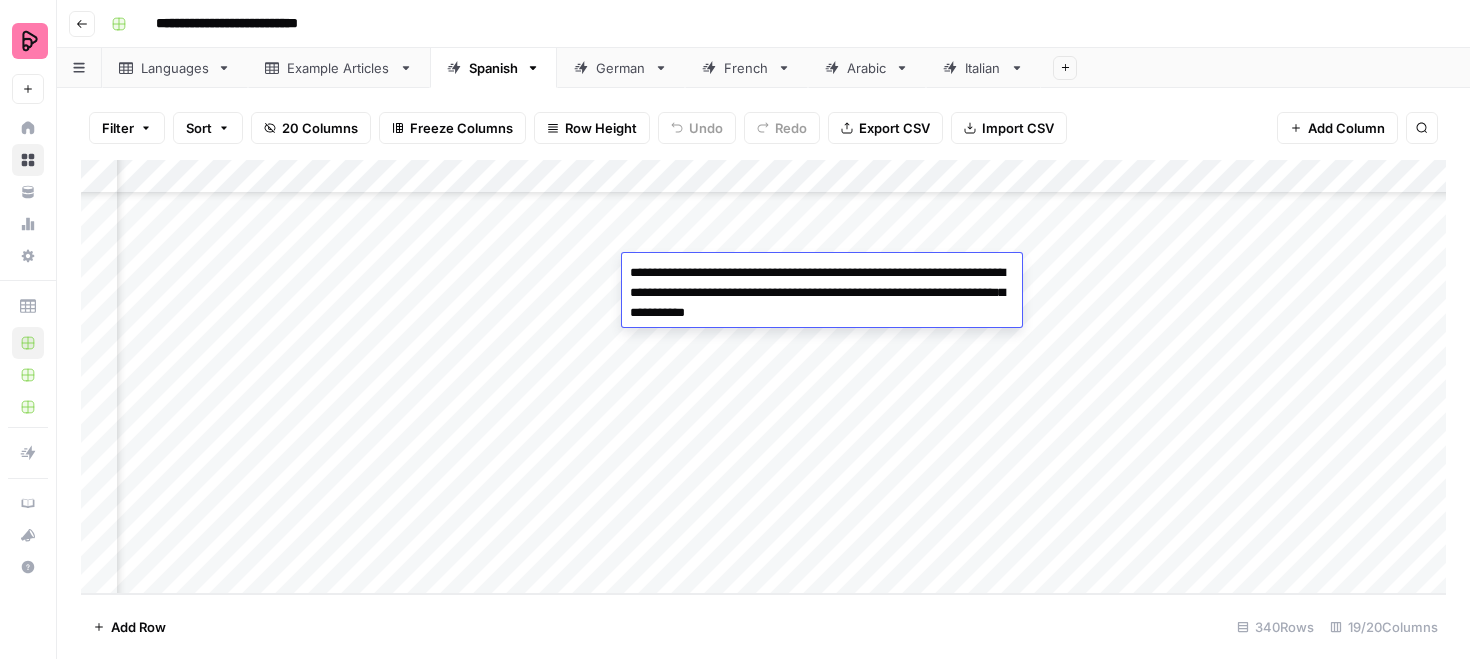 click on "Add Column" at bounding box center [763, 377] 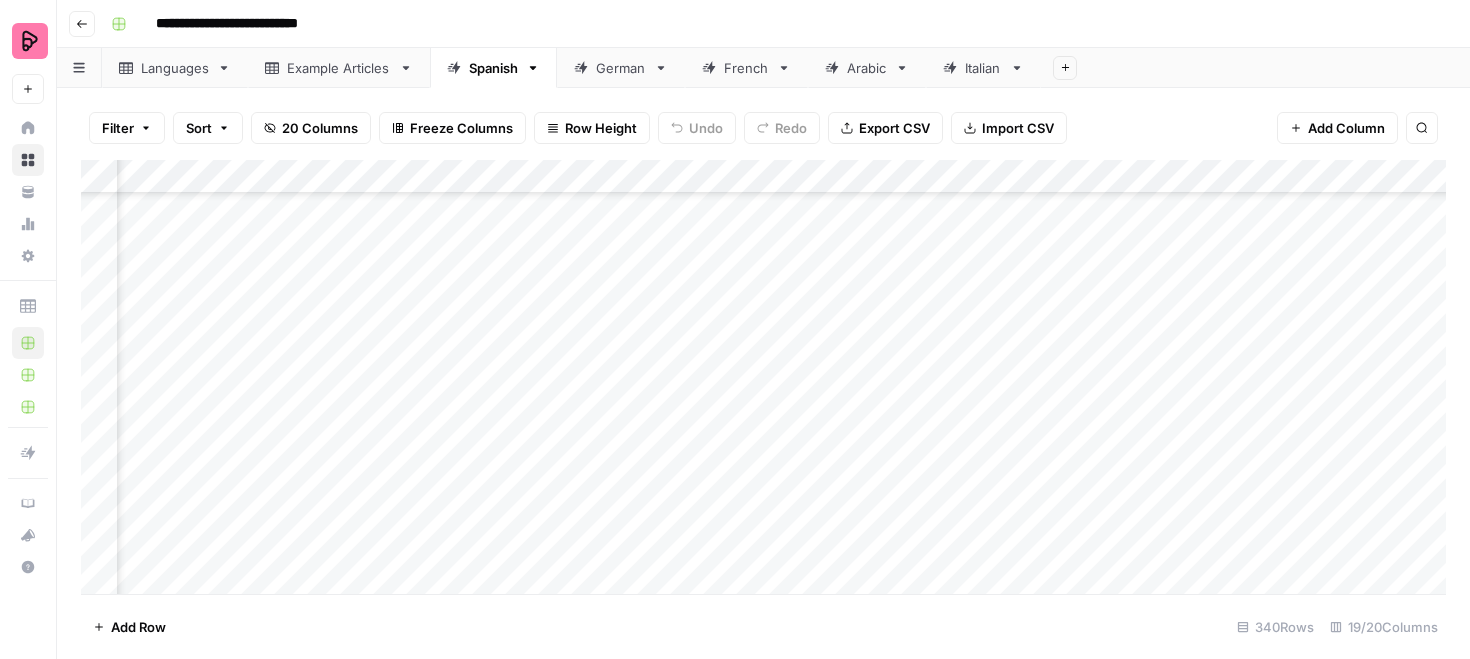 scroll, scrollTop: 10791, scrollLeft: 1600, axis: both 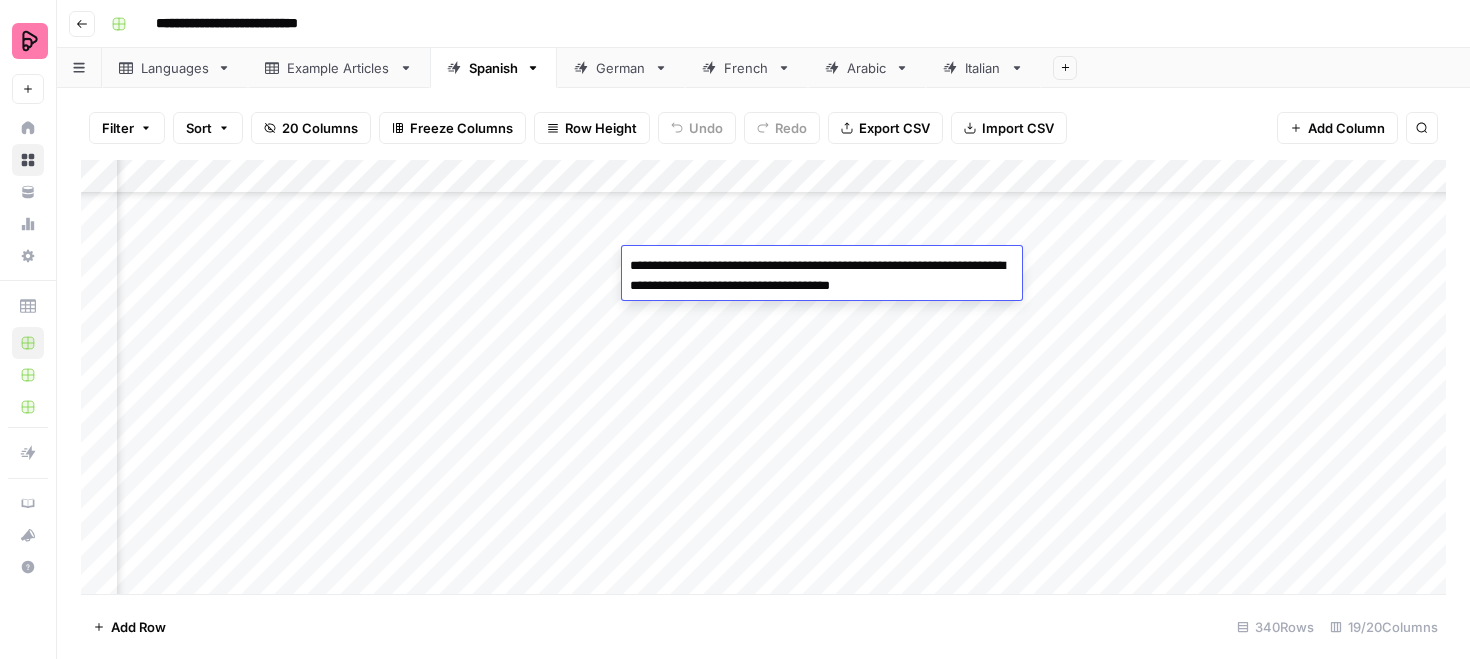 click on "Add Column" at bounding box center [763, 377] 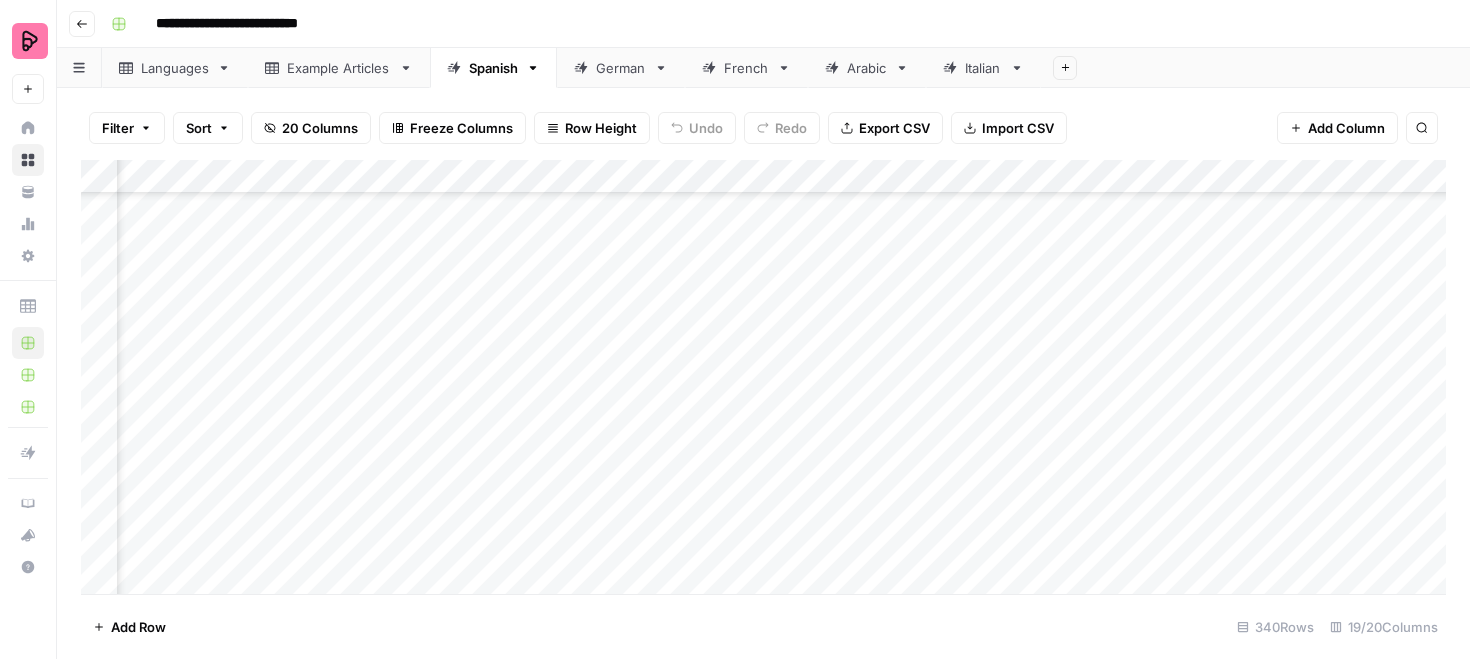 scroll, scrollTop: 10278, scrollLeft: 1600, axis: both 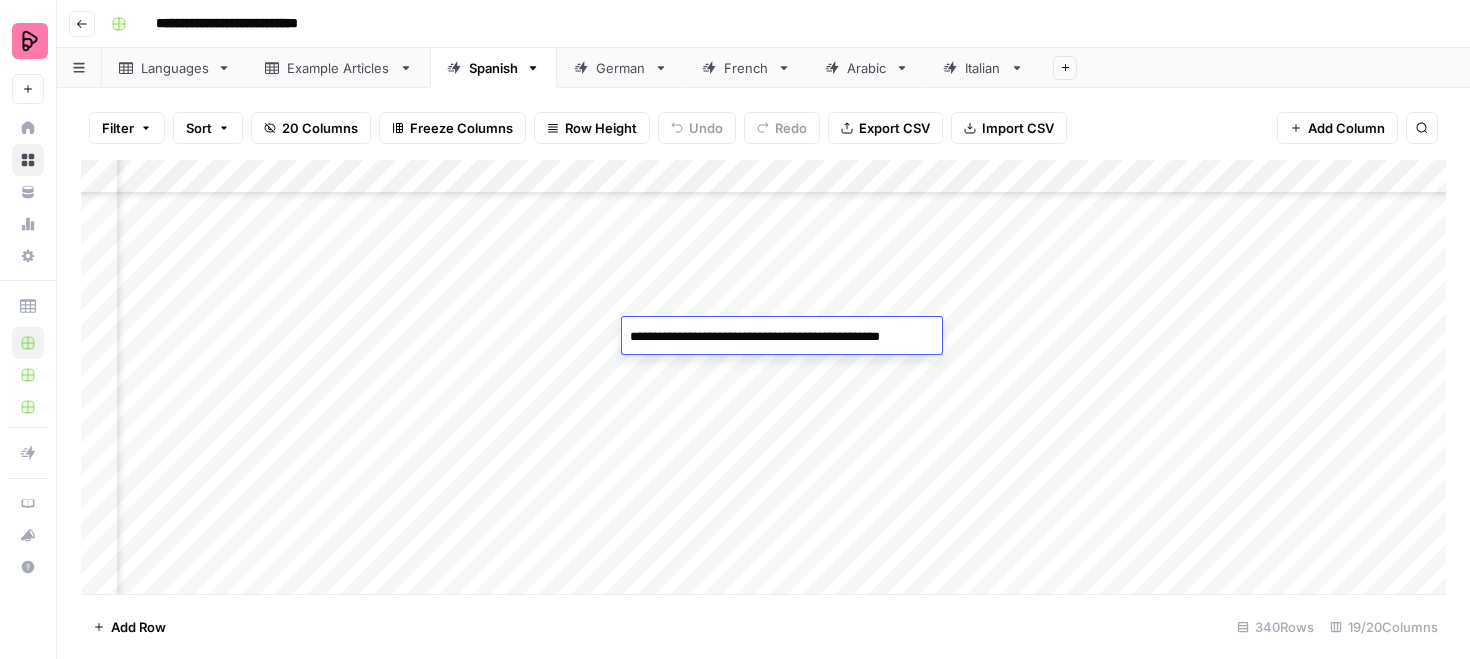 click on "Add Column" at bounding box center [763, 377] 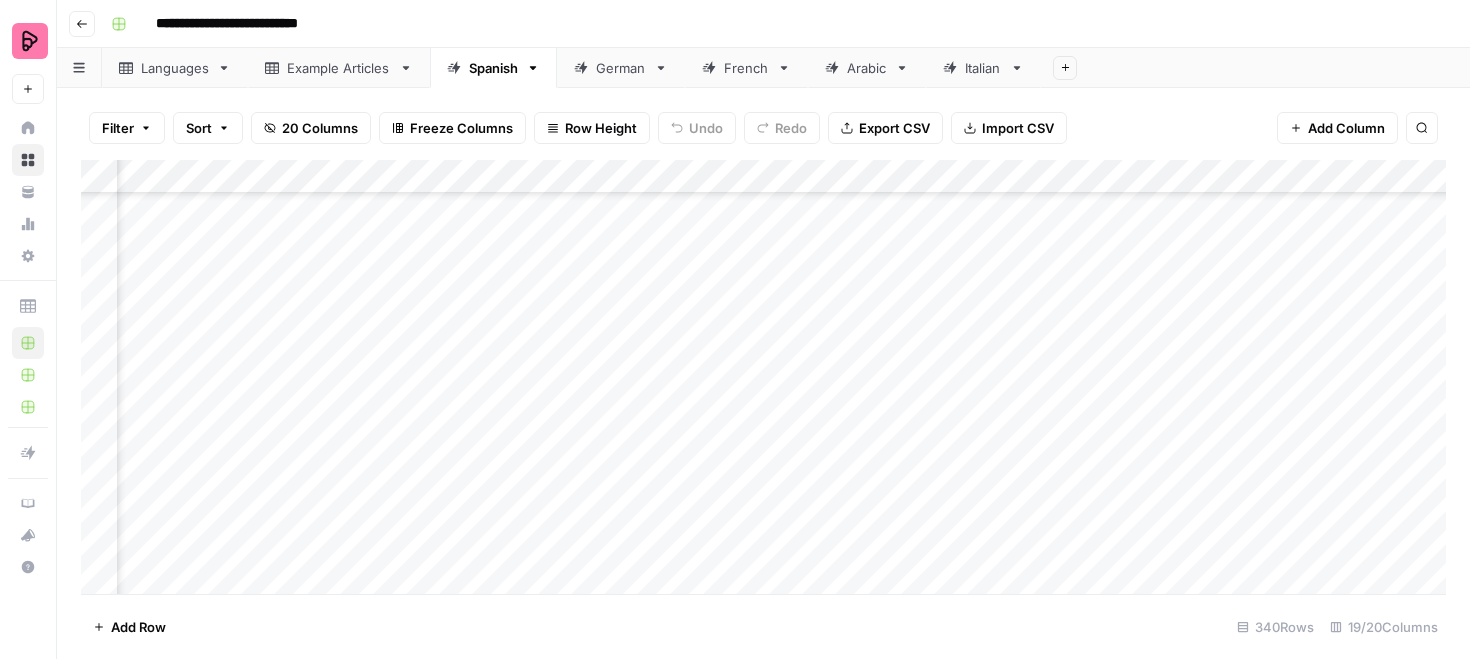 click on "Add Column" at bounding box center (763, 377) 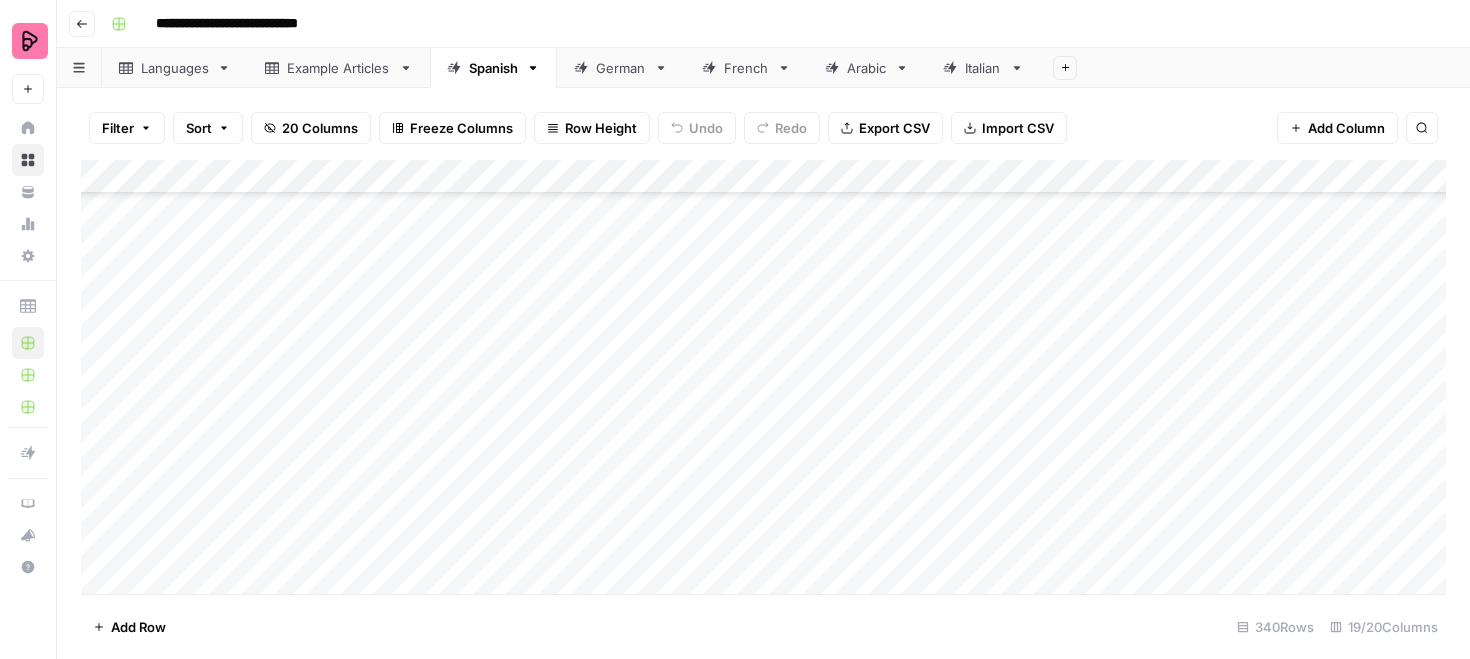 scroll, scrollTop: 10278, scrollLeft: 0, axis: vertical 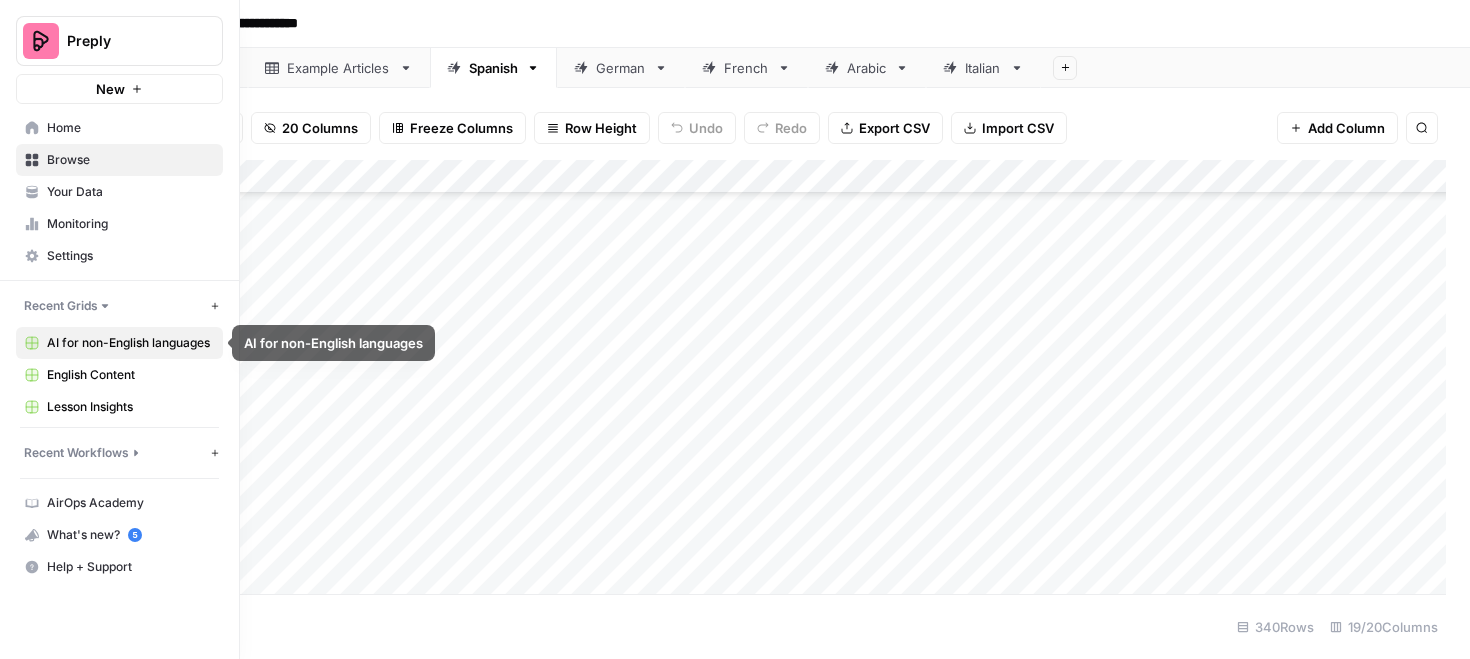 click on "English Content" at bounding box center [130, 375] 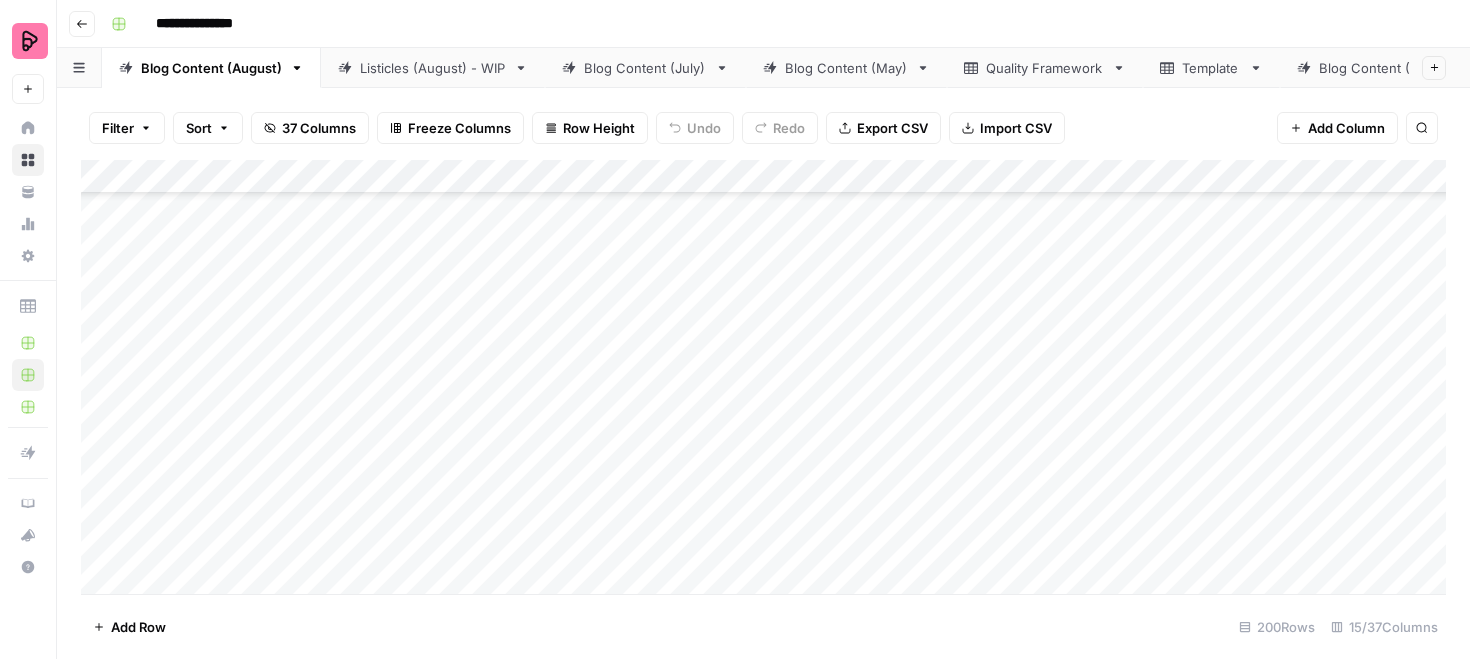 scroll, scrollTop: 5090, scrollLeft: 0, axis: vertical 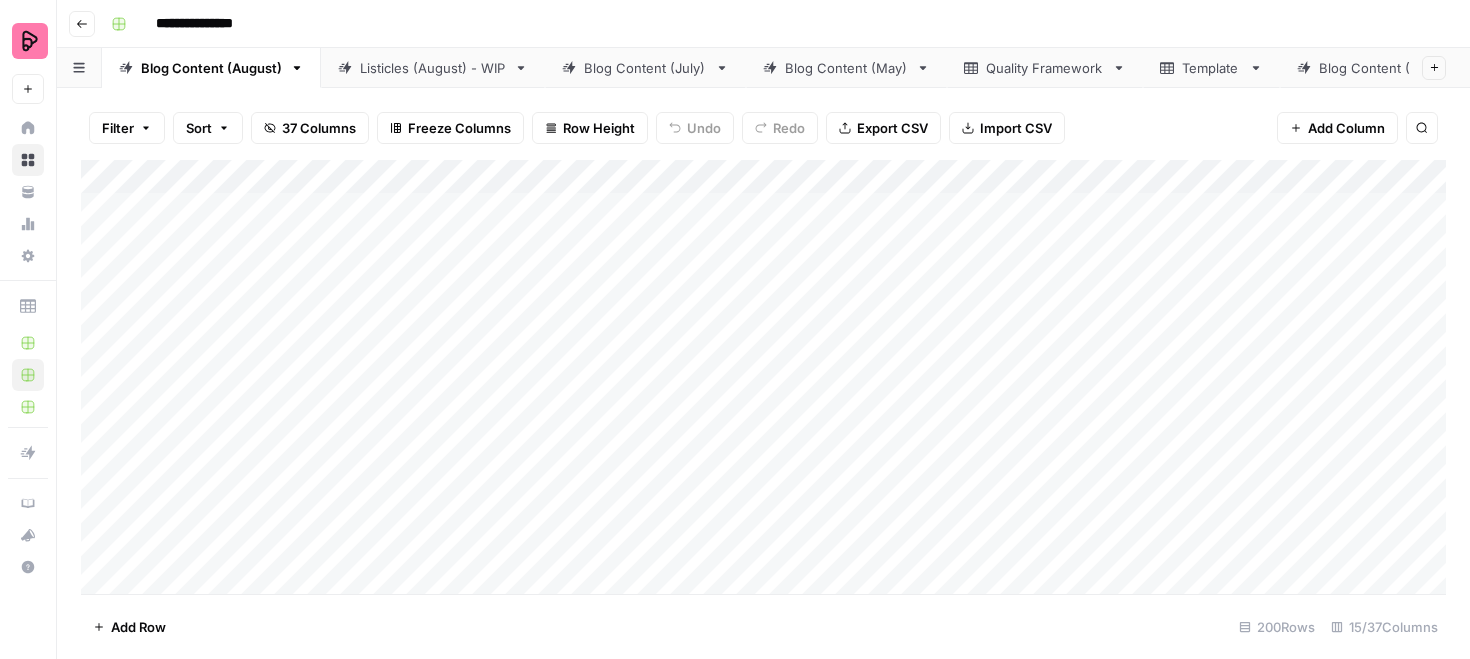 click on "Add Column" at bounding box center [763, 377] 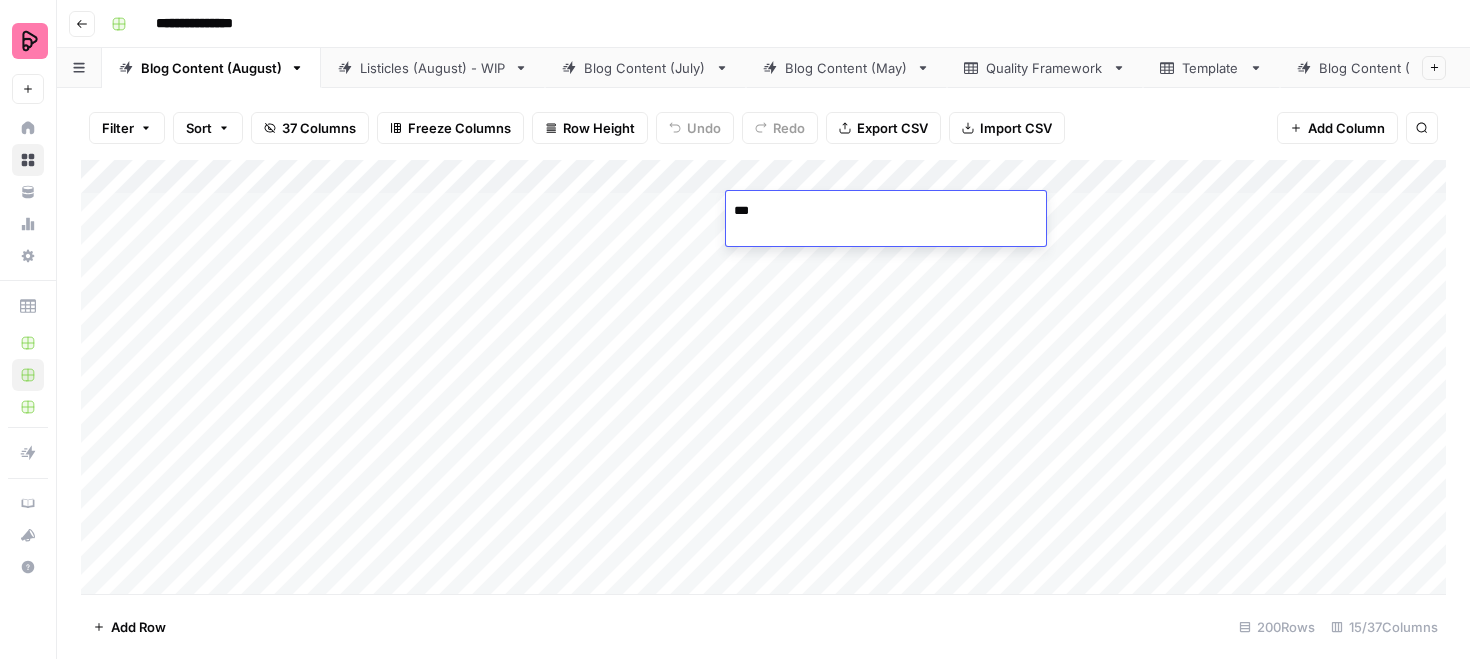 type on "****" 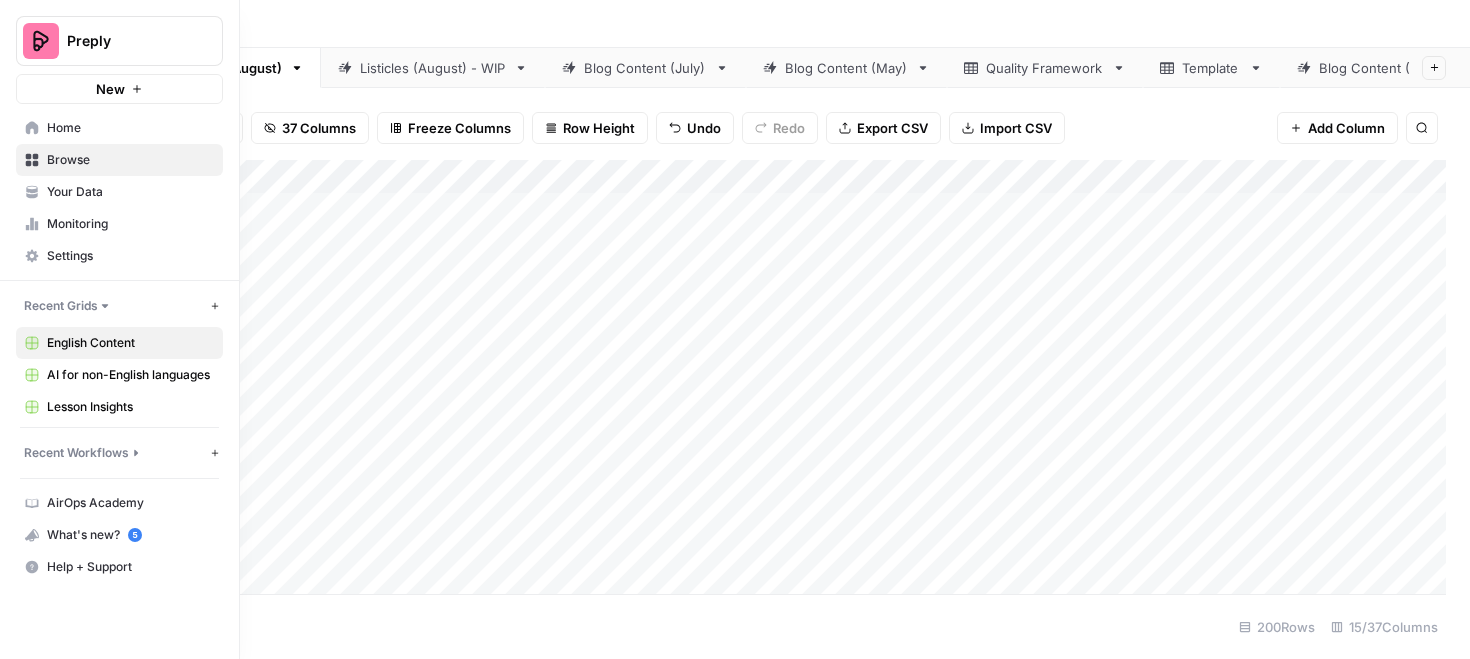 click on "Monitoring" at bounding box center (130, 224) 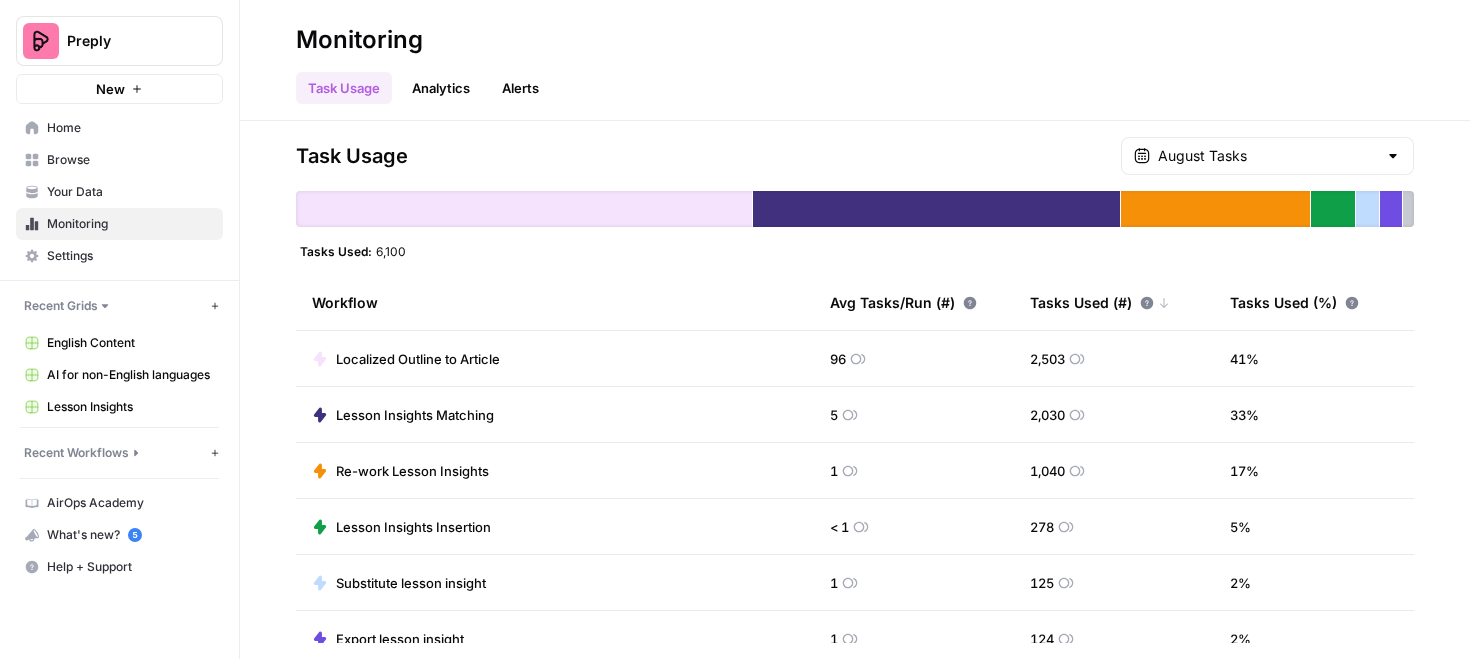 click on "Home" at bounding box center [130, 128] 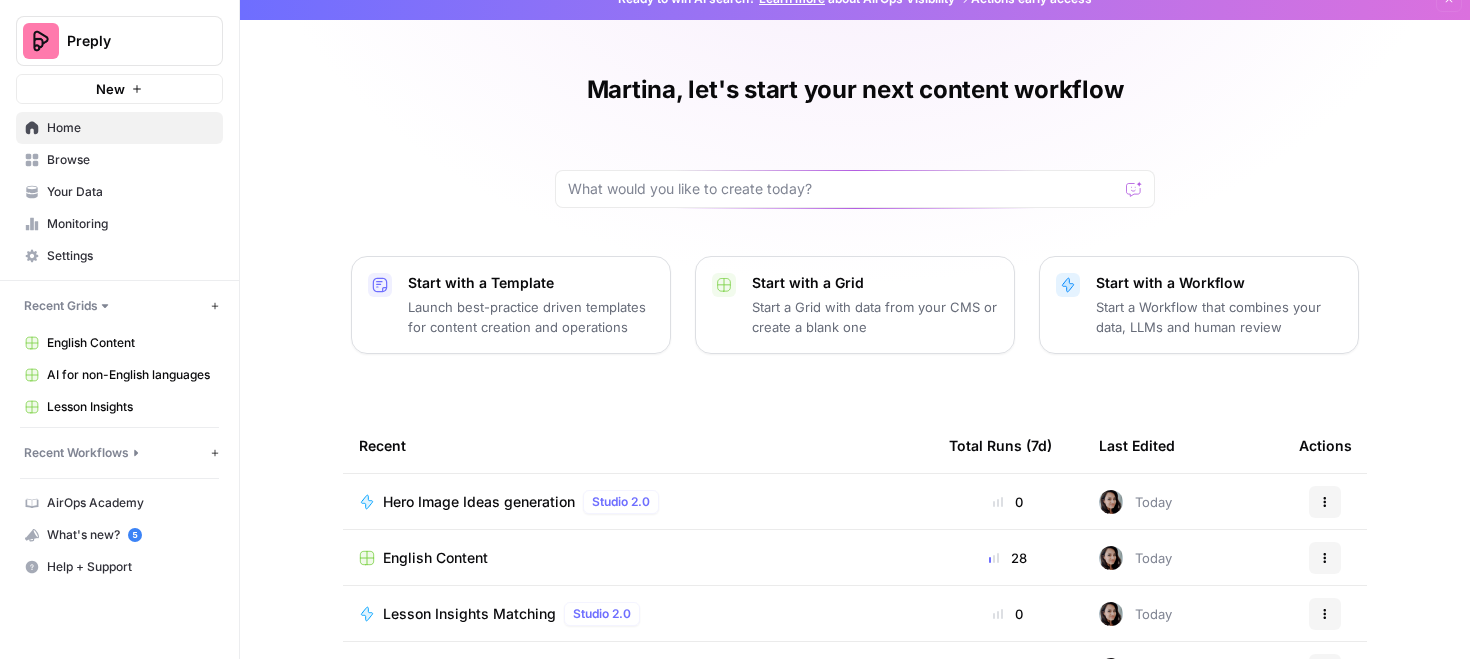 scroll, scrollTop: 27, scrollLeft: 0, axis: vertical 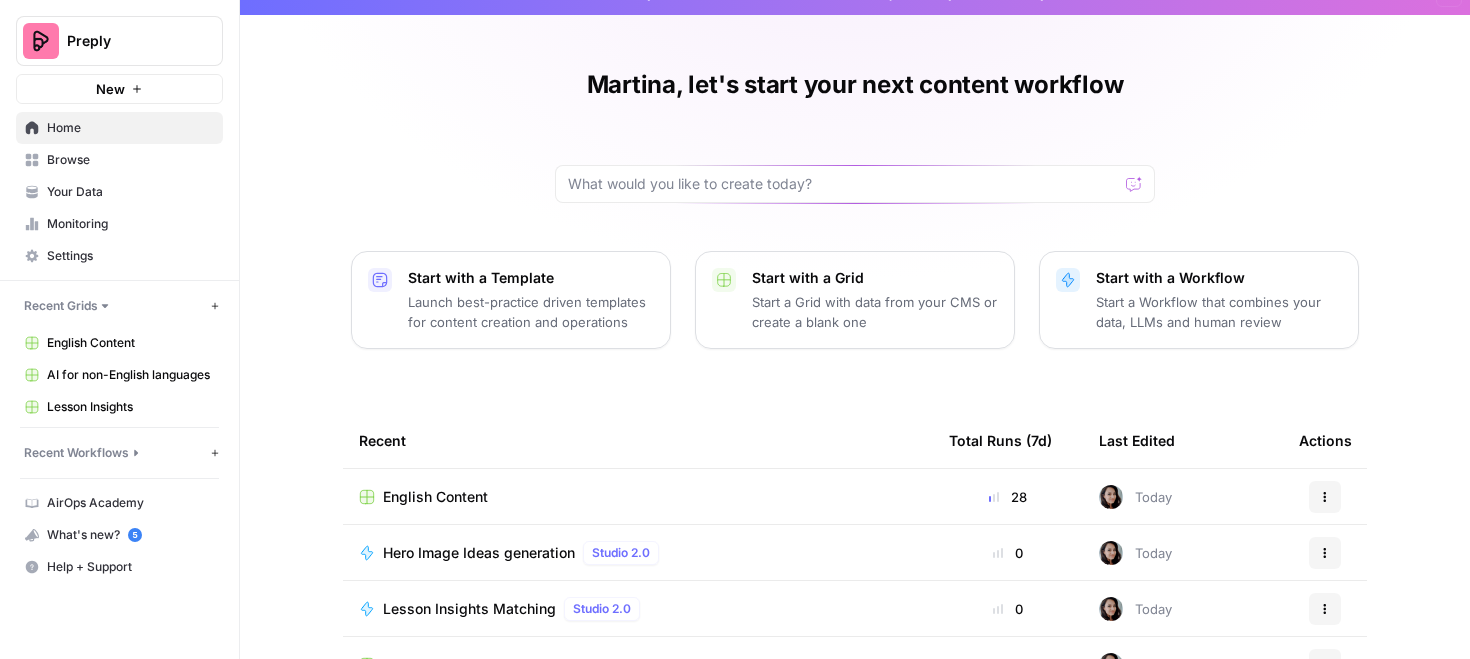 click on "Recent Workflows" at bounding box center [76, 453] 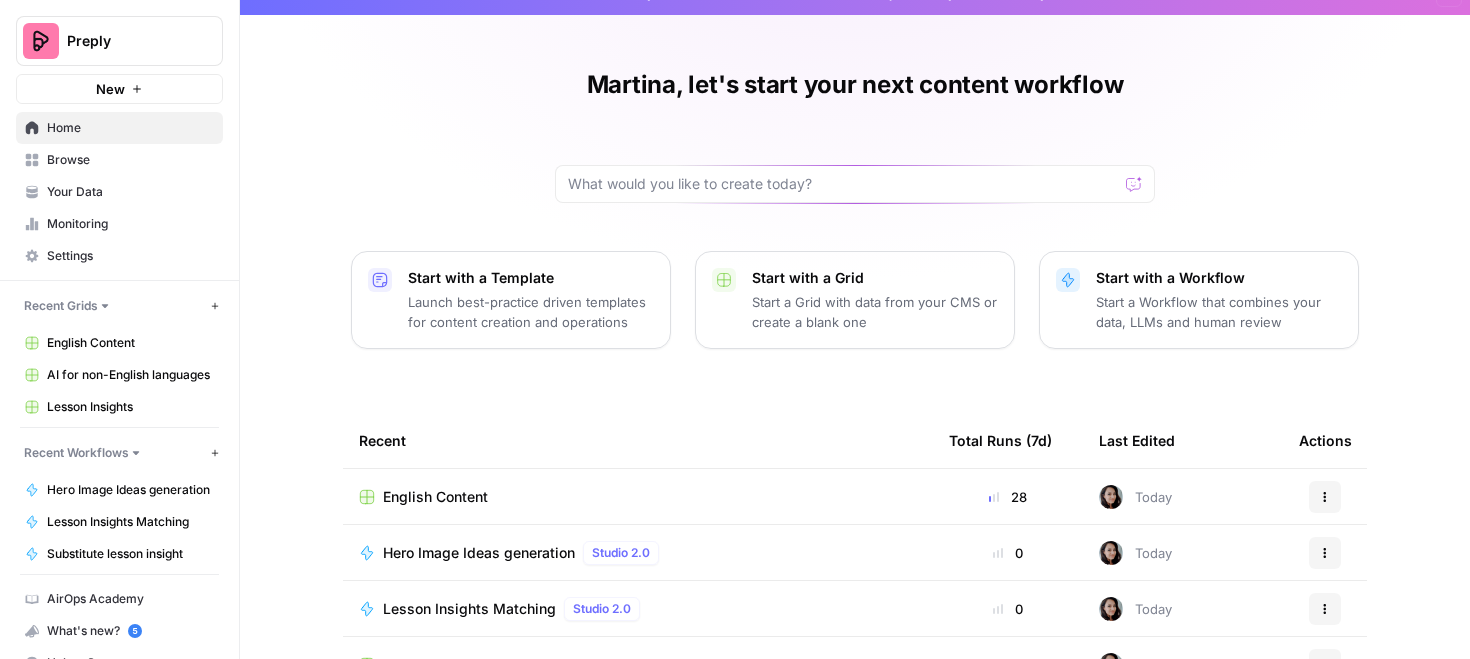 click on "Monitoring" at bounding box center (130, 224) 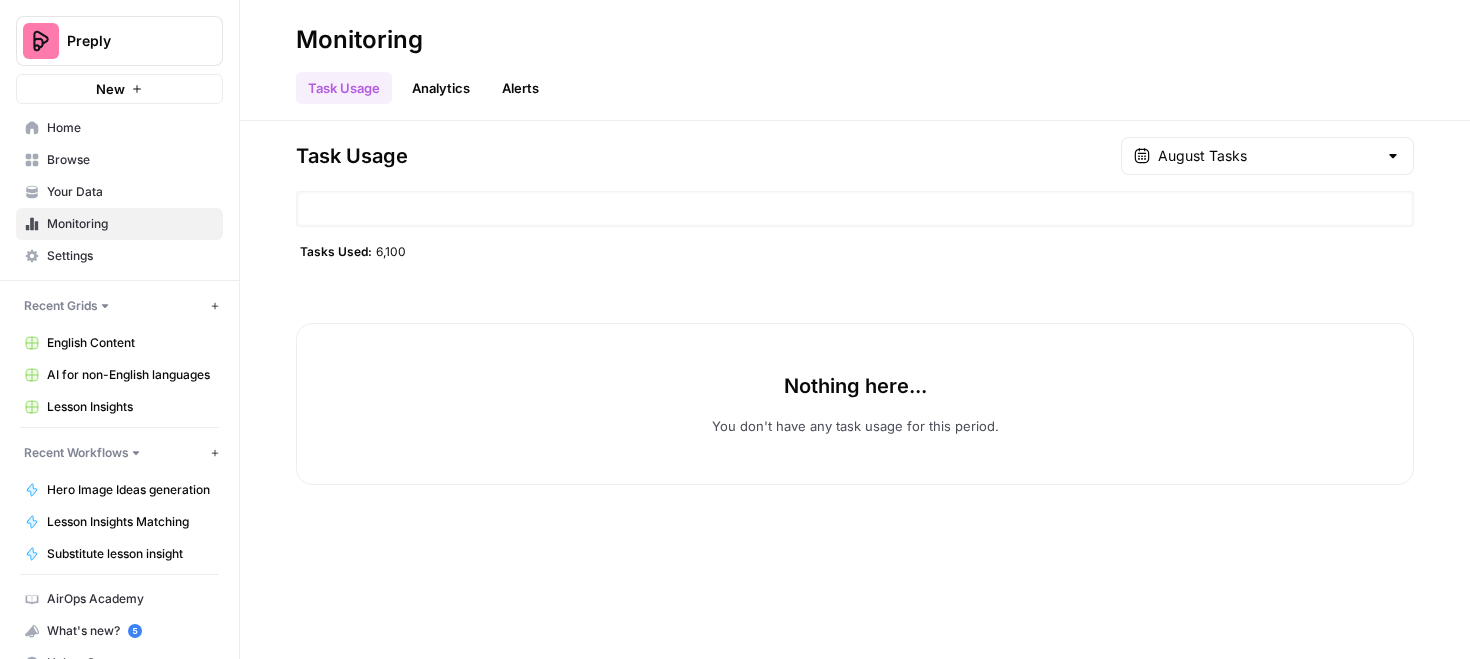 scroll, scrollTop: 0, scrollLeft: 0, axis: both 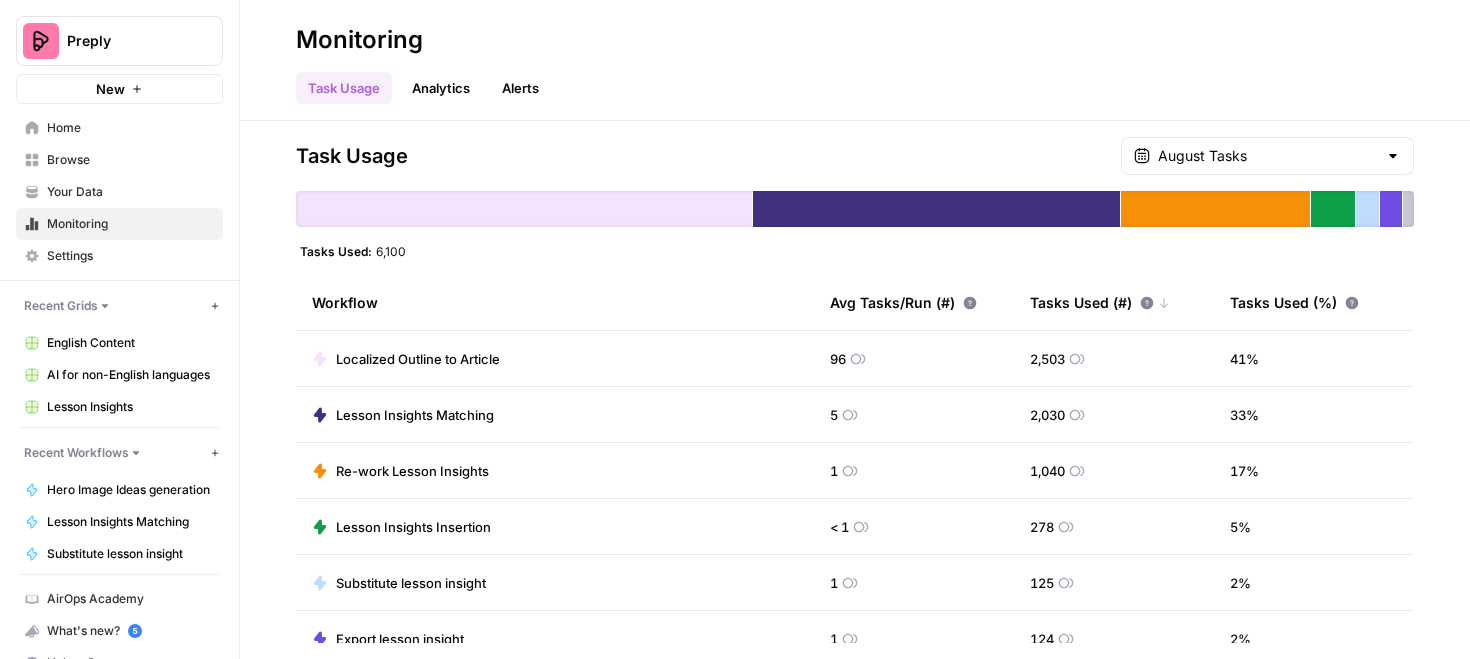 click on "Your Data" at bounding box center (130, 192) 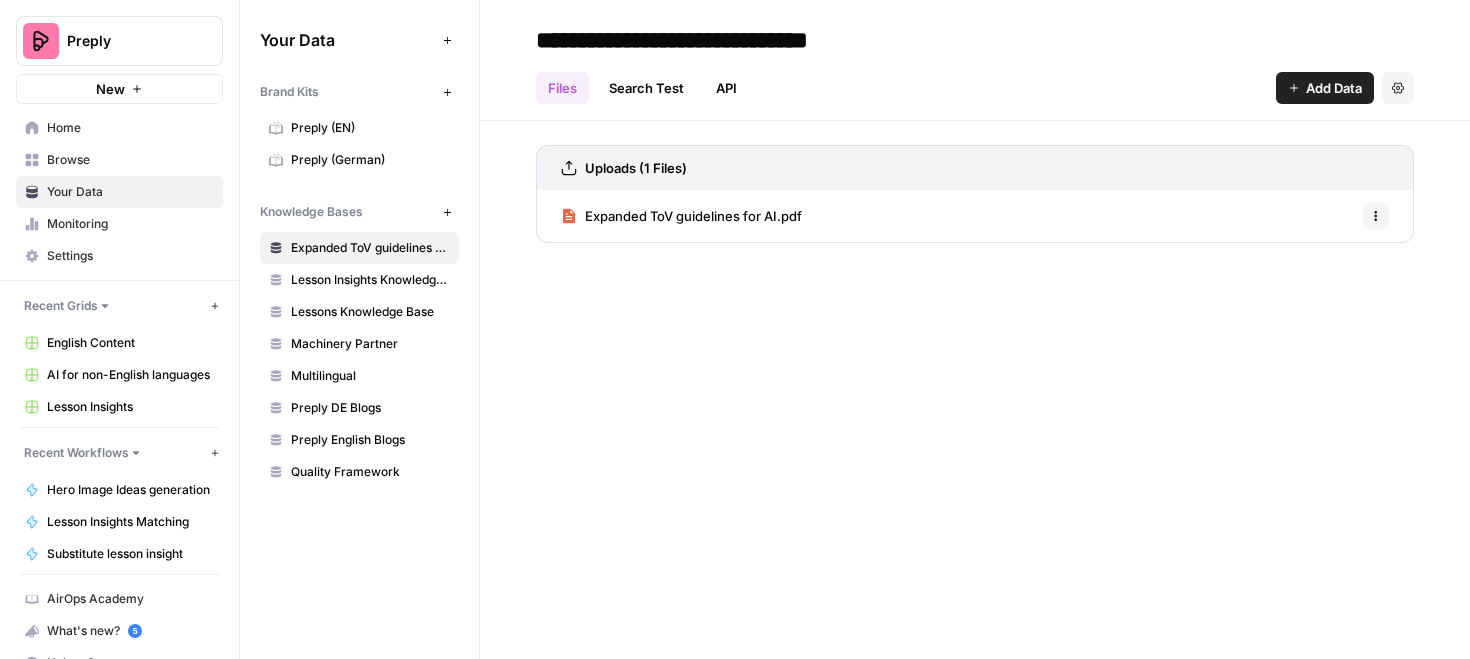click on "Preply" at bounding box center (127, 41) 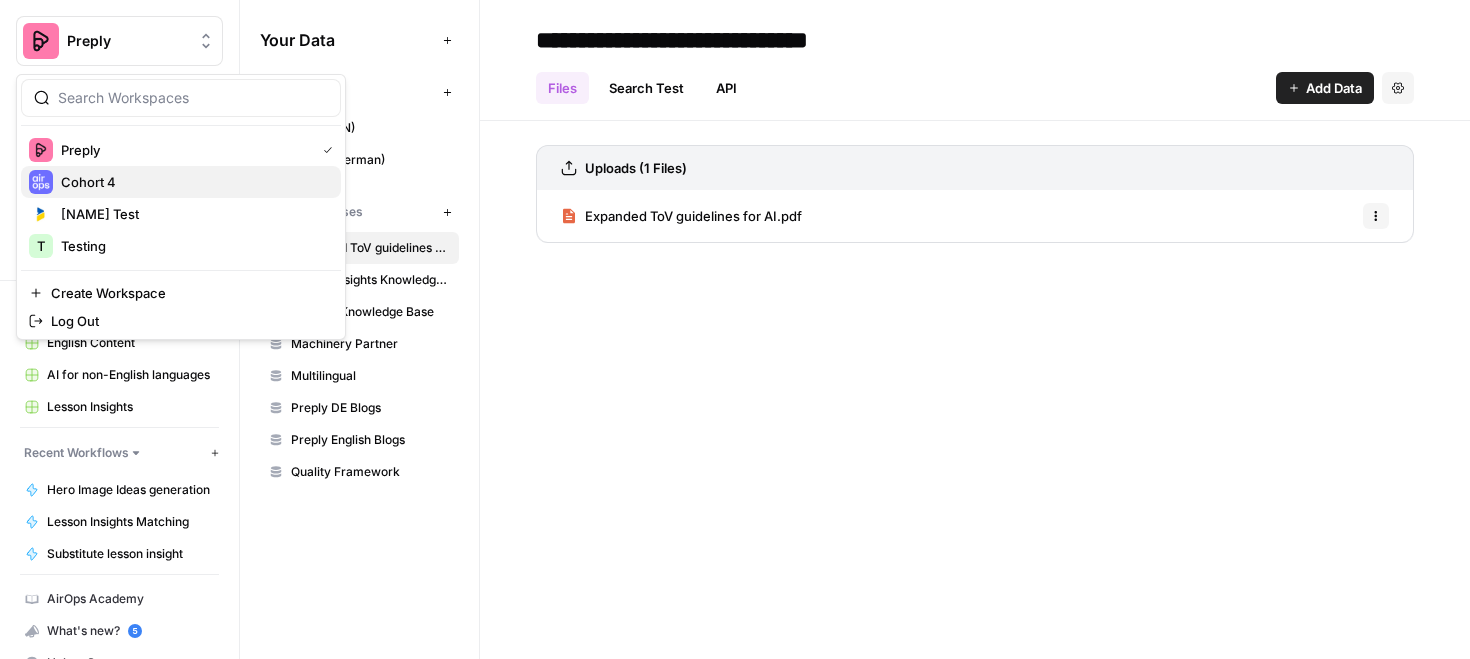 click on "Cohort 4" at bounding box center (193, 182) 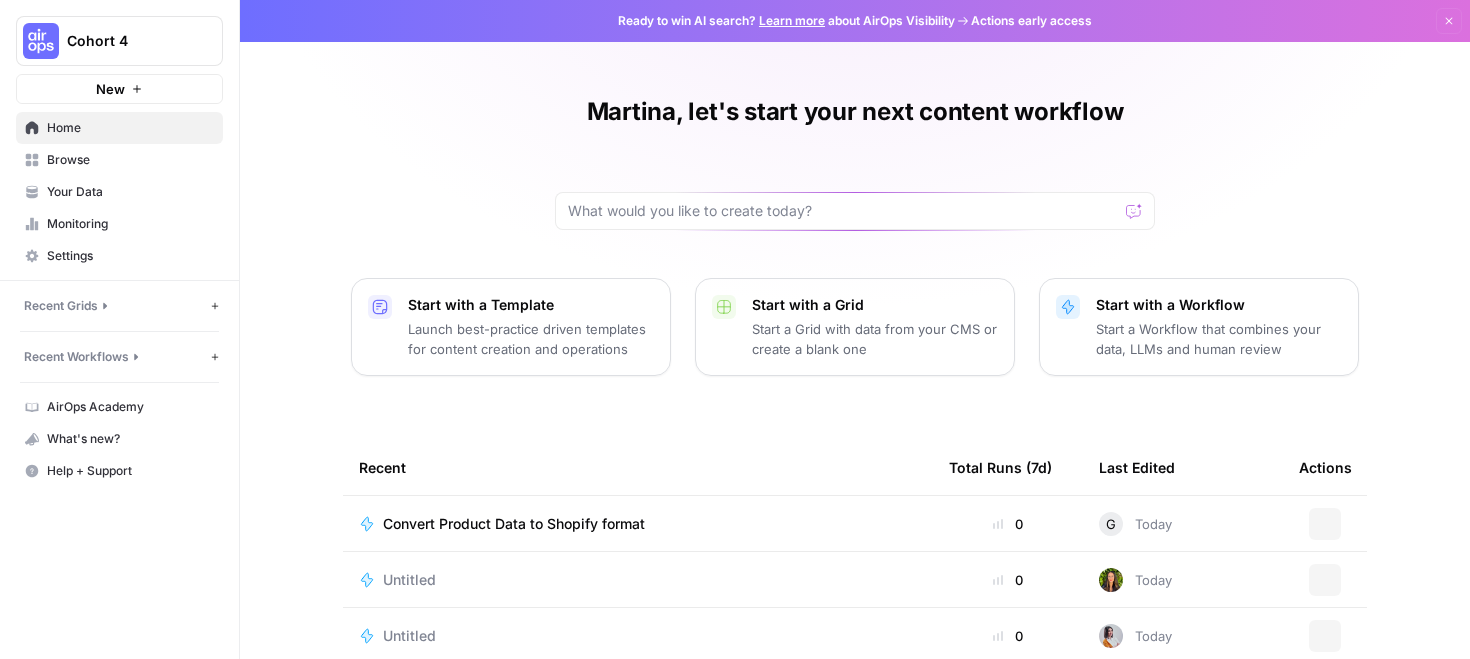 scroll, scrollTop: 0, scrollLeft: 0, axis: both 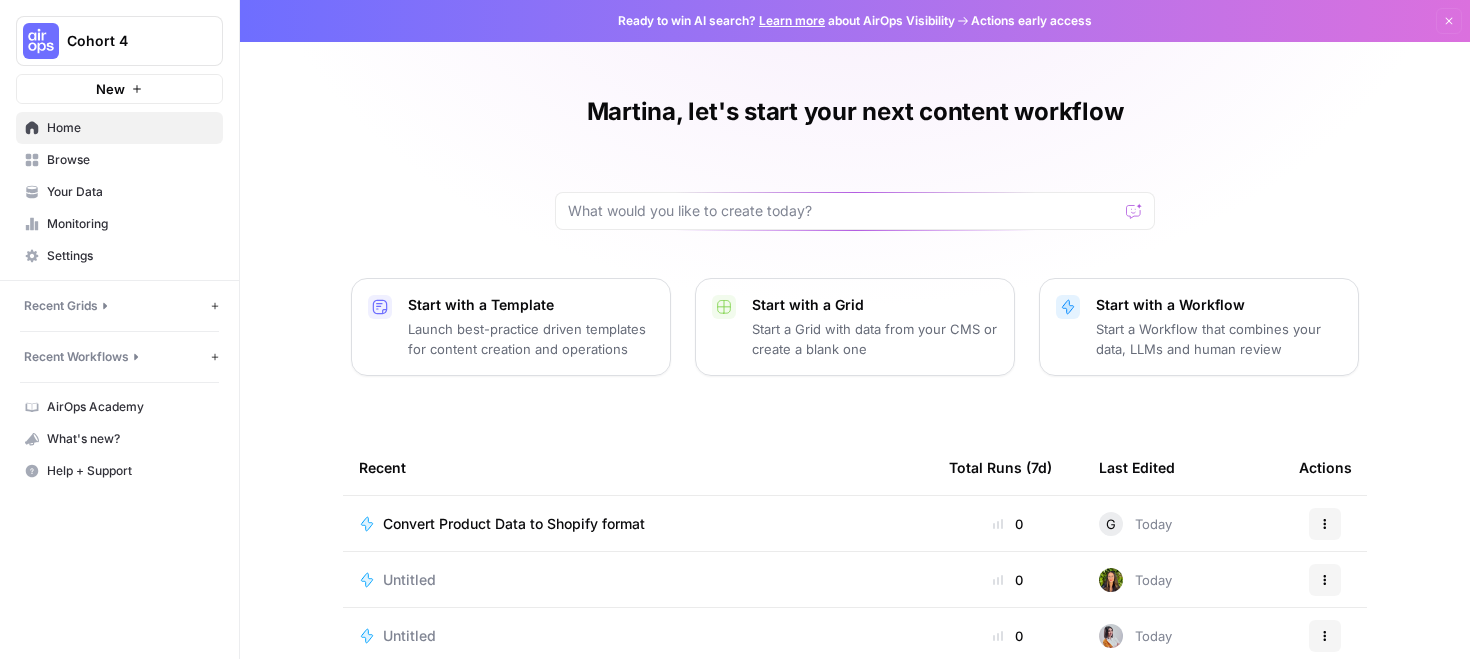 click on "Recent Workflows New Workflow" at bounding box center [119, 357] 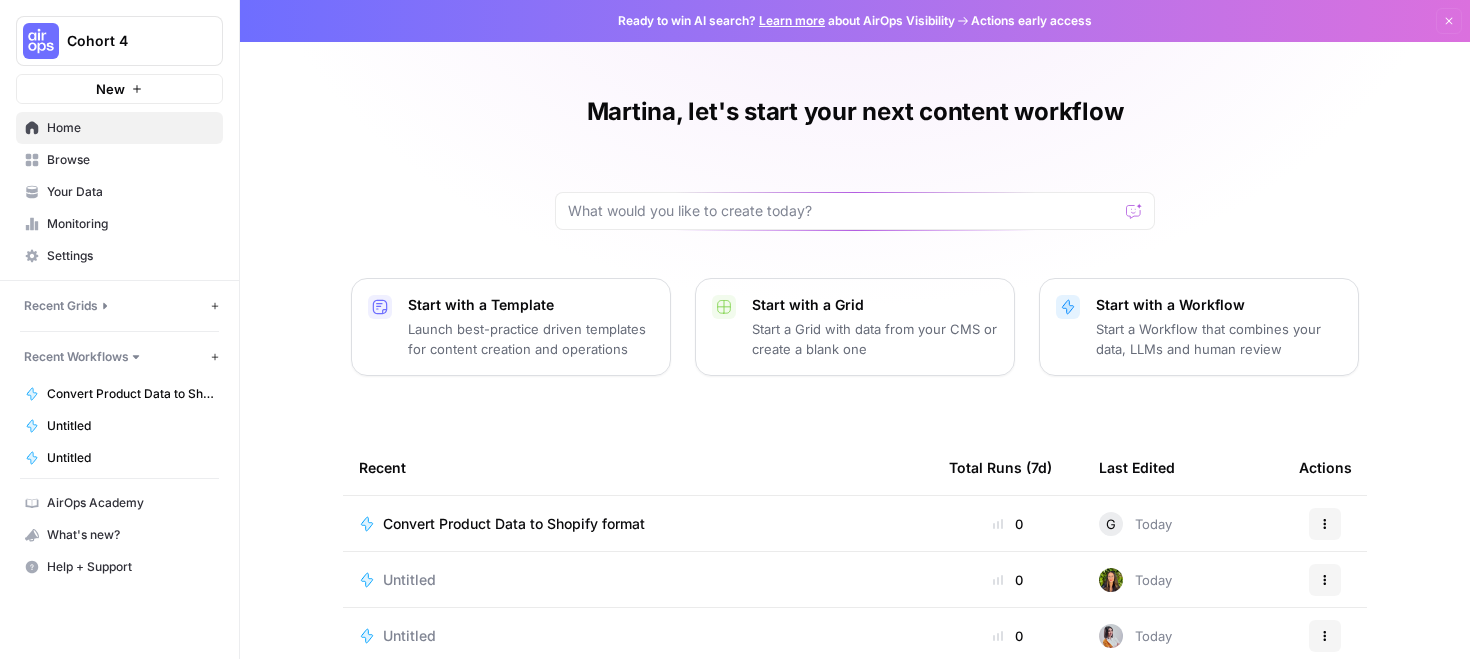 click on "Browse" at bounding box center (130, 160) 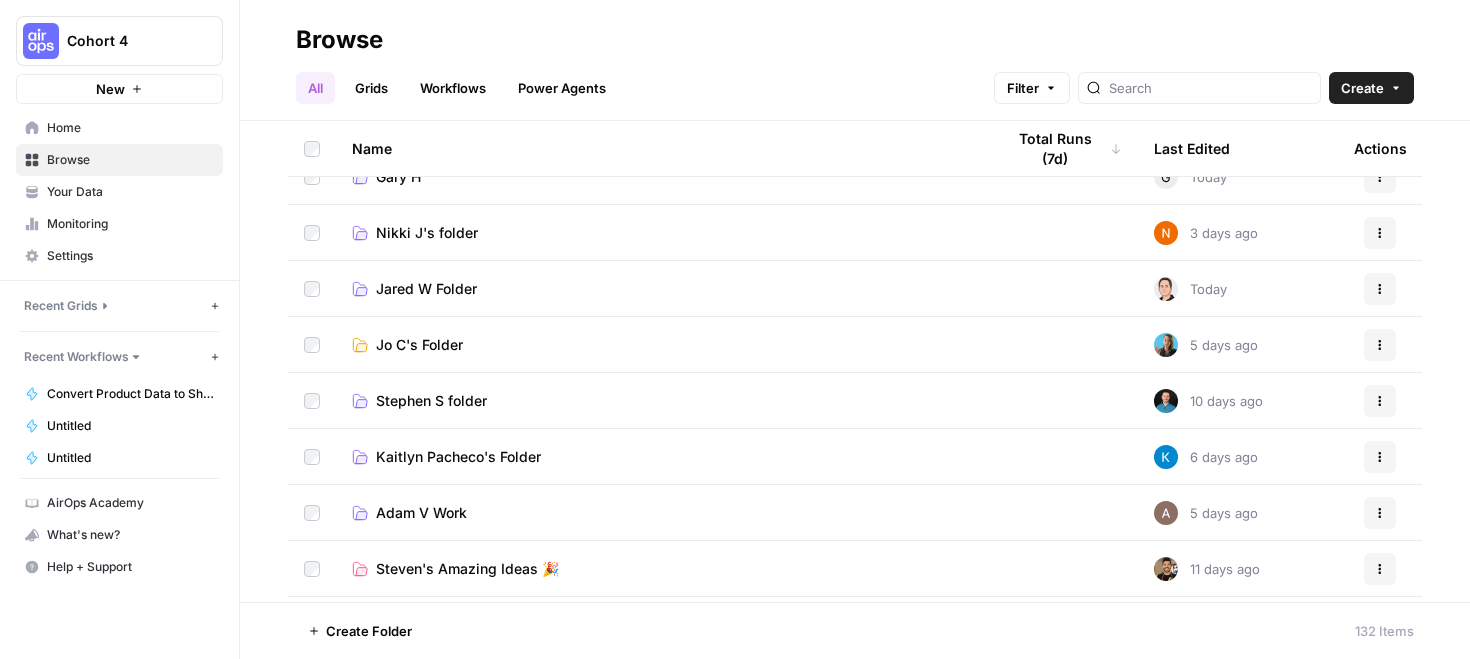 scroll, scrollTop: 69, scrollLeft: 0, axis: vertical 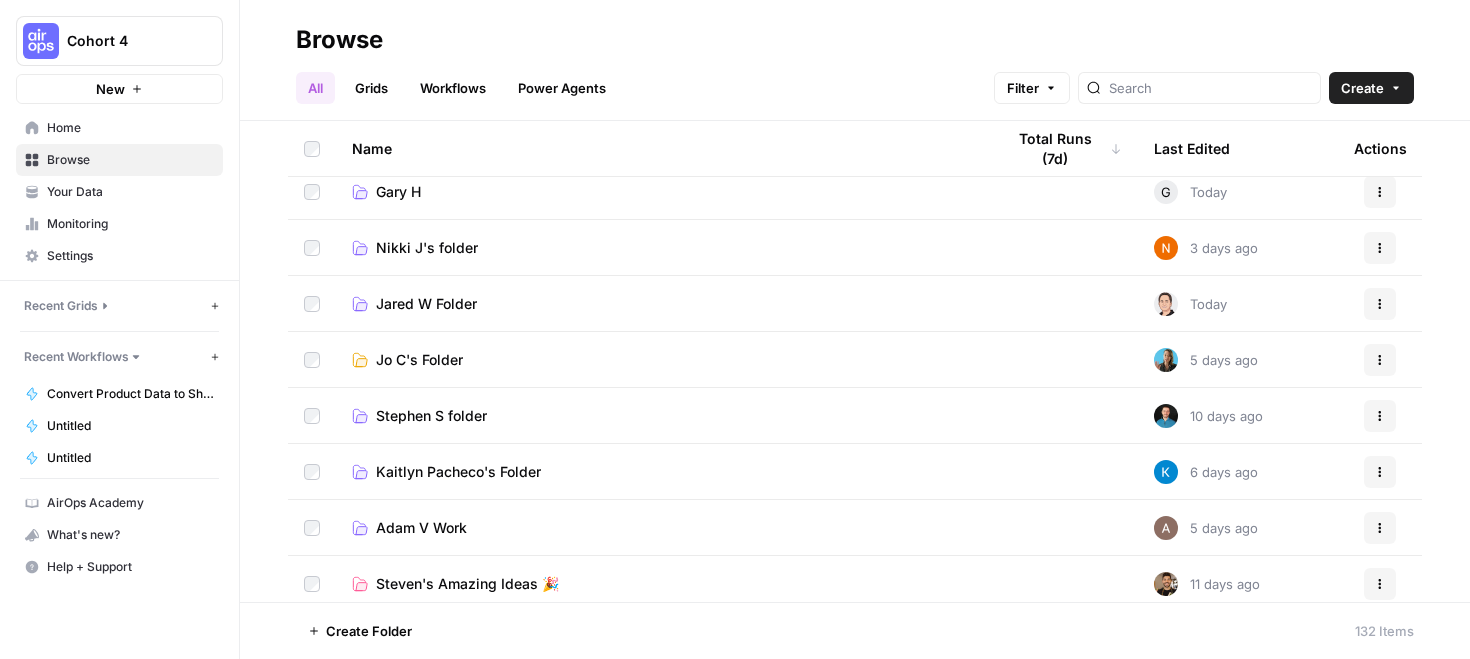 click on "Nikki J's folder" at bounding box center [427, 248] 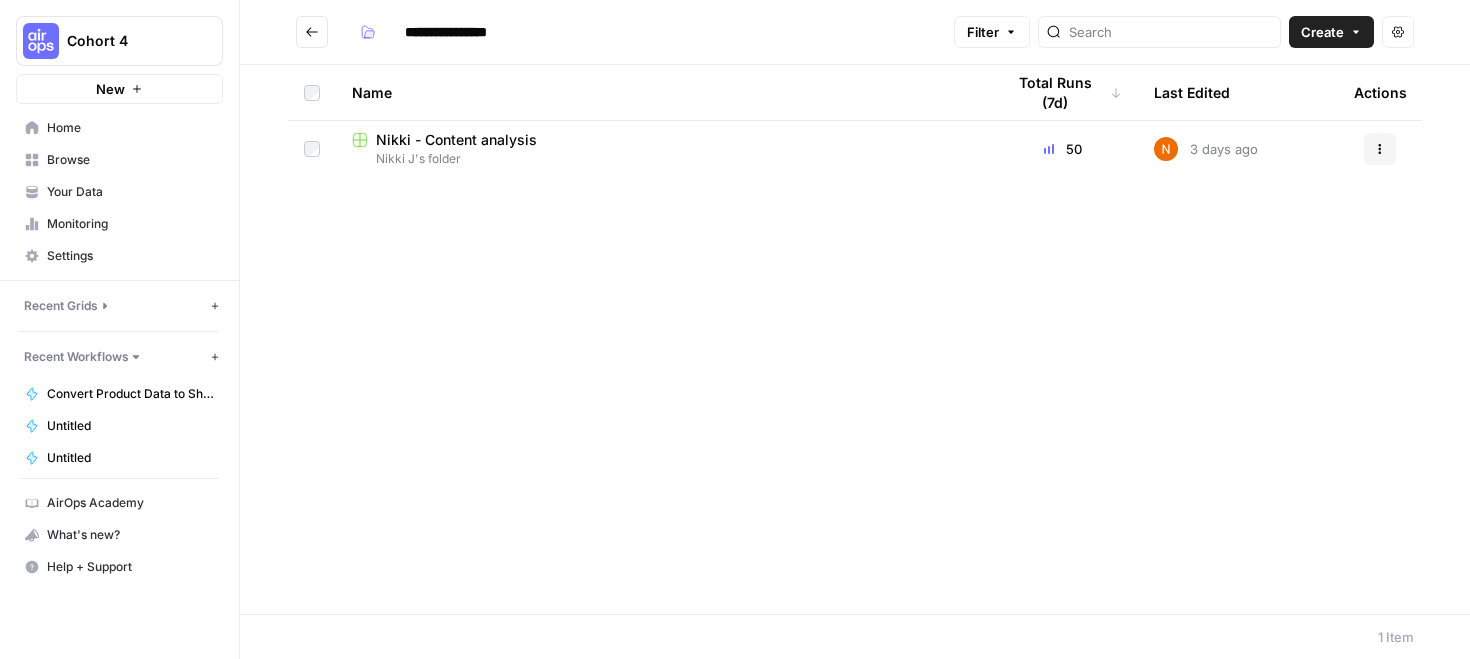 click on "Nikki - Content analysis" at bounding box center [456, 140] 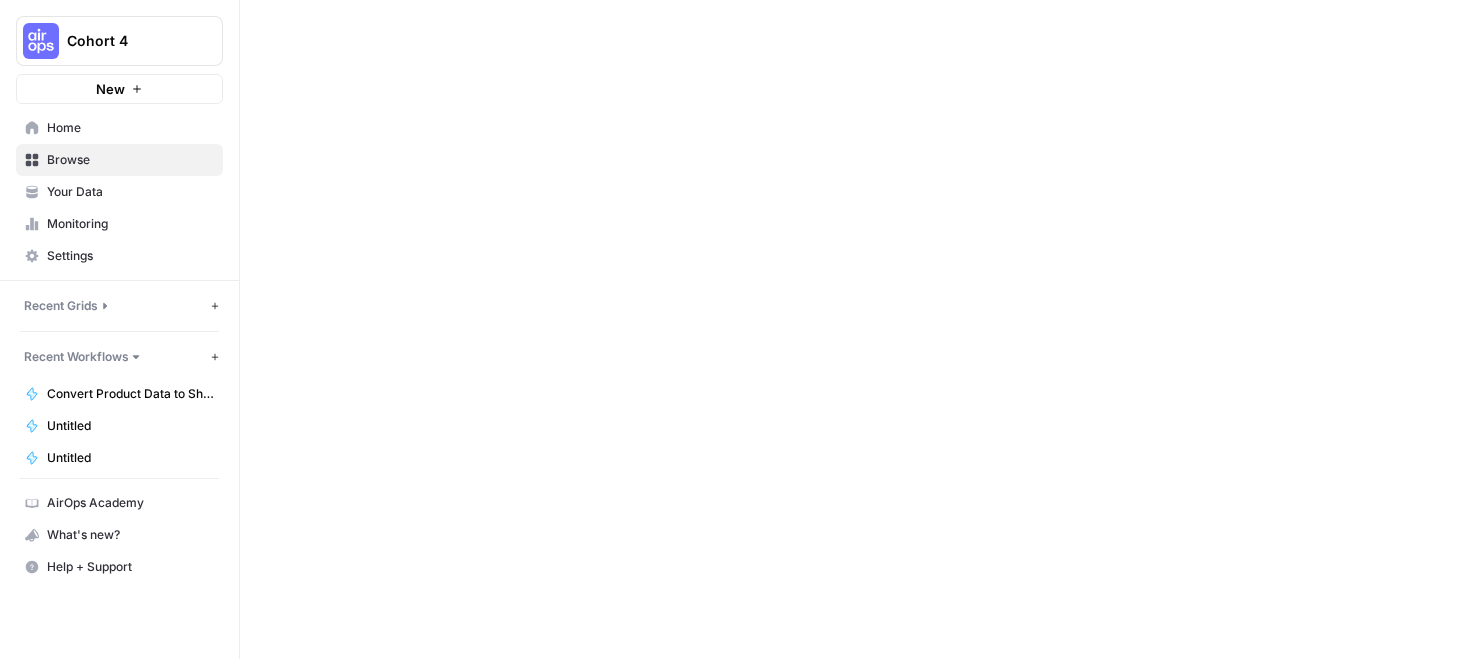 click at bounding box center [855, 329] 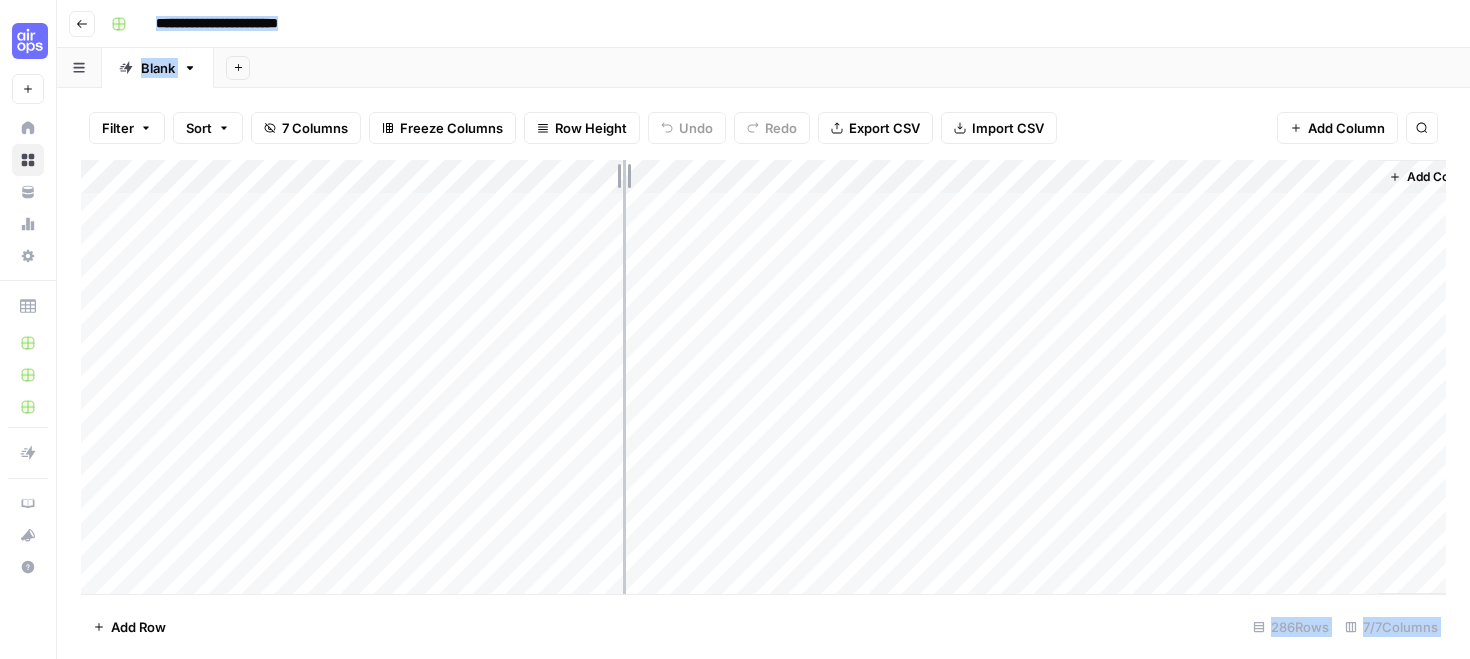 drag, startPoint x: 296, startPoint y: 176, endPoint x: 586, endPoint y: 183, distance: 290.08447 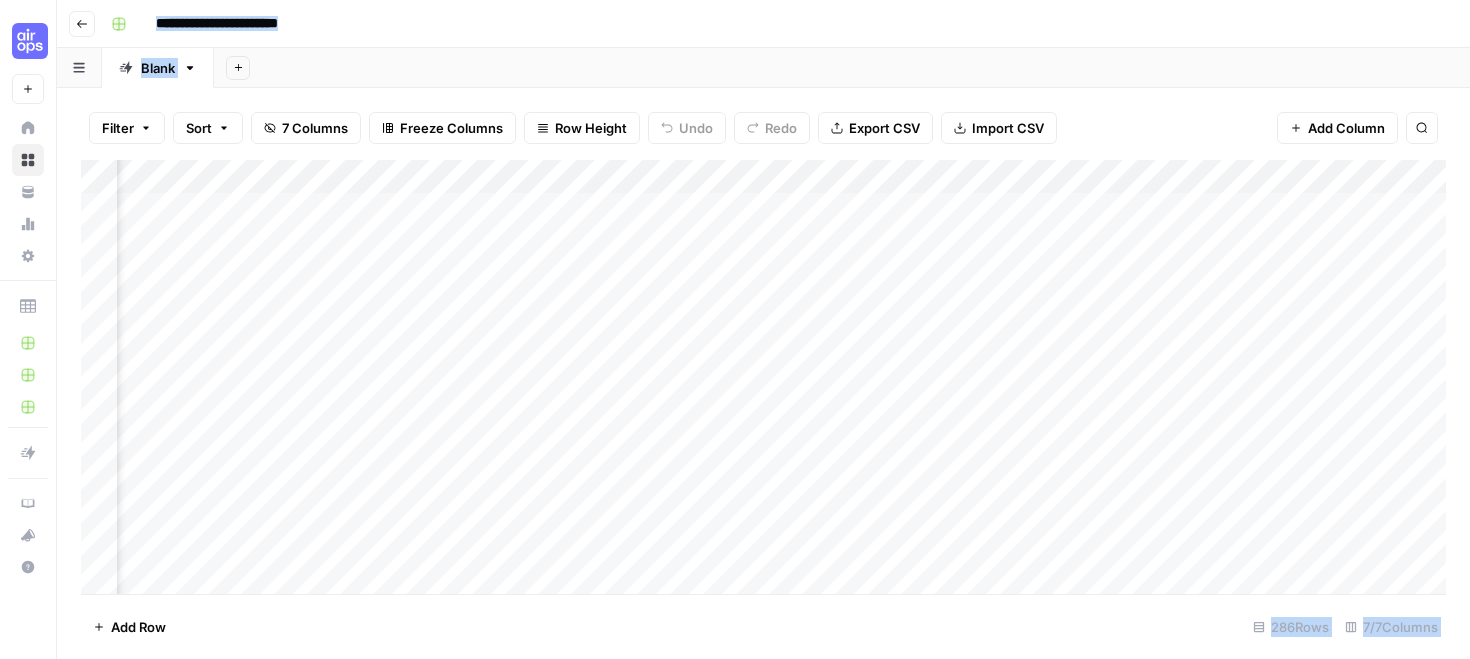 scroll, scrollTop: 0, scrollLeft: 133, axis: horizontal 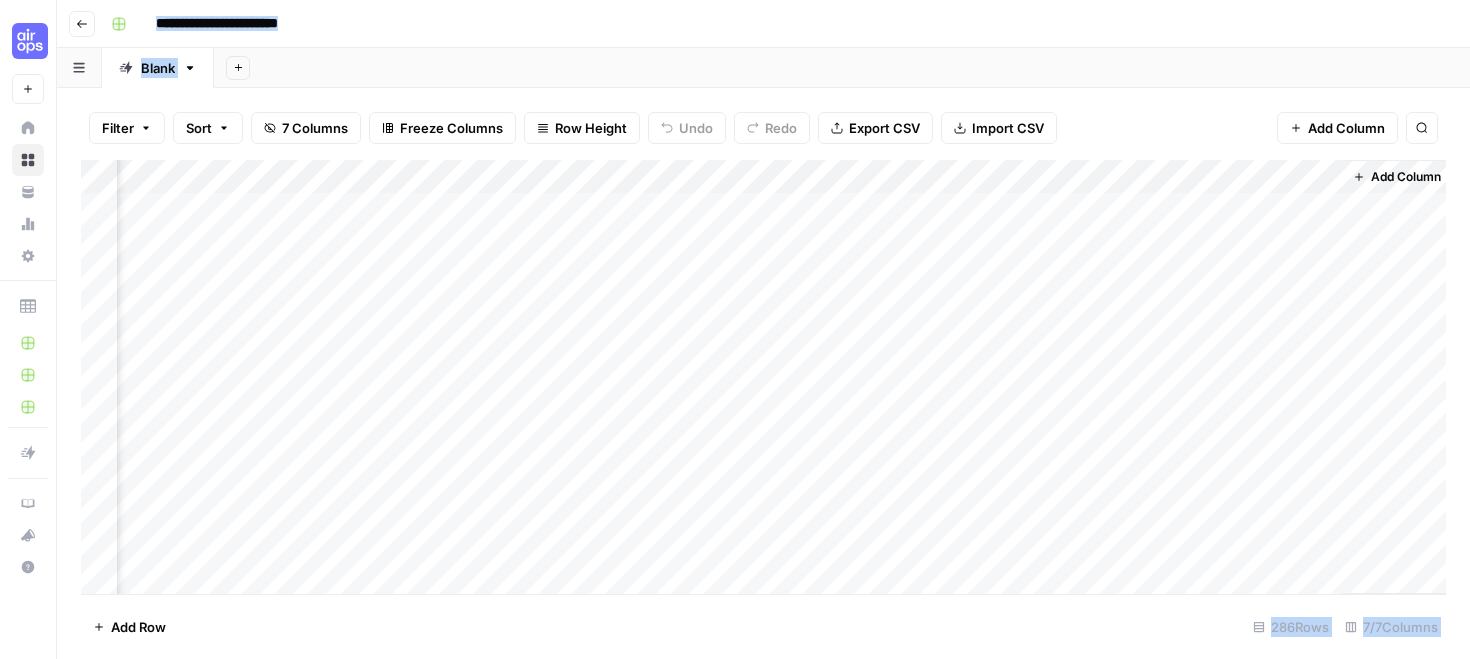 click on "Add Column" at bounding box center (763, 377) 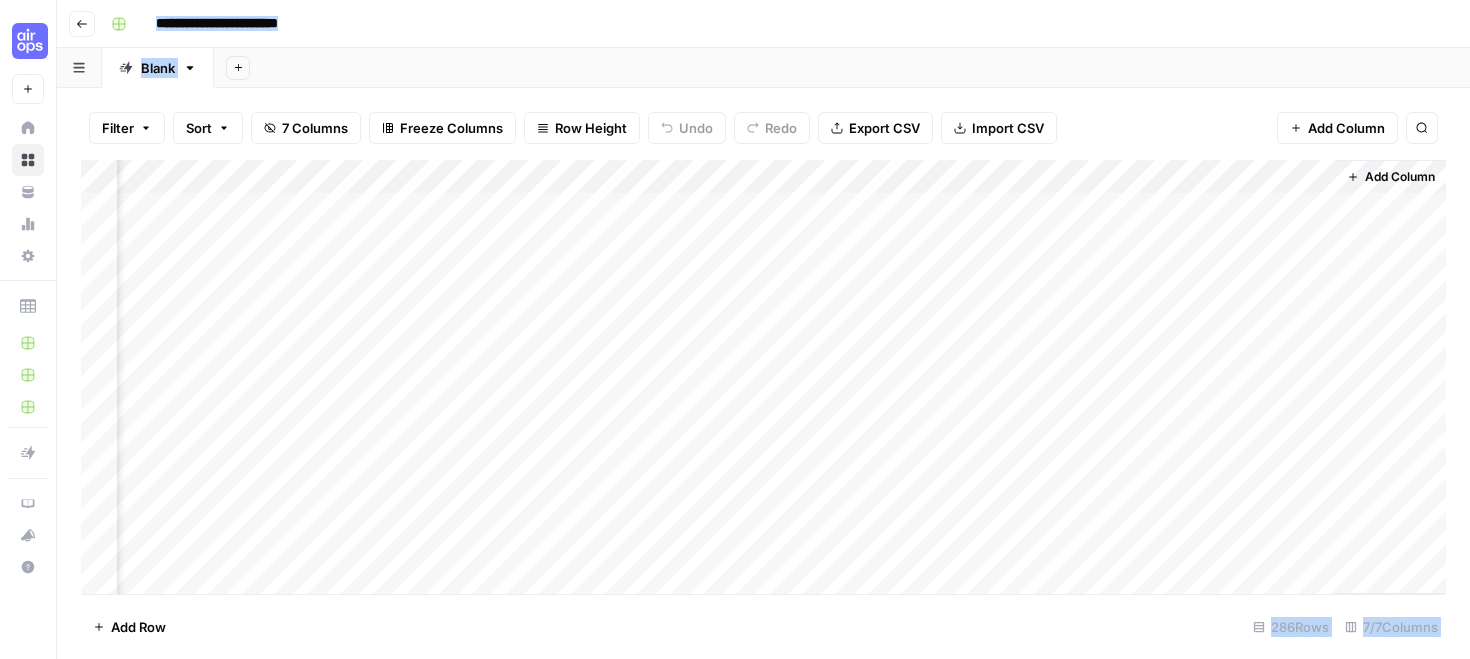 click on "Add Column" at bounding box center [763, 377] 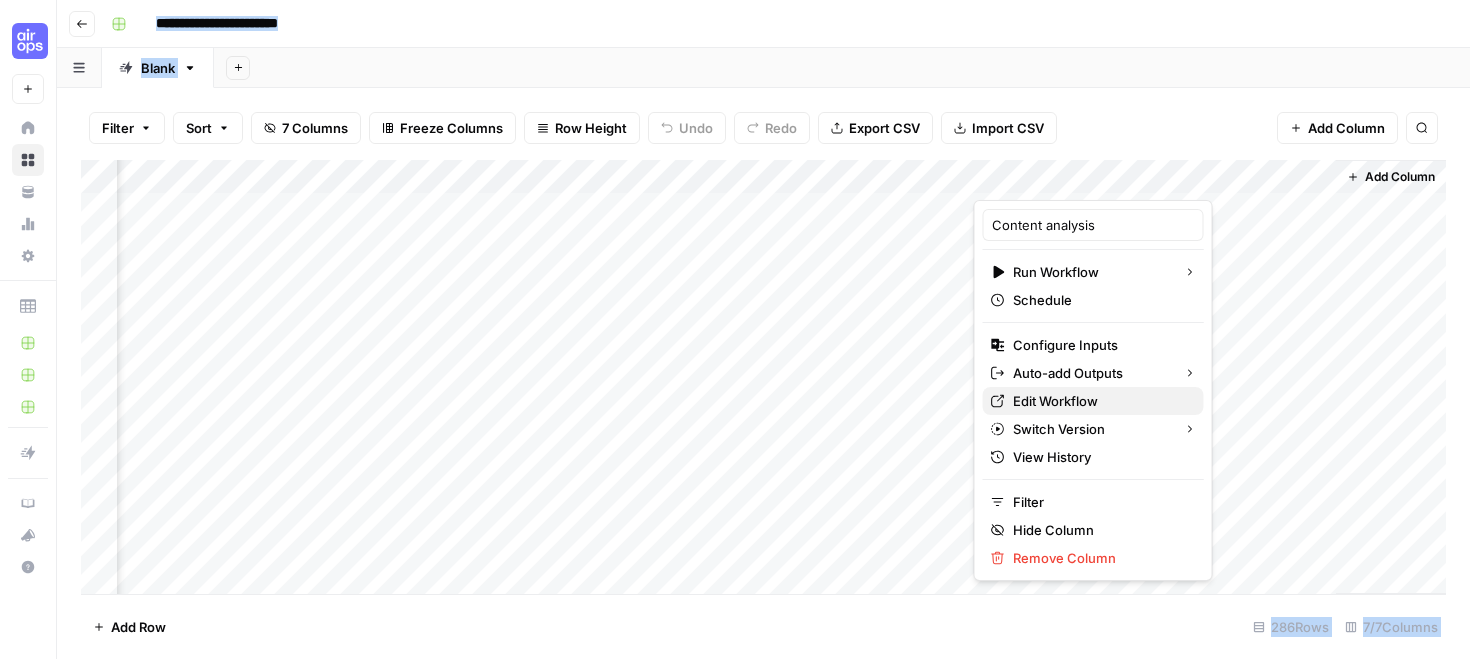 click on "Edit Workflow" at bounding box center [1100, 401] 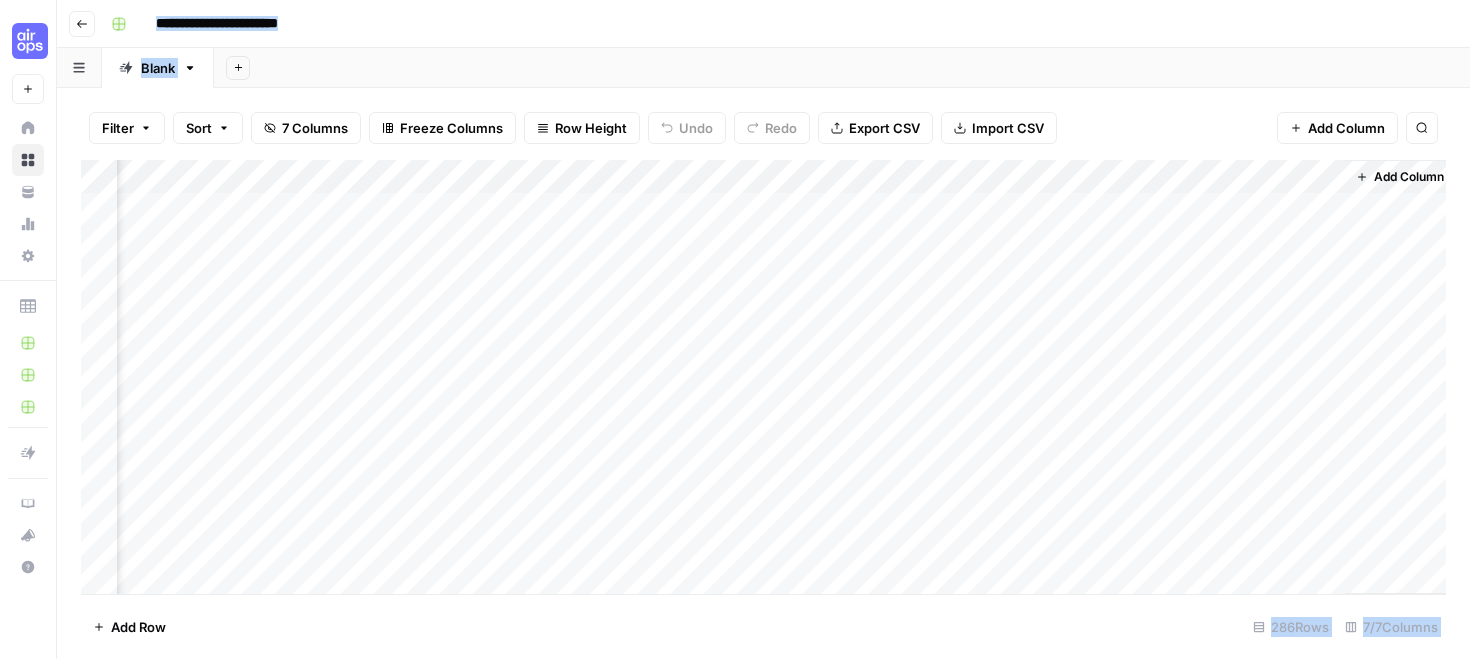 scroll, scrollTop: 0, scrollLeft: 0, axis: both 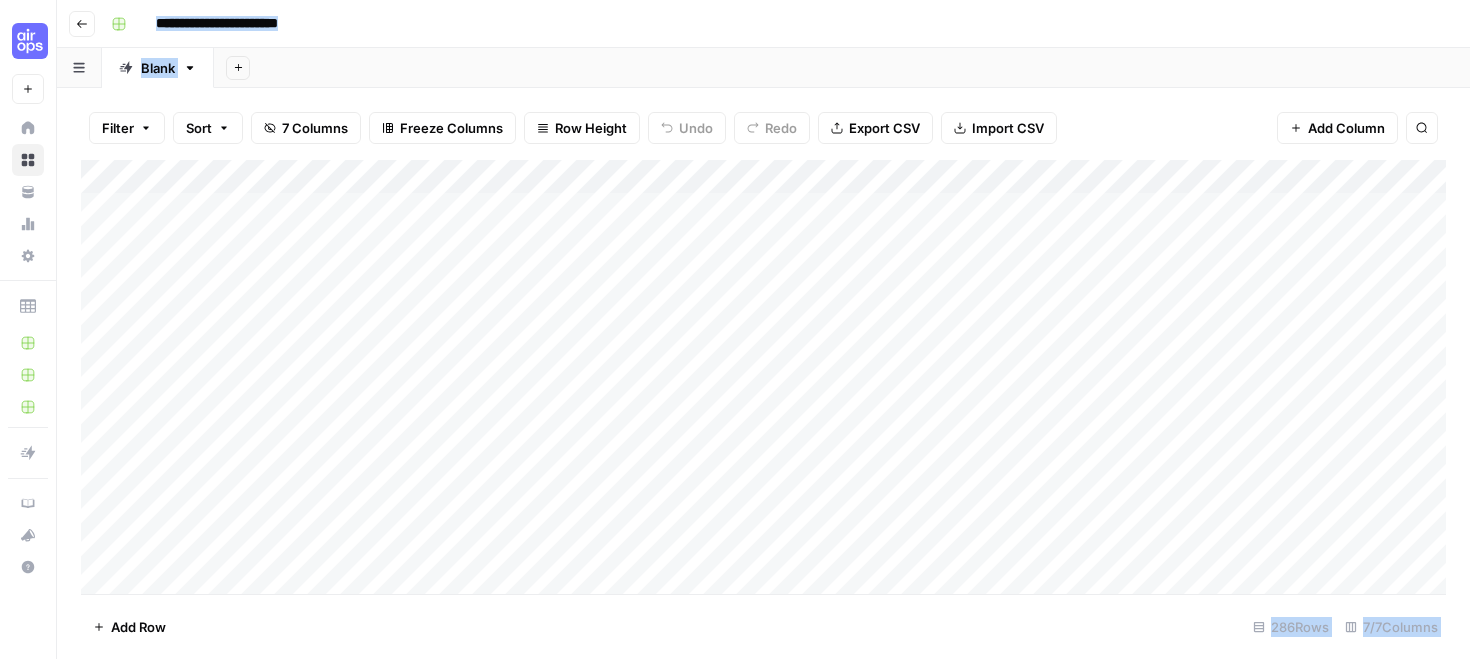 drag, startPoint x: 675, startPoint y: 208, endPoint x: 663, endPoint y: 413, distance: 205.35092 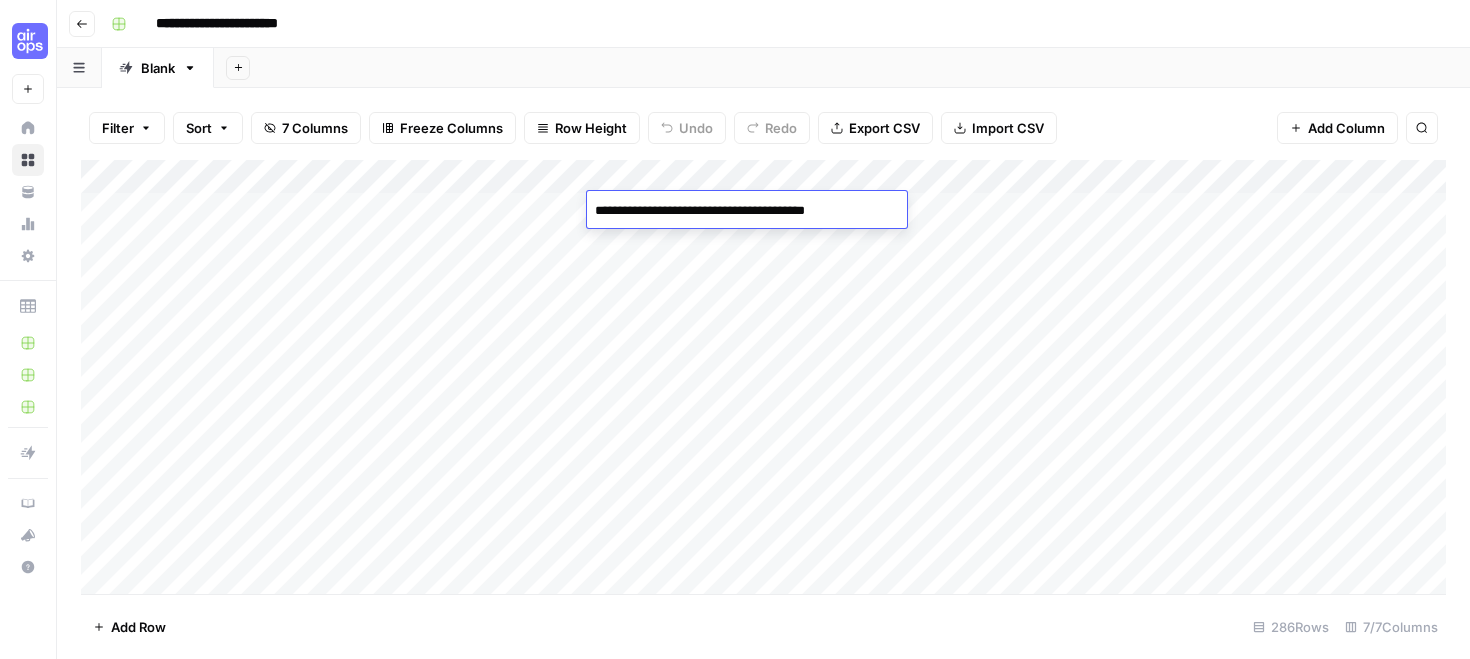 click on "**********" at bounding box center [747, 211] 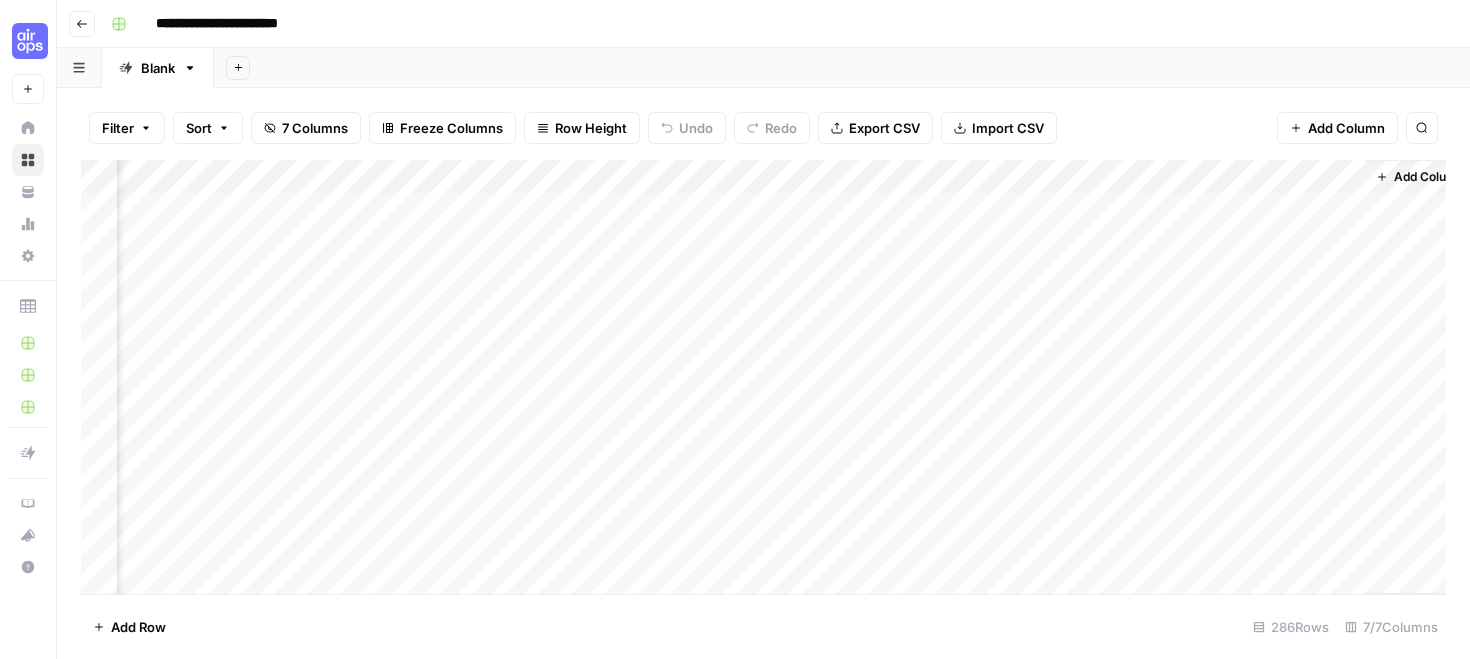 scroll, scrollTop: 0, scrollLeft: 334, axis: horizontal 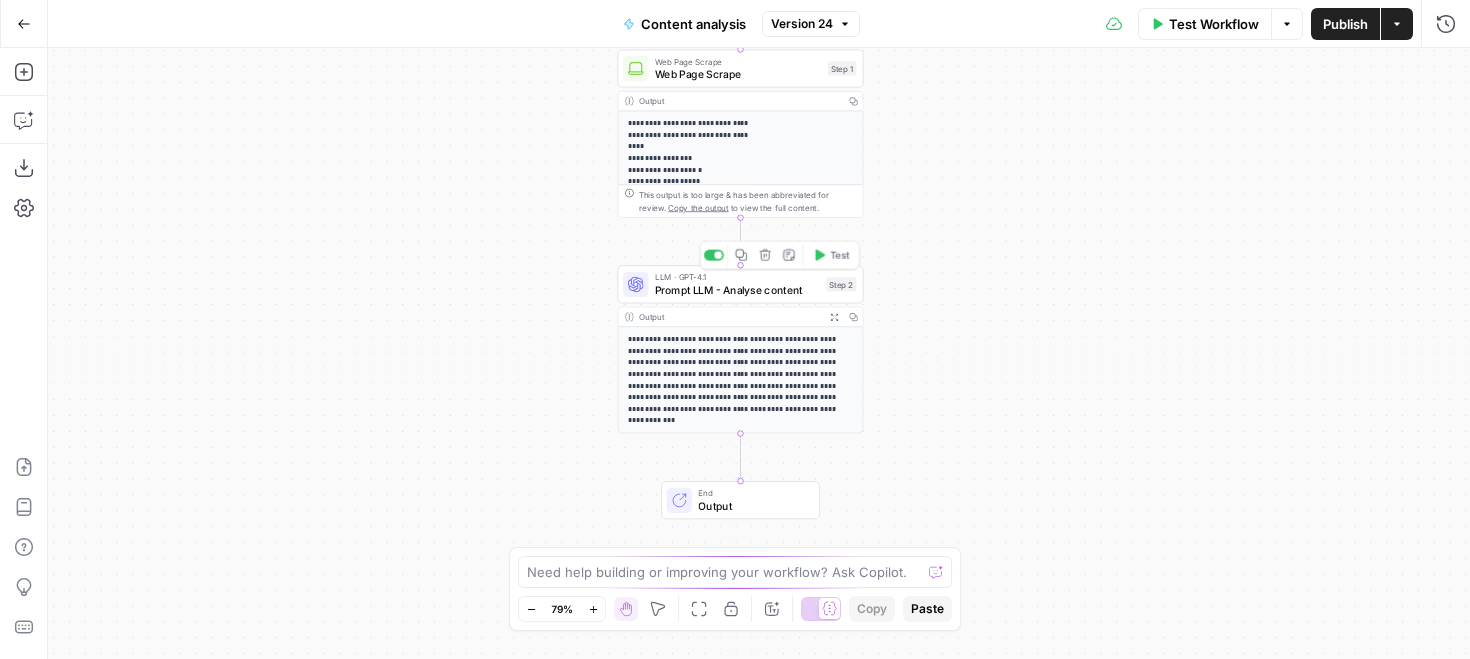 click on "Prompt LLM - Analyse content" at bounding box center [737, 290] 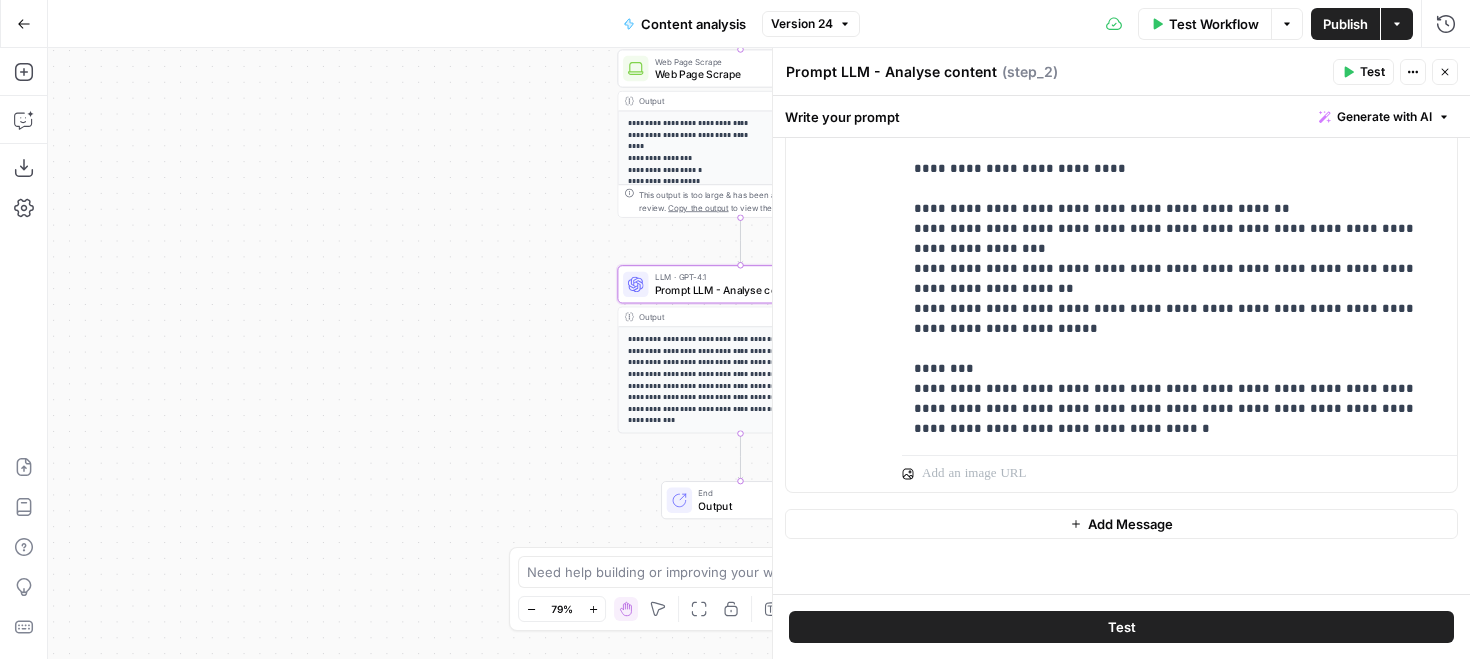 scroll, scrollTop: 541, scrollLeft: 0, axis: vertical 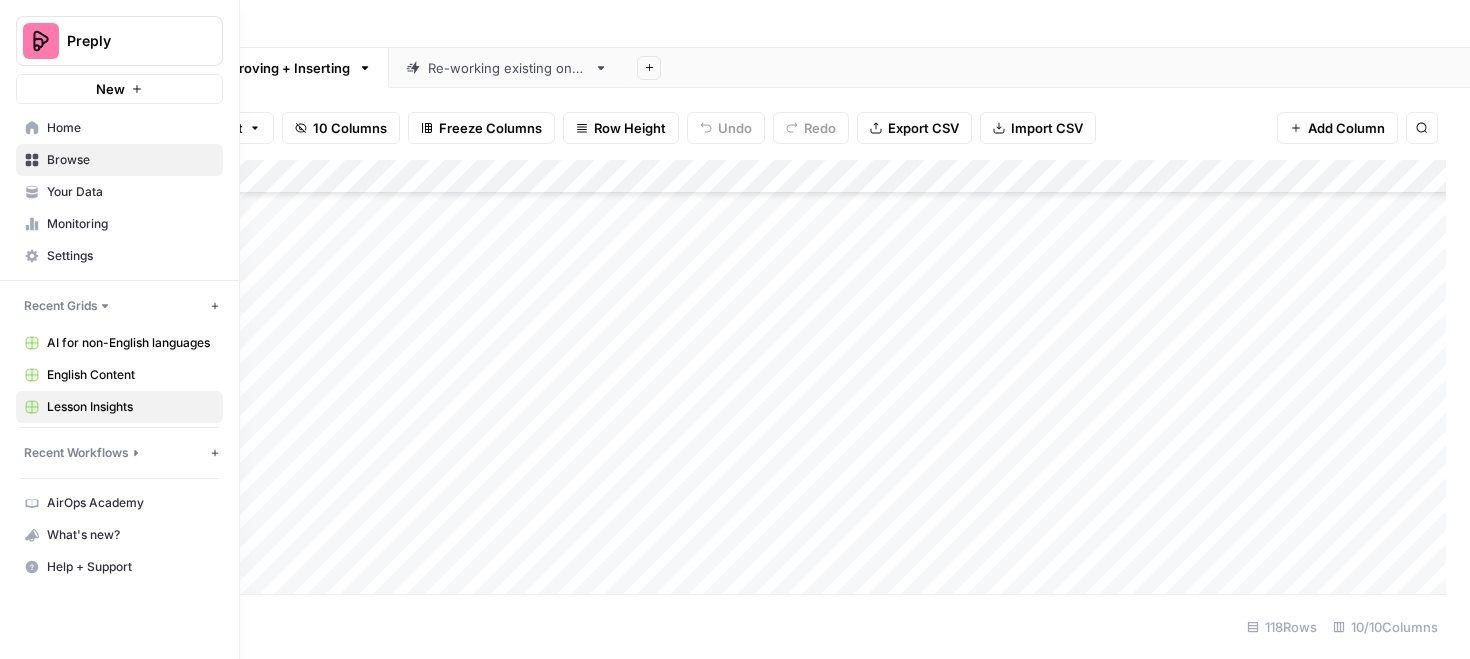 click on "Recent Workflows" at bounding box center (76, 453) 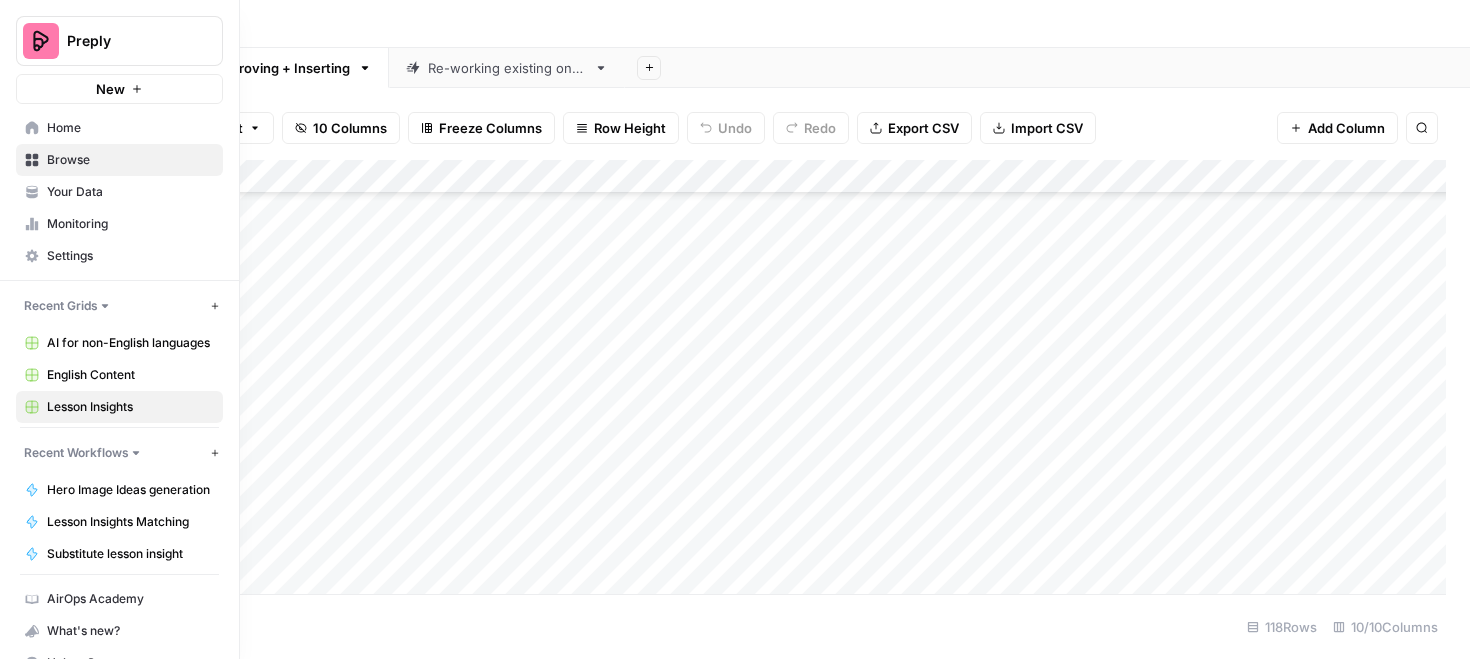 click on "Your Data" at bounding box center [130, 192] 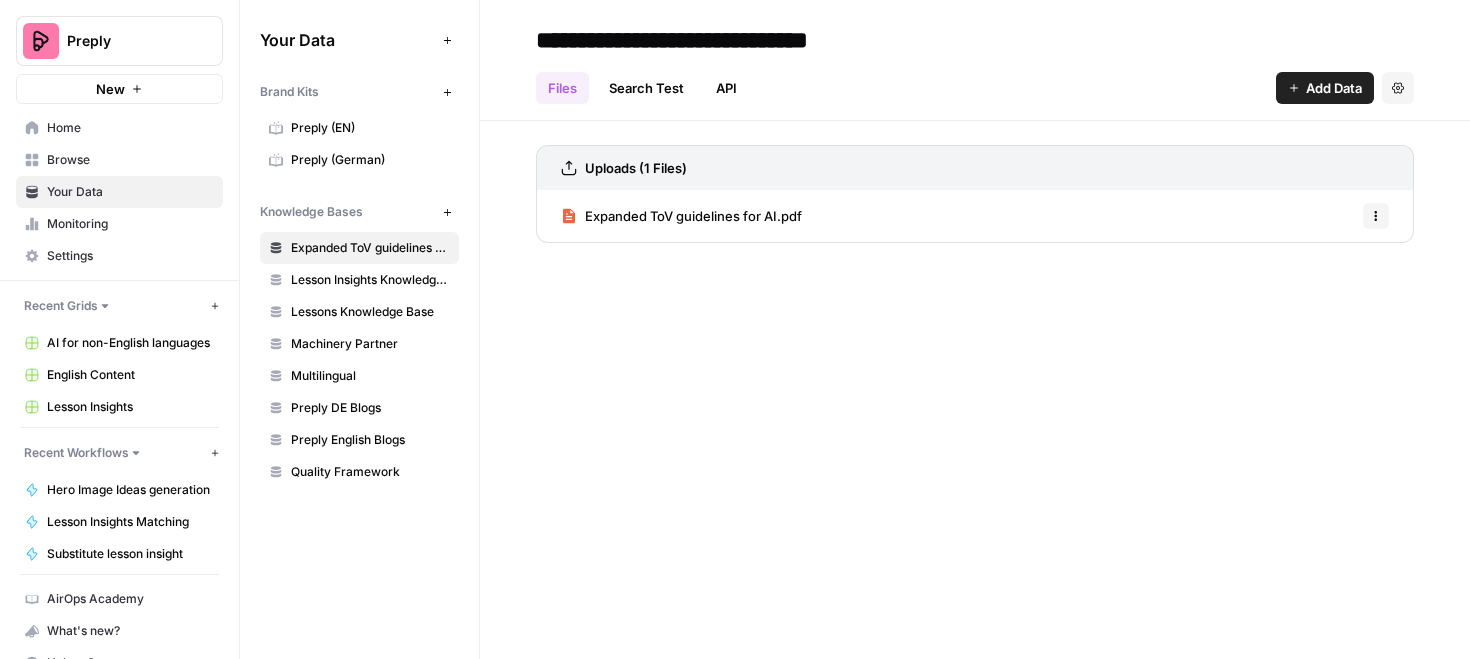click on "Browse" at bounding box center [119, 160] 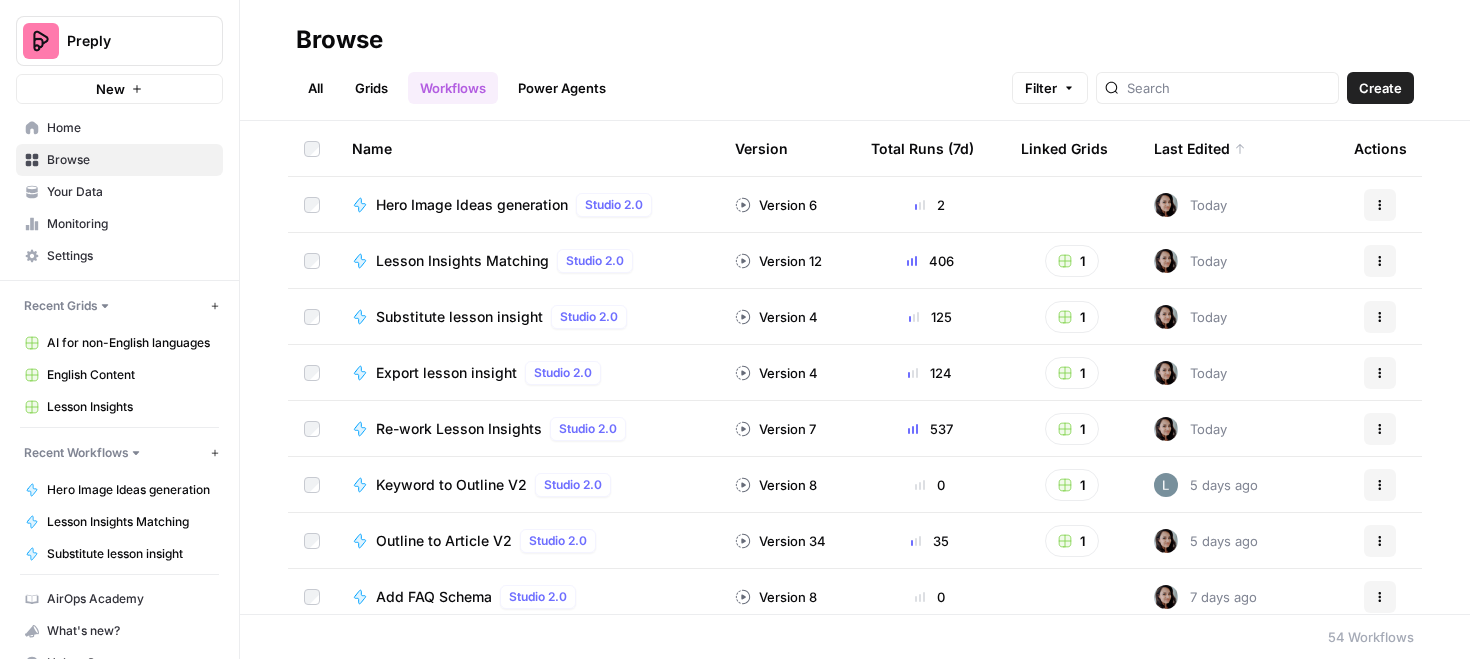 click on "Re-work Lesson Insights" at bounding box center (459, 429) 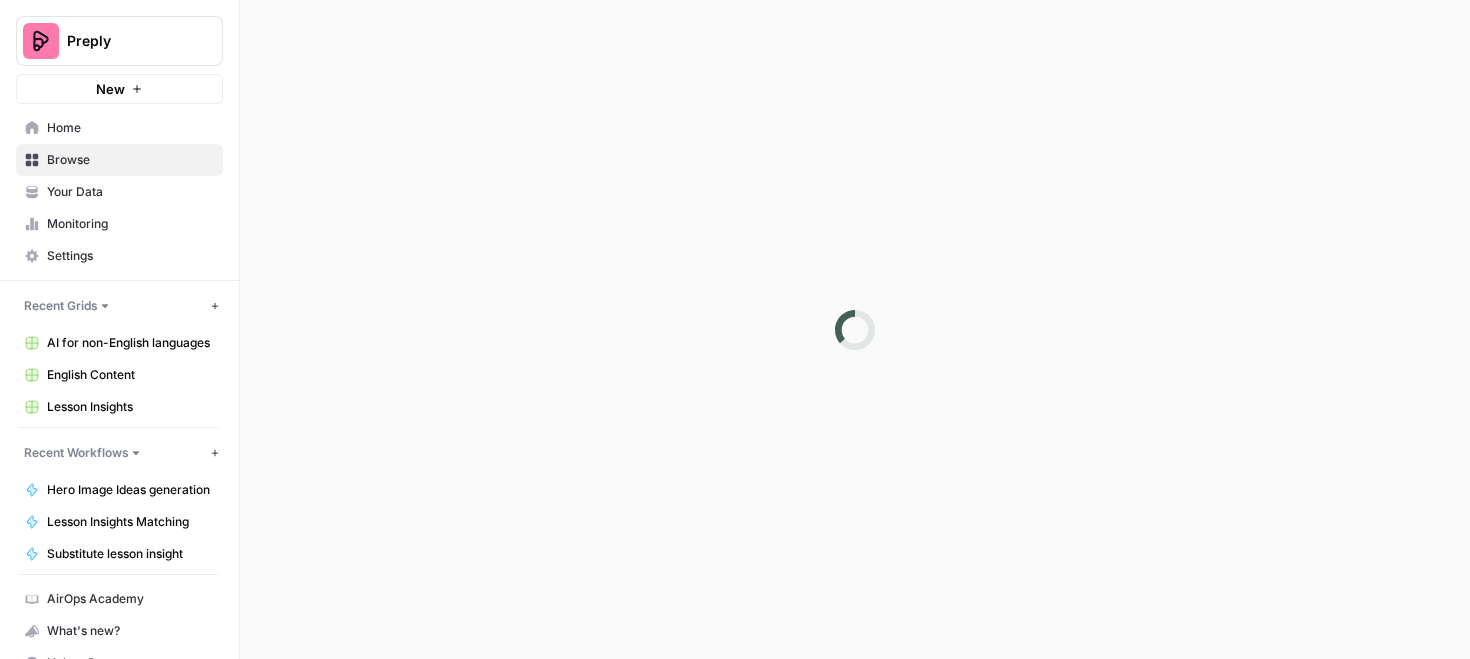 click at bounding box center (855, 329) 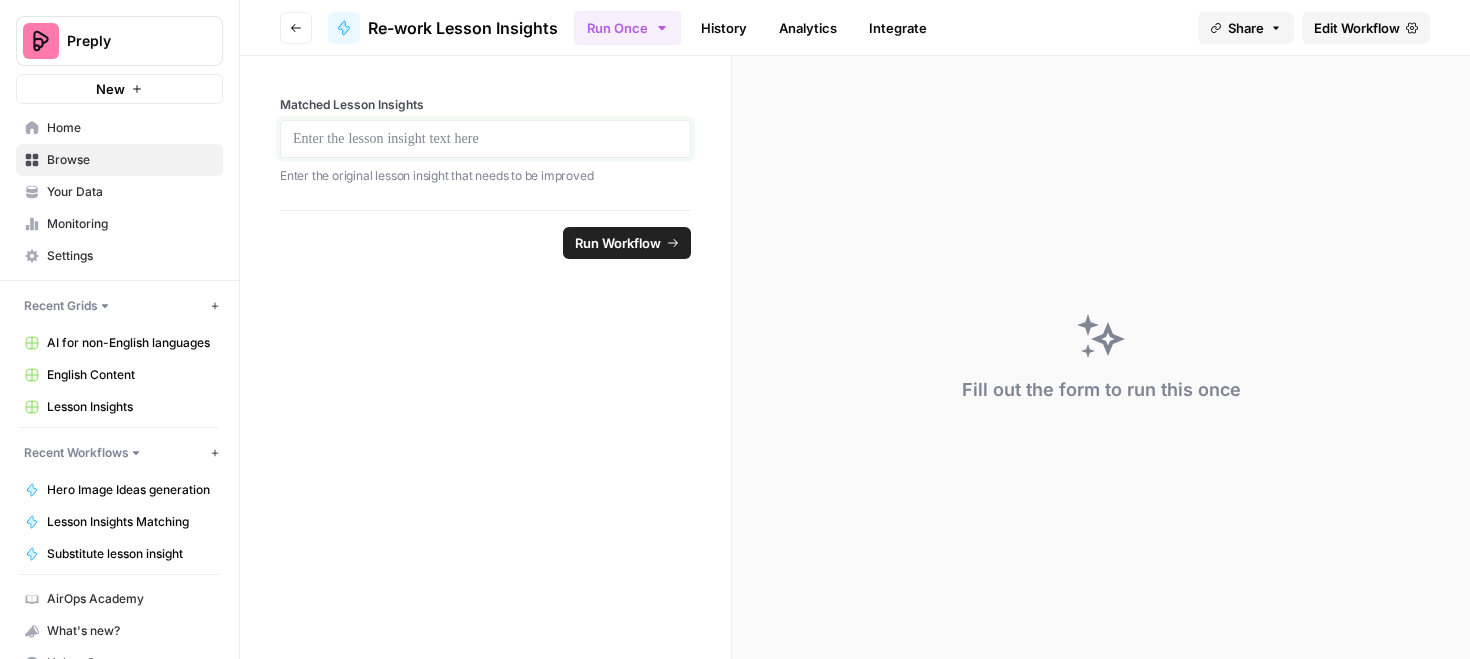 click at bounding box center (485, 139) 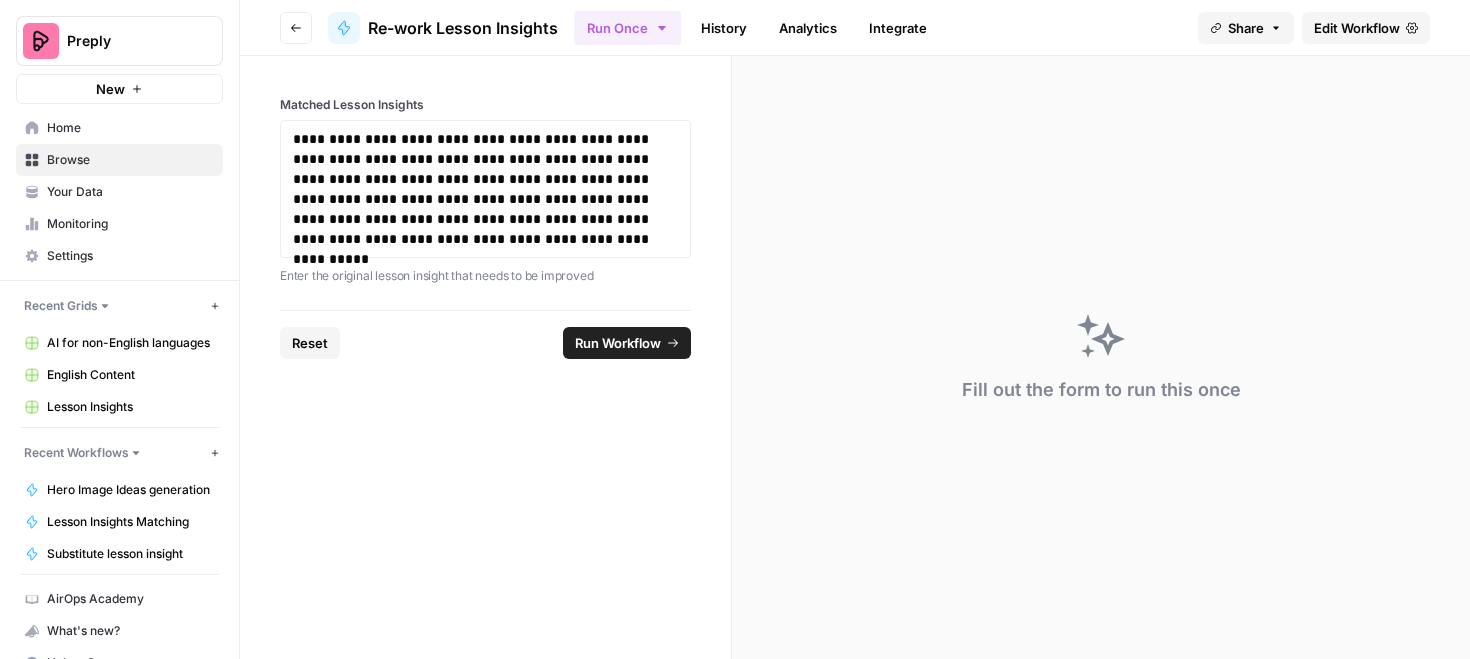 click on "Run Workflow" at bounding box center [627, 343] 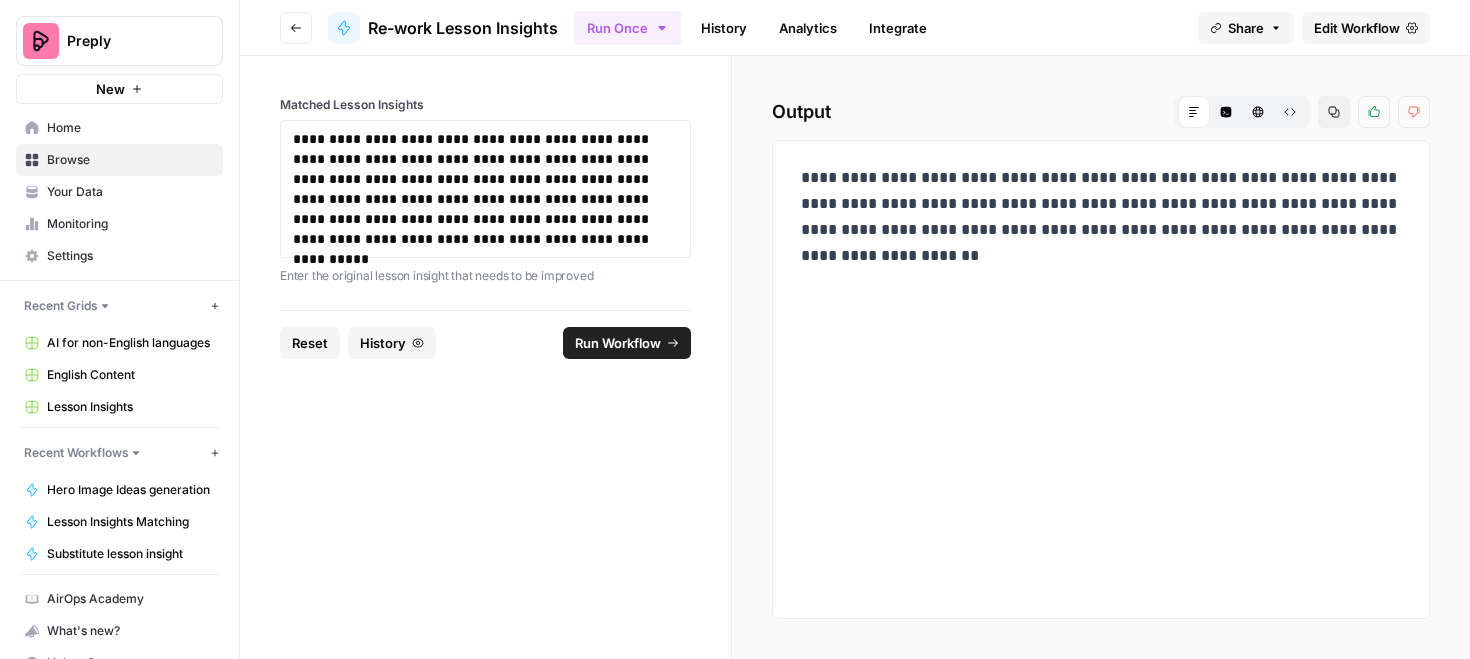 click on "**********" at bounding box center [1101, 217] 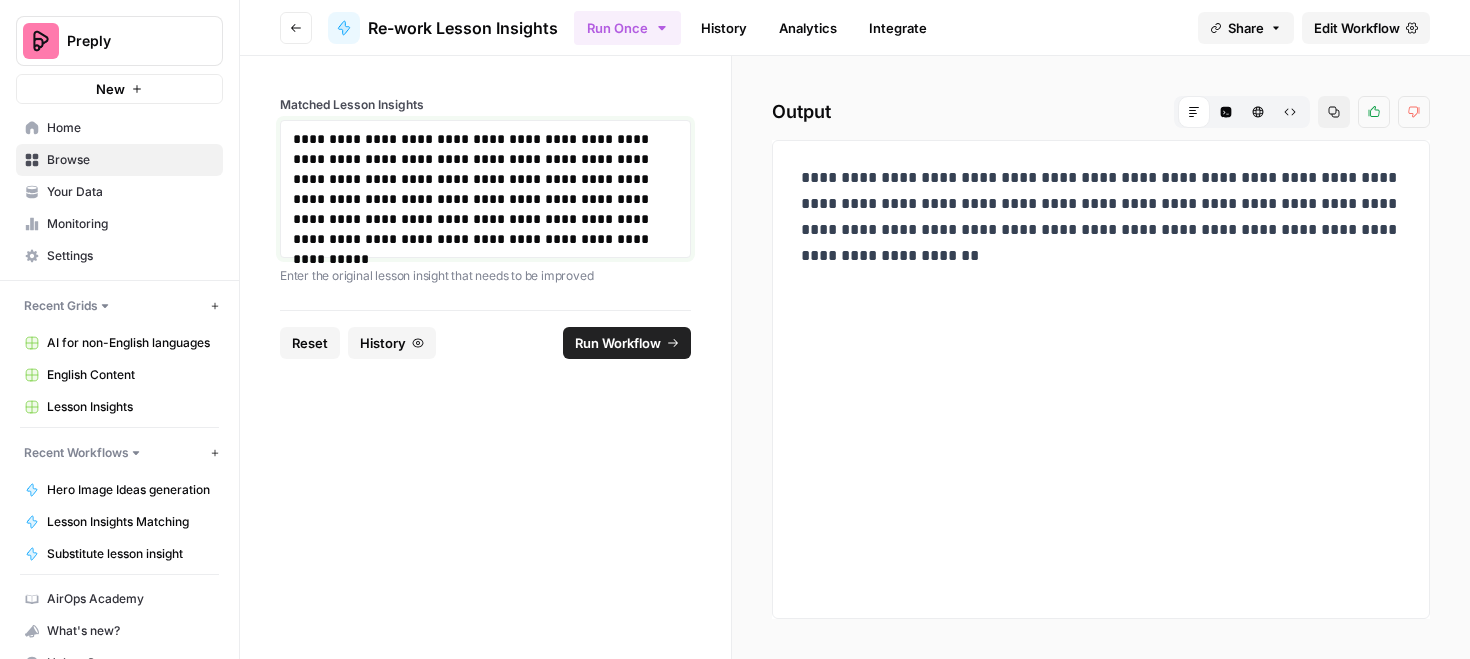 click on "**********" at bounding box center [485, 189] 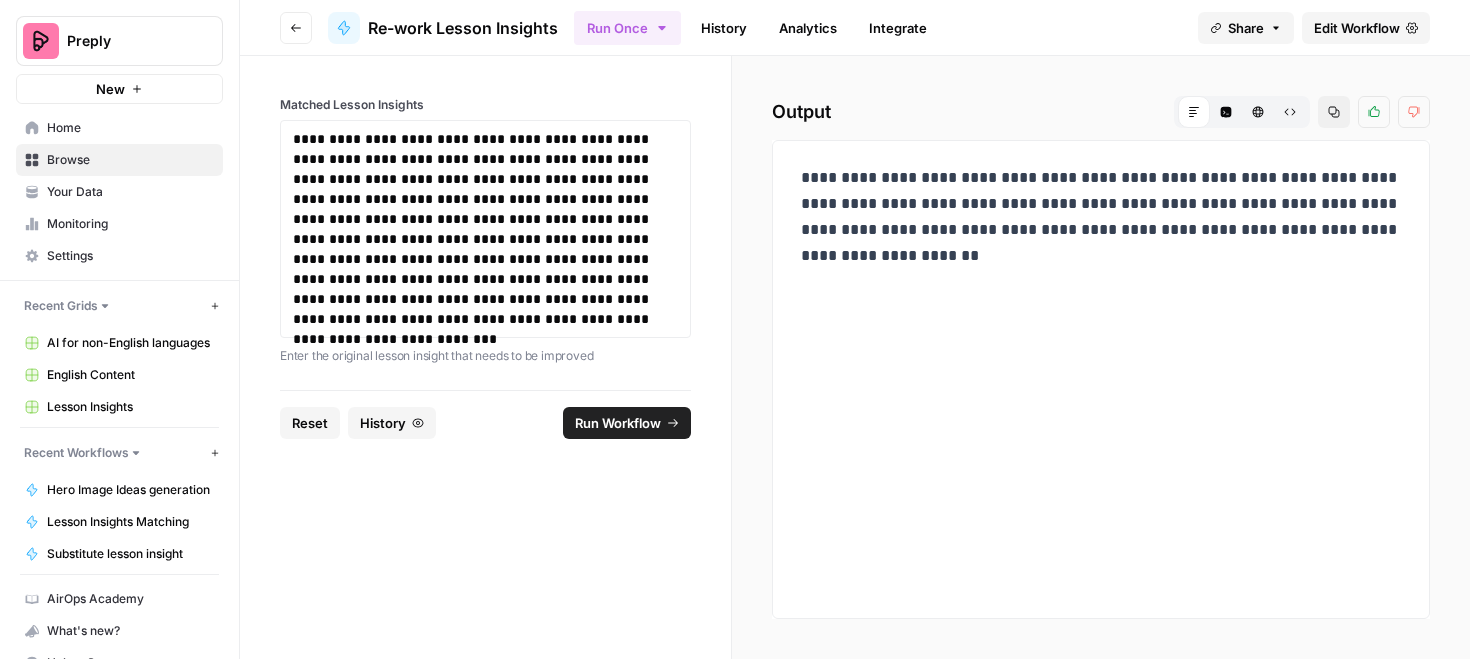click on "Run Workflow" at bounding box center (618, 423) 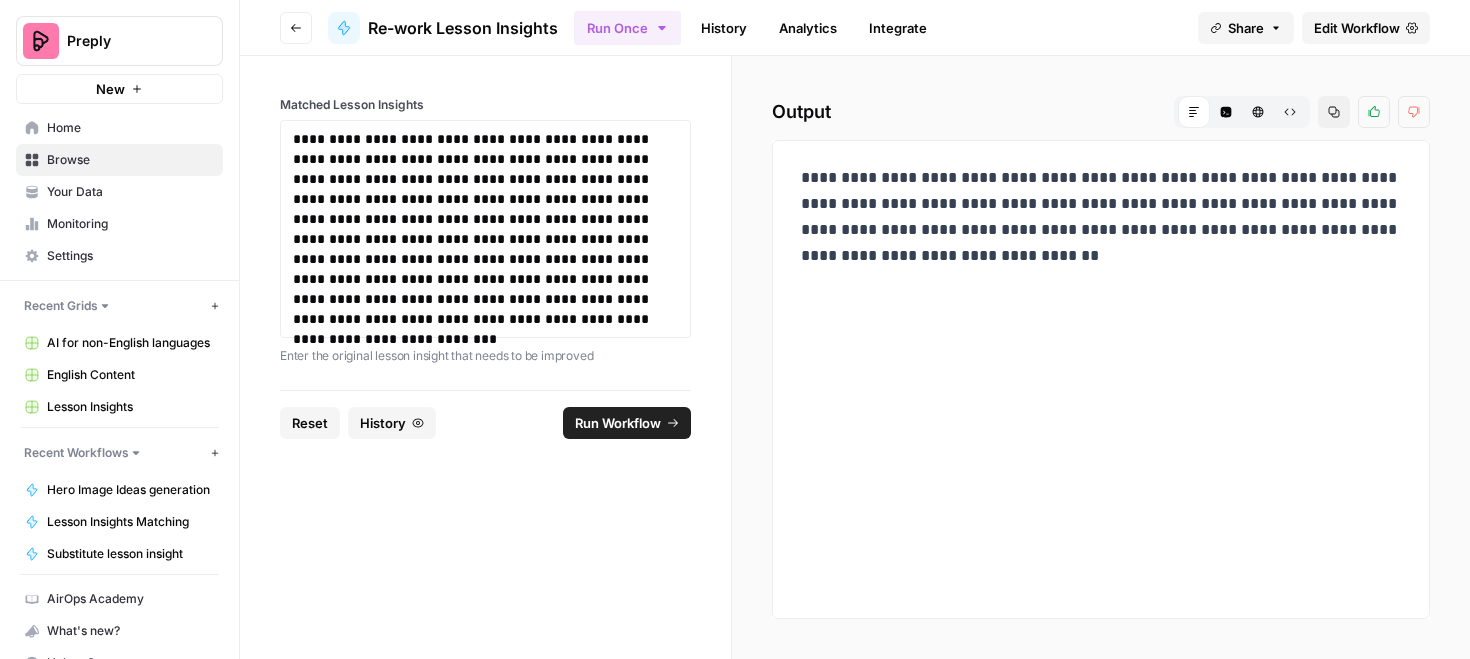 click on "**********" at bounding box center (1101, 217) 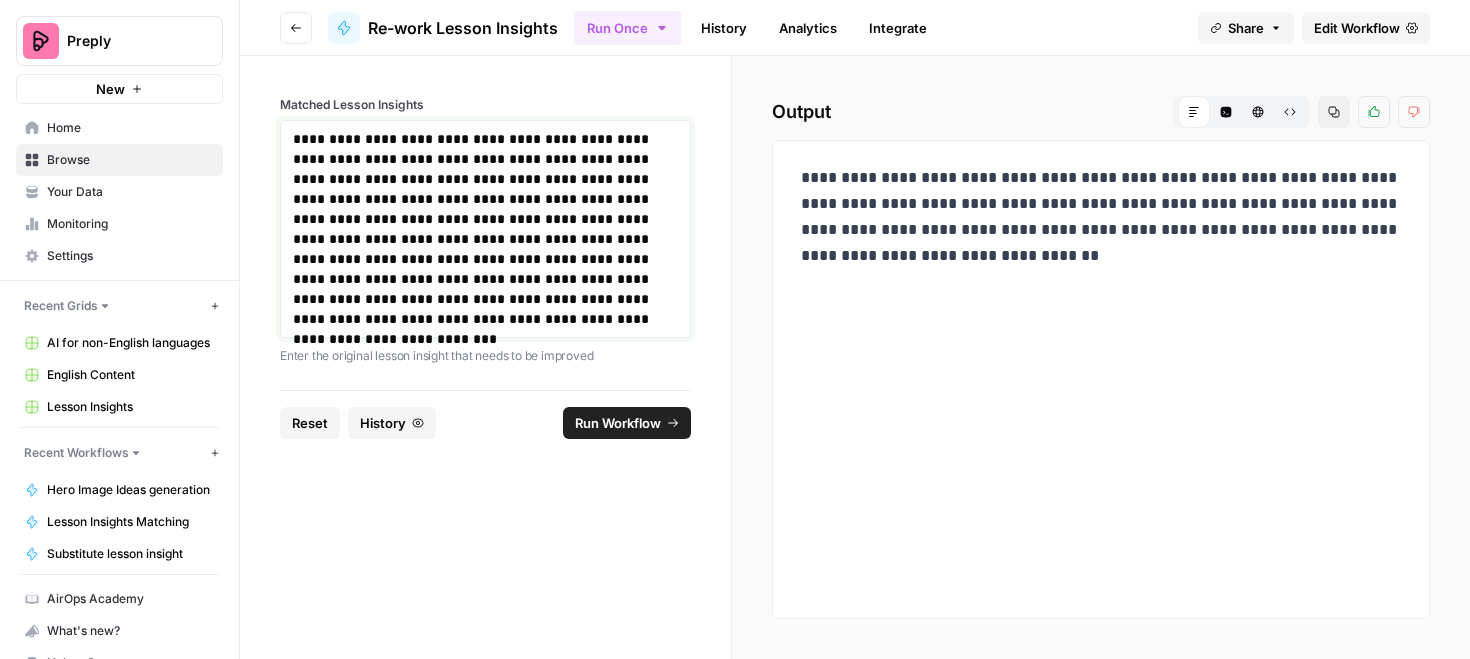 click on "**********" at bounding box center (485, 229) 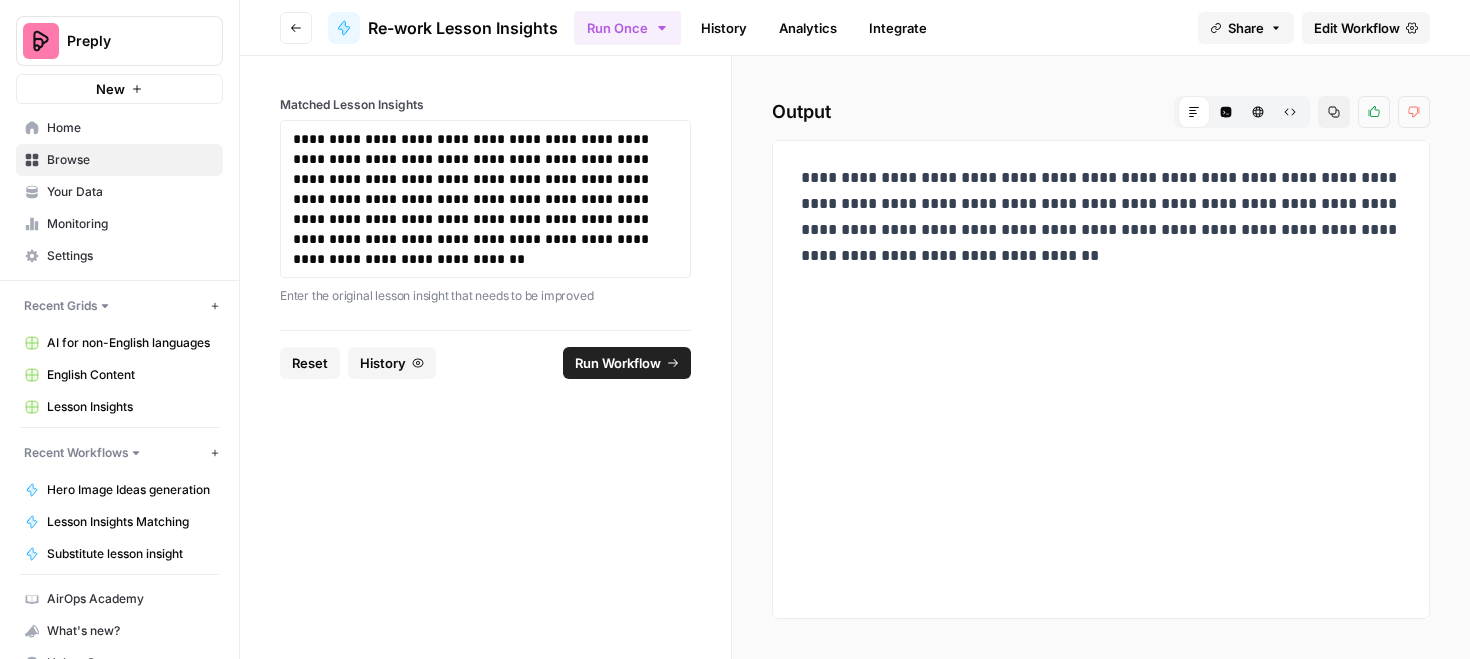 click on "Run Workflow" at bounding box center (627, 363) 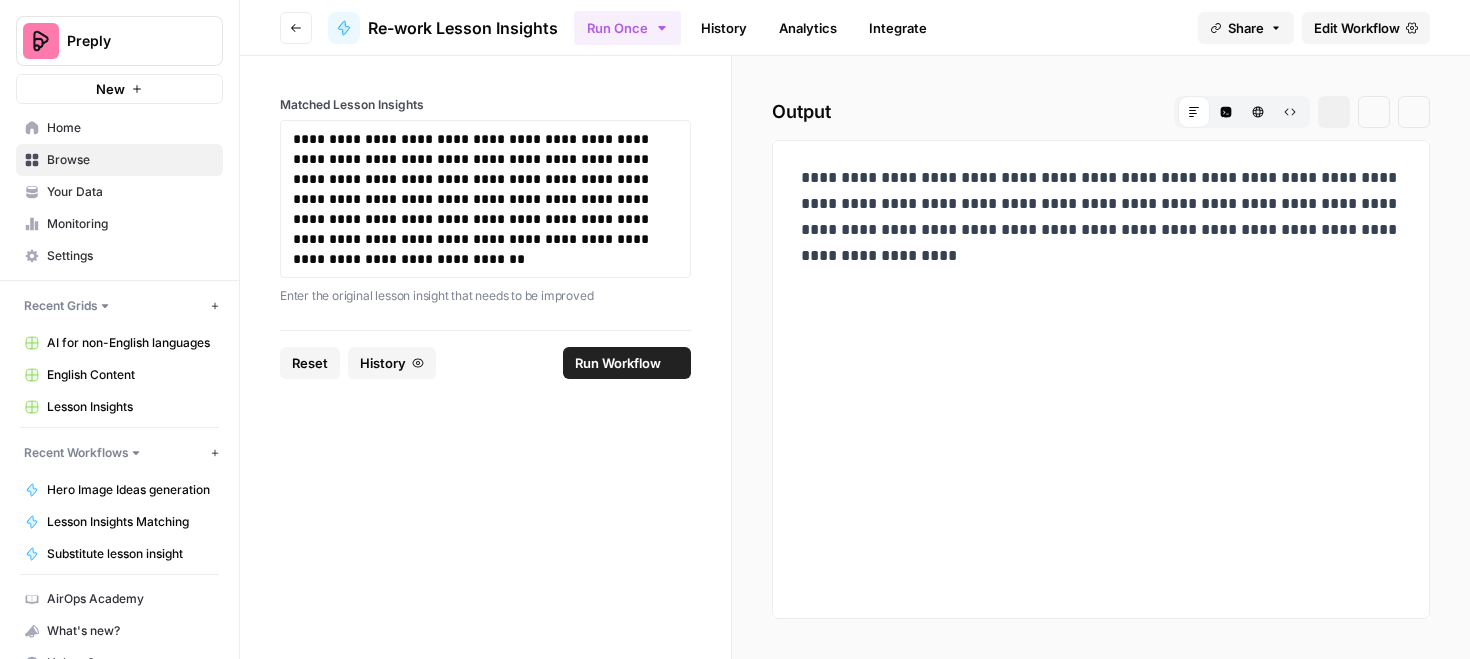 click on "**********" at bounding box center (1101, 217) 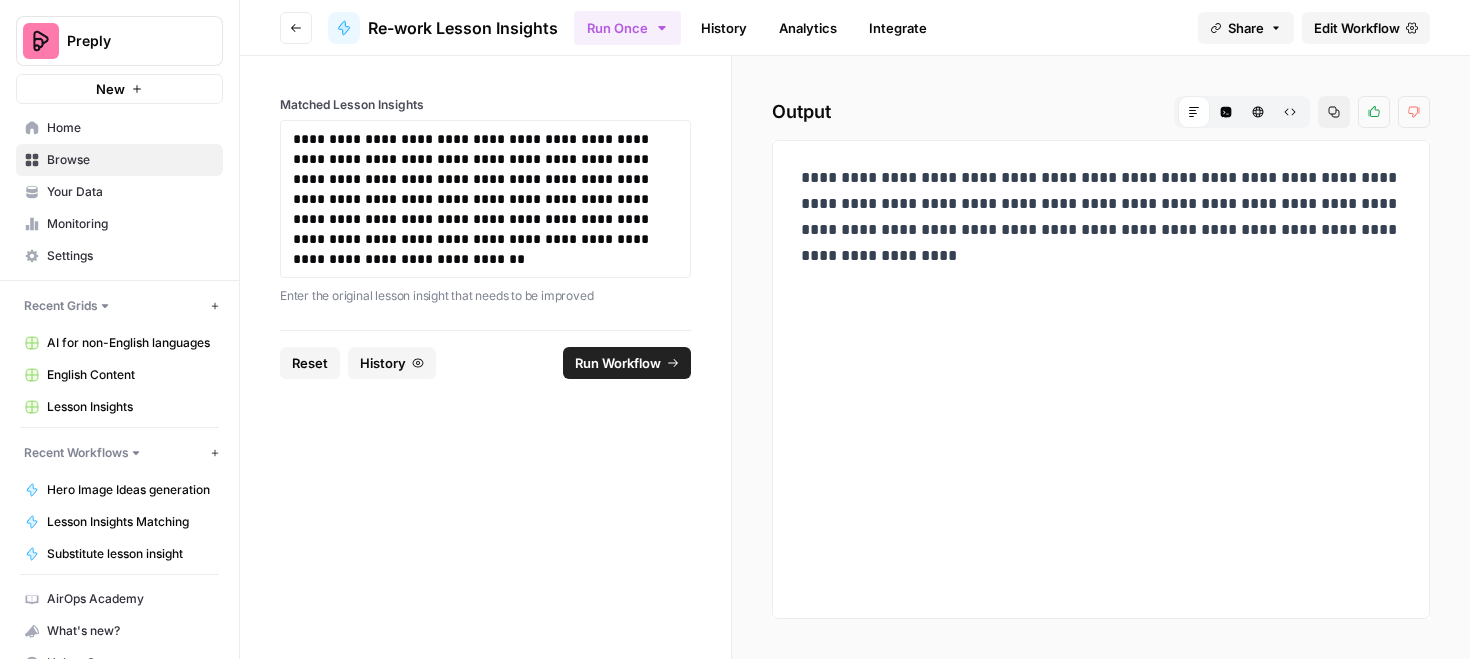 click on "**********" at bounding box center (1101, 217) 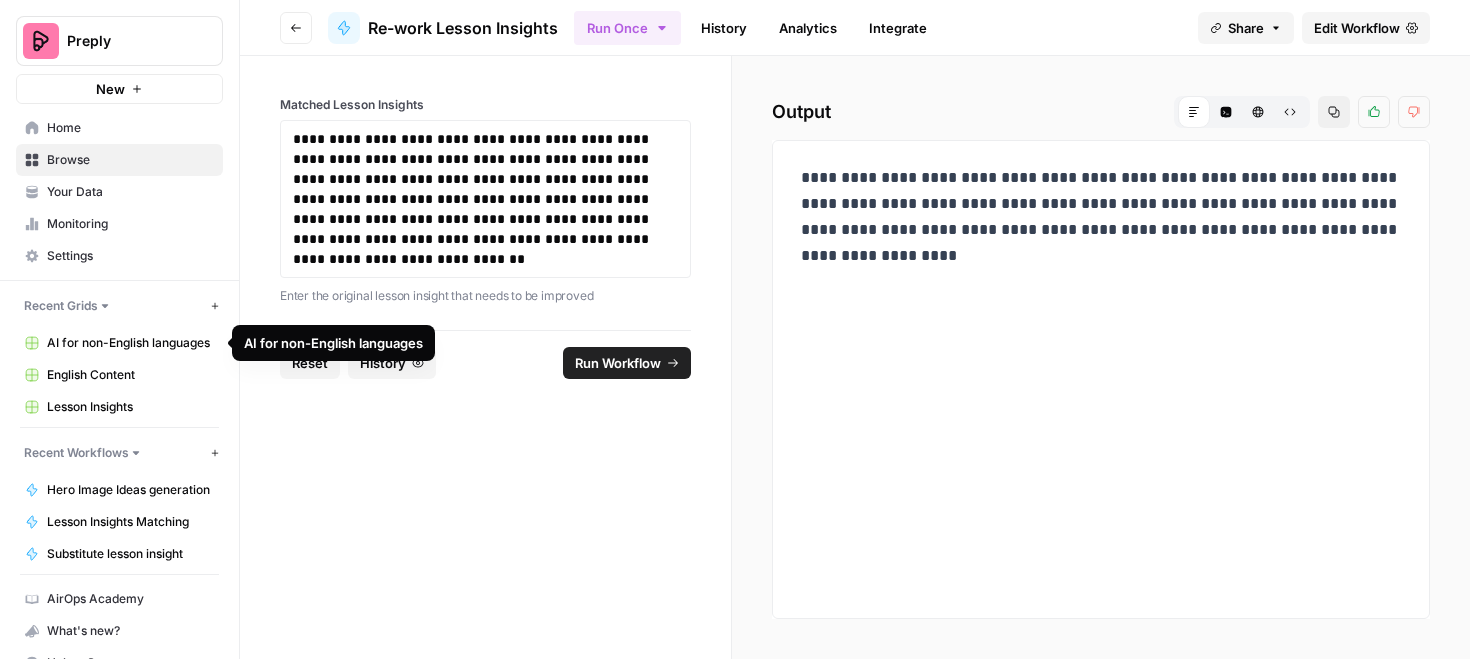 click on "English Content" at bounding box center [130, 375] 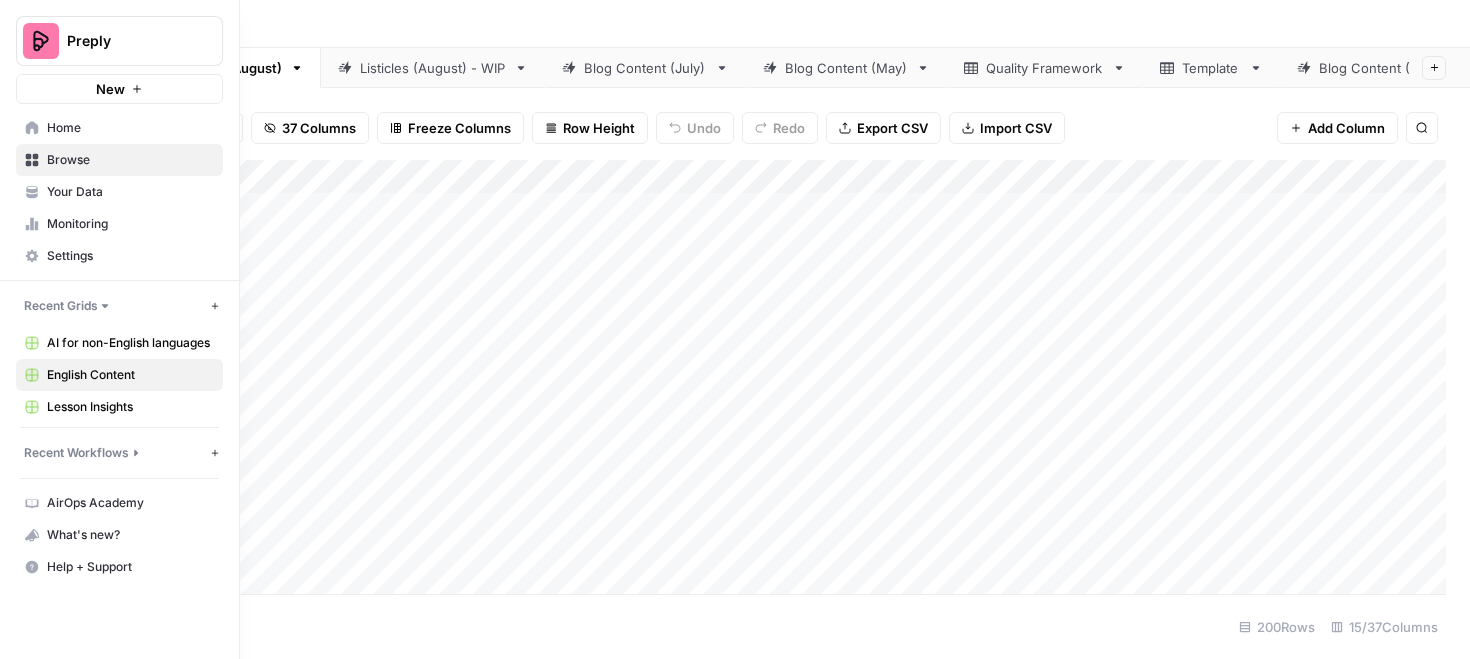 click on "AI for non-English languages" at bounding box center (130, 343) 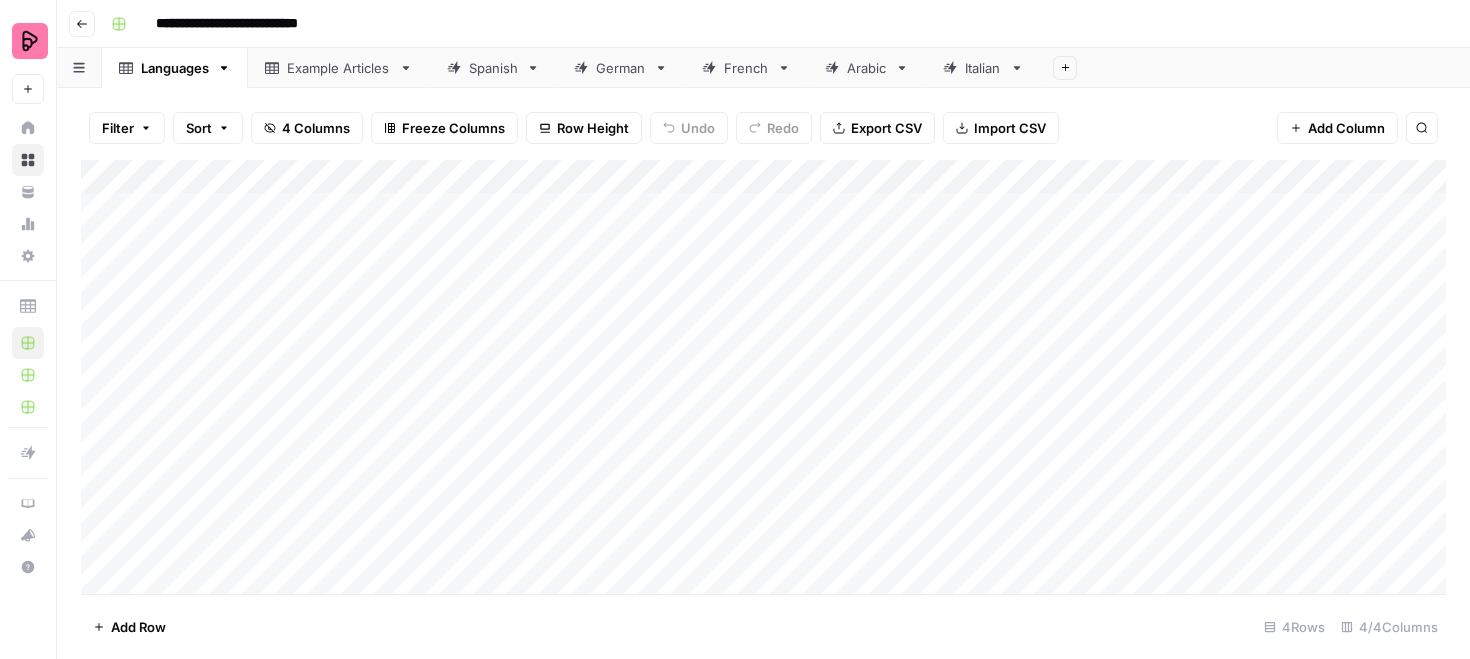 click on "Spanish" at bounding box center [493, 68] 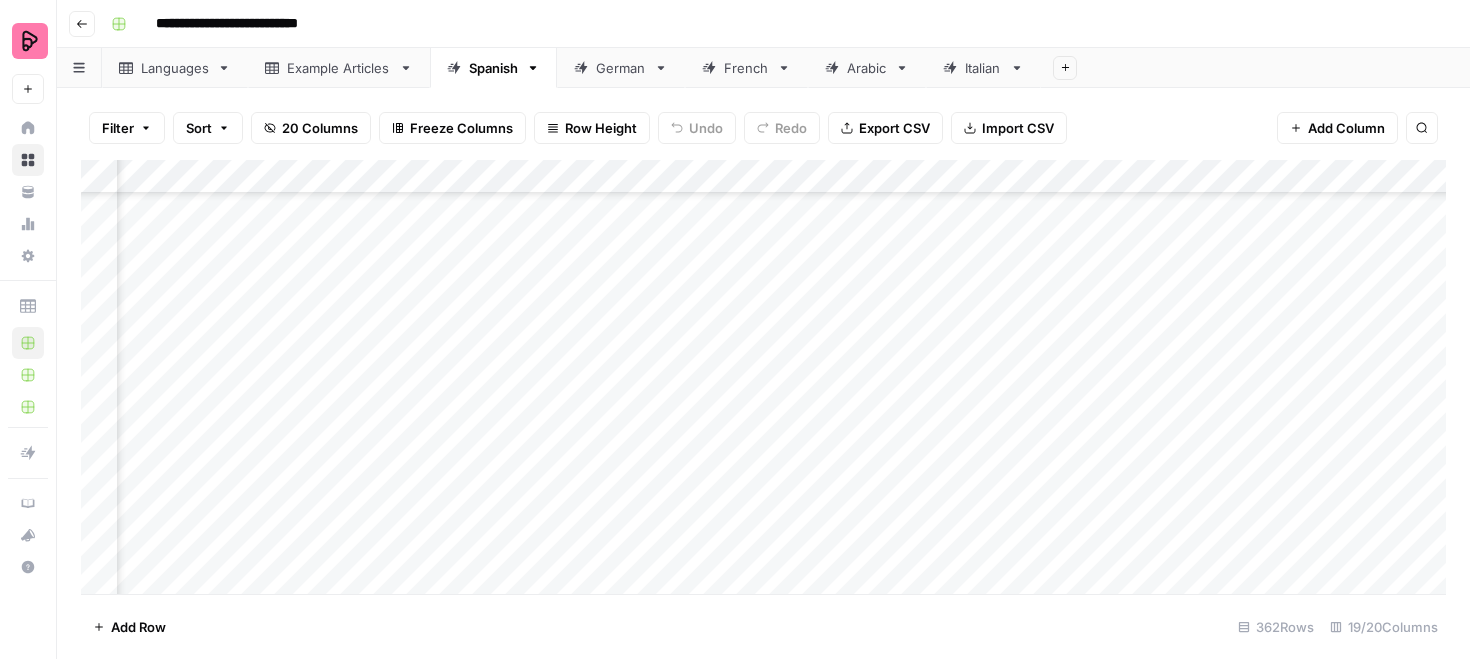 scroll, scrollTop: 10776, scrollLeft: 1753, axis: both 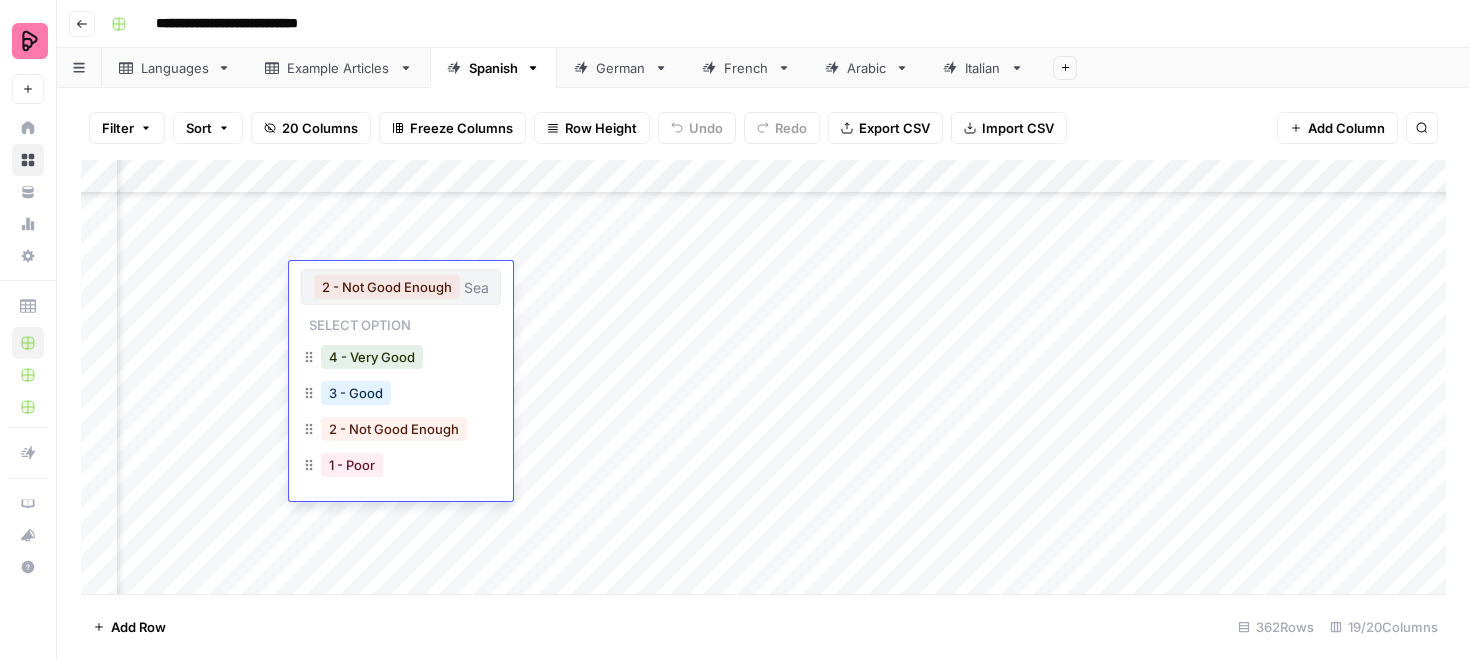 click on "Add Column" at bounding box center (763, 377) 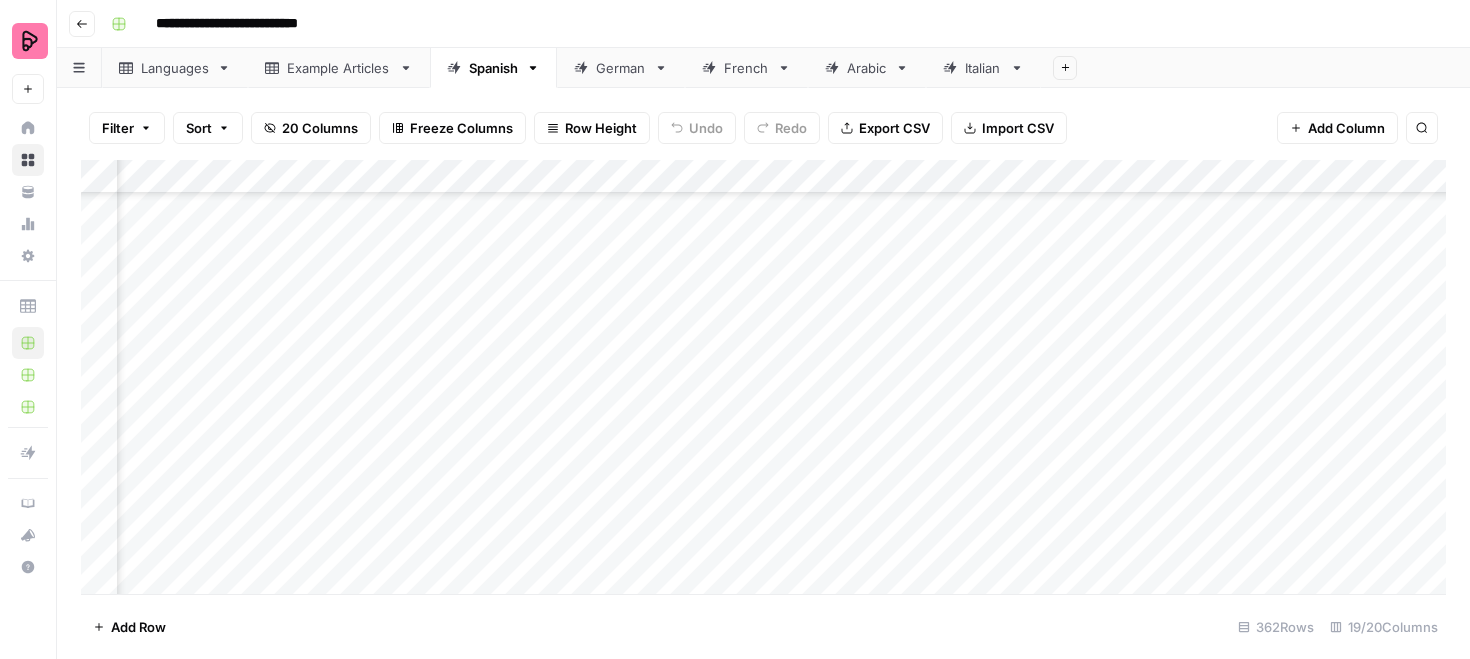 click on "Add Column" at bounding box center (763, 377) 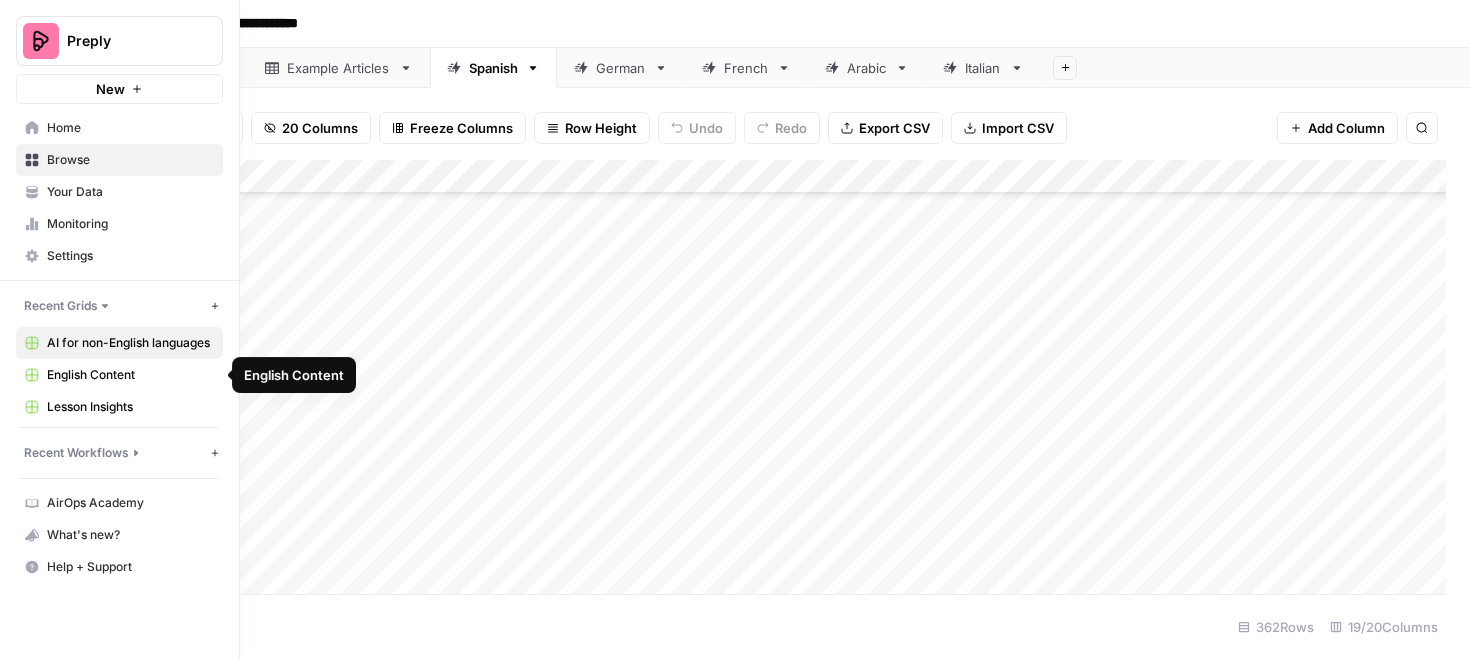 click on "English Content" at bounding box center [119, 375] 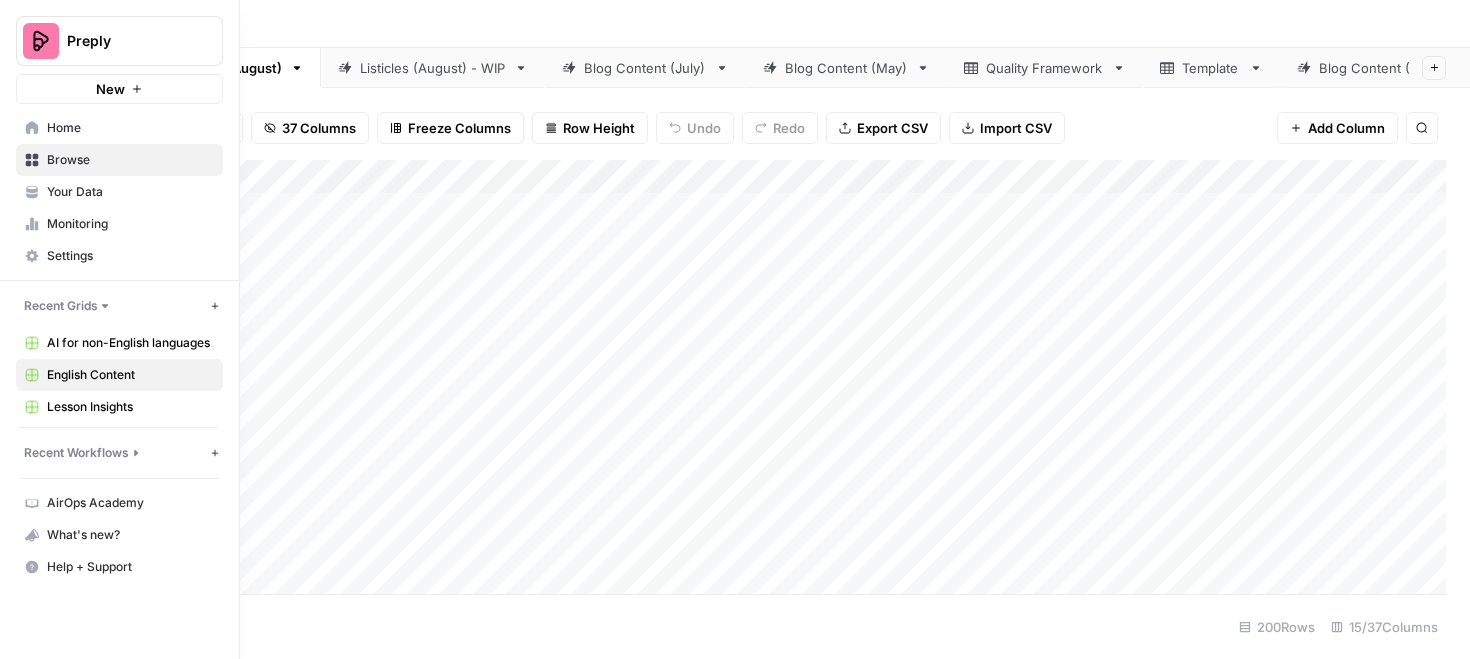 click on "AI for non-English languages" at bounding box center [130, 343] 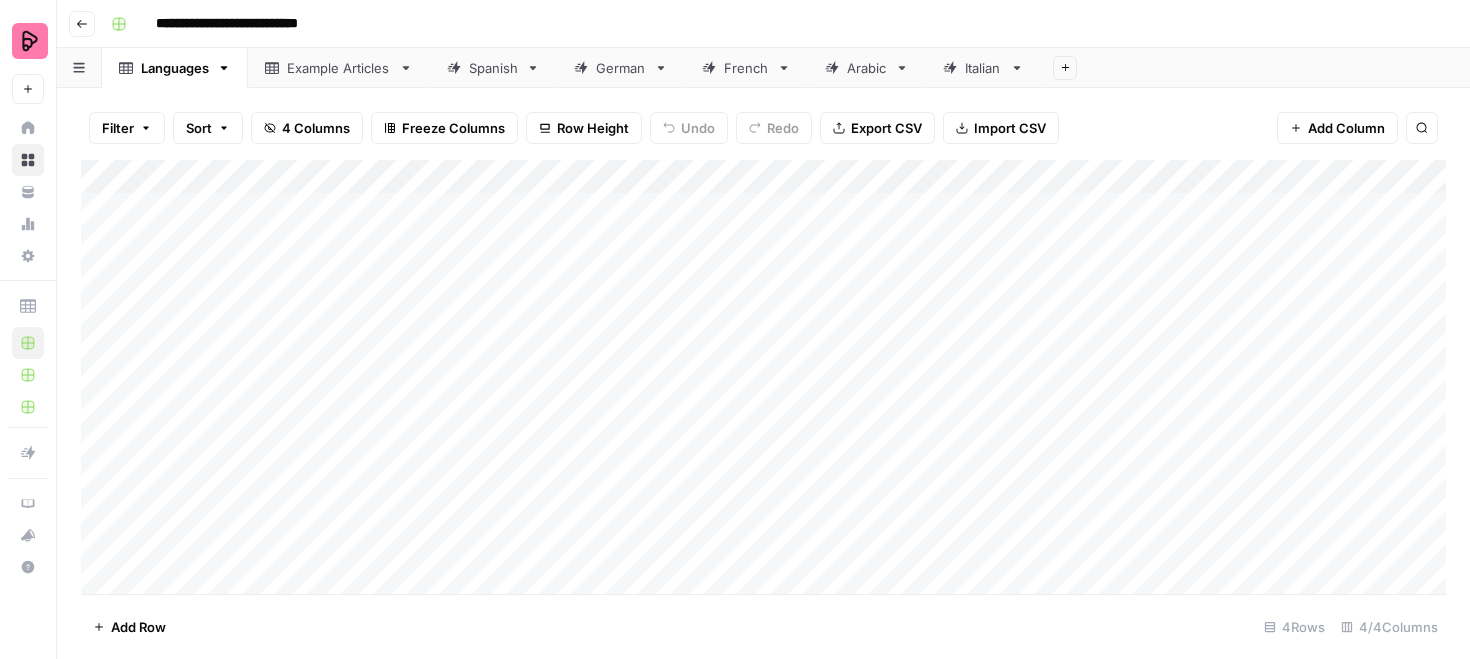 click on "Spanish" at bounding box center [493, 68] 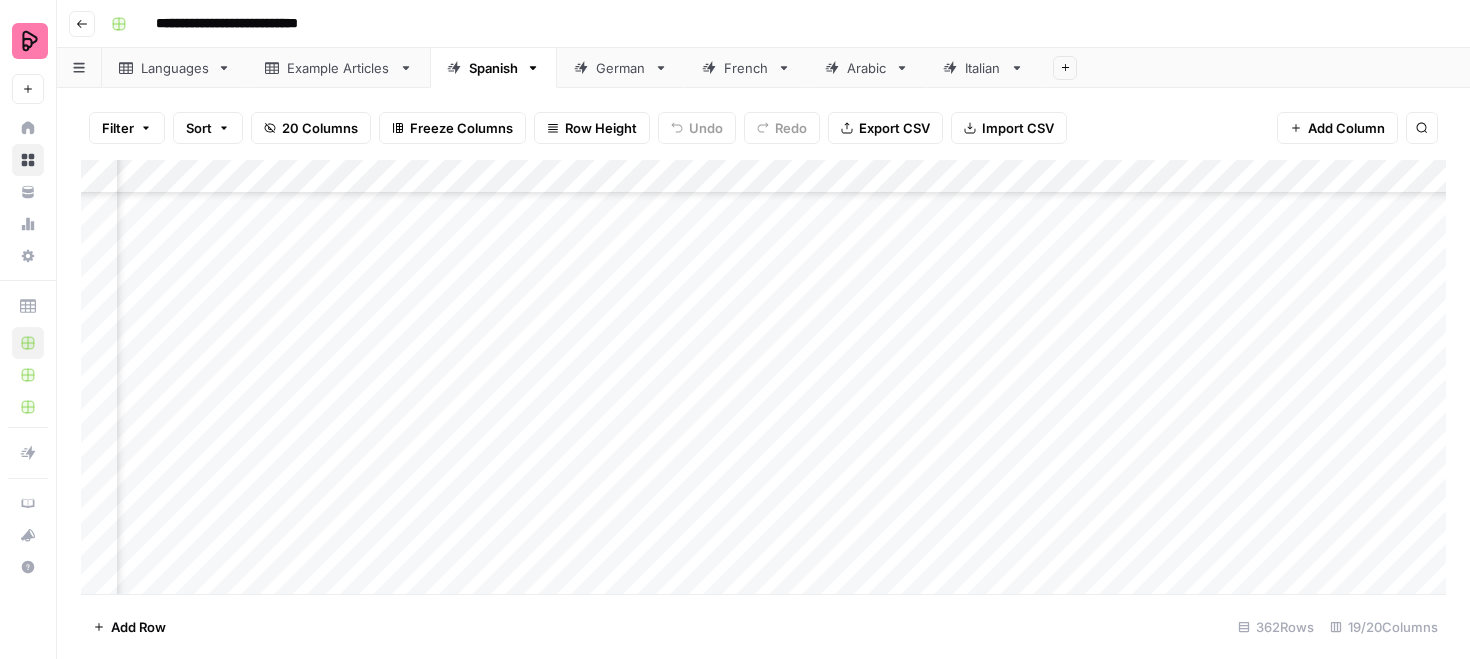 scroll, scrollTop: 0, scrollLeft: 1386, axis: horizontal 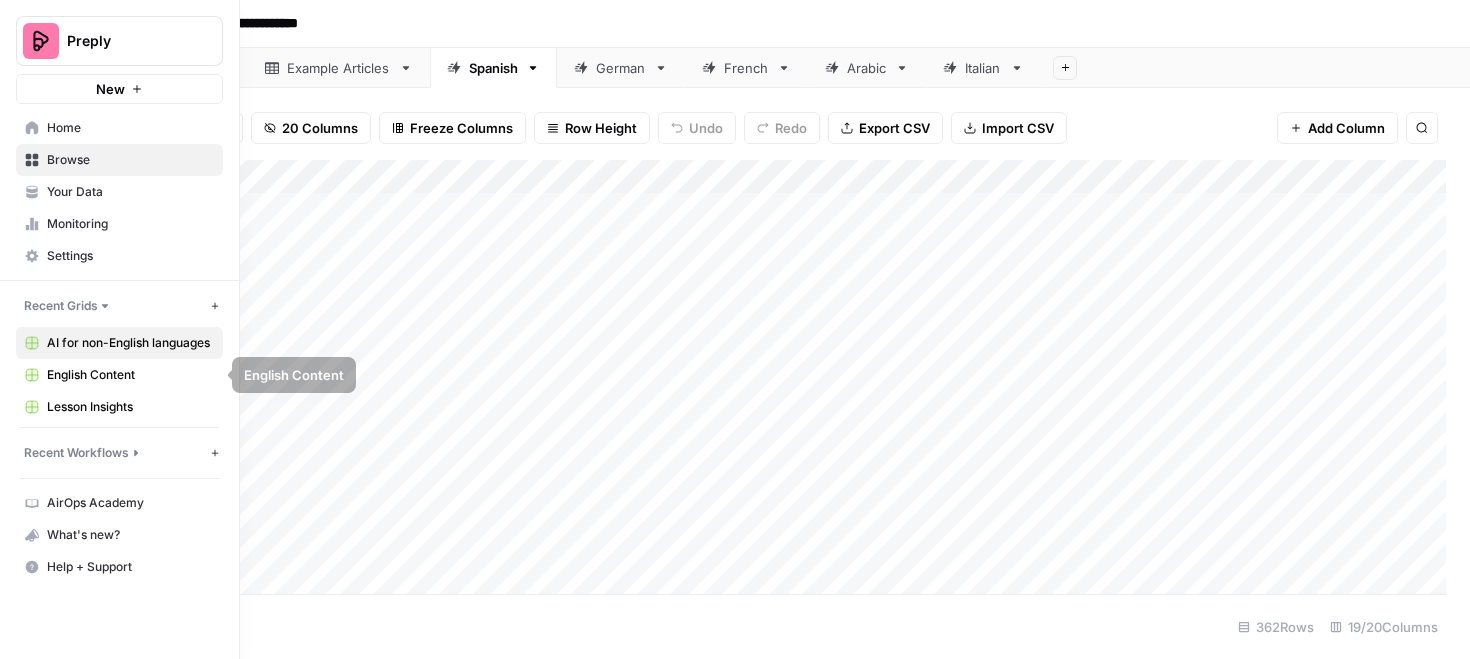 click on "English Content" at bounding box center [130, 375] 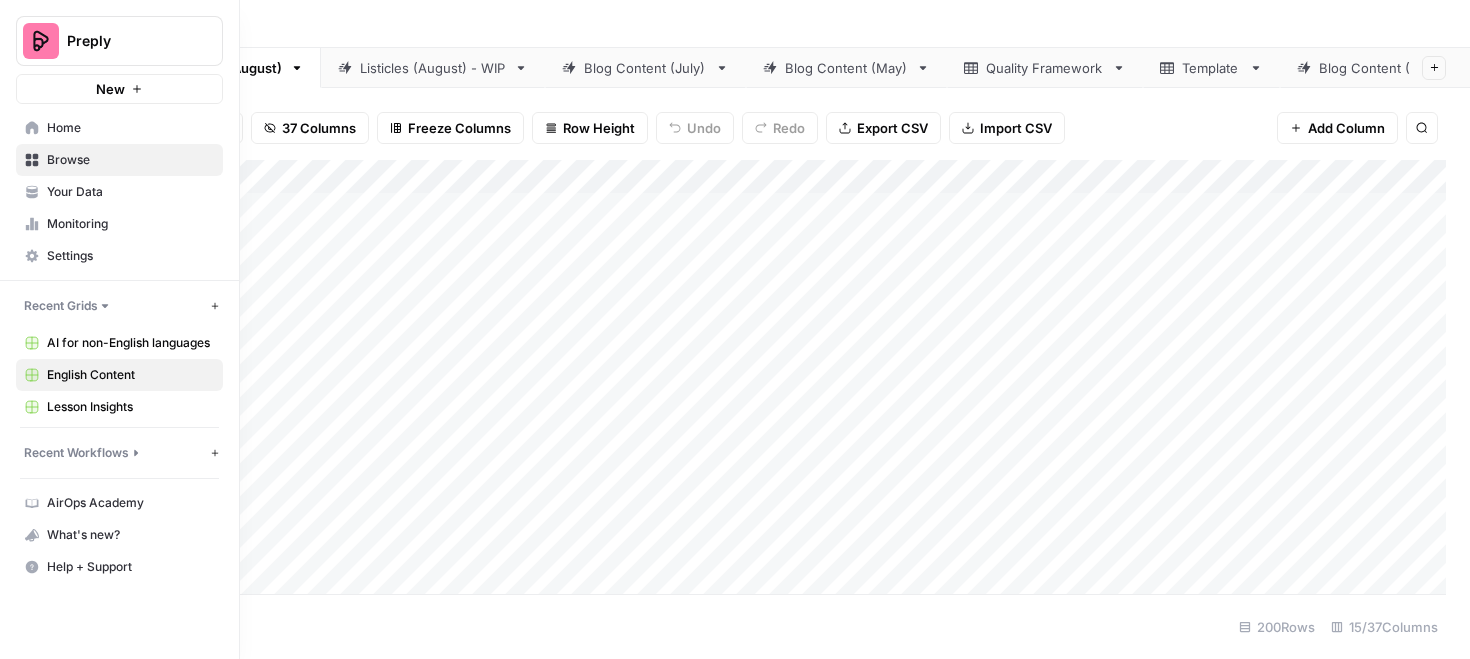 click on "AI for non-English languages" at bounding box center (130, 343) 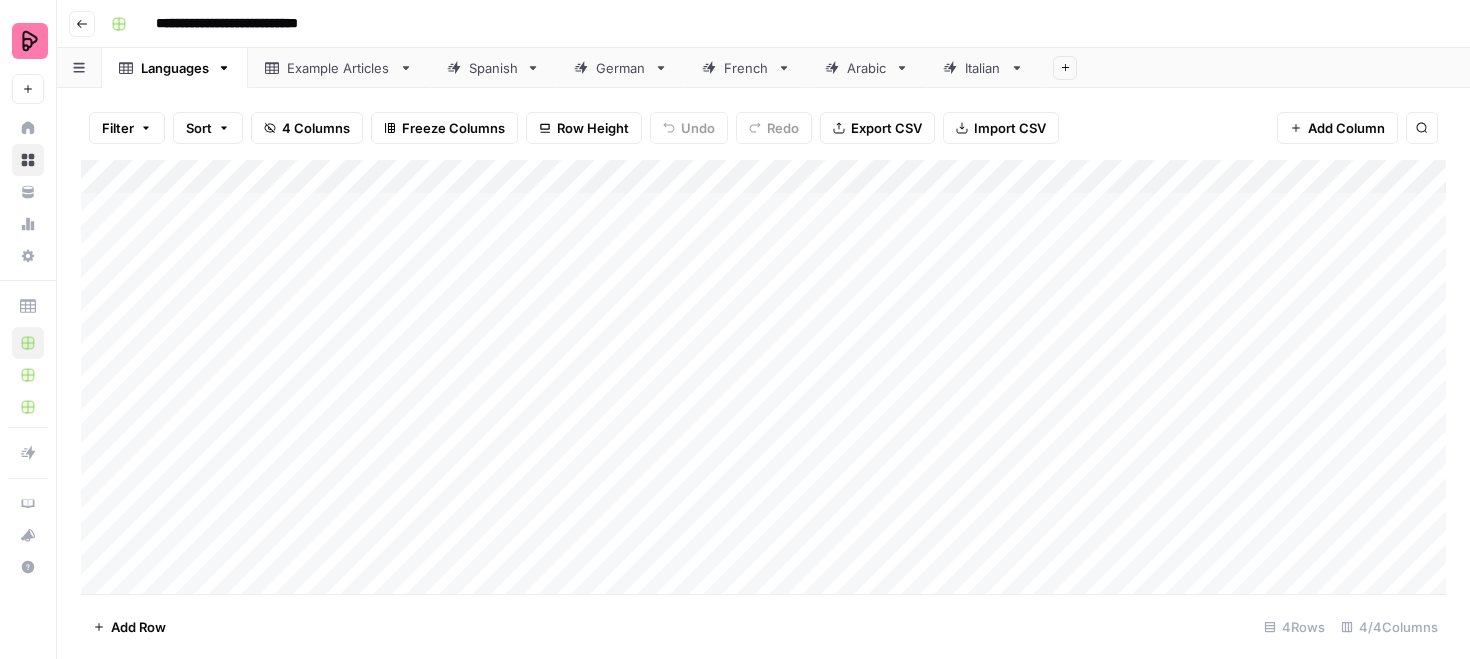 click on "Spanish" at bounding box center (493, 68) 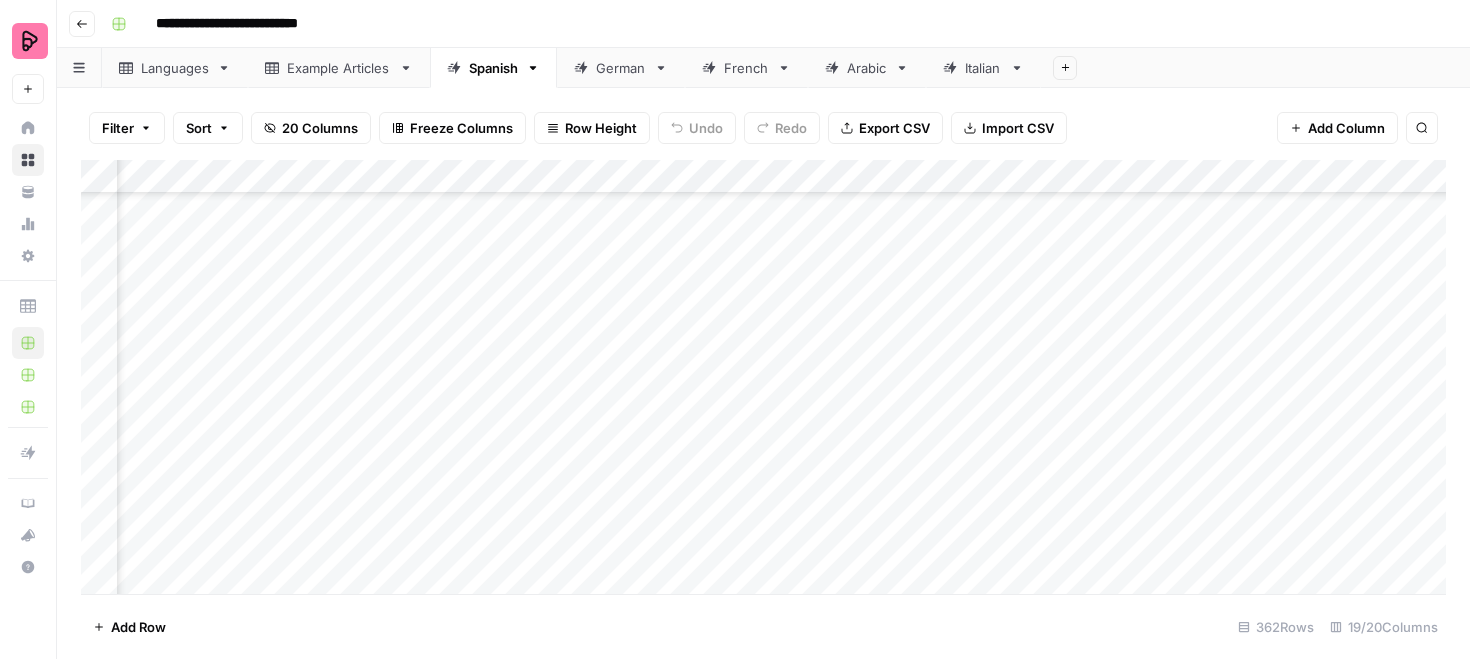 scroll, scrollTop: 1282, scrollLeft: 118, axis: both 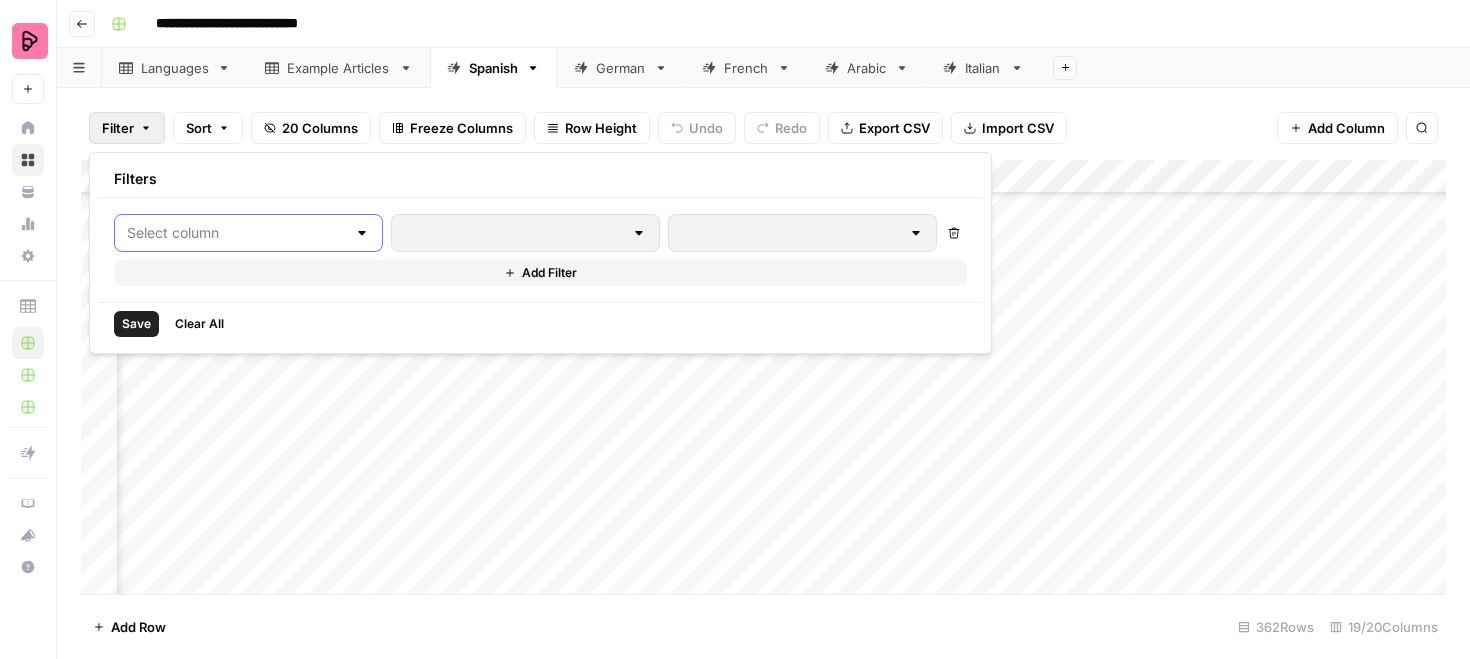 click at bounding box center (236, 233) 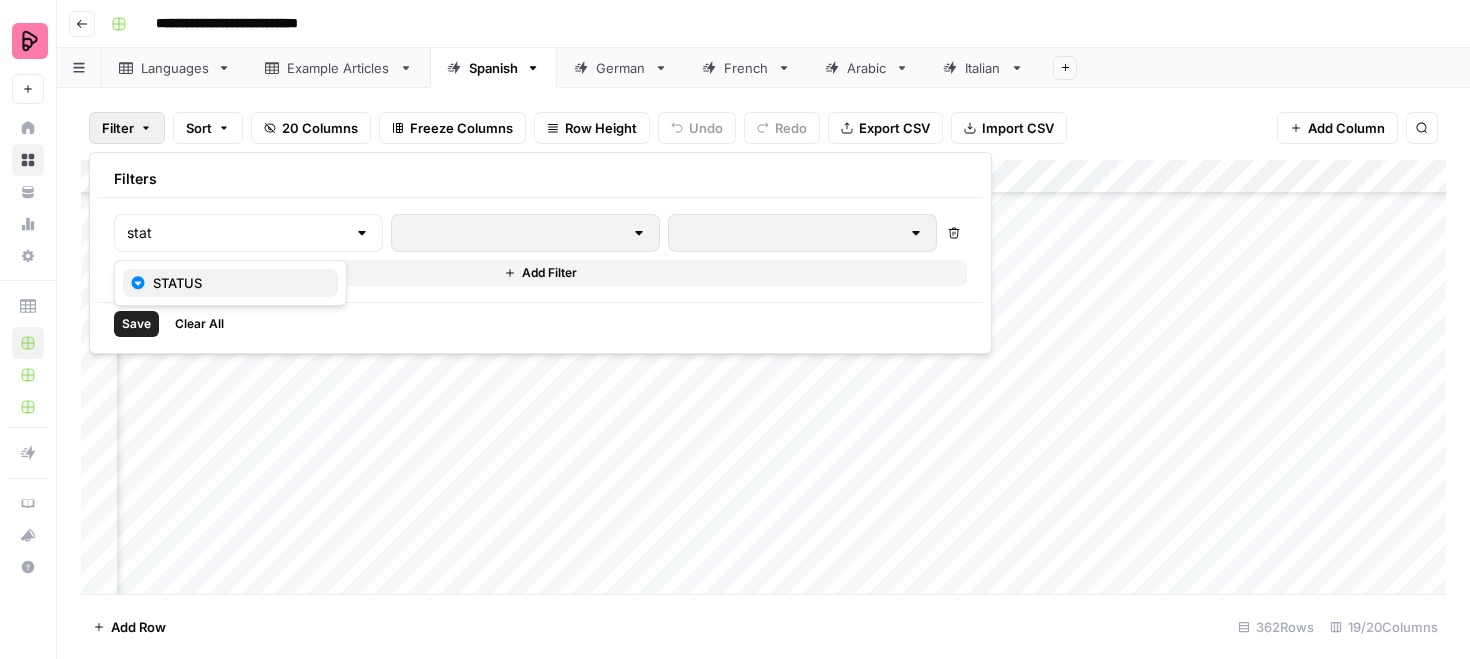 click on "STATUS" at bounding box center (237, 283) 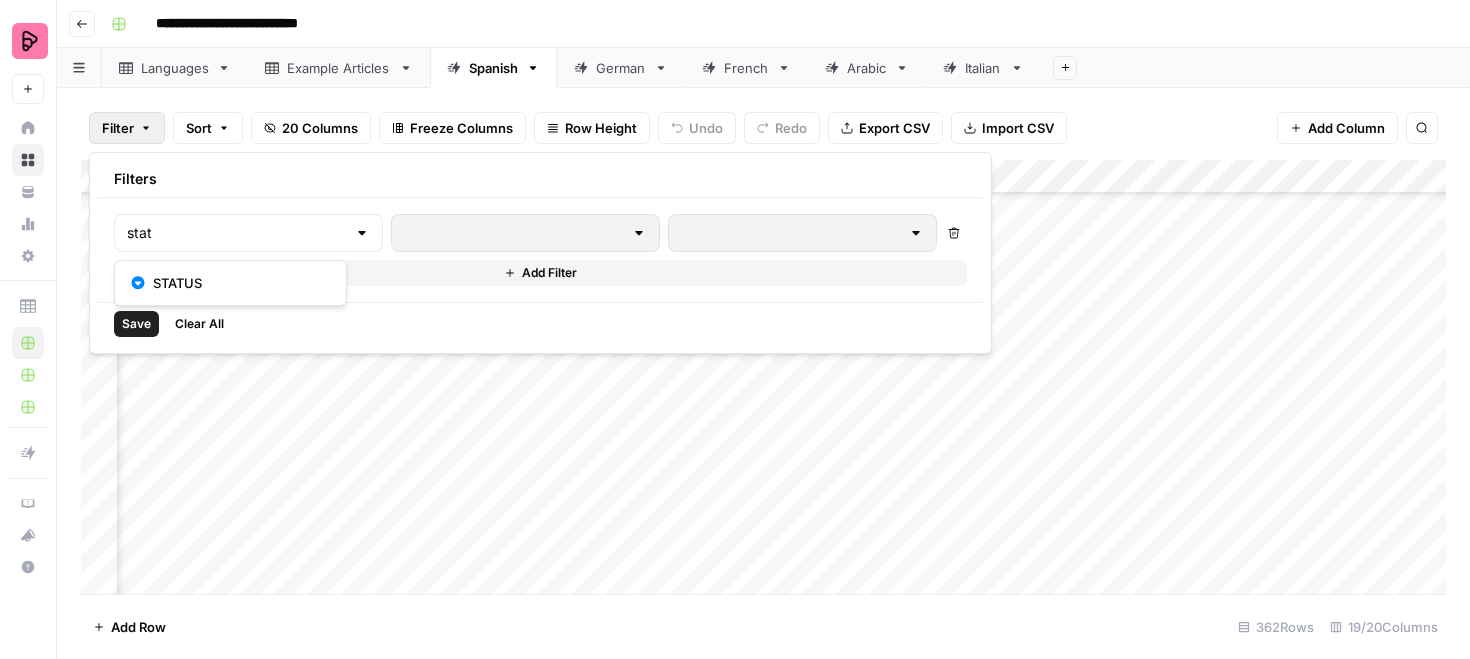 type on "STATUS" 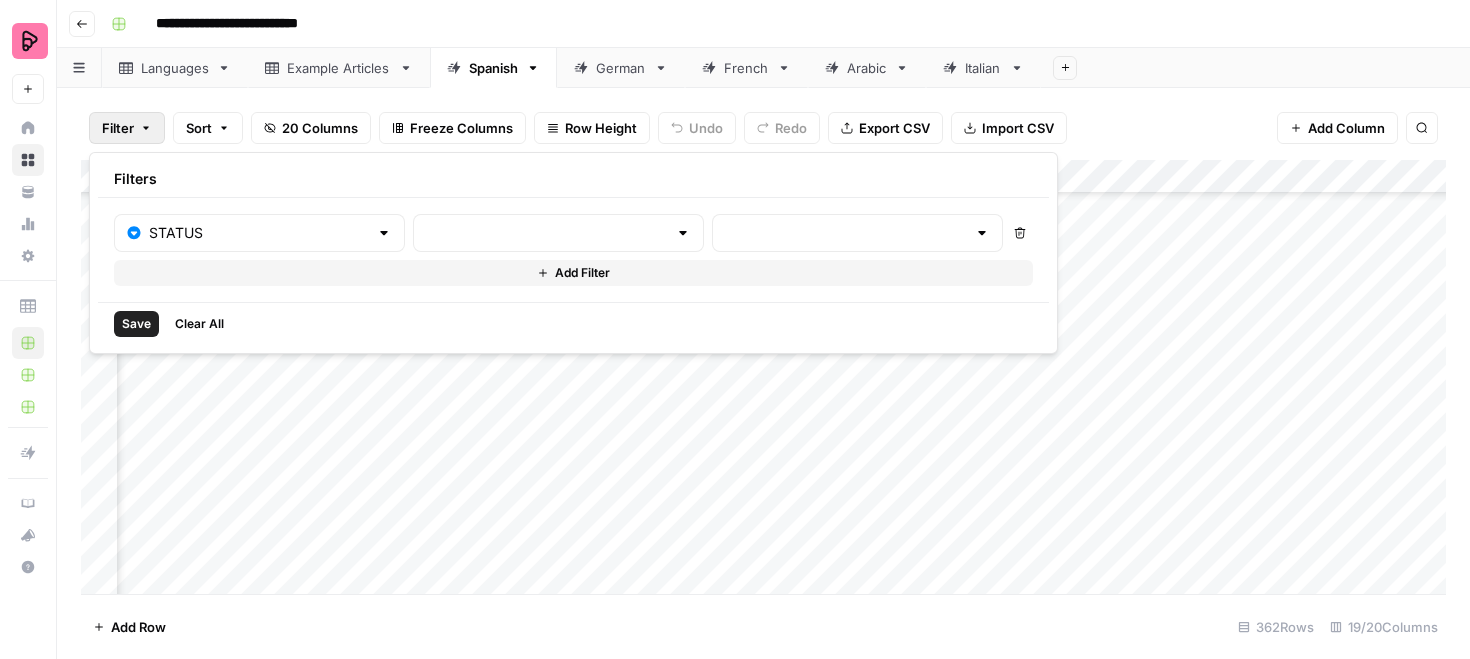 click at bounding box center (558, 233) 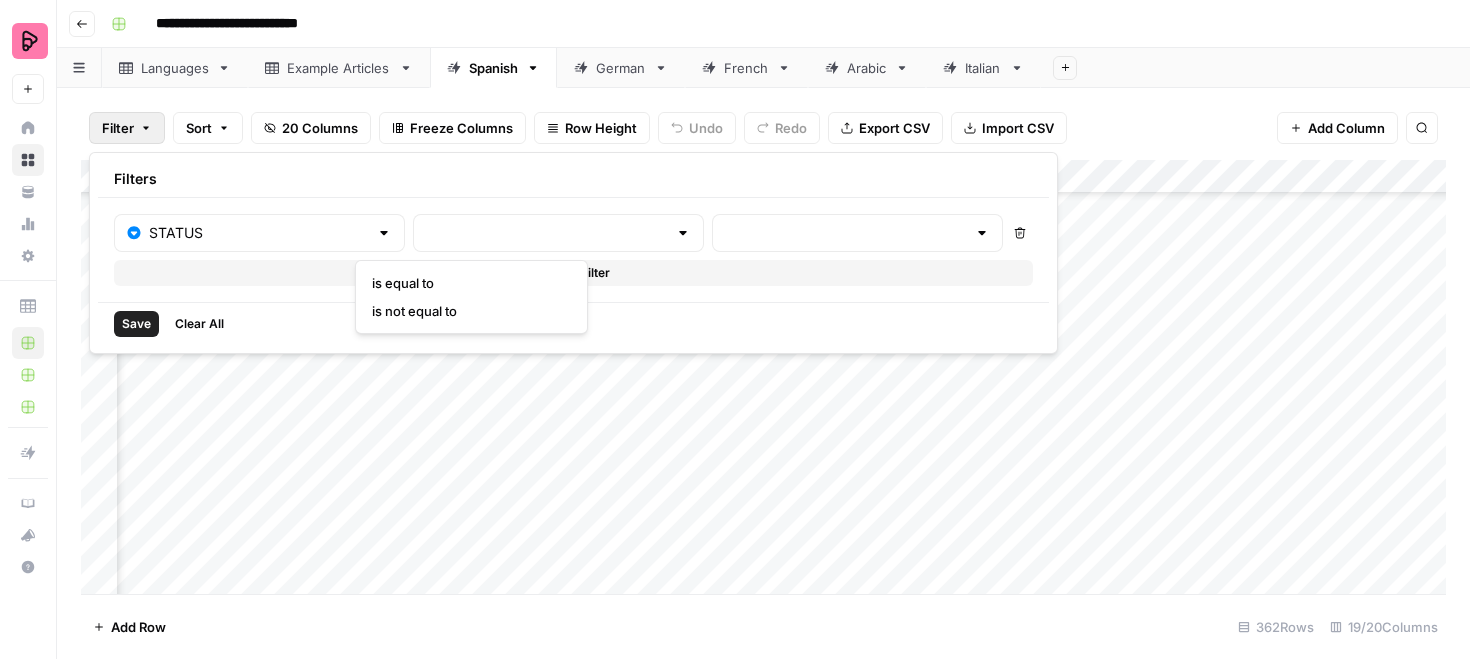 click on "is equal to" at bounding box center (467, 283) 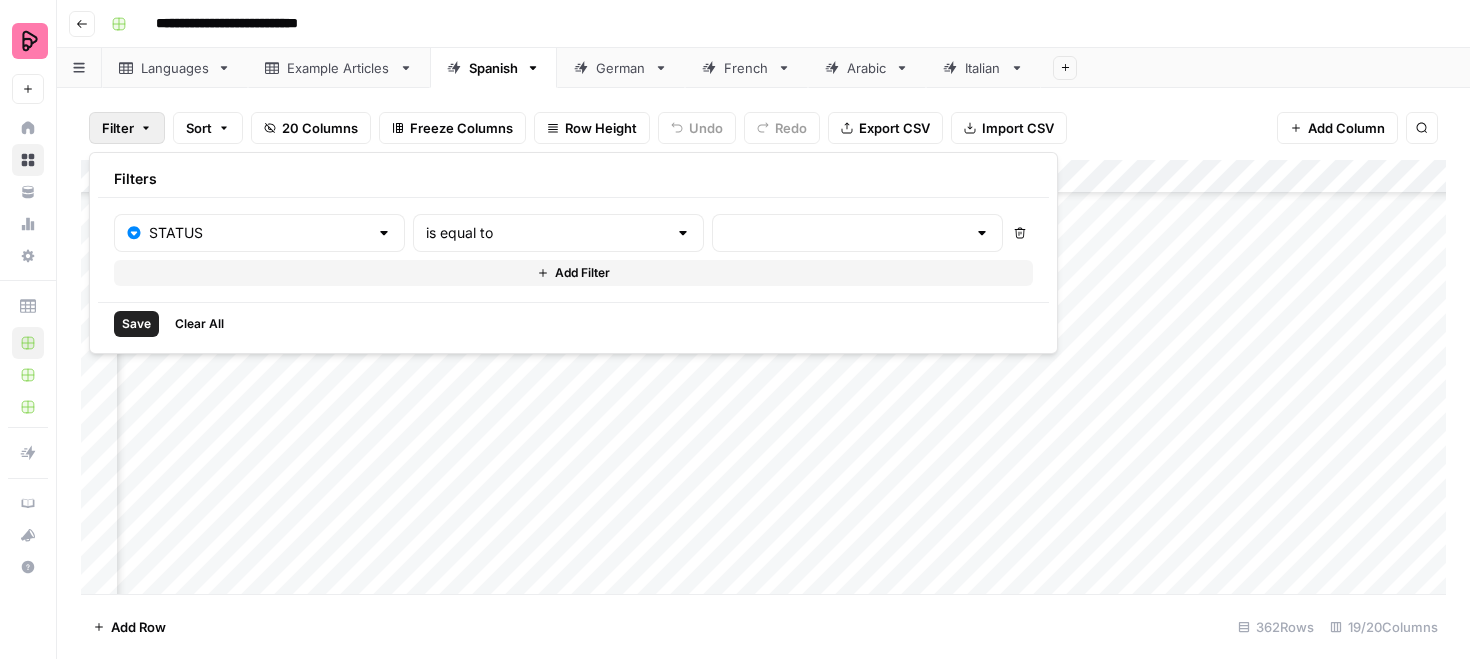 click on "STATUS is equal to Delete Add Filter" at bounding box center [573, 250] 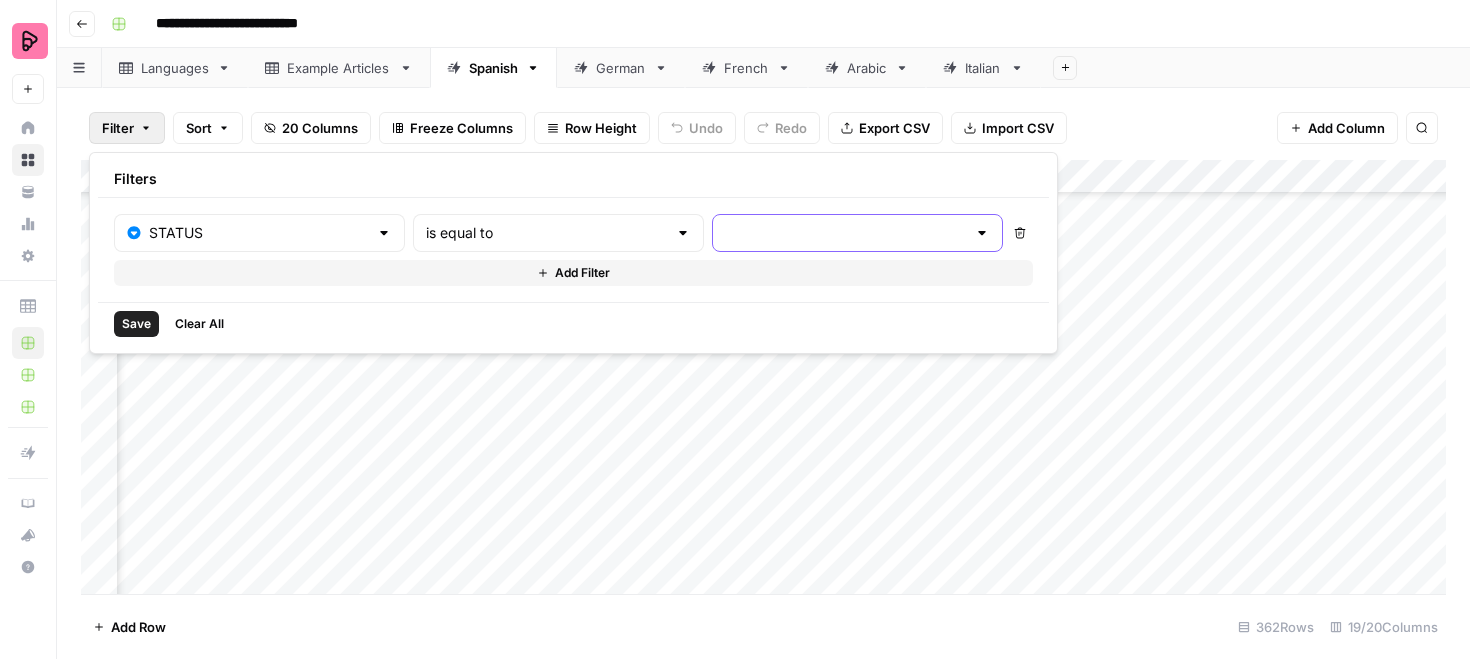 click at bounding box center (845, 233) 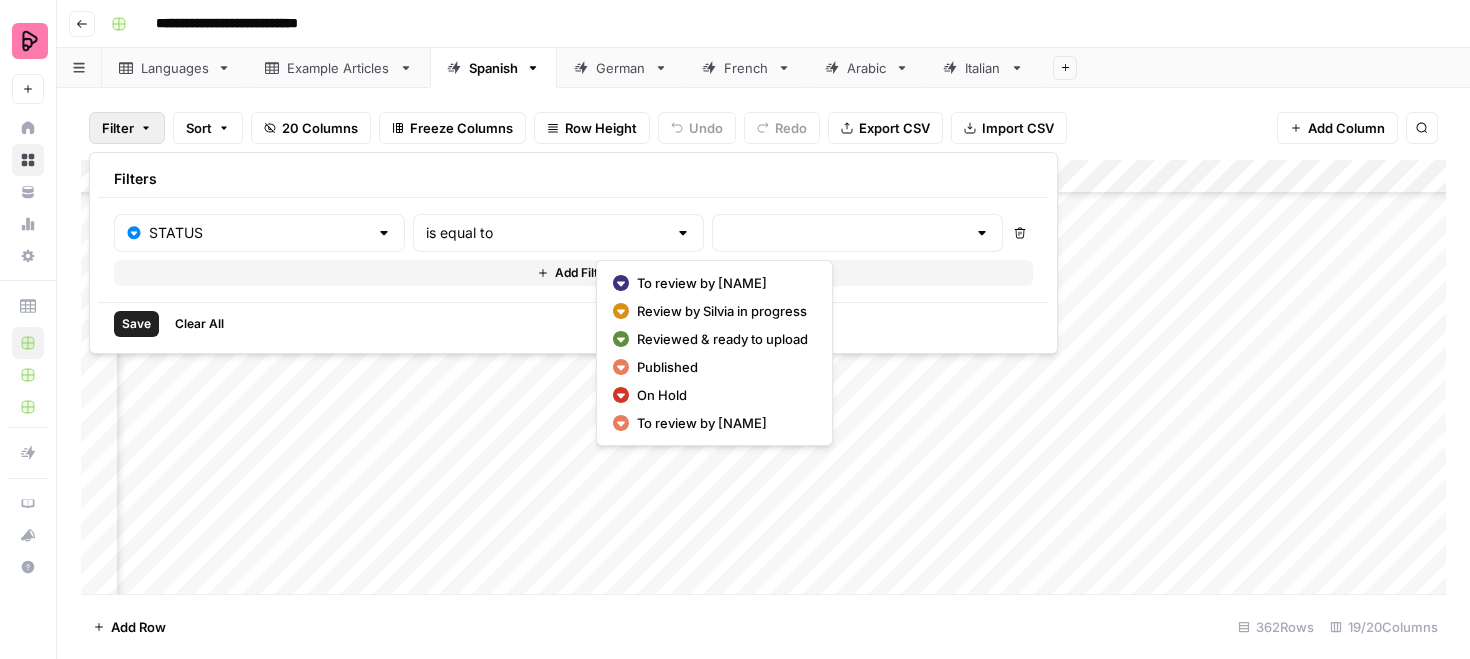 click on "Reviewed & ready to upload" at bounding box center [722, 339] 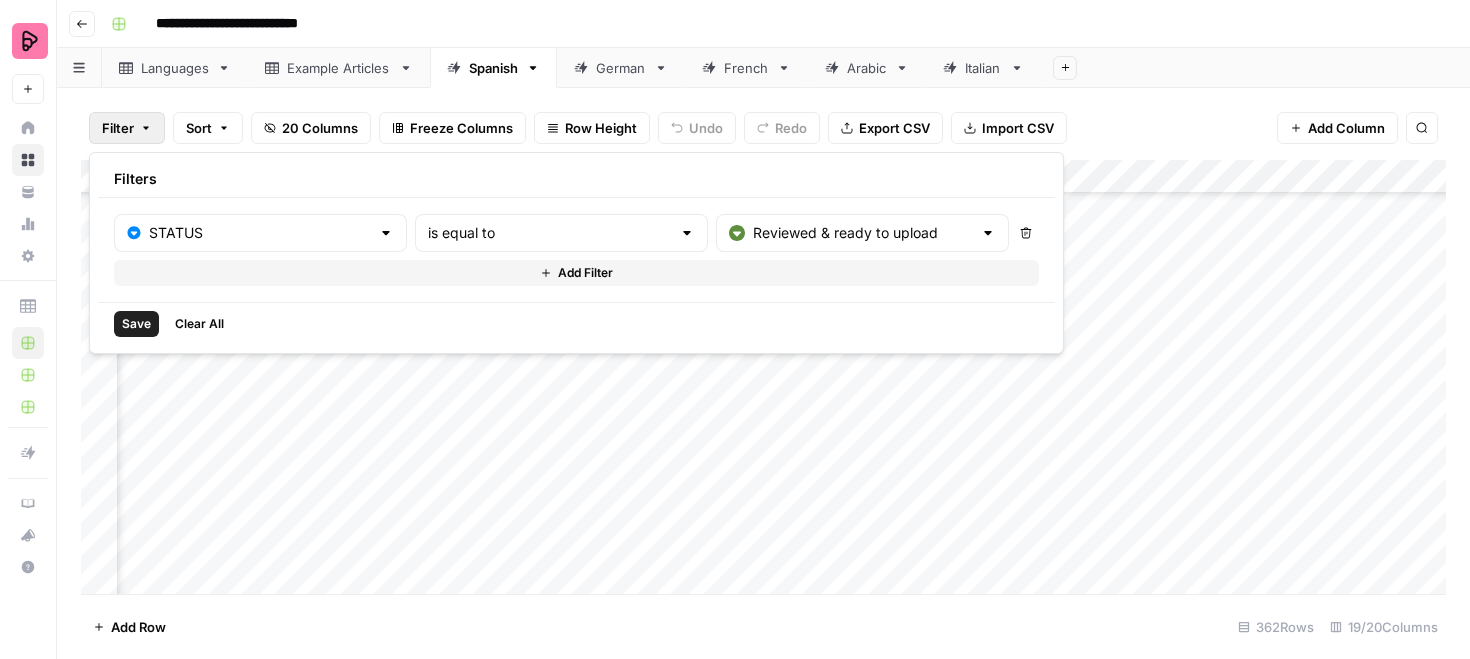 click on "Save Clear All" at bounding box center (576, 323) 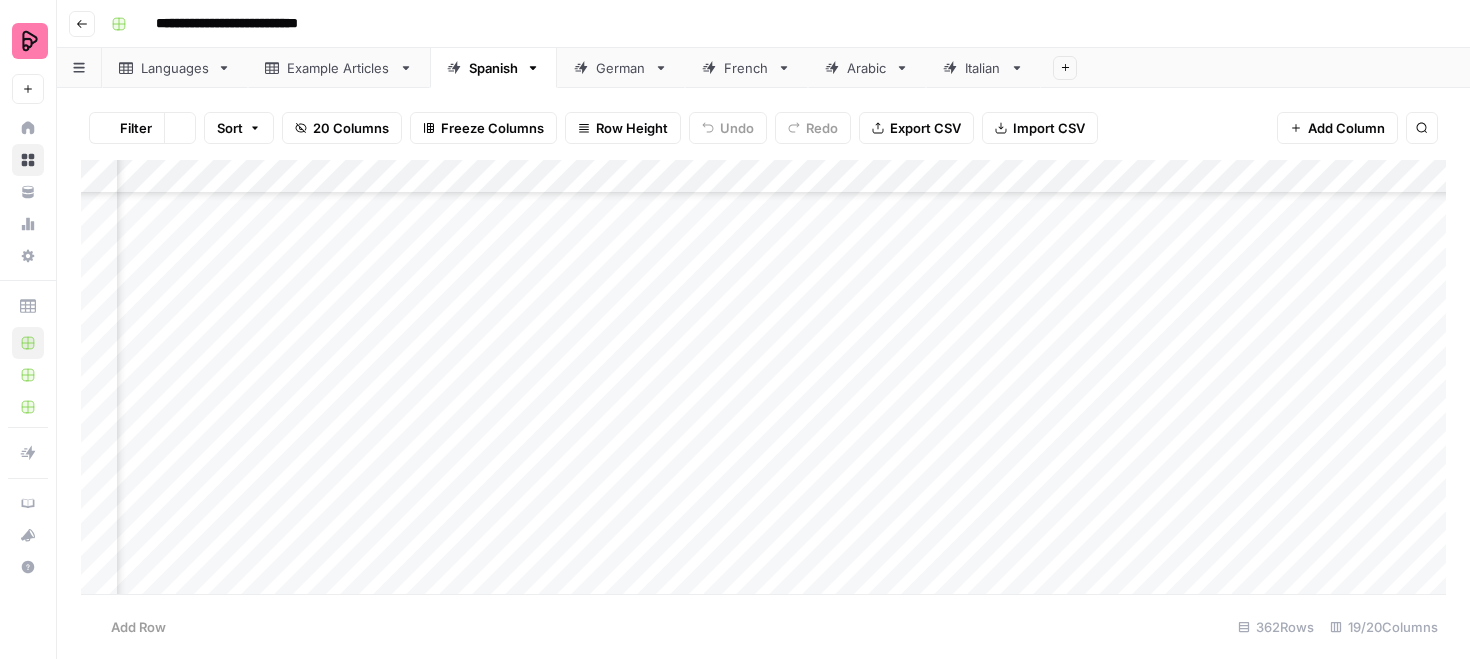 scroll, scrollTop: 0, scrollLeft: 118, axis: horizontal 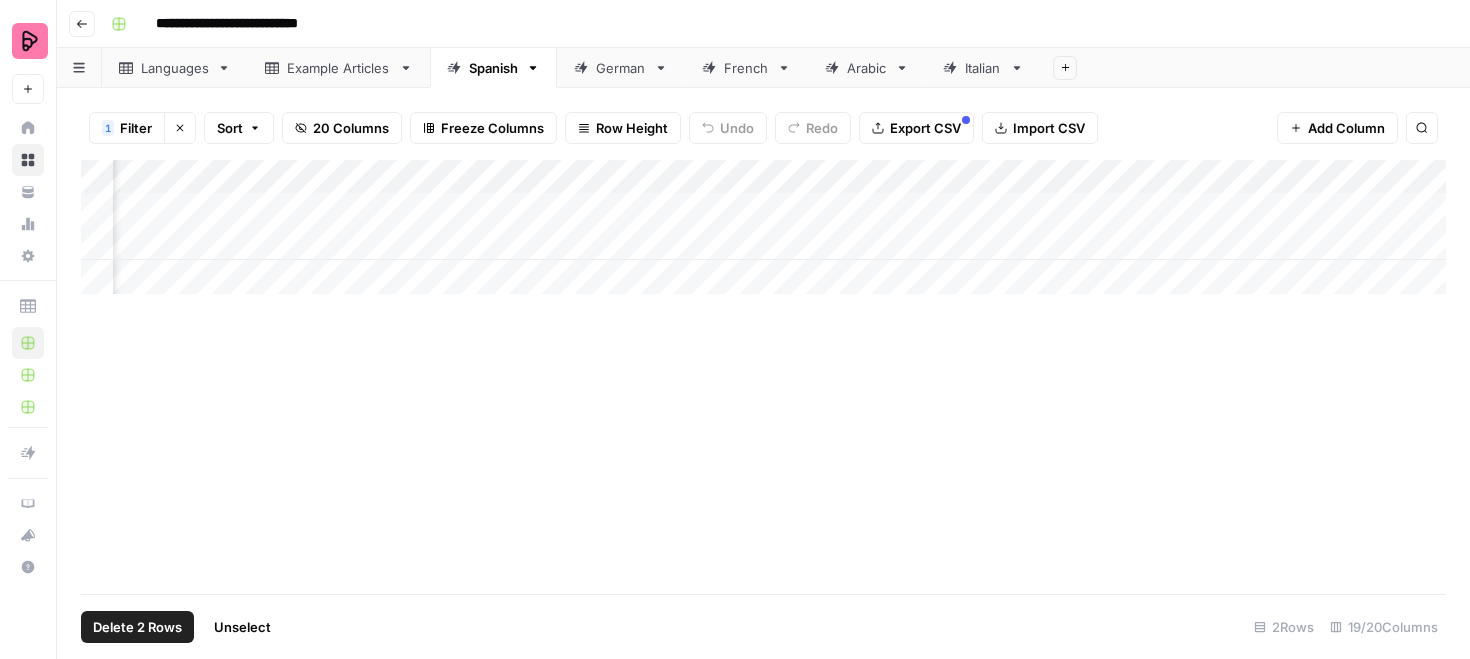 click on "Add Column" at bounding box center [763, 227] 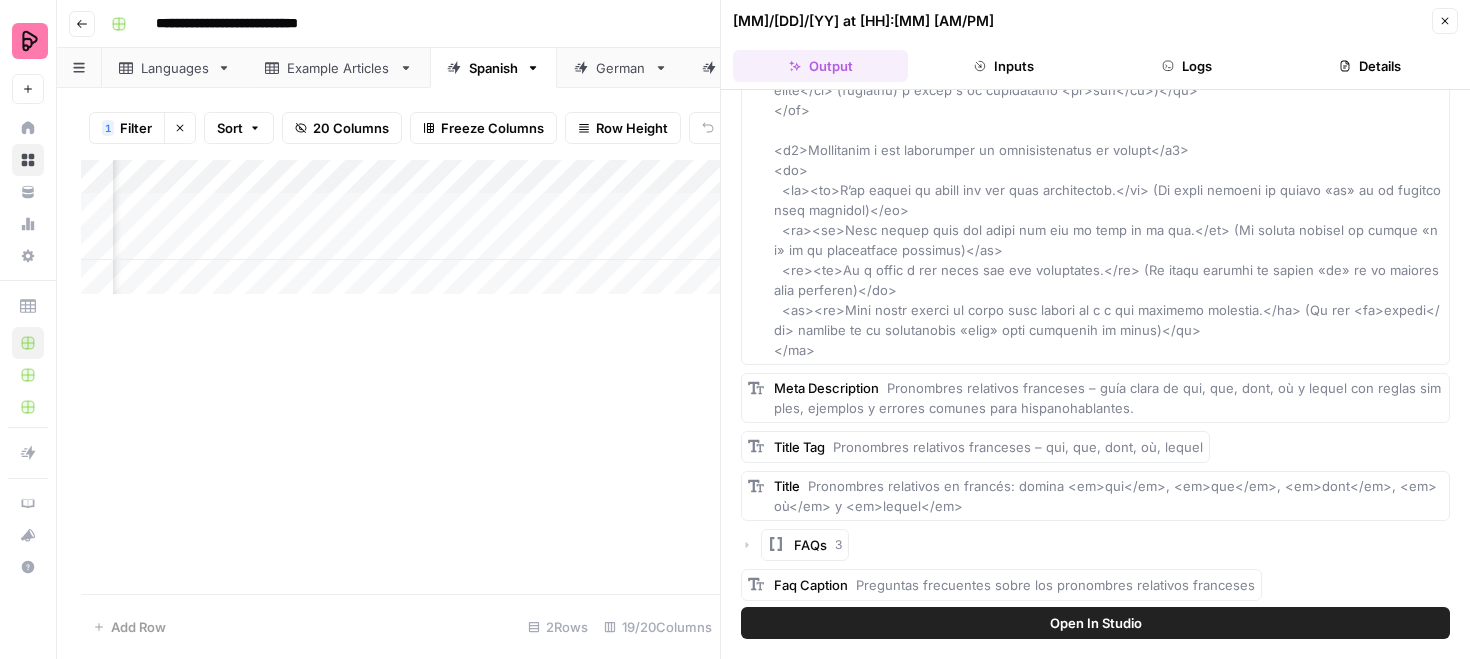 scroll, scrollTop: 3931, scrollLeft: 0, axis: vertical 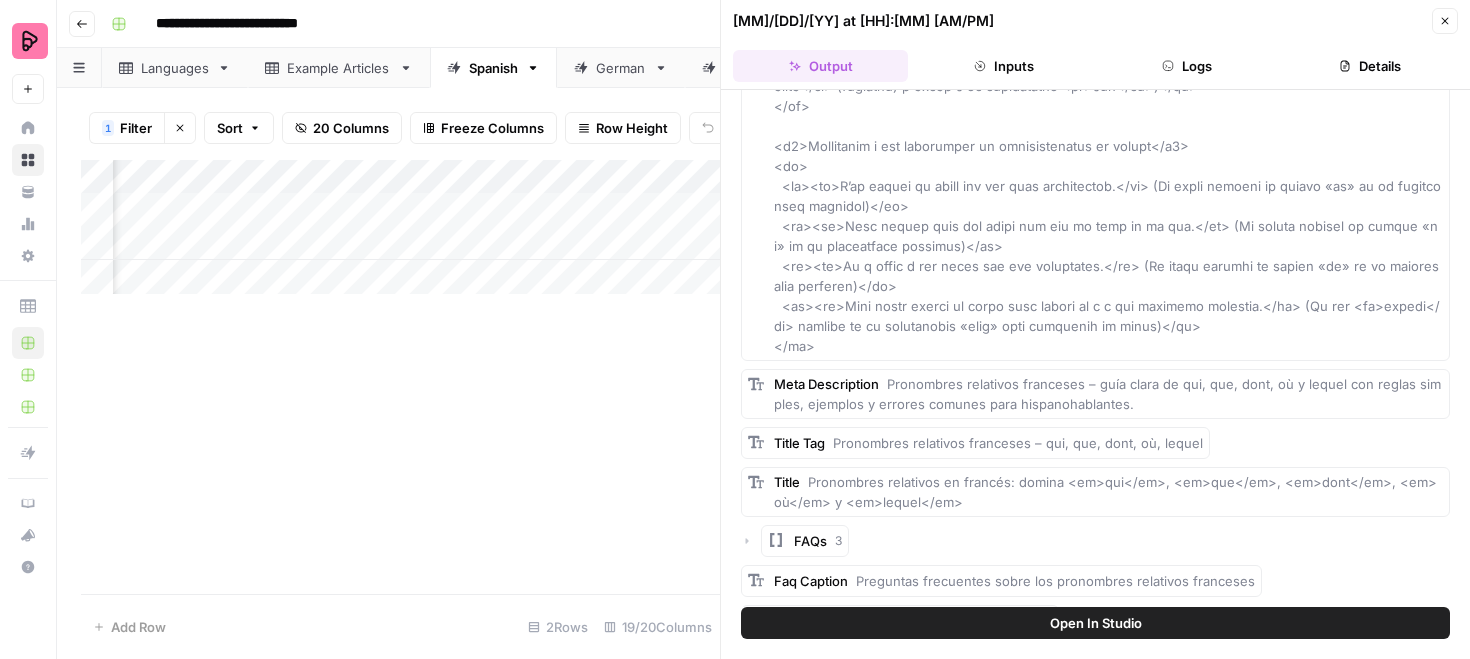 click 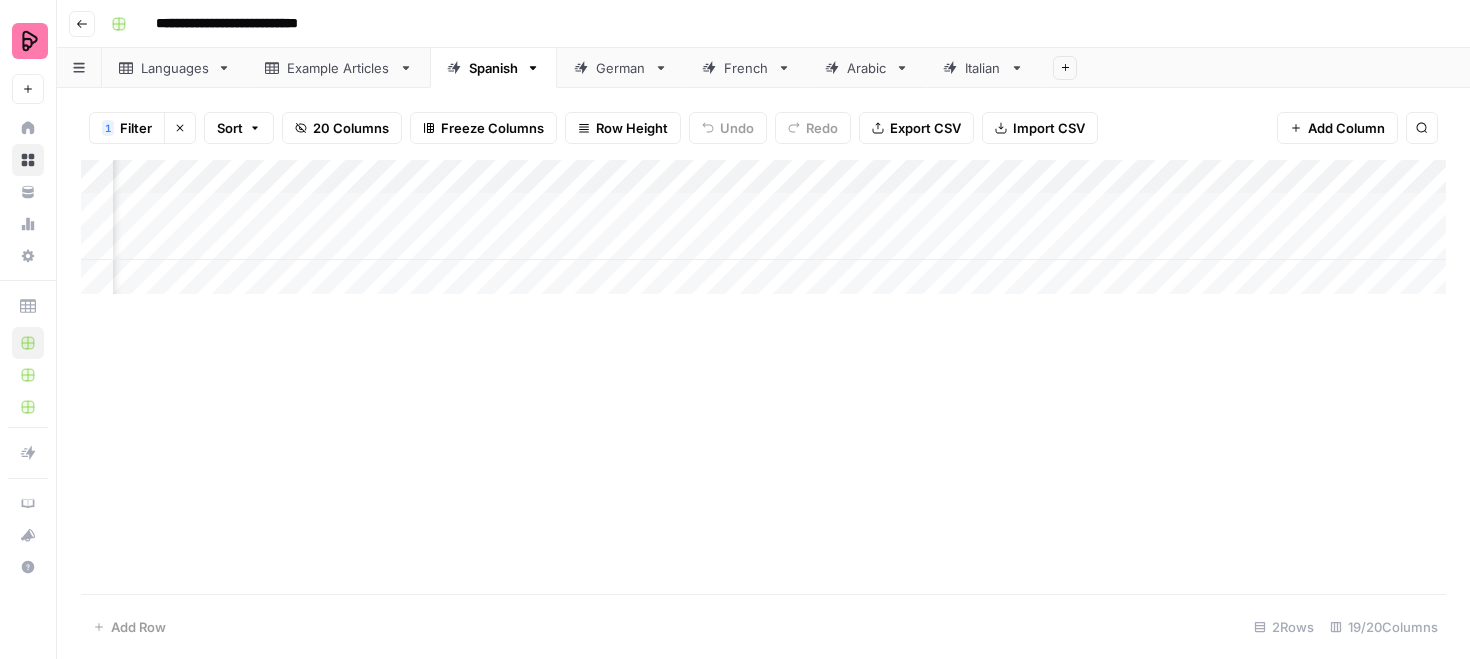 scroll, scrollTop: 0, scrollLeft: 1184, axis: horizontal 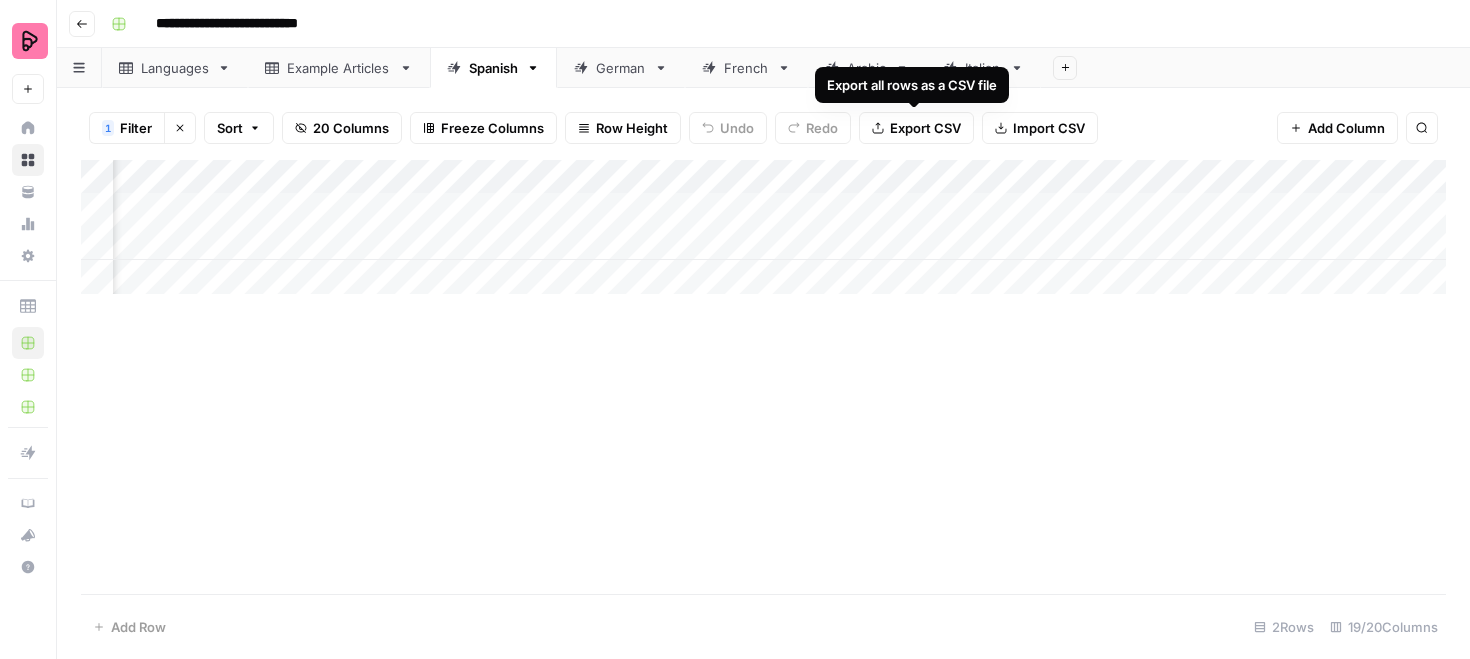 click on "Export CSV" at bounding box center [925, 128] 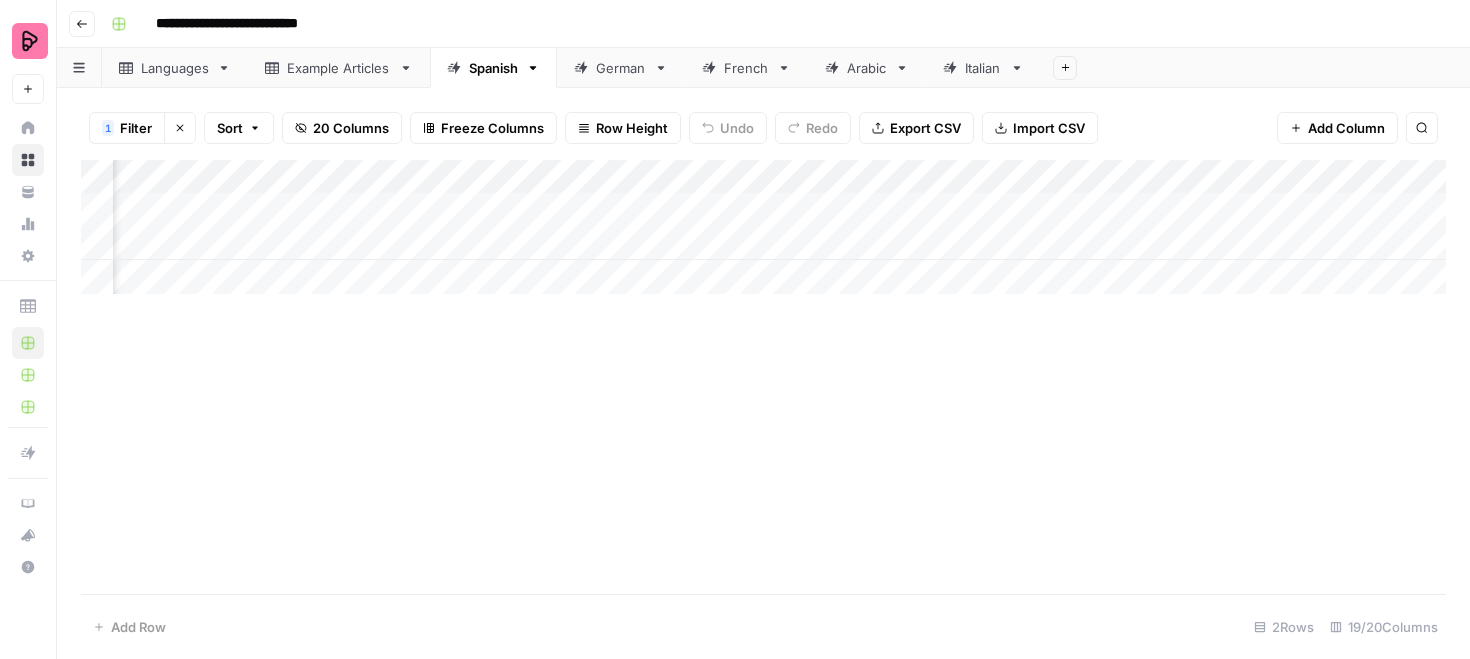 click on "Add Column" at bounding box center (763, 227) 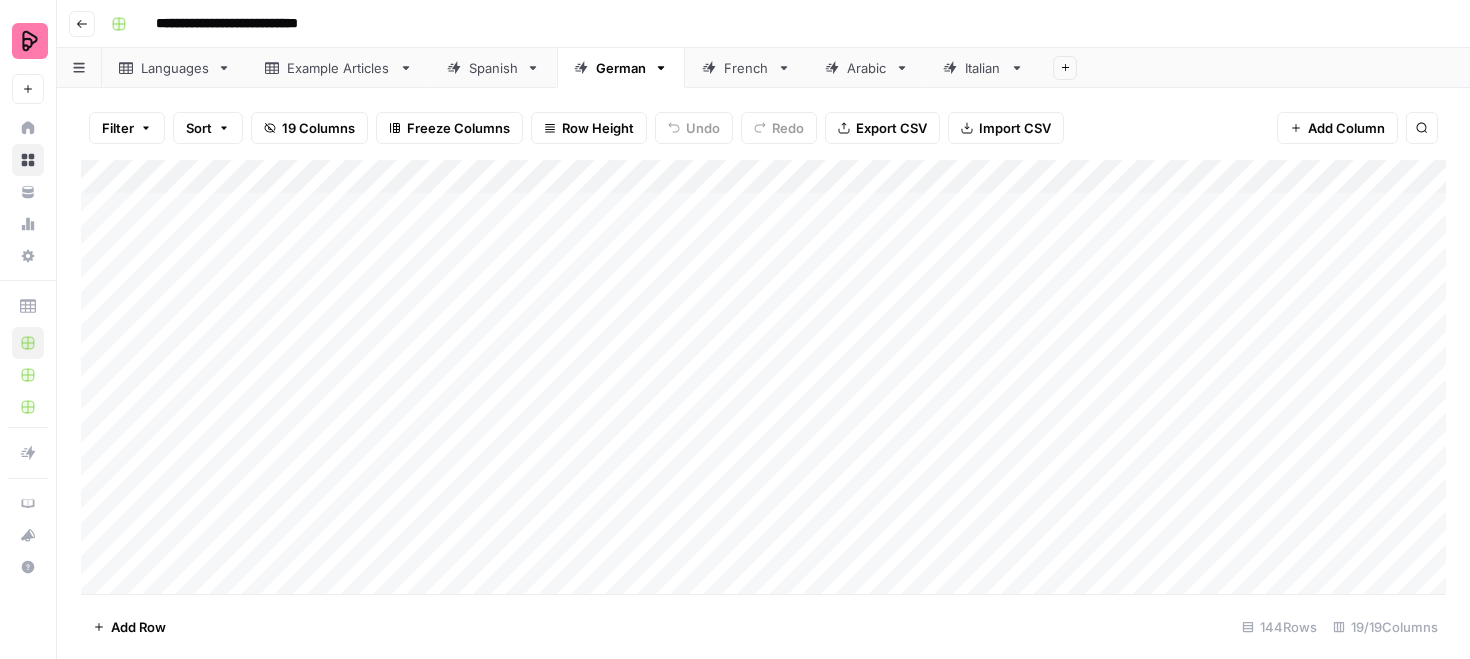 click on "Filter" at bounding box center (118, 128) 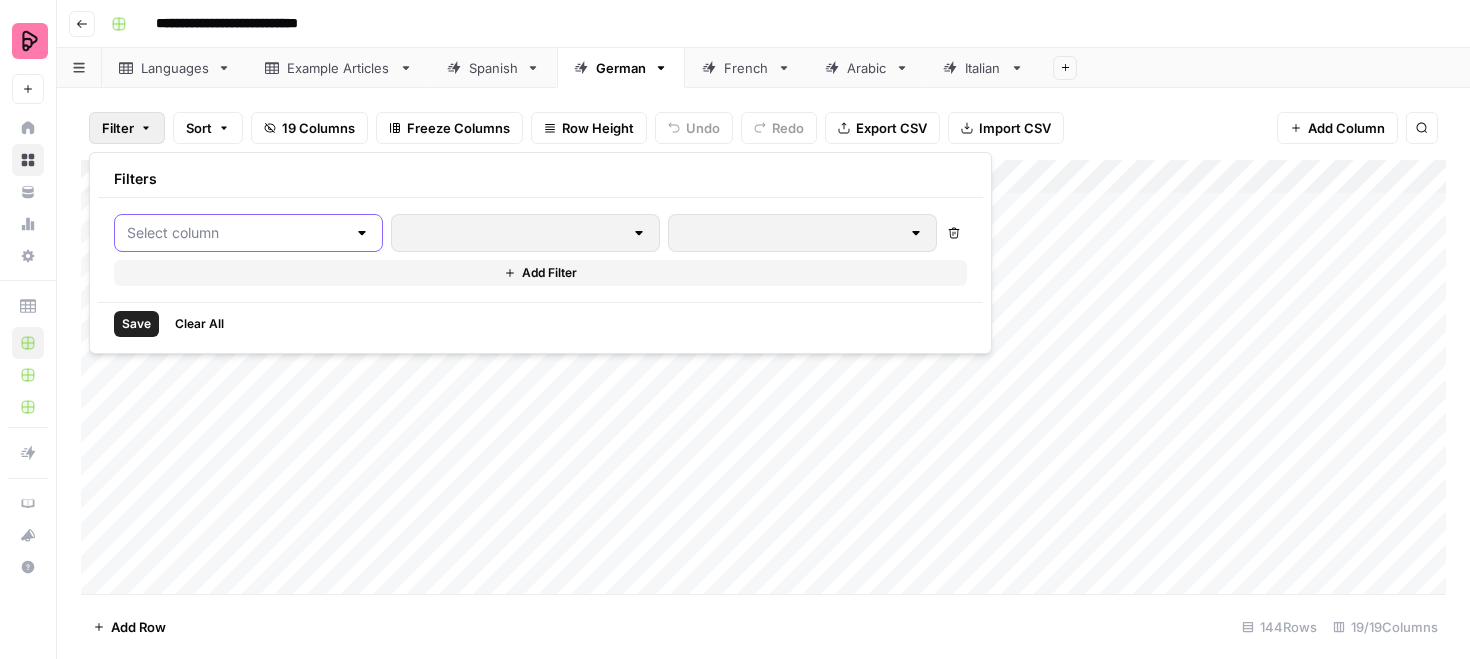 click at bounding box center [236, 233] 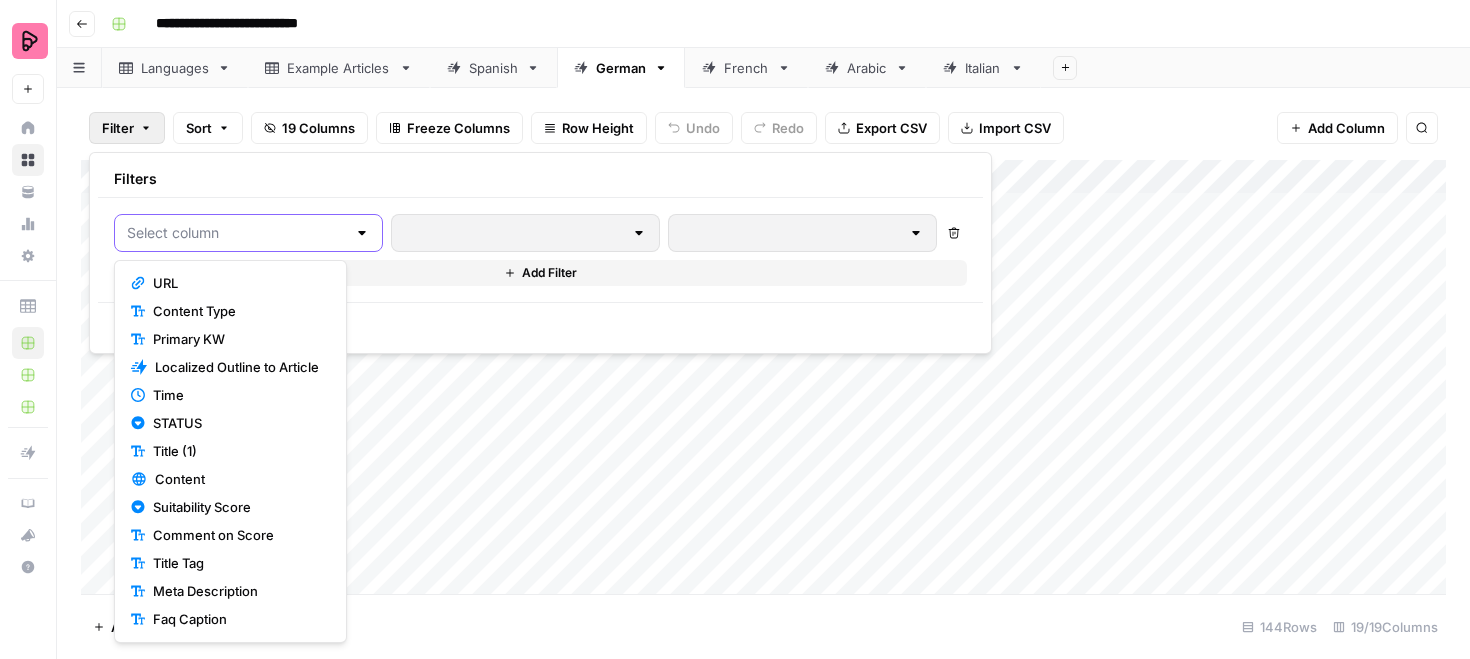 click at bounding box center (236, 233) 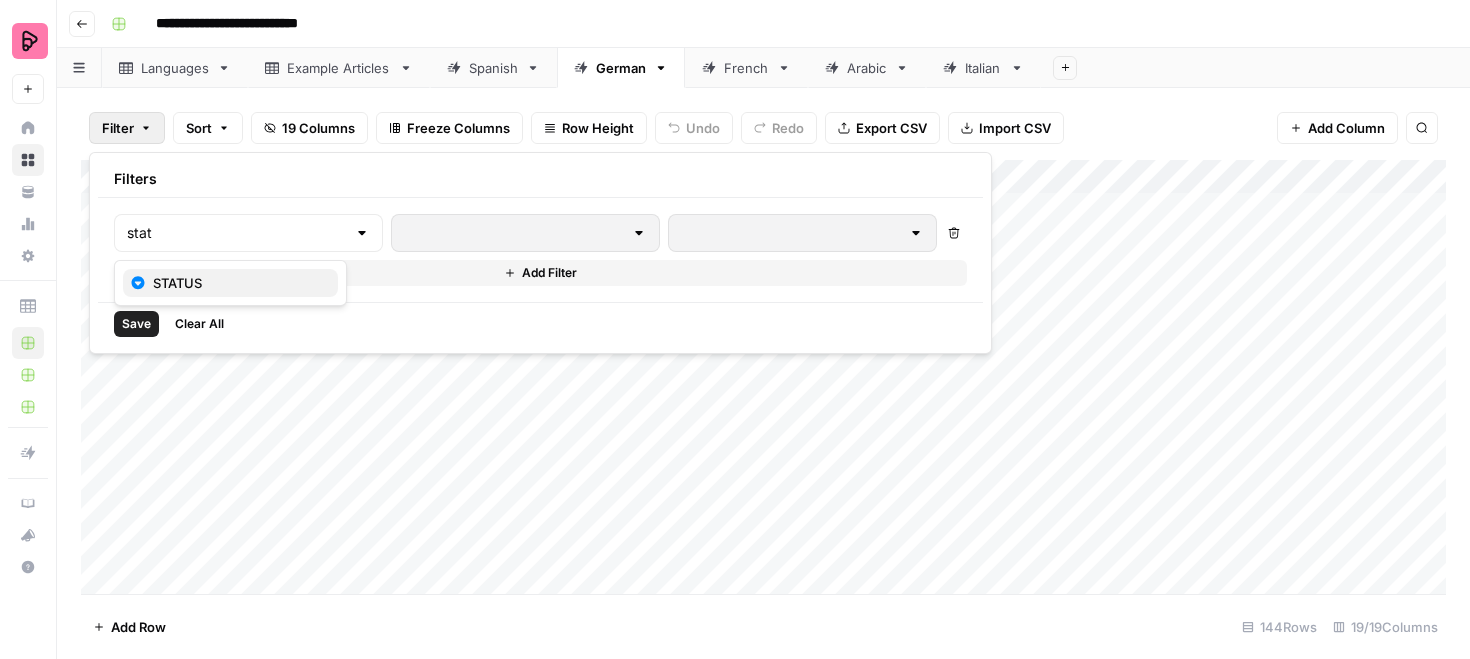 click on "STATUS" at bounding box center [237, 283] 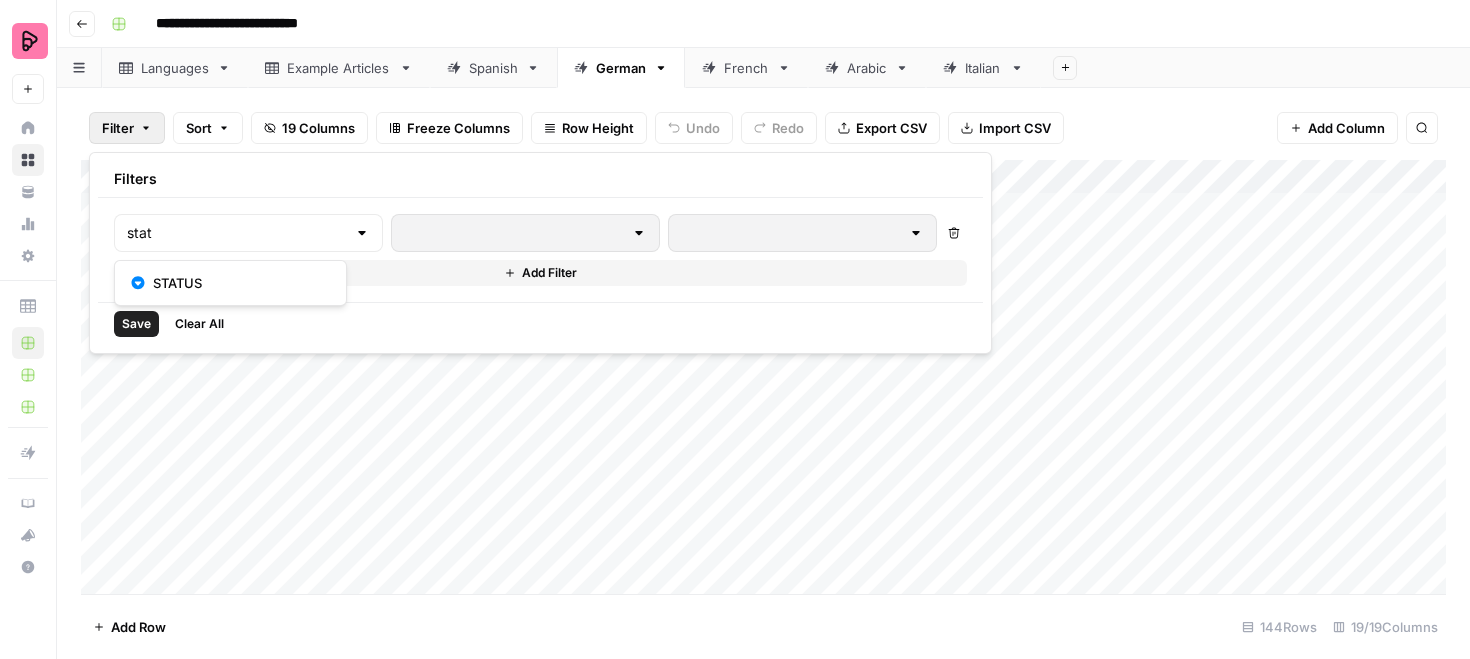 type on "STATUS" 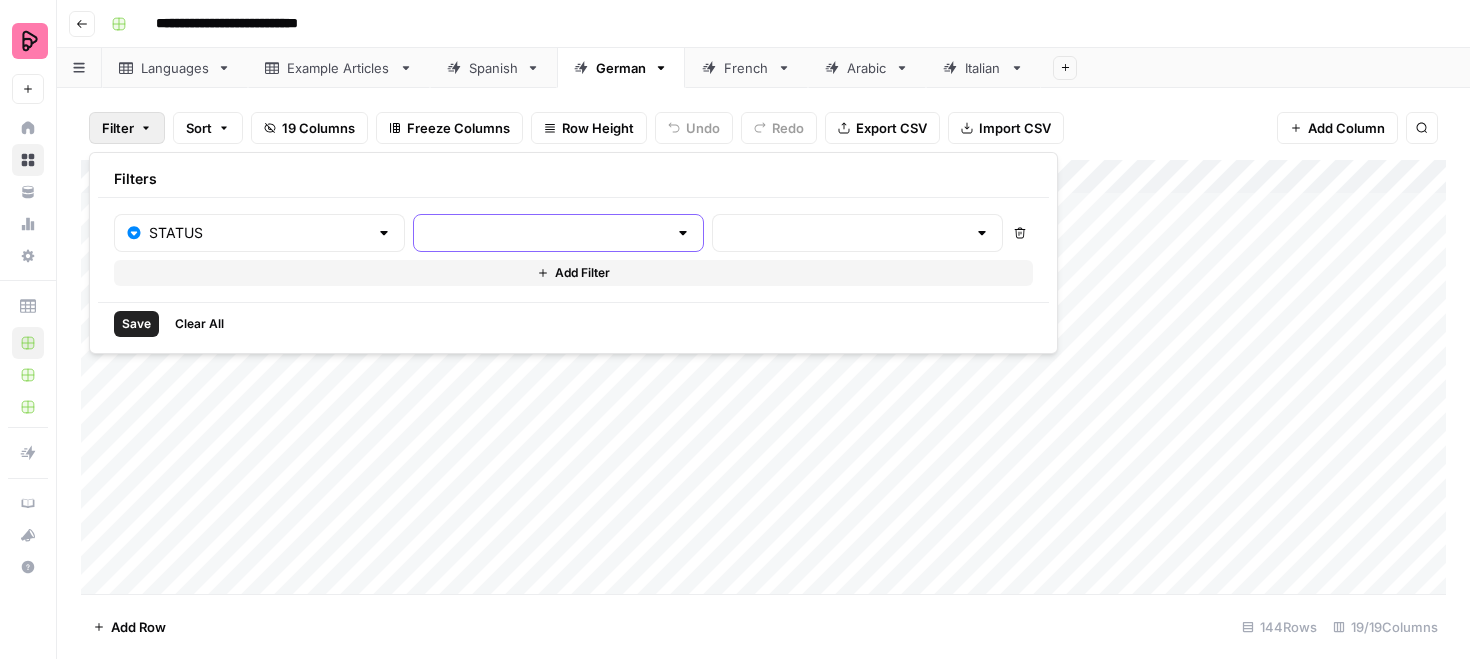 click at bounding box center [546, 233] 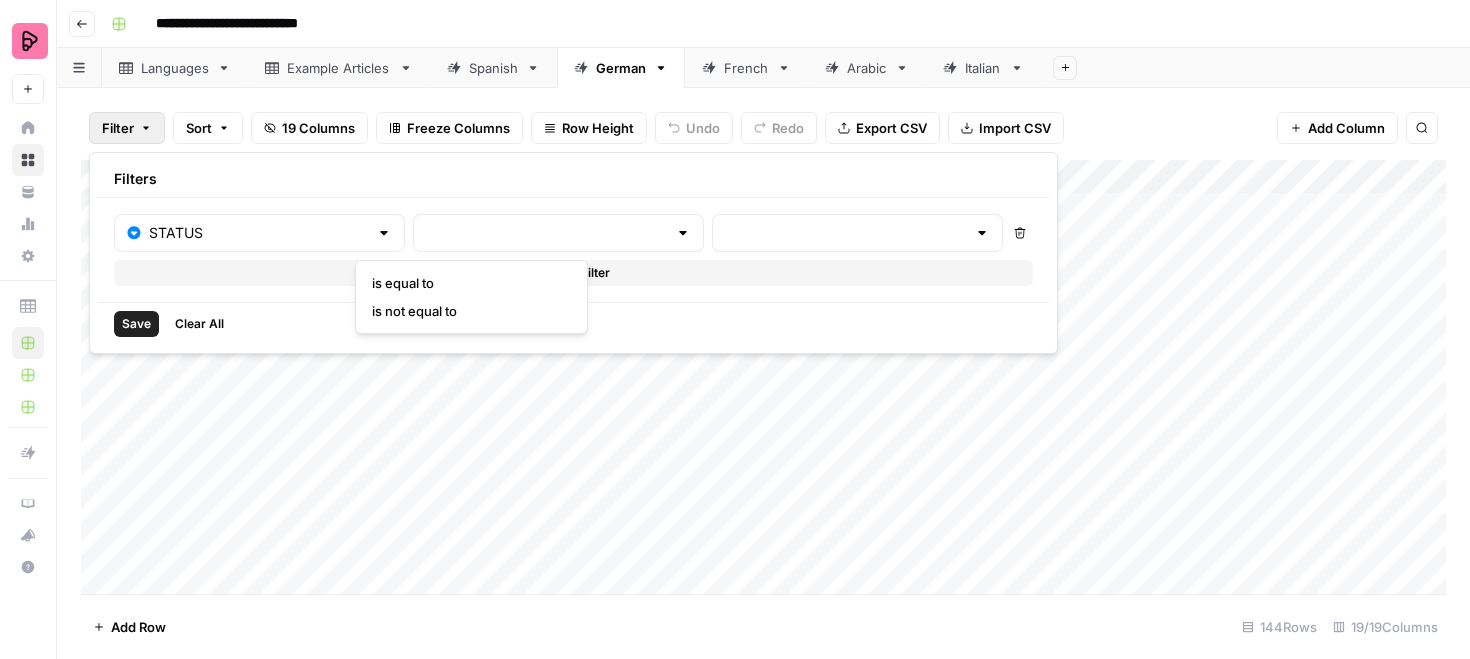 click on "is equal to" at bounding box center (467, 283) 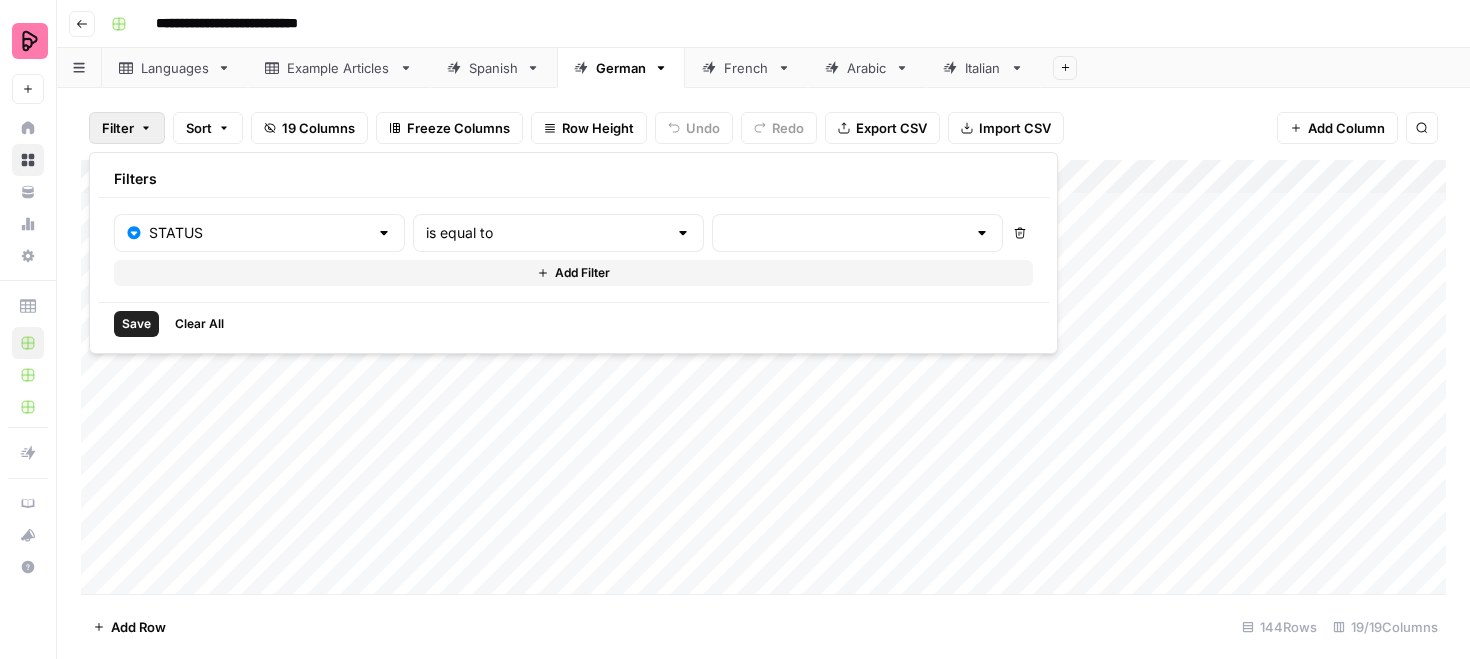 click at bounding box center [857, 233] 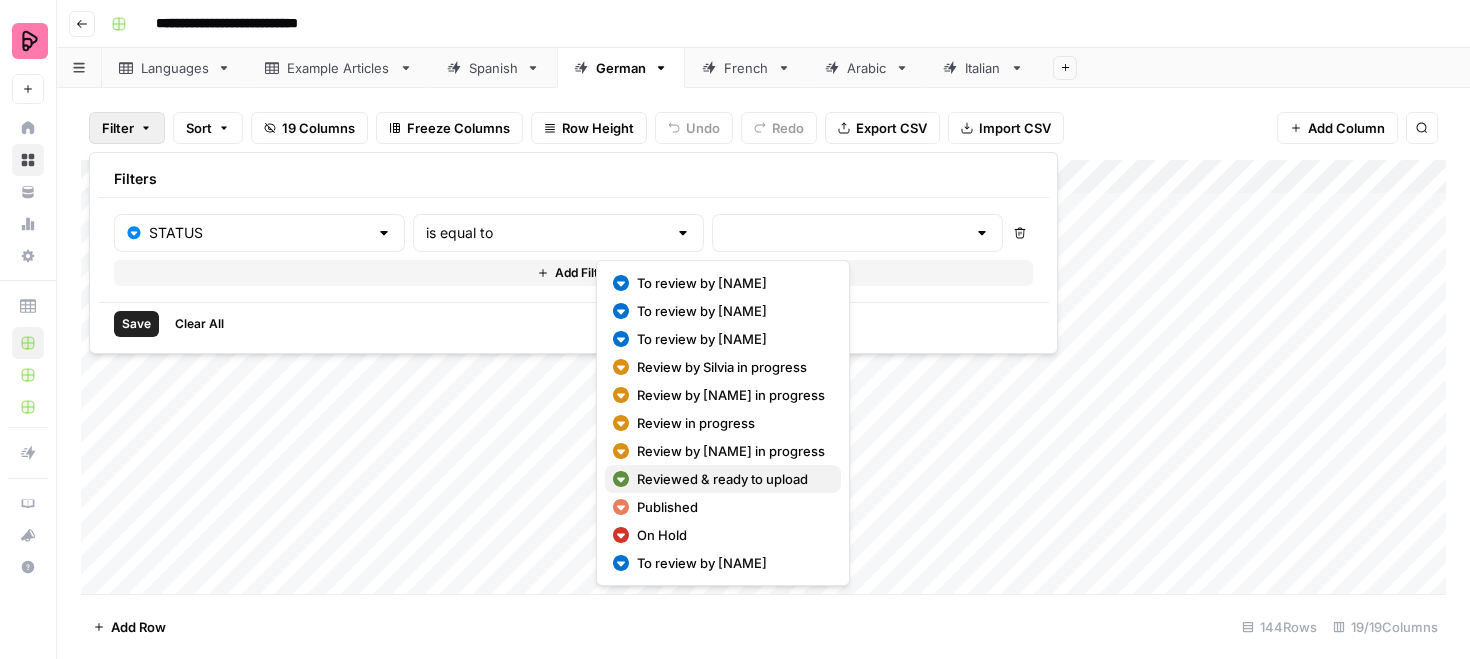 click on "Reviewed & ready to upload" at bounding box center [731, 479] 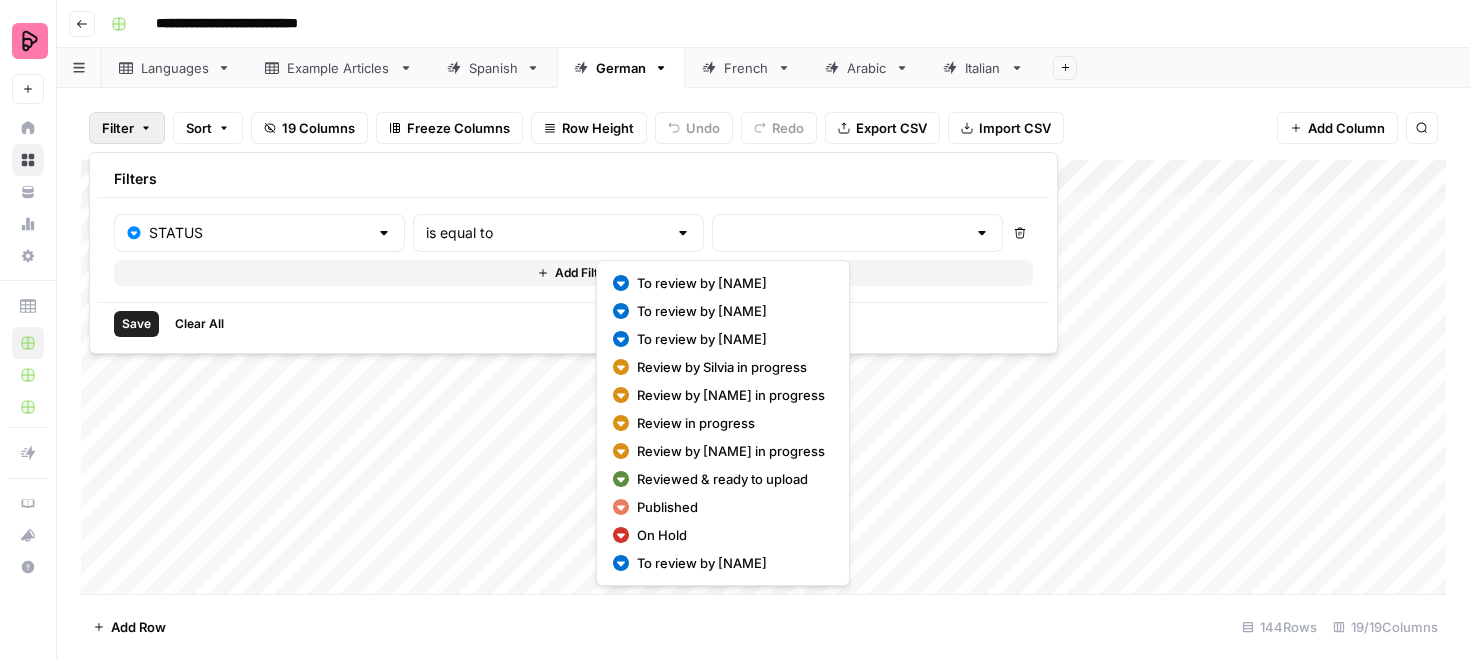 type on "Reviewed & ready to upload" 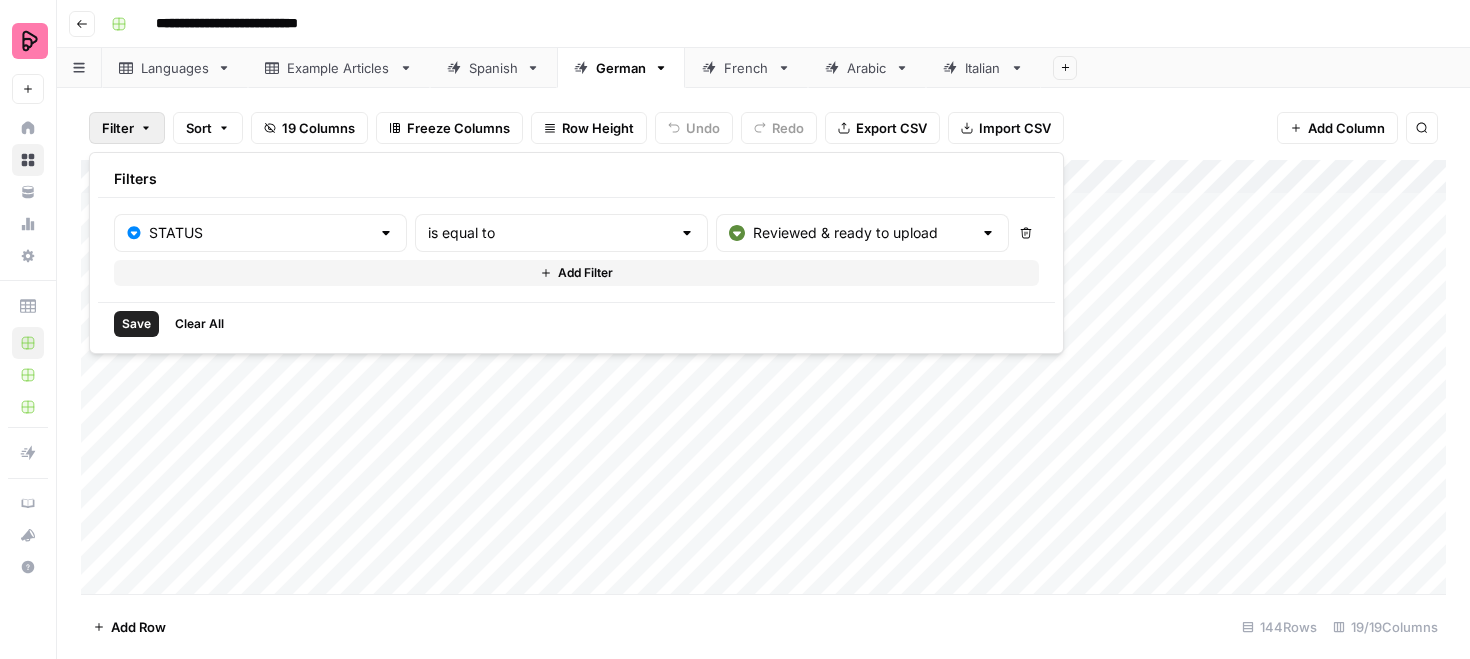 click on "Save" at bounding box center (136, 324) 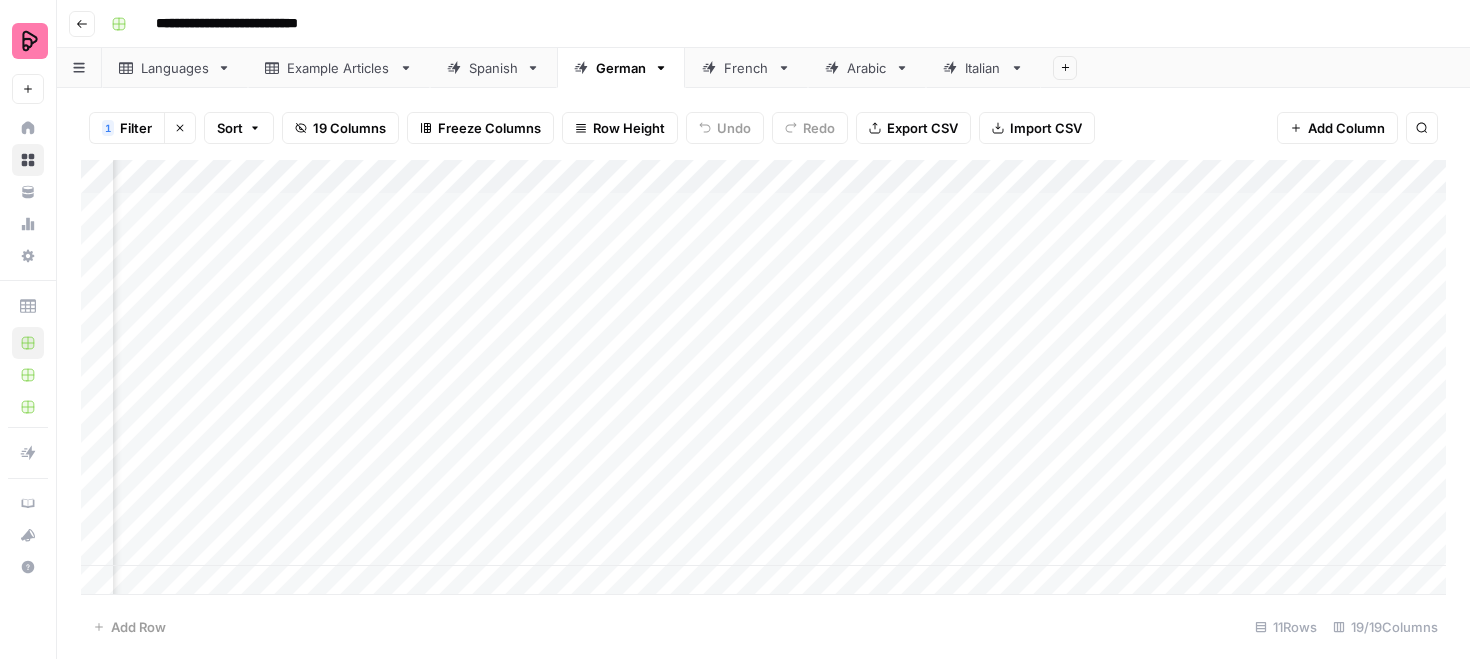 scroll, scrollTop: 0, scrollLeft: 713, axis: horizontal 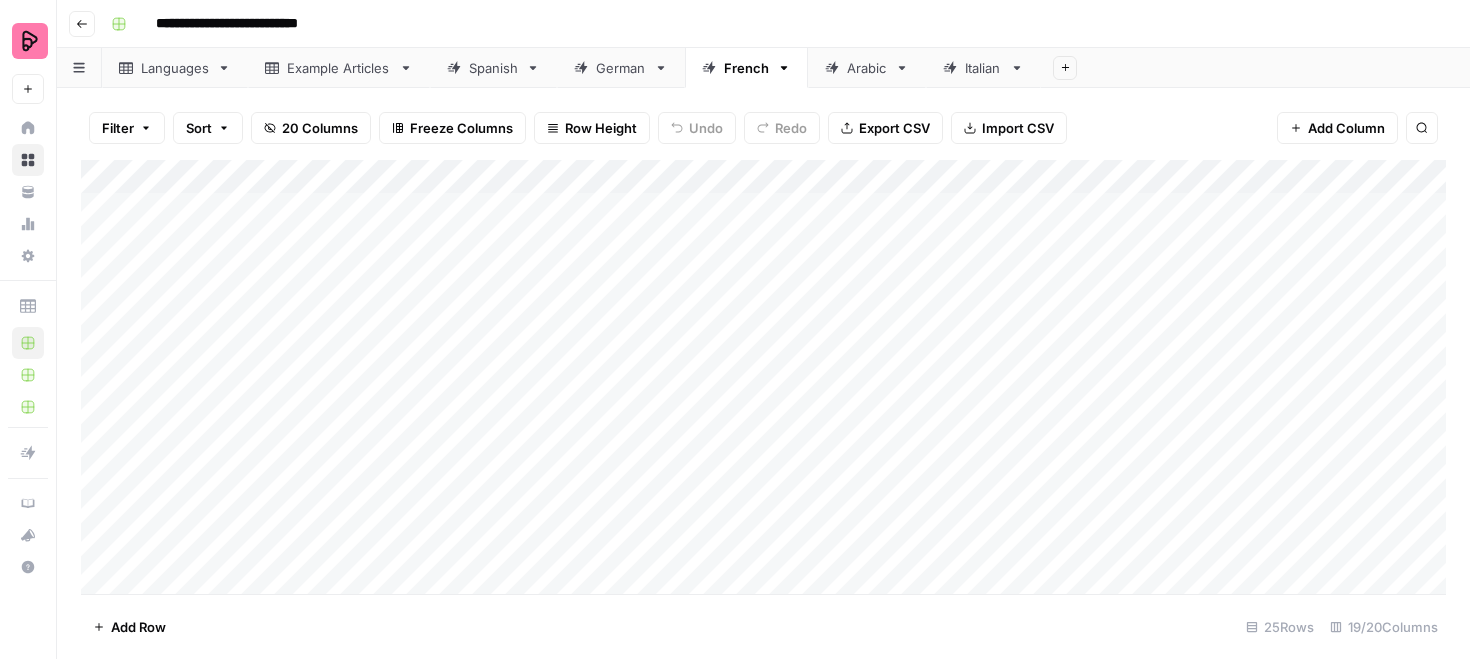 click on "Filter" at bounding box center [118, 128] 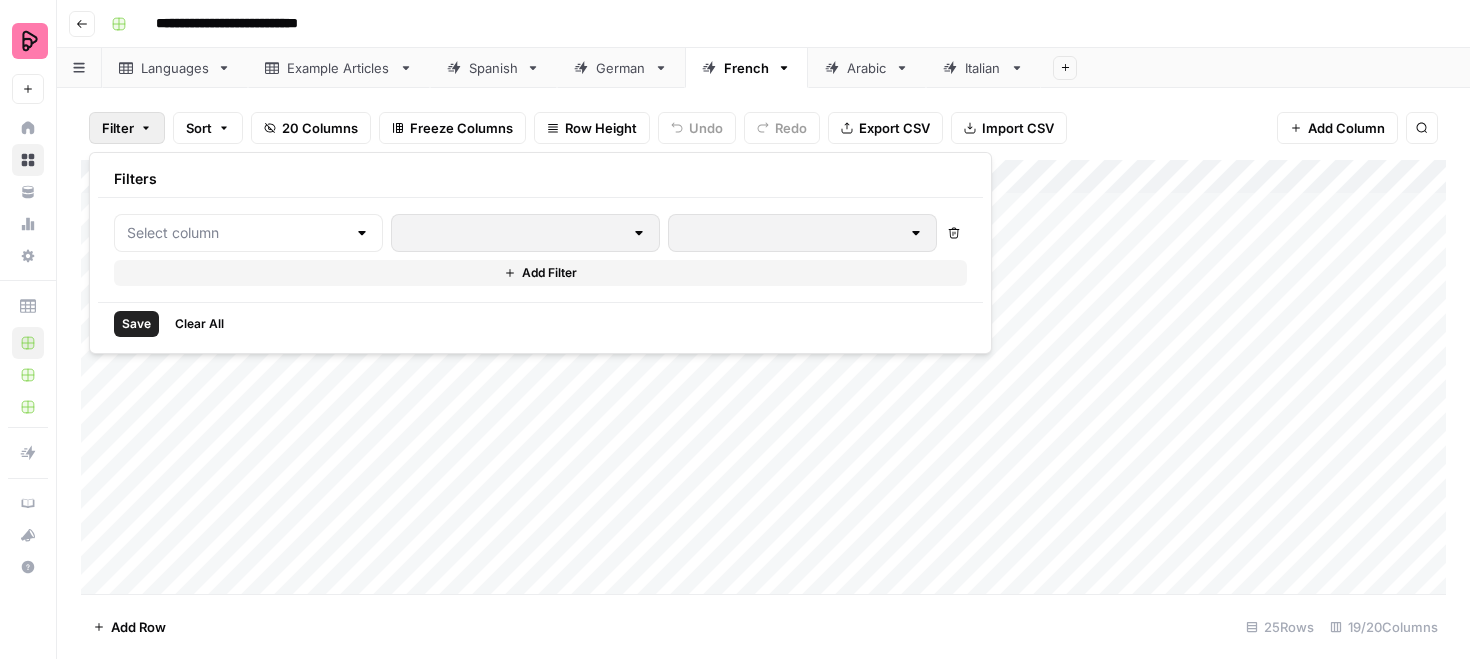 click at bounding box center (248, 233) 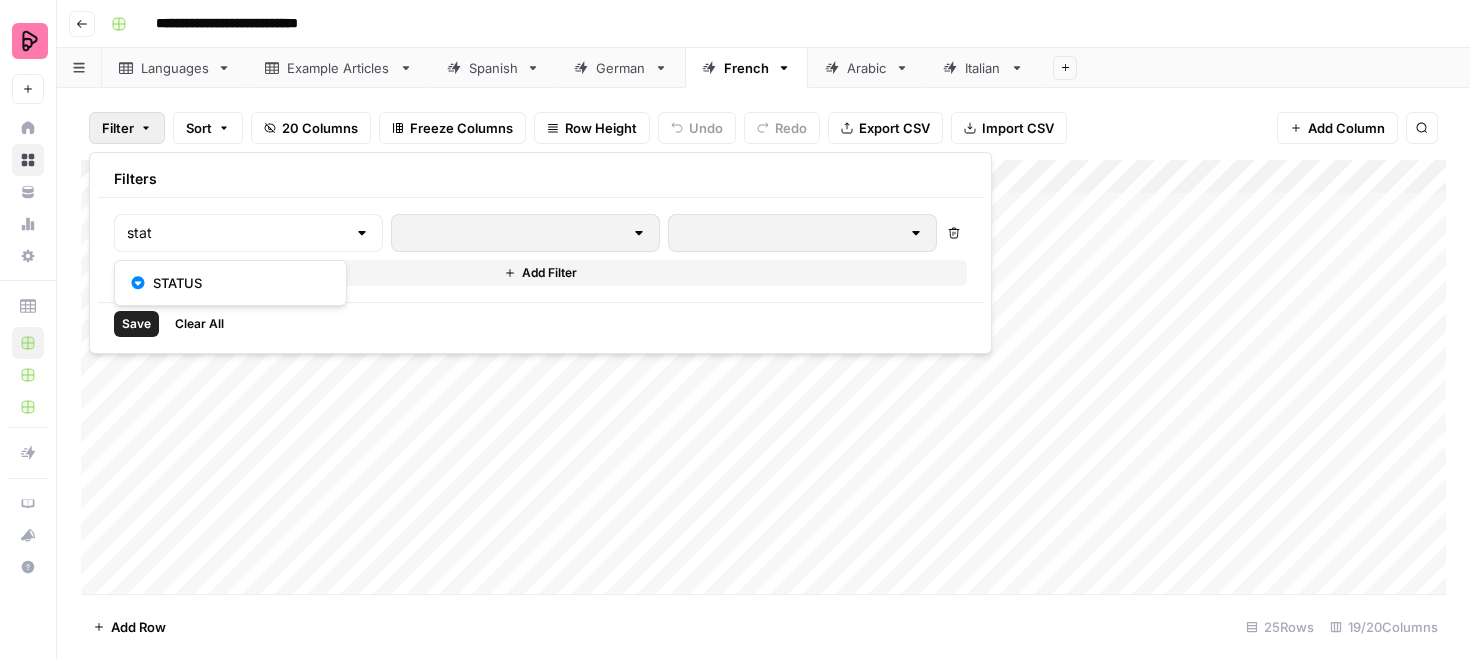 click on "STATUS" at bounding box center [237, 283] 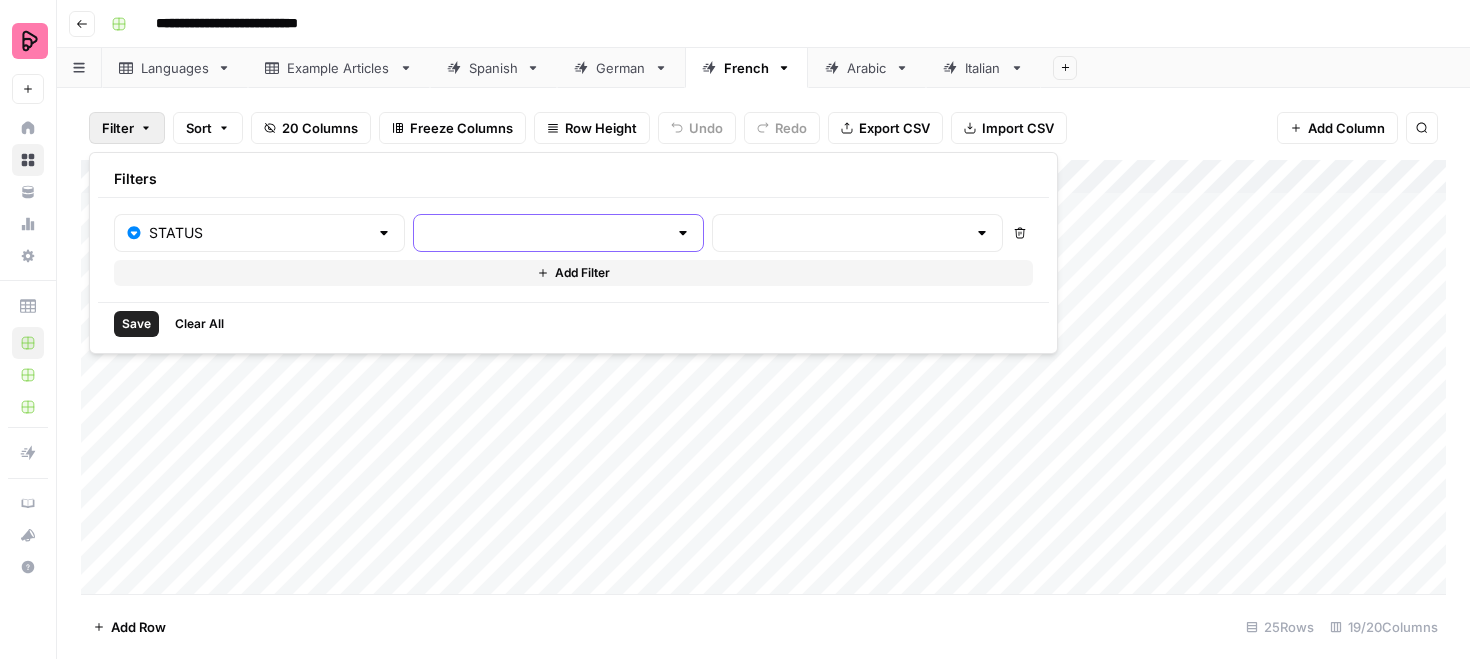 click at bounding box center [546, 233] 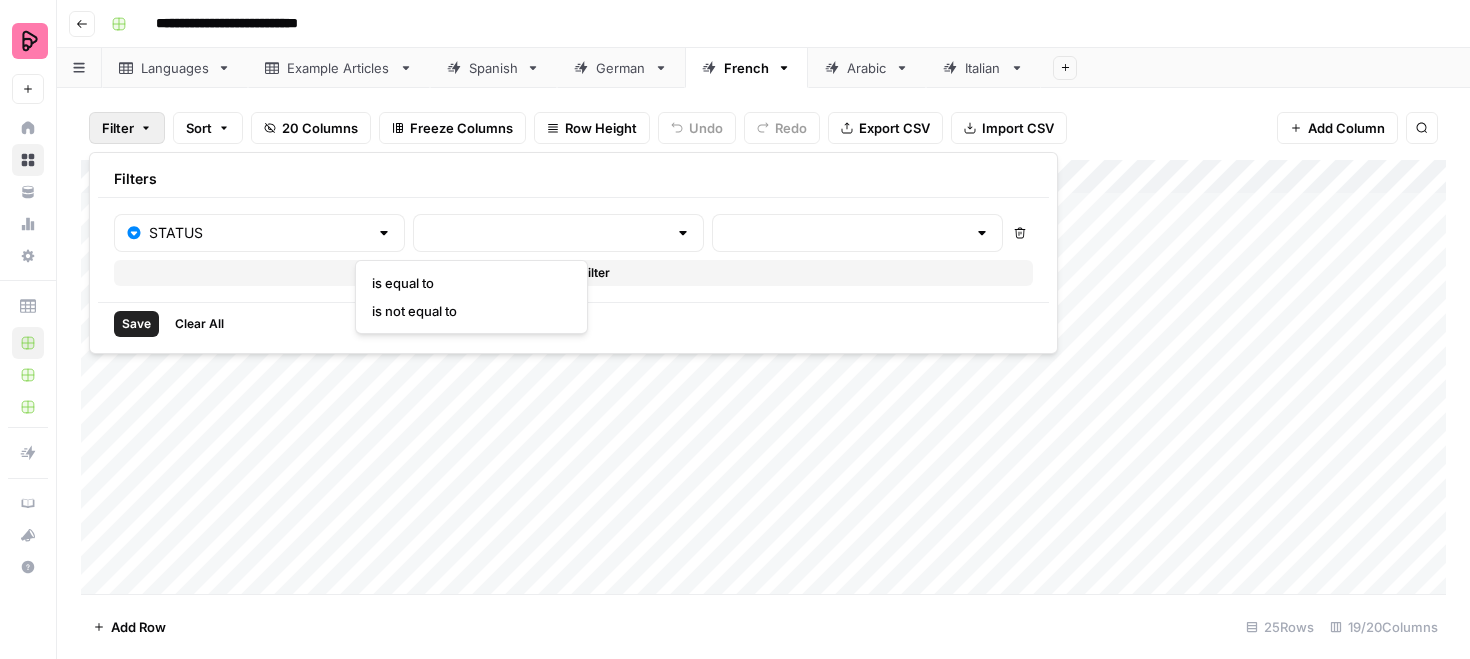 click on "is equal to" at bounding box center (467, 283) 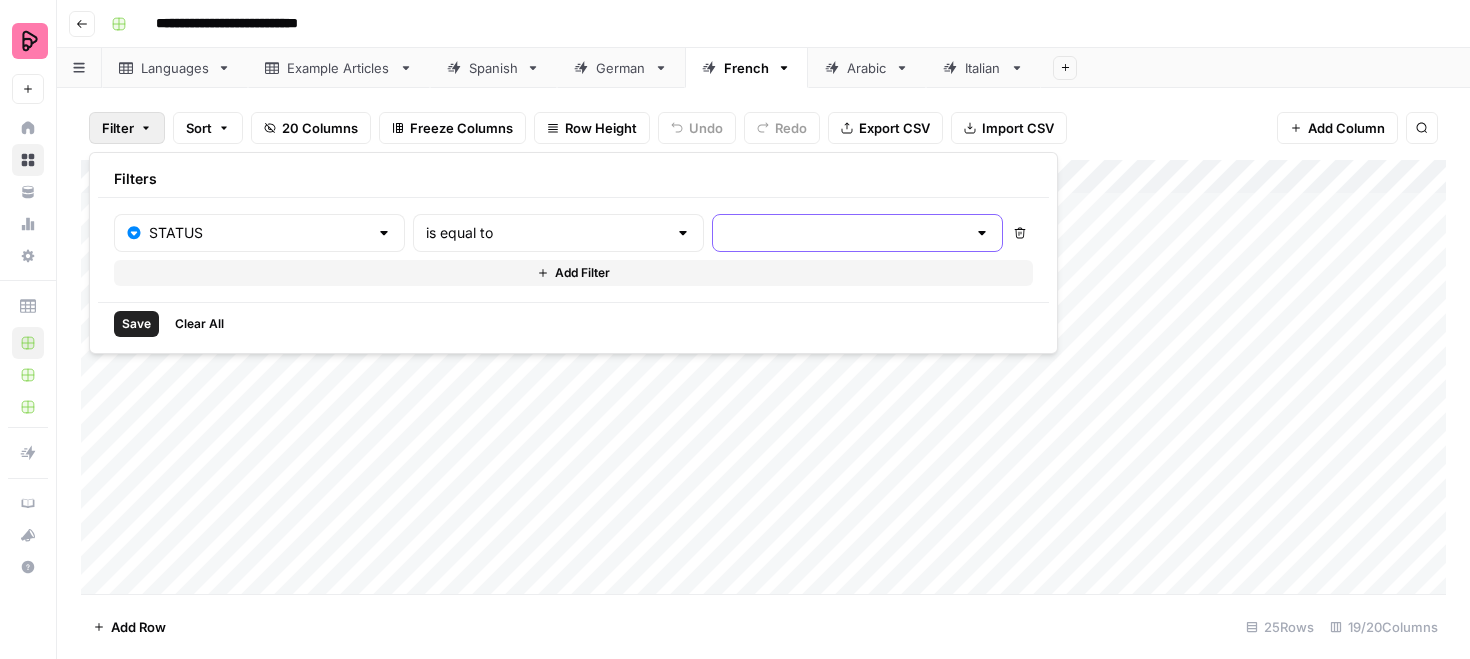 click at bounding box center [845, 233] 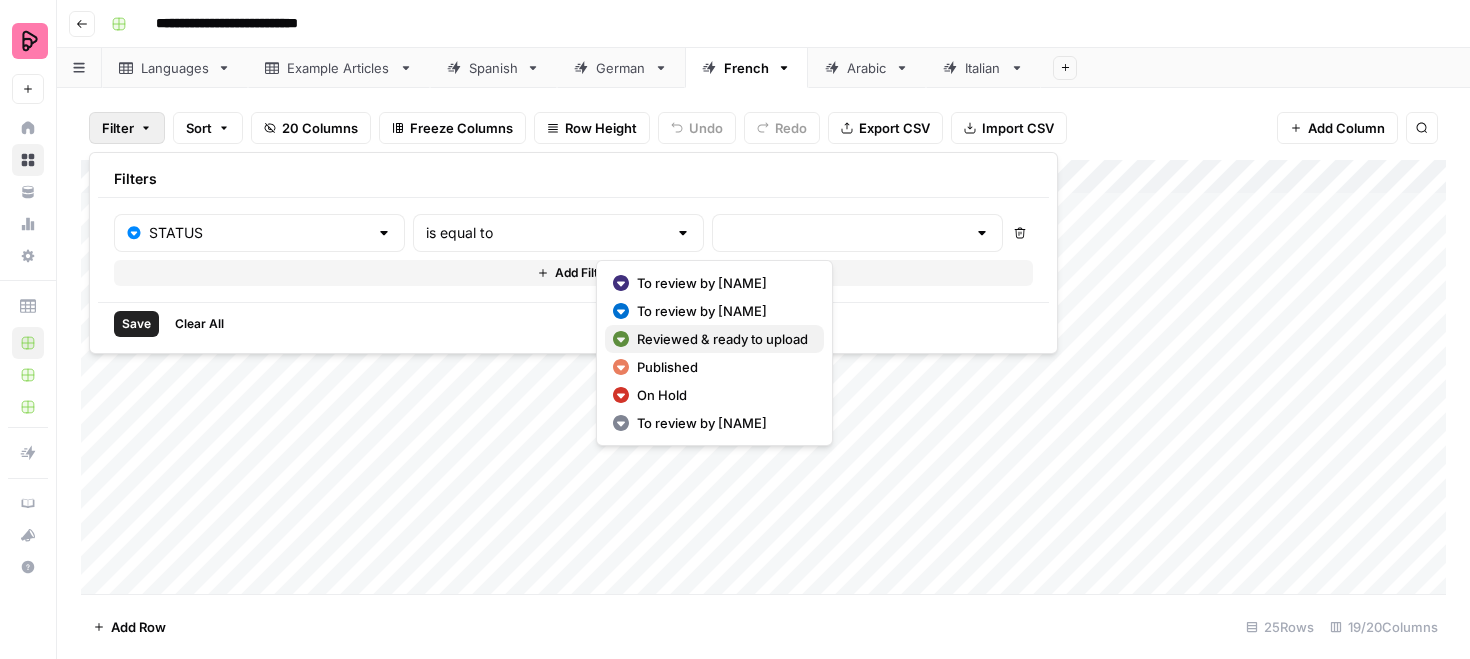 click on "Reviewed & ready to upload" at bounding box center [722, 339] 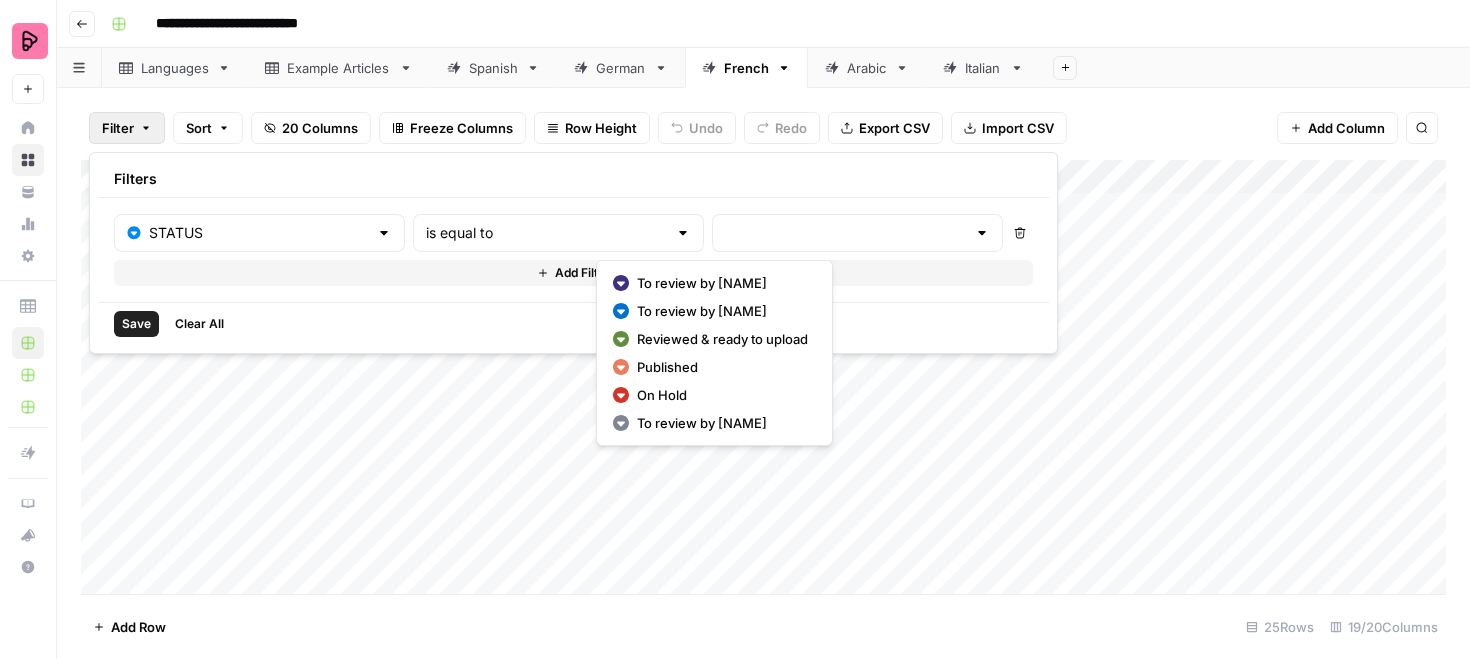 type on "Reviewed & ready to upload" 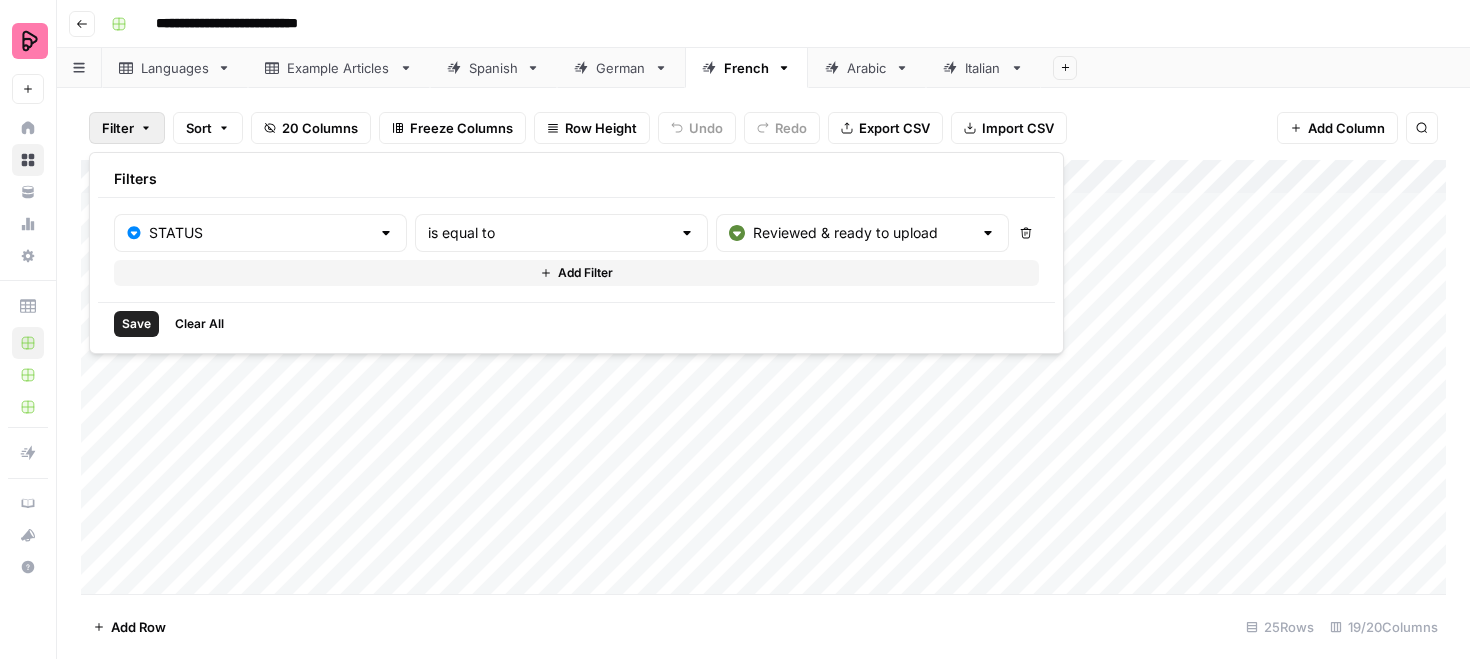 click on "Save" at bounding box center (136, 324) 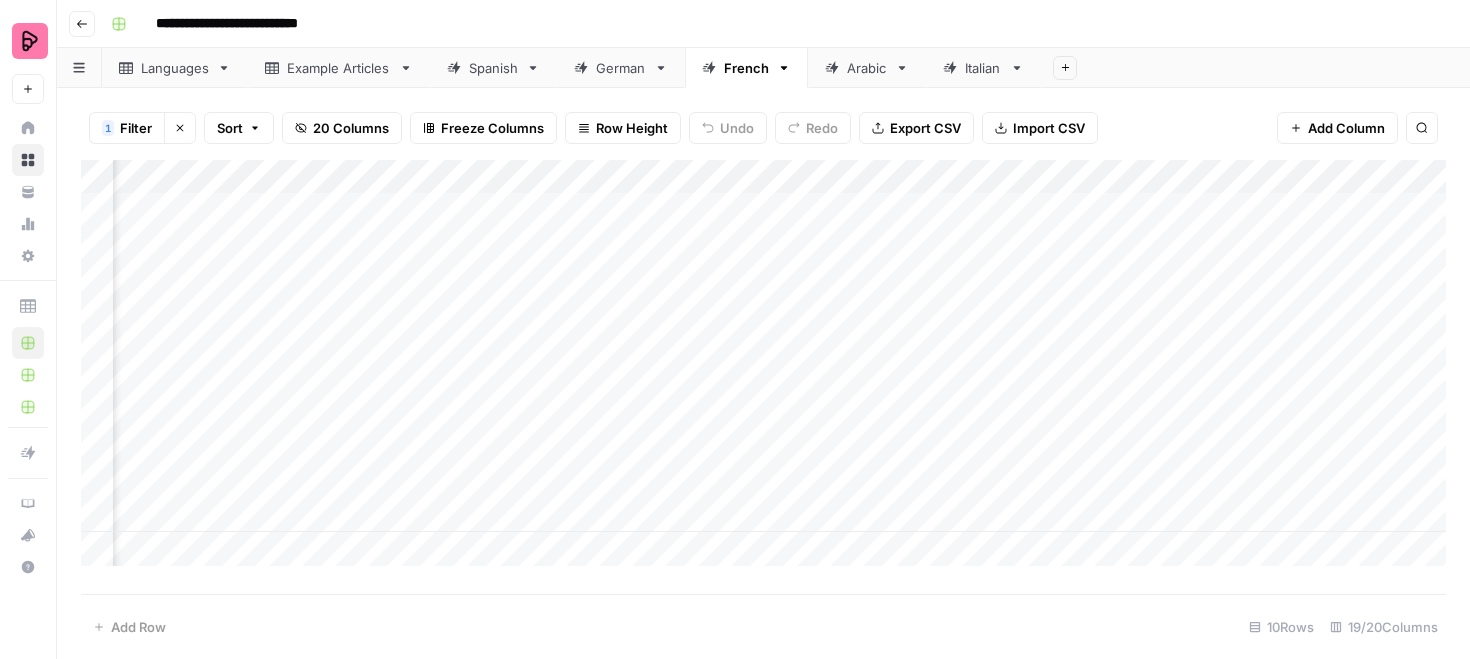 scroll, scrollTop: 0, scrollLeft: 846, axis: horizontal 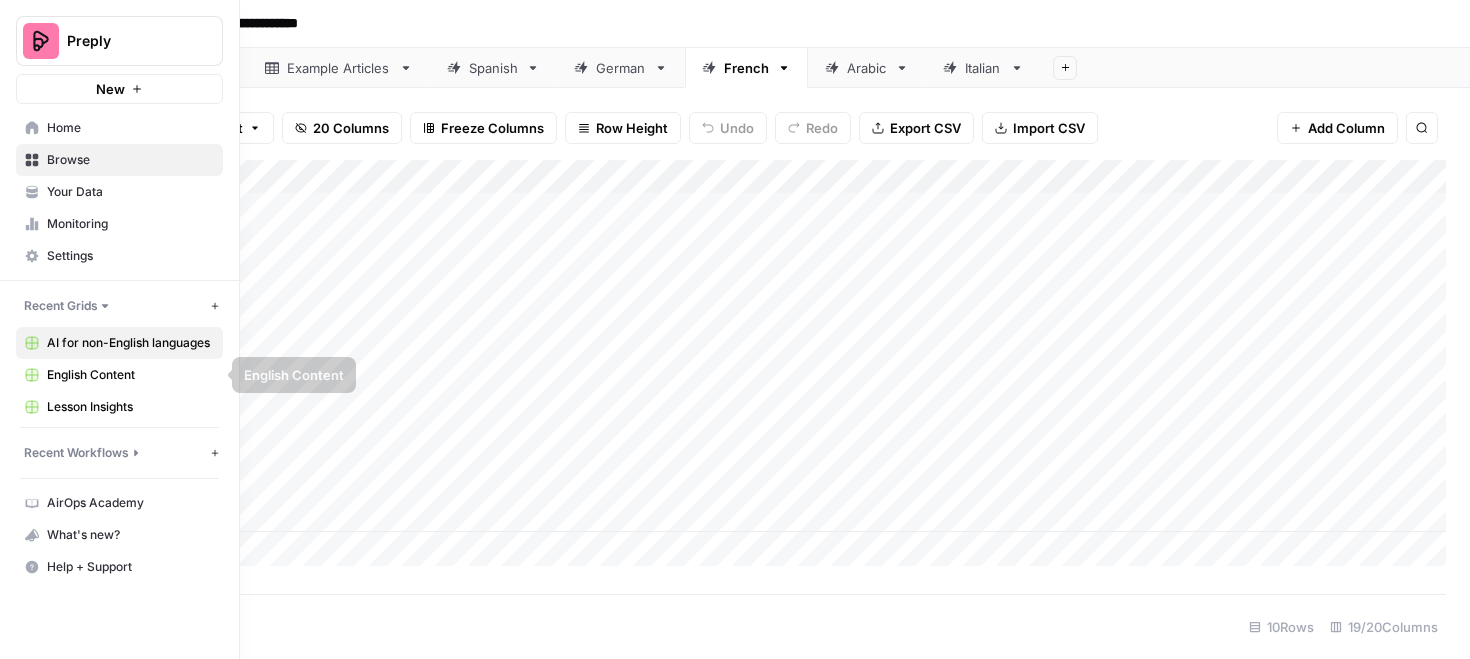 click on "English Content" at bounding box center (130, 375) 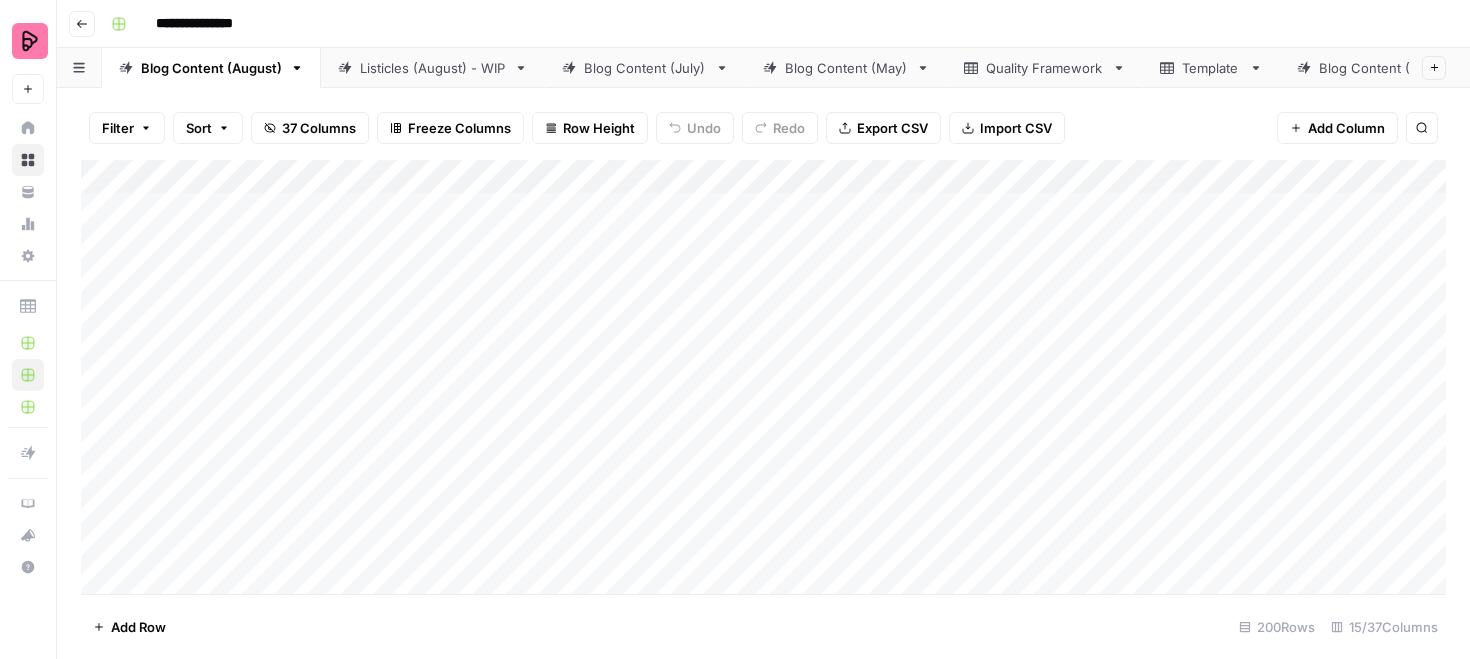 click on "Add Column" at bounding box center [763, 377] 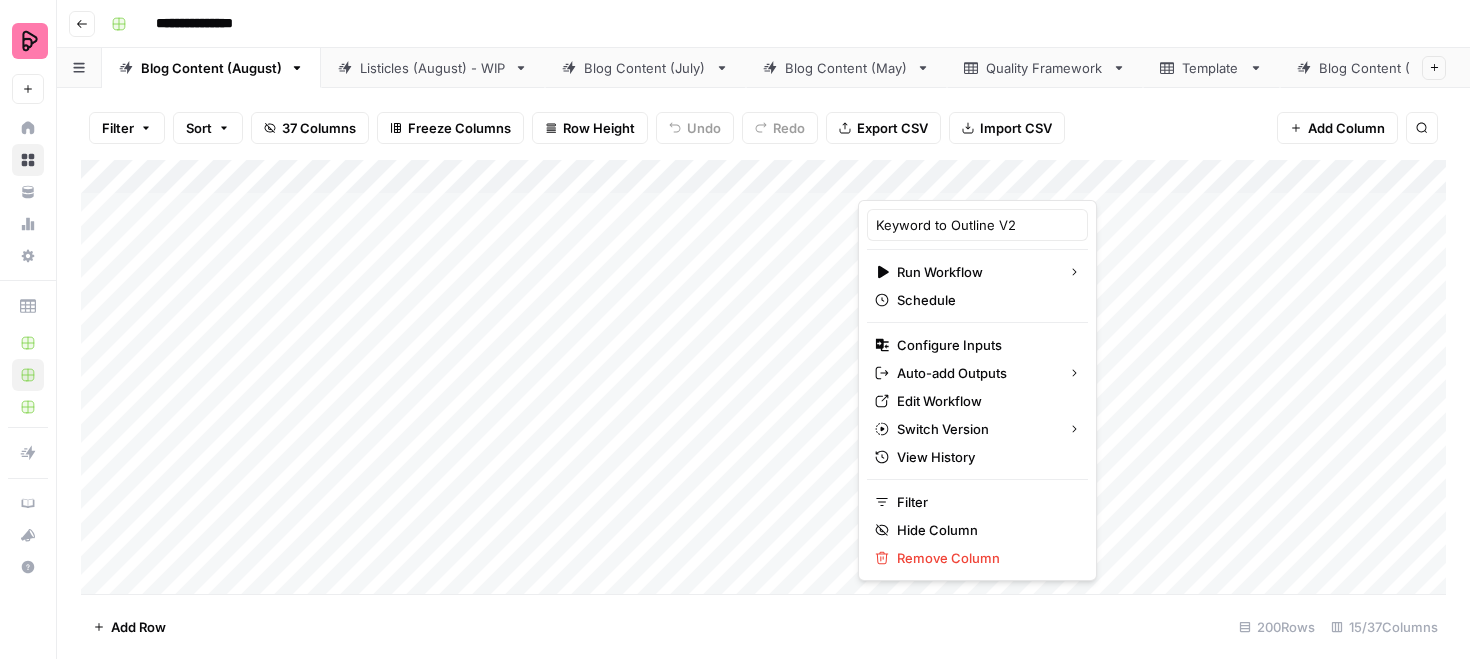 click on "Listicles (August) - WIP" at bounding box center (433, 68) 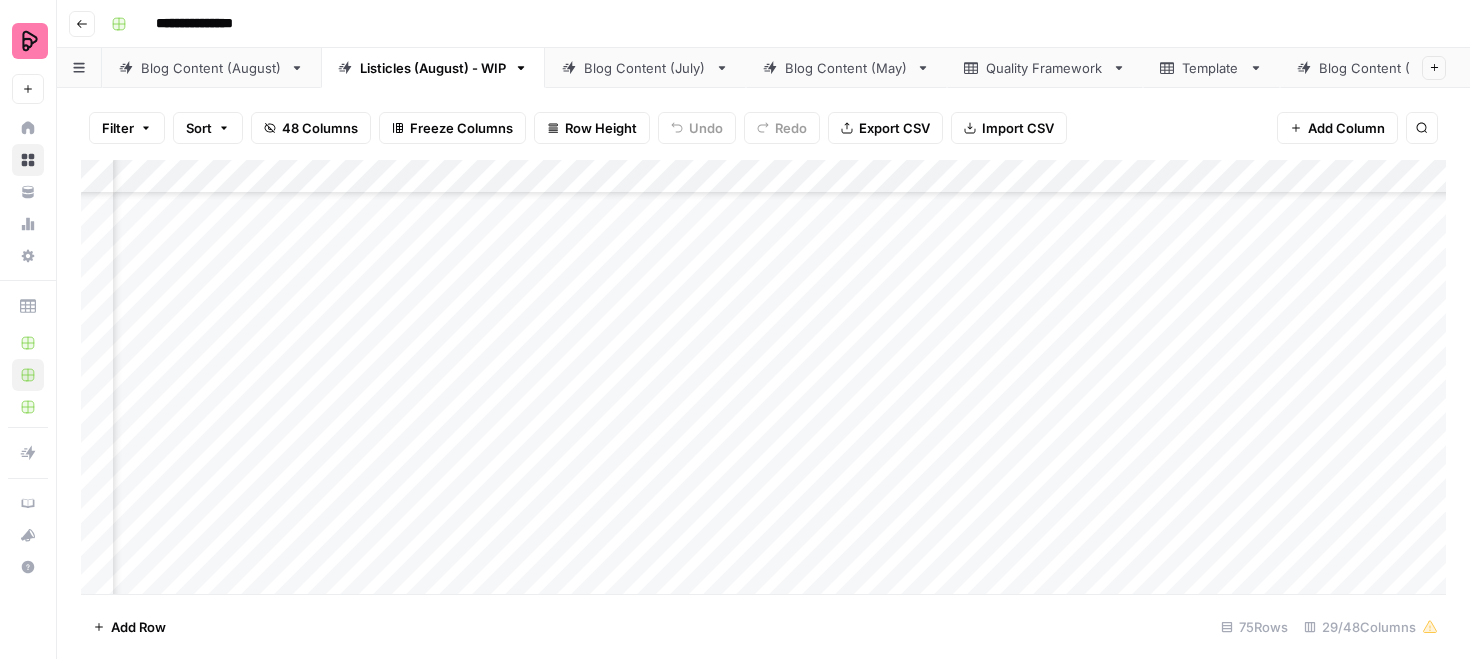 scroll, scrollTop: 154, scrollLeft: 306, axis: both 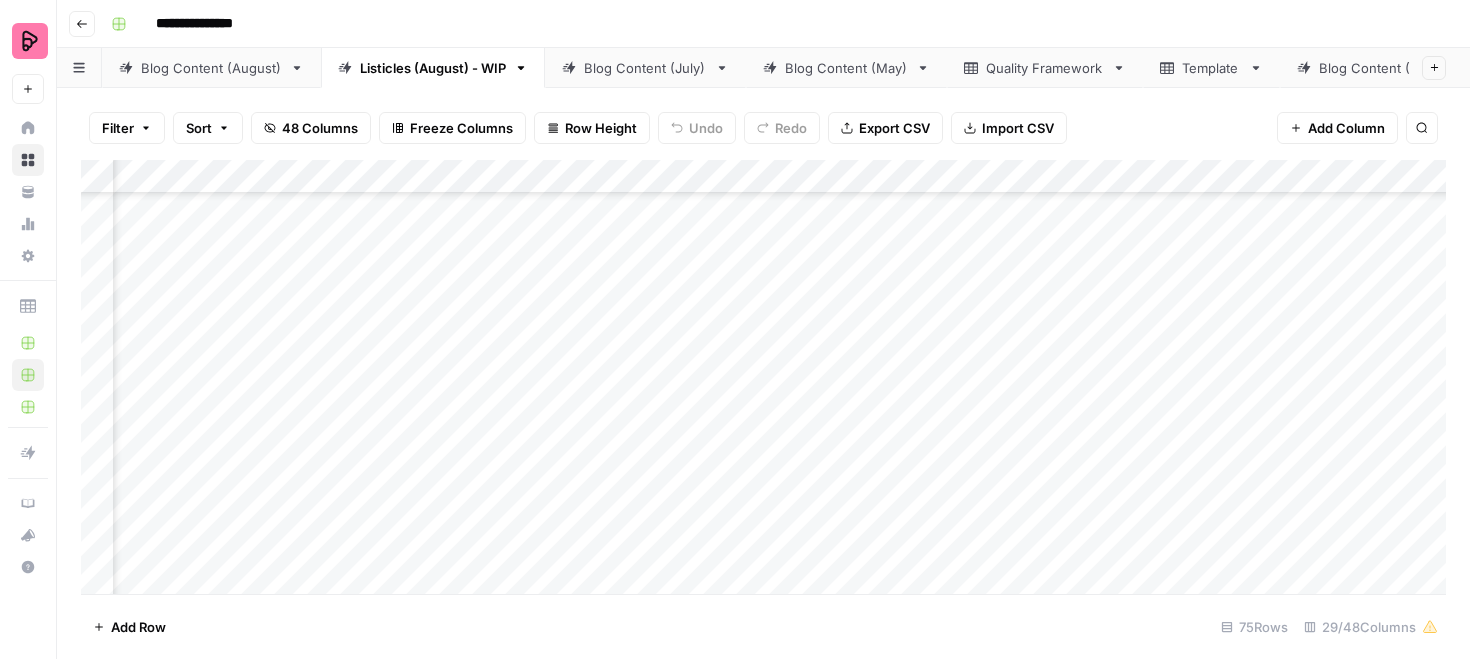 click on "Blog Content (July)" at bounding box center [645, 68] 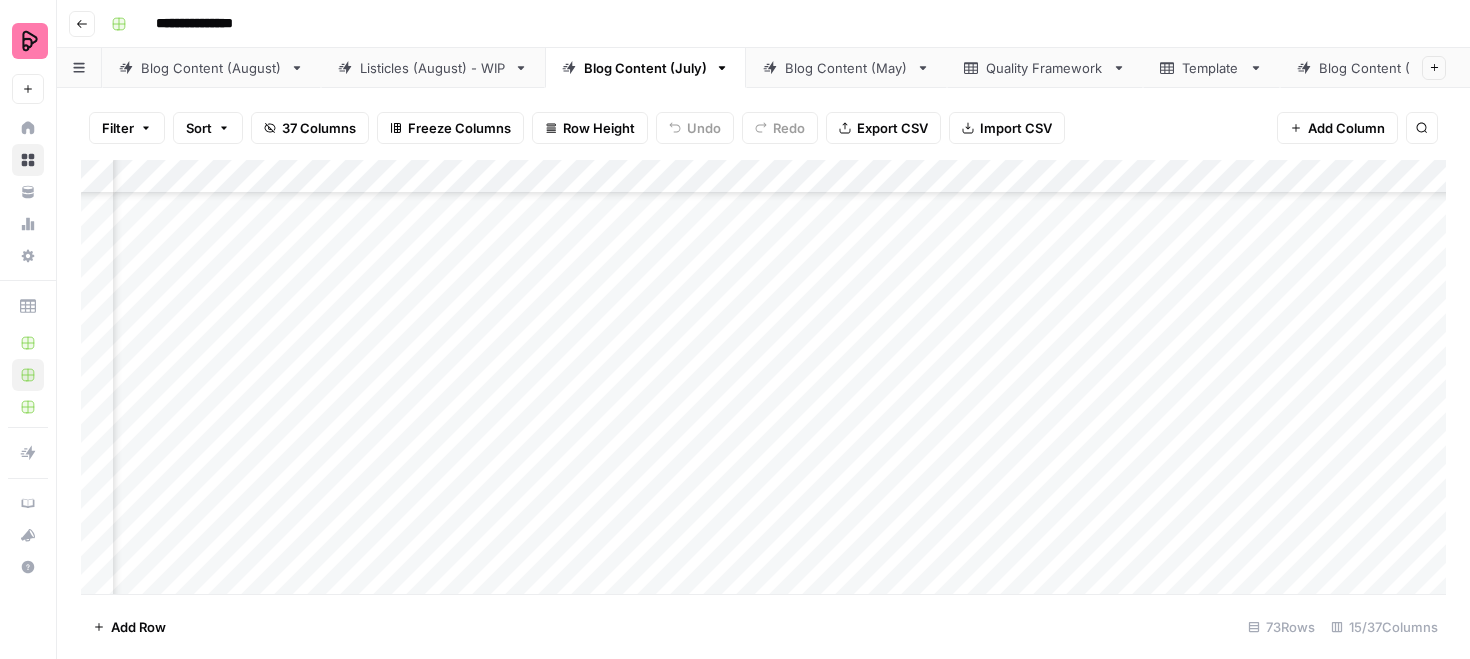scroll, scrollTop: 2215, scrollLeft: 239, axis: both 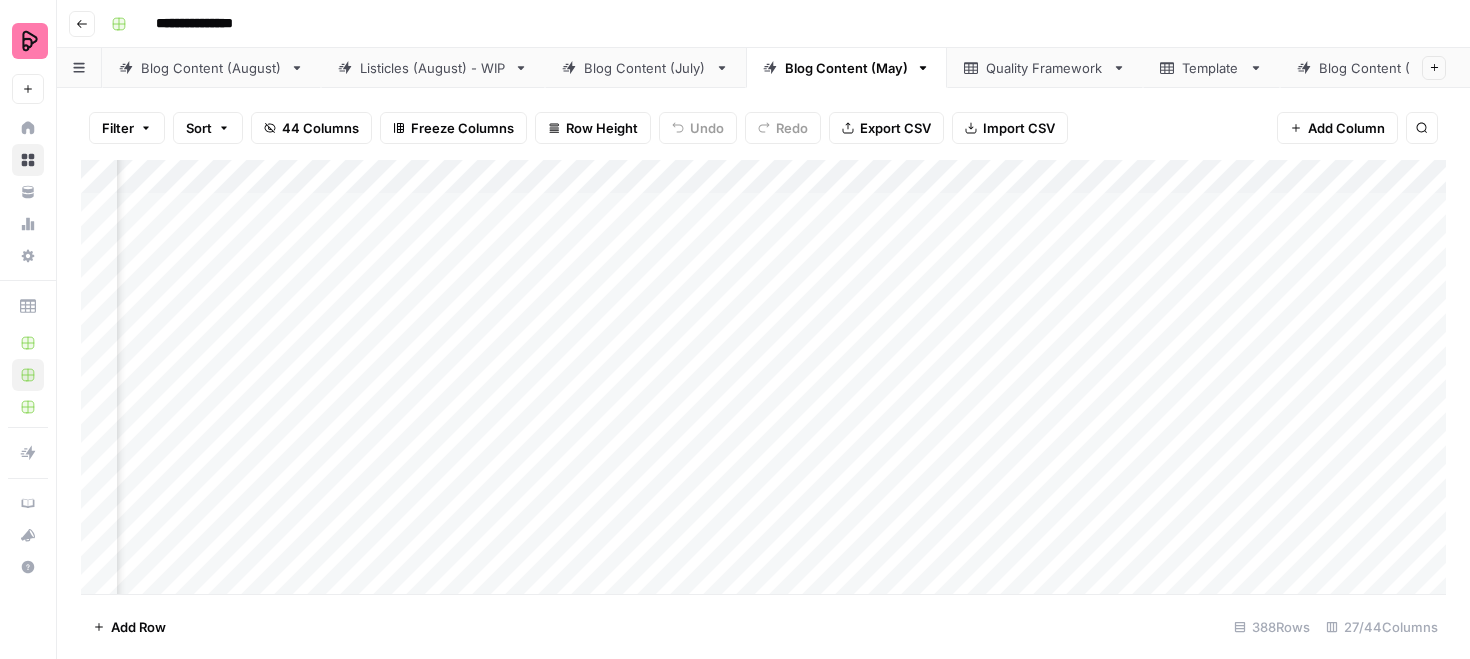 click on "Add Column" at bounding box center (763, 377) 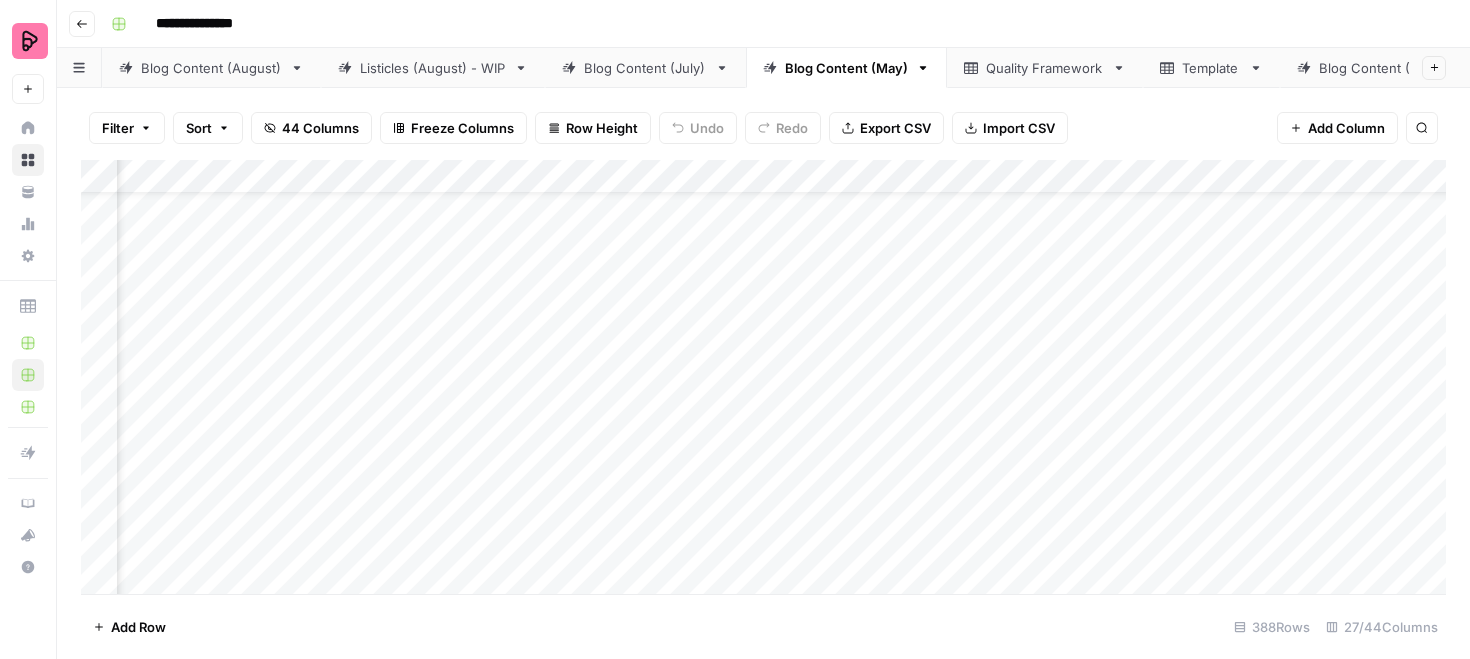 scroll, scrollTop: 588, scrollLeft: 193, axis: both 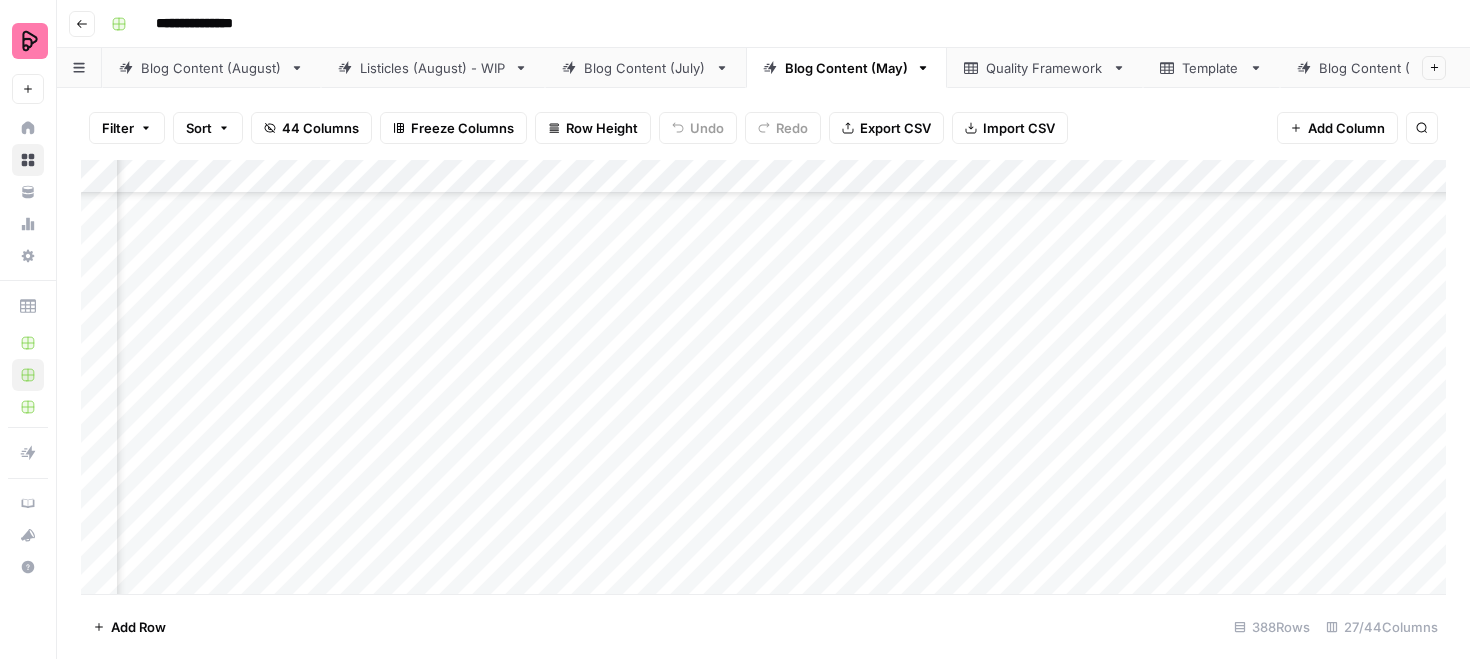 click on "Add Column" at bounding box center [763, 377] 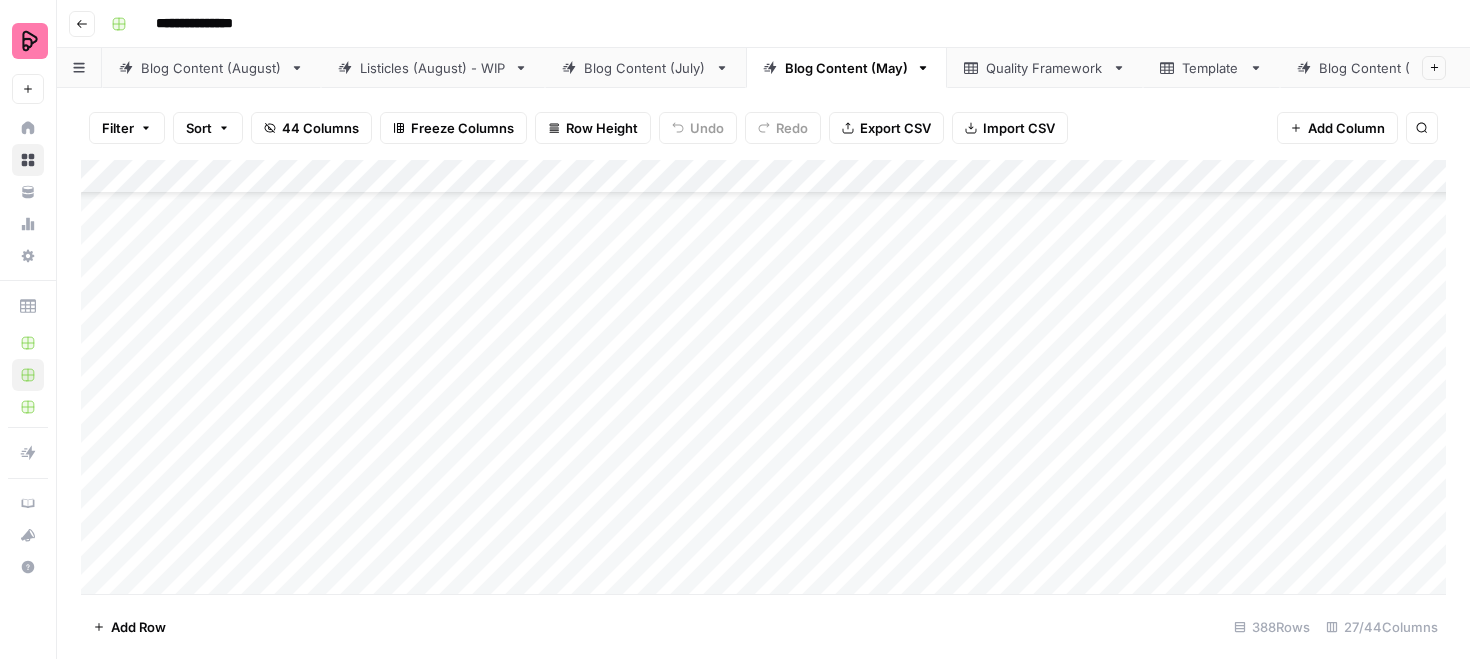 scroll, scrollTop: 128, scrollLeft: 0, axis: vertical 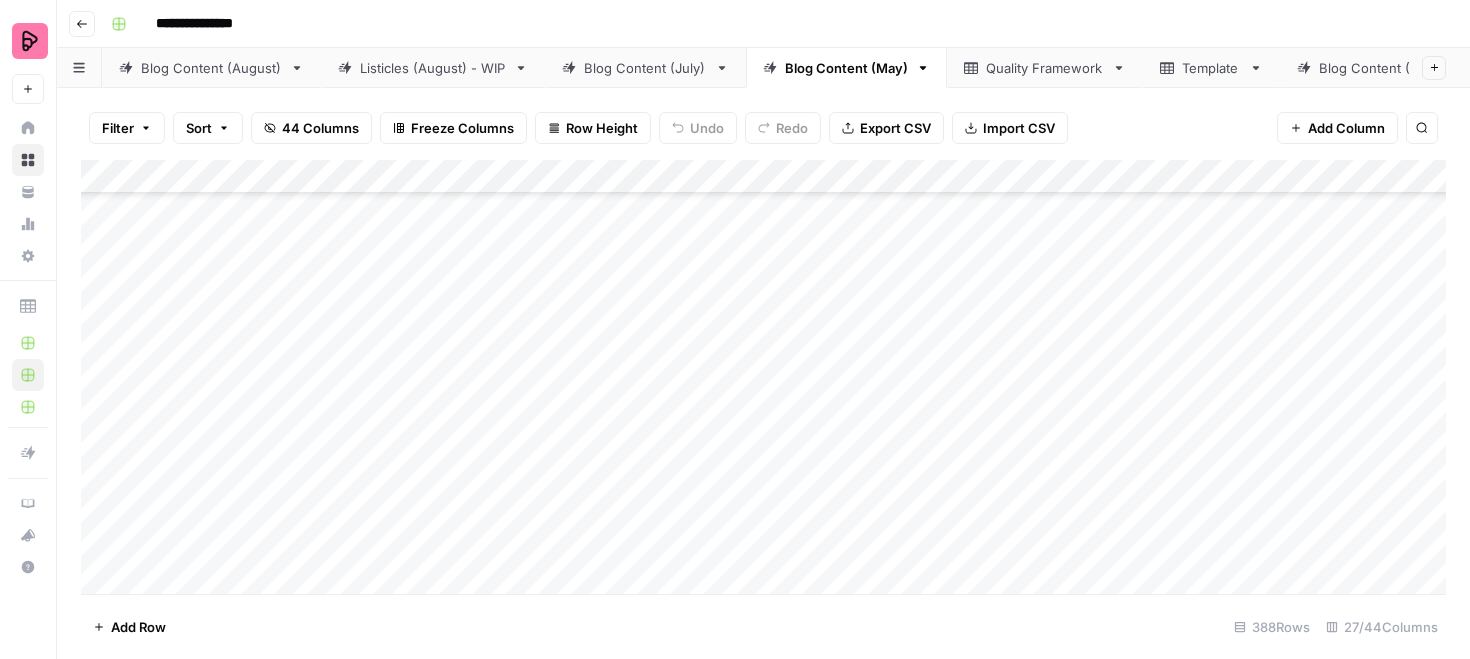 click on "Blog Content (August)" at bounding box center [211, 68] 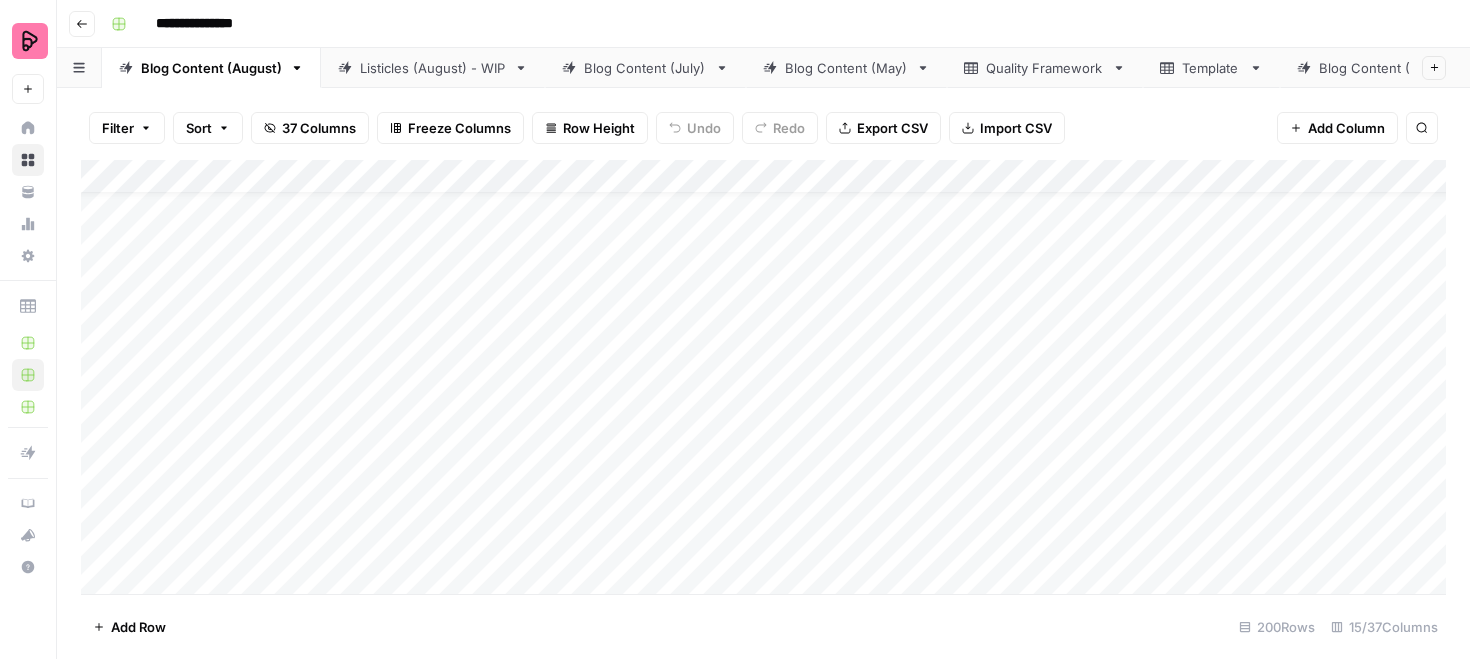 scroll, scrollTop: 0, scrollLeft: 0, axis: both 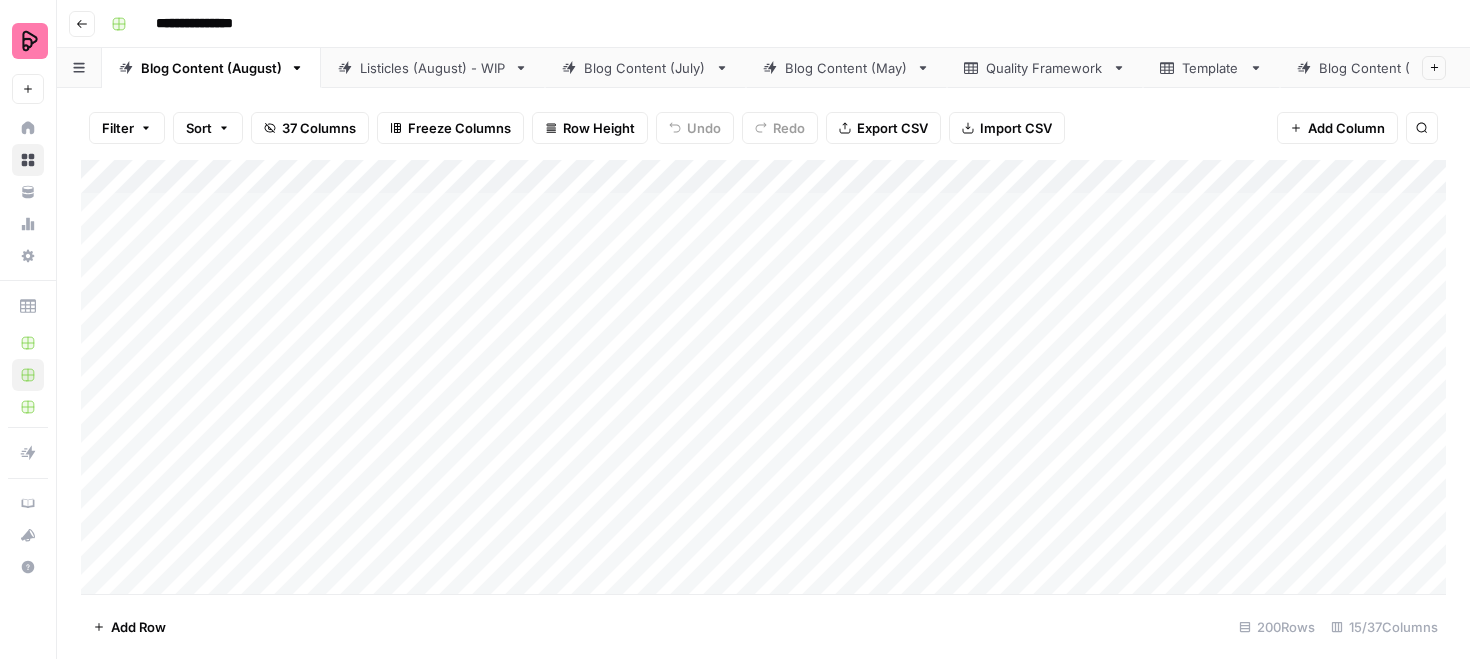 click on "Add Column" at bounding box center (763, 377) 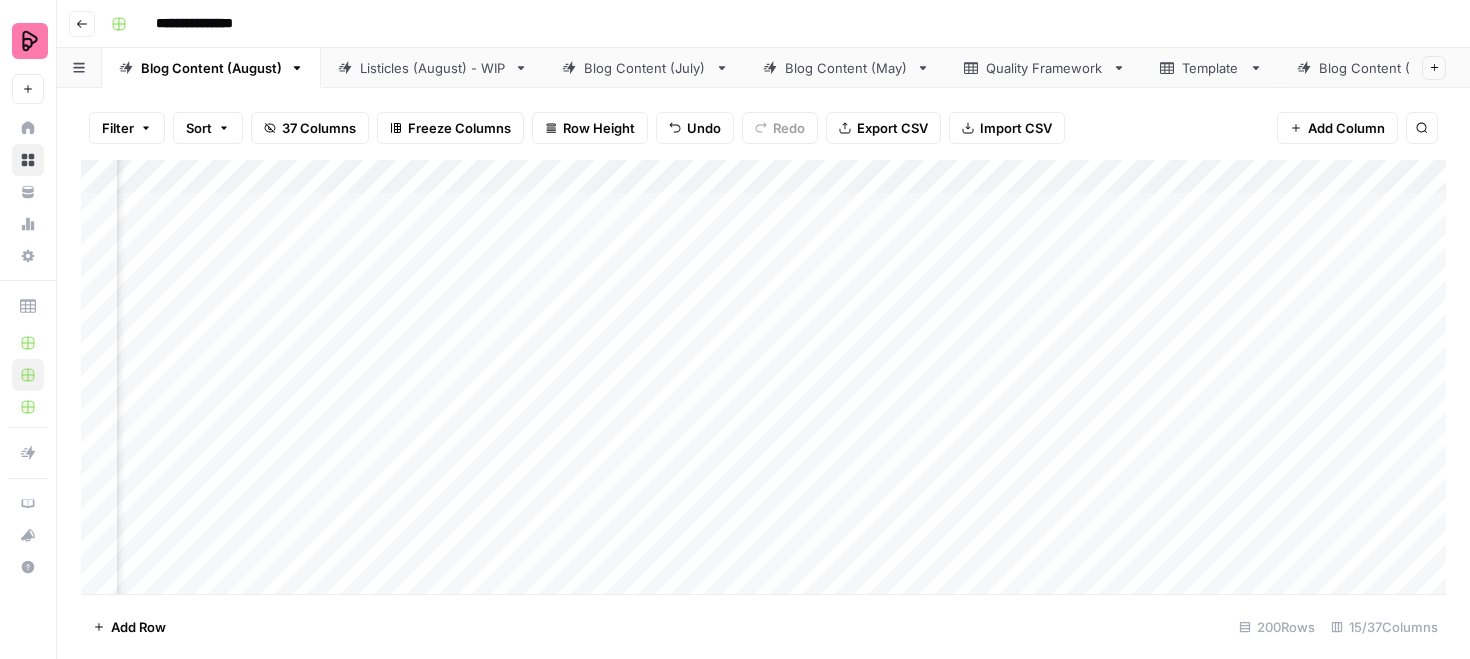scroll, scrollTop: 0, scrollLeft: 1617, axis: horizontal 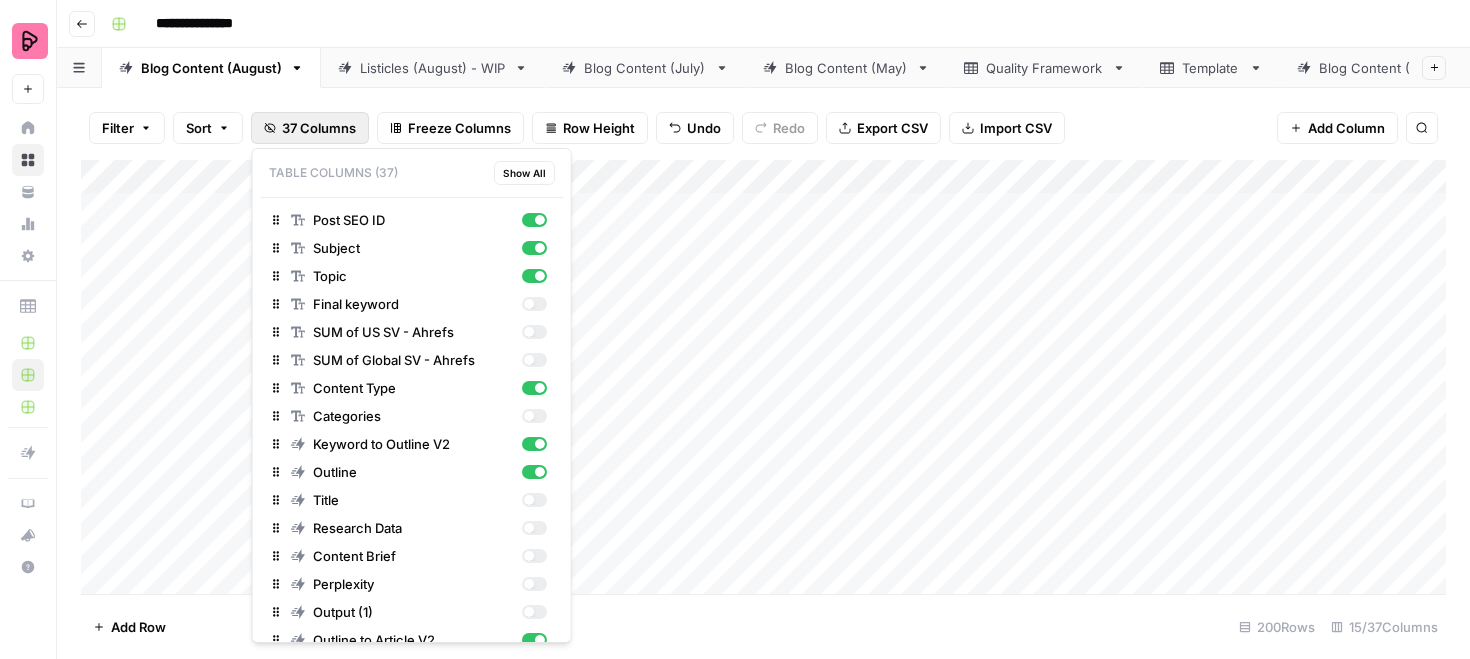 click on "37 Columns" at bounding box center (319, 128) 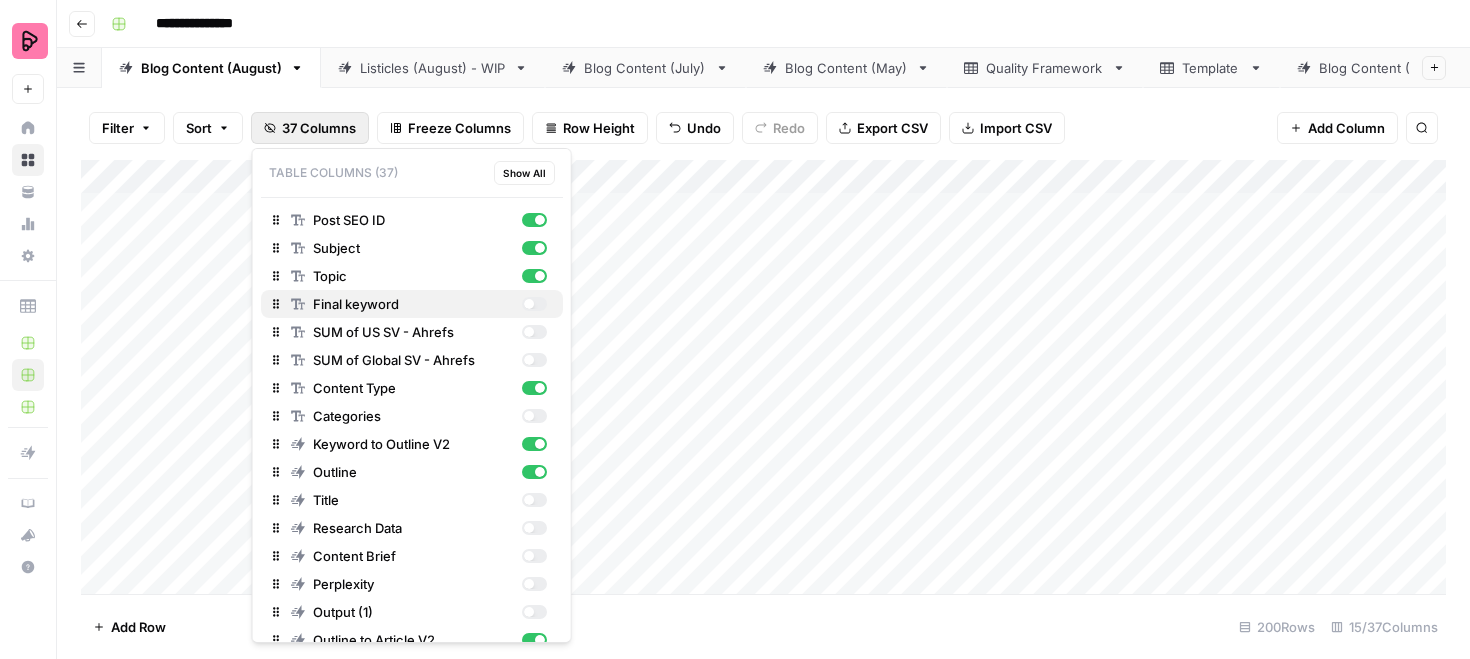 click at bounding box center [533, 304] 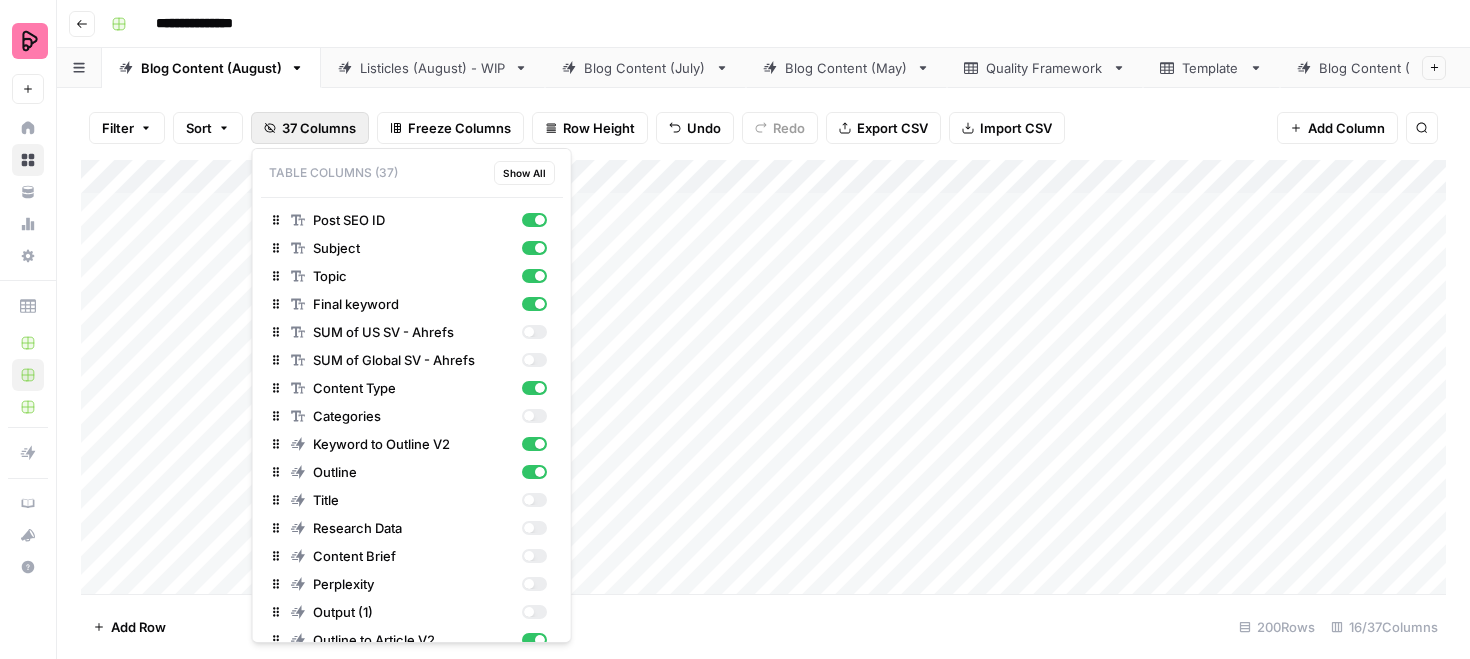 click on "Add Column" at bounding box center (763, 377) 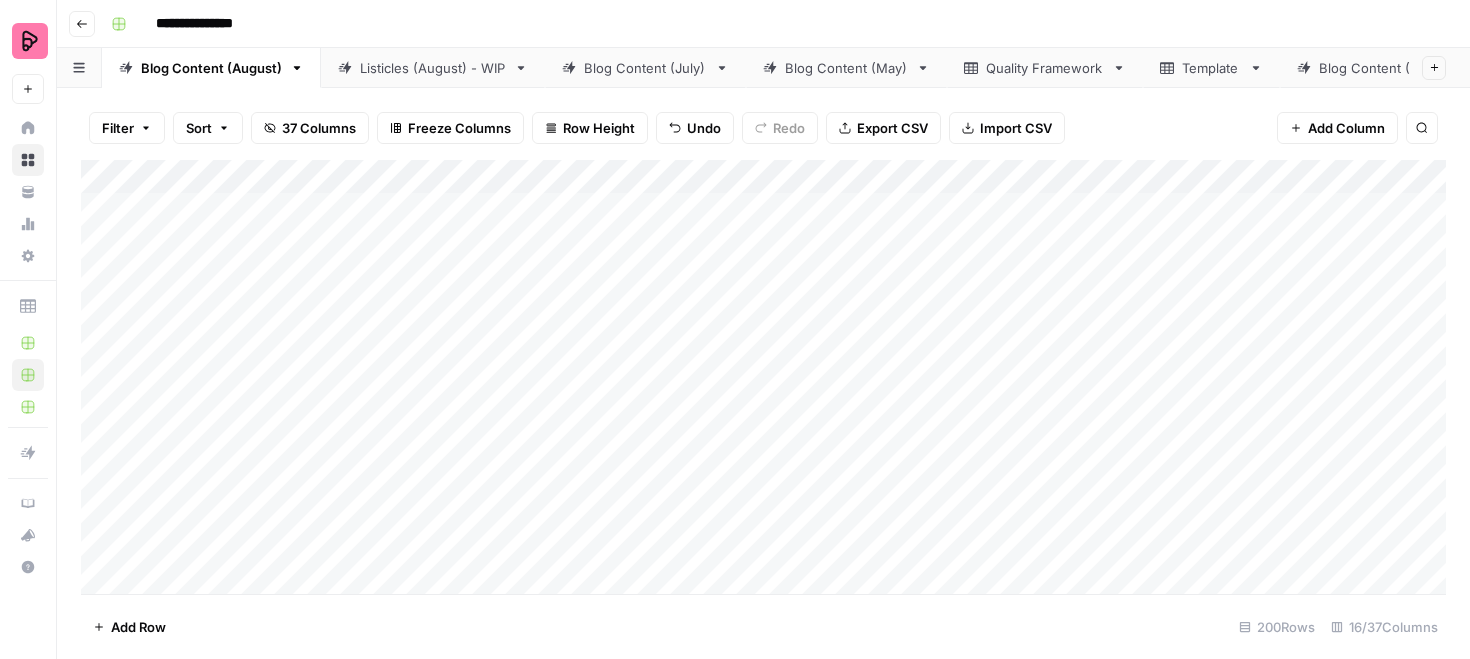 click on "Add Column" at bounding box center [763, 377] 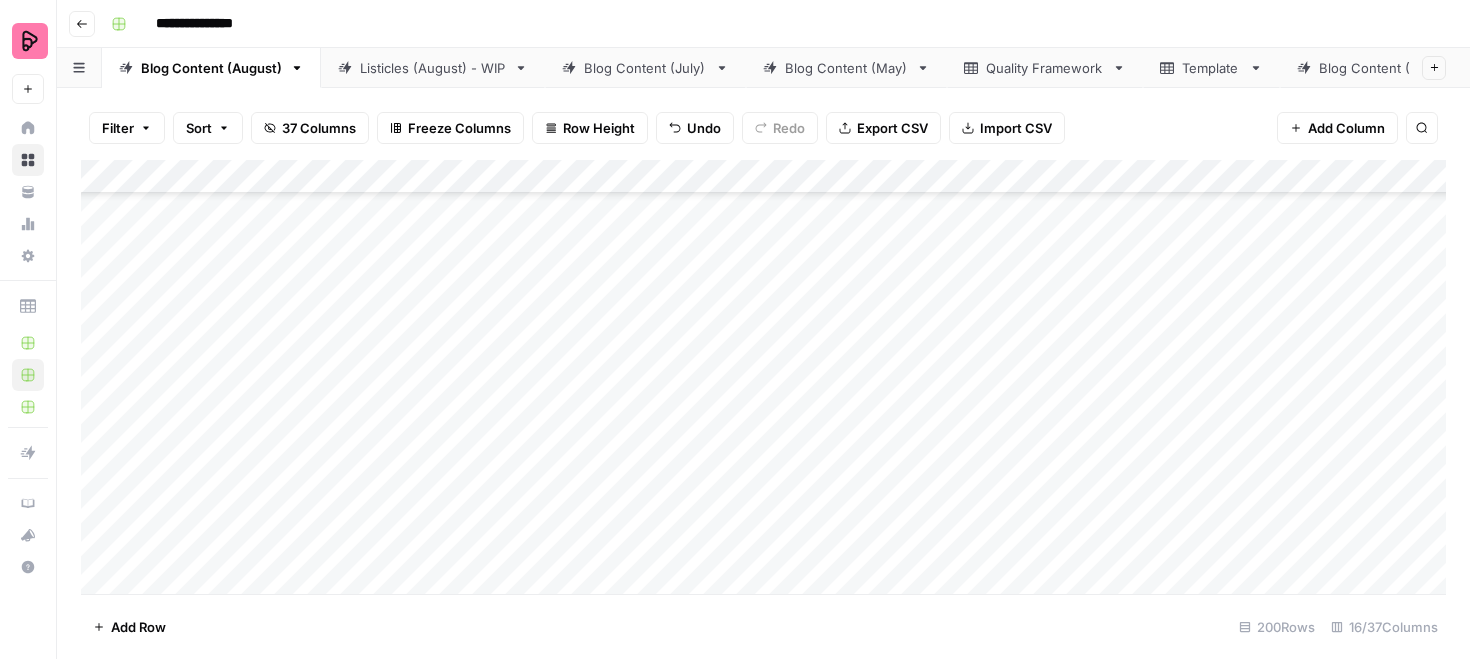 scroll, scrollTop: 10032, scrollLeft: 0, axis: vertical 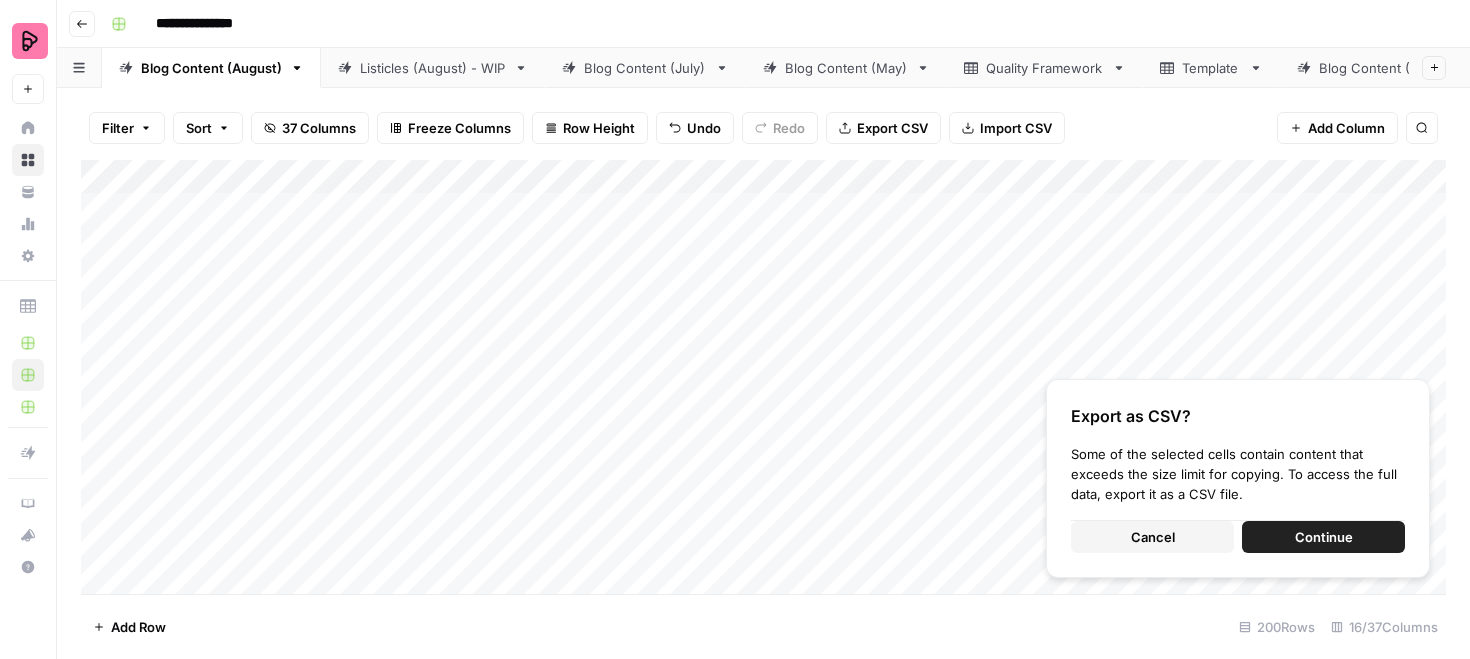 click on "Add Column" at bounding box center (763, 377) 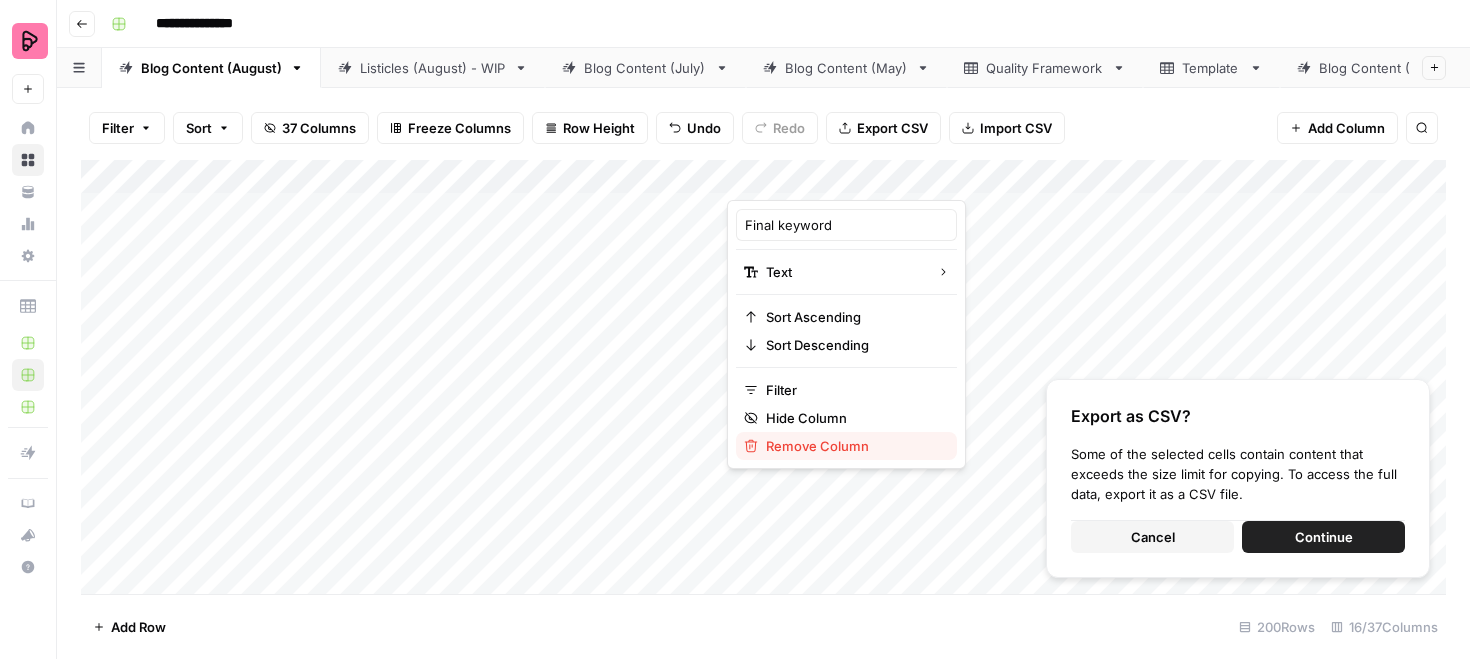 click on "Remove Column" at bounding box center [853, 446] 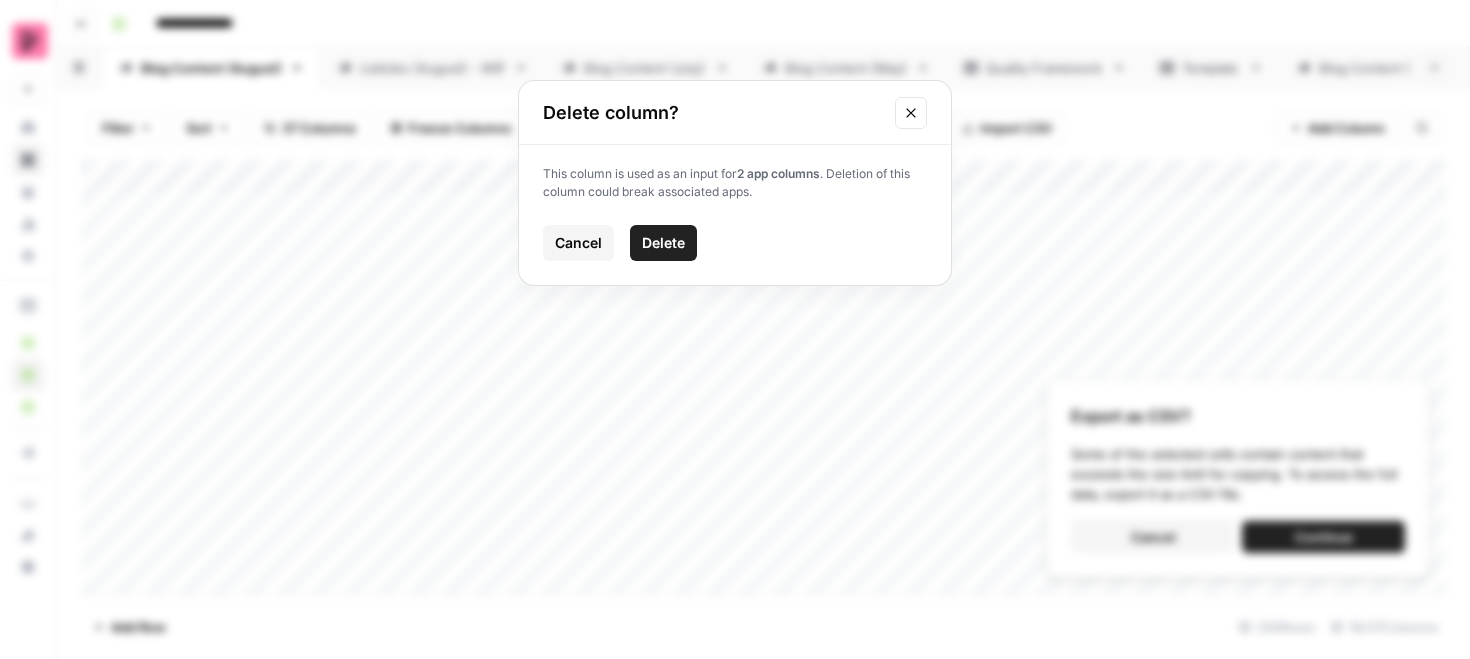 click on "Delete" at bounding box center (663, 243) 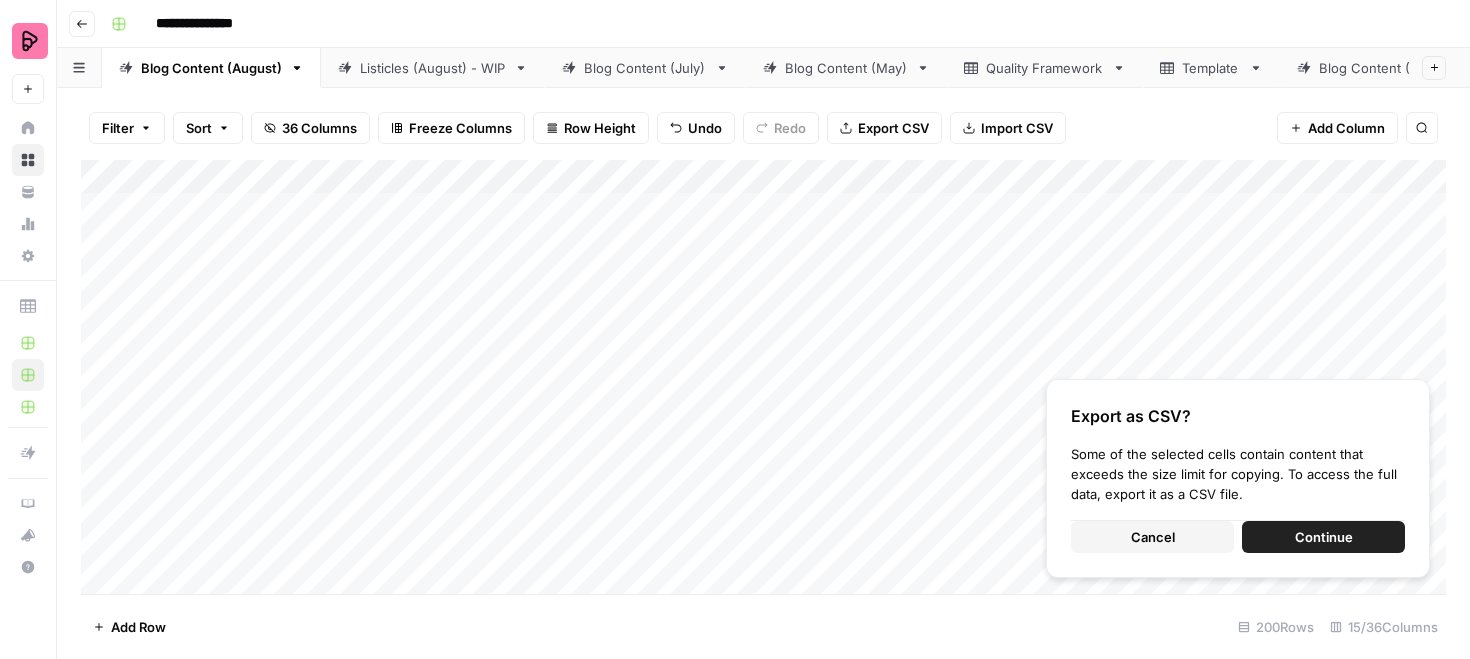 click on "Add Column" at bounding box center (763, 377) 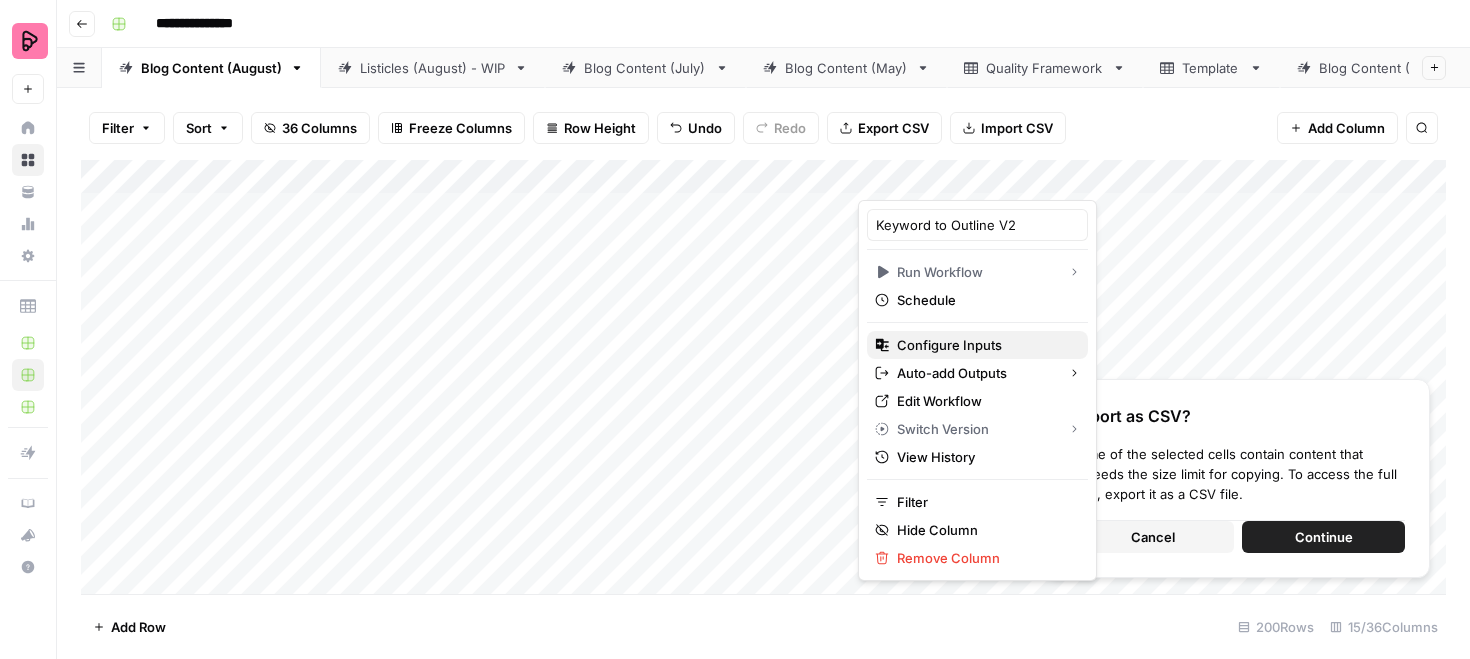 click on "Configure Inputs" at bounding box center [984, 345] 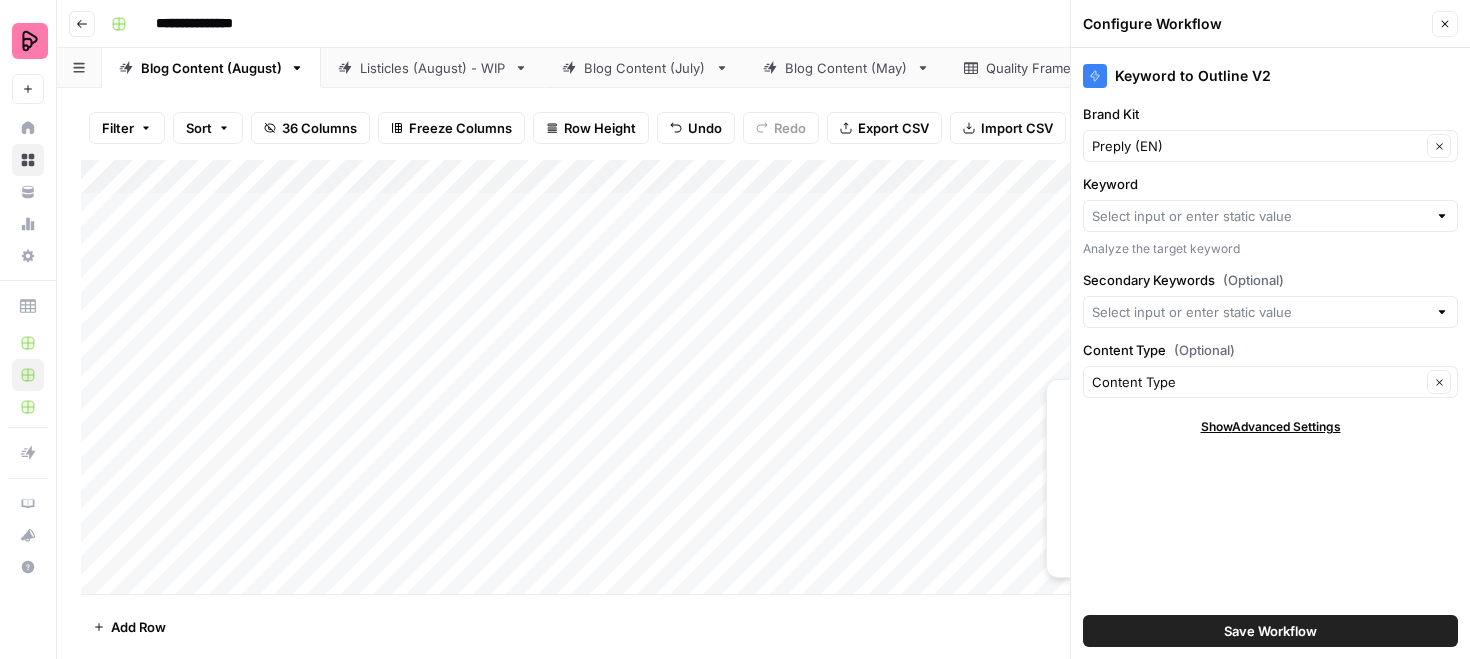 click on "Keyword" at bounding box center [1270, 184] 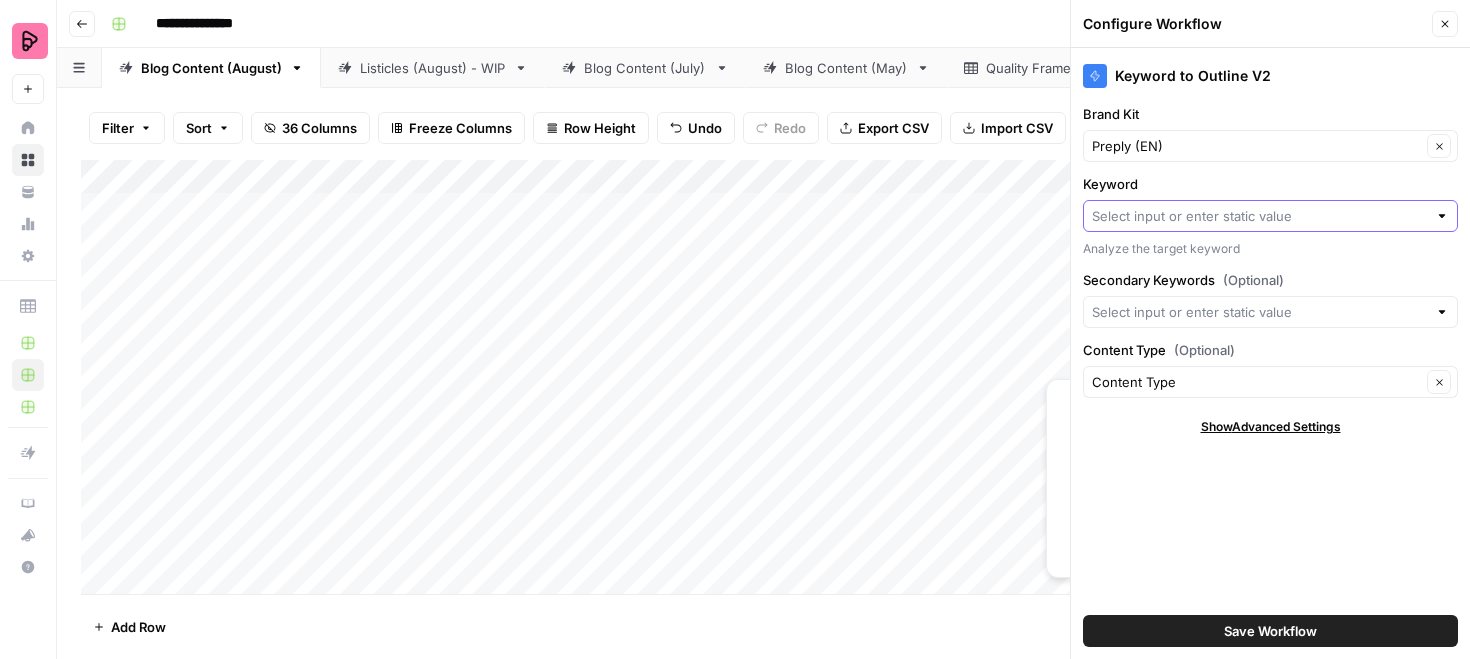click on "Keyword" at bounding box center (1259, 216) 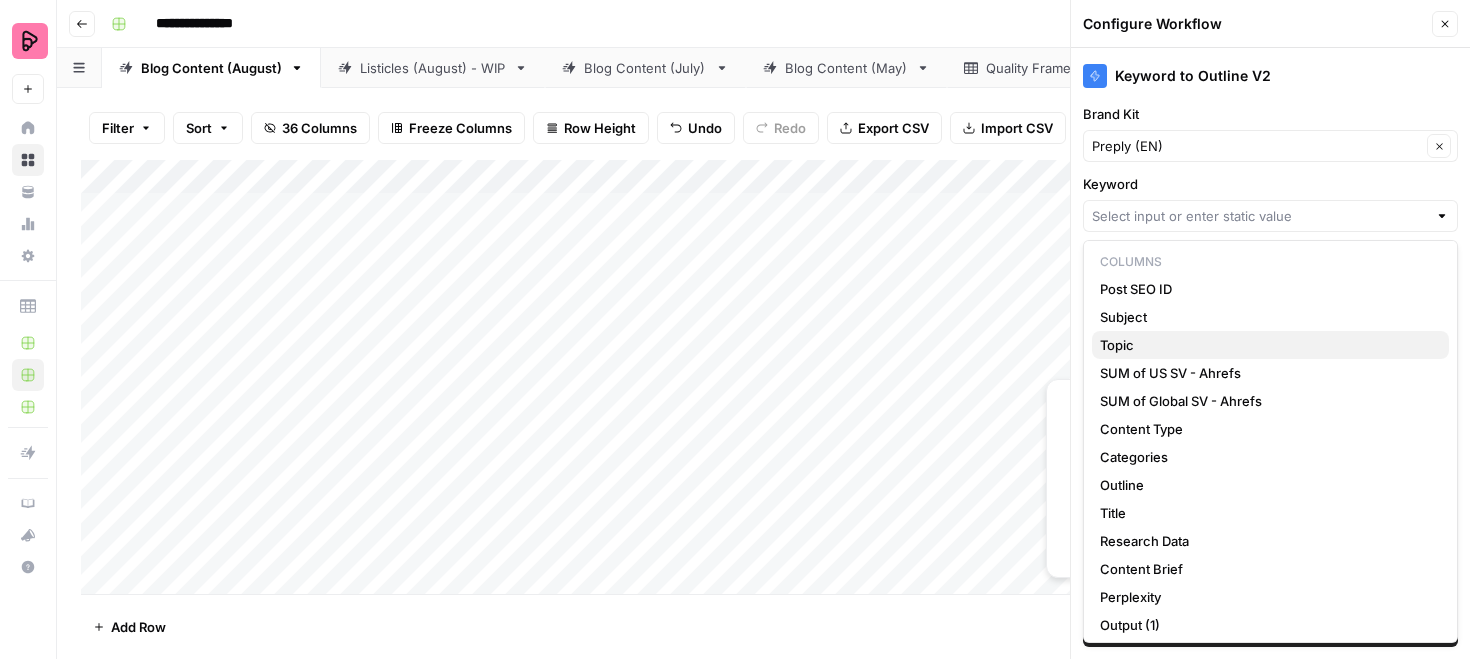 click on "Topic" at bounding box center [1266, 345] 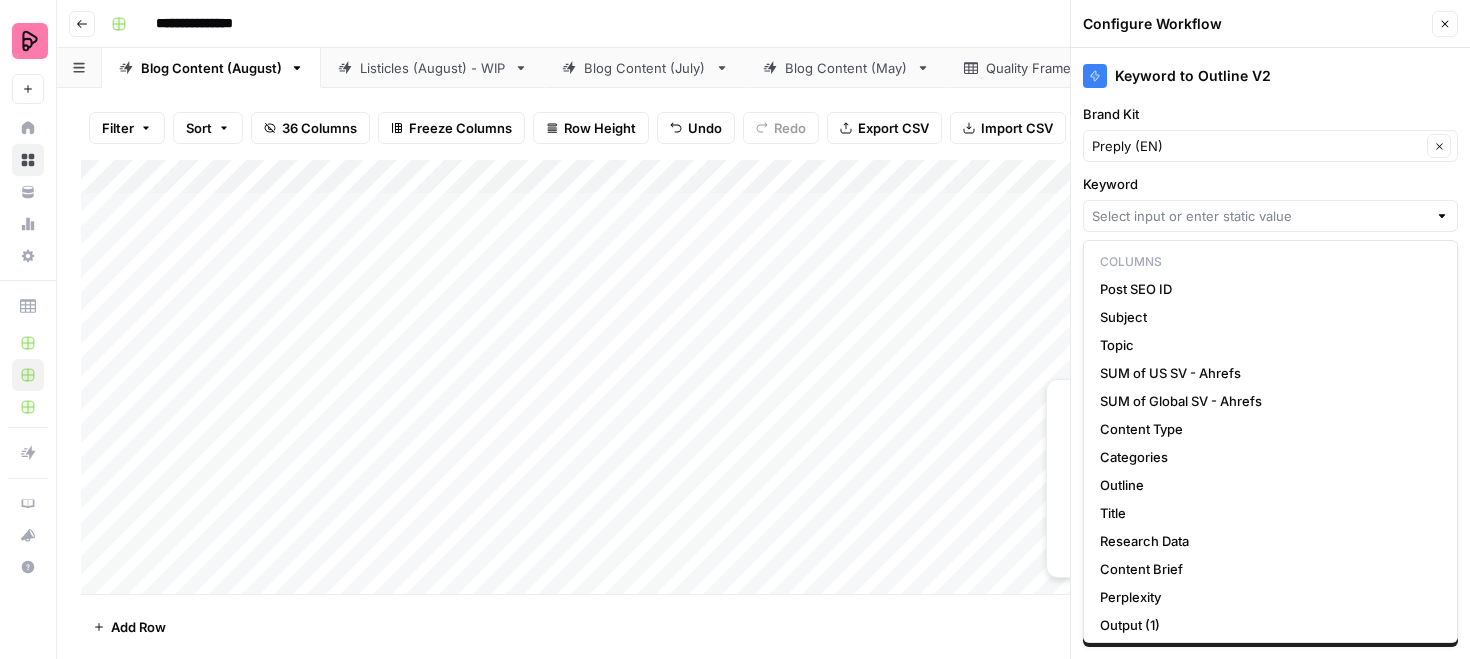 type on "Topic" 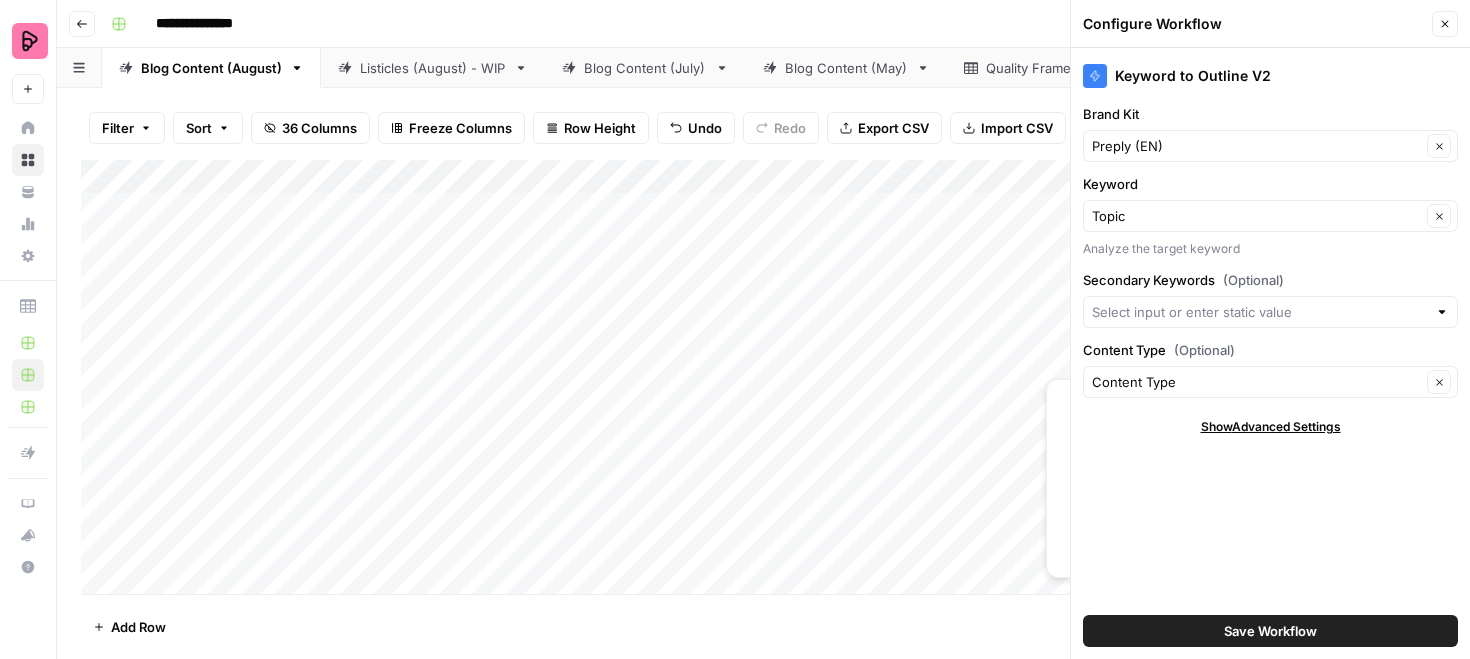 click on "Save Workflow" at bounding box center (1270, 631) 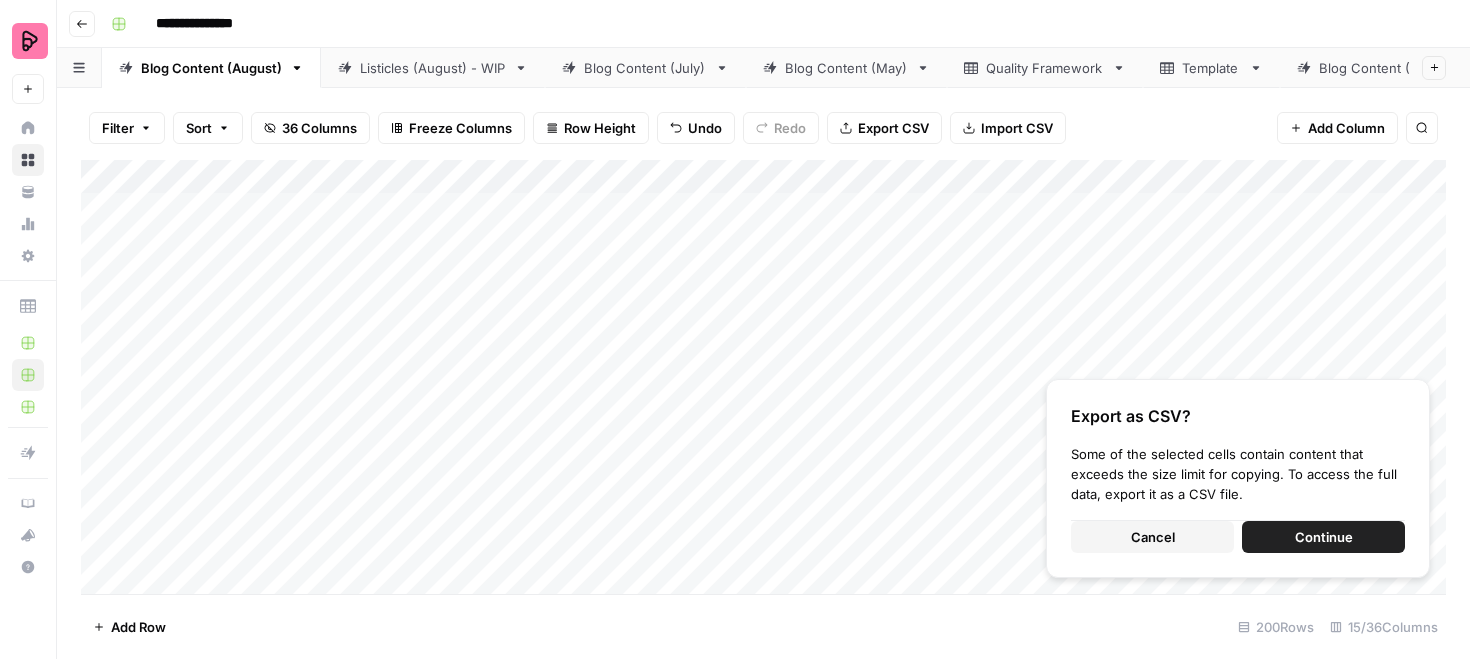 scroll, scrollTop: 0, scrollLeft: 159, axis: horizontal 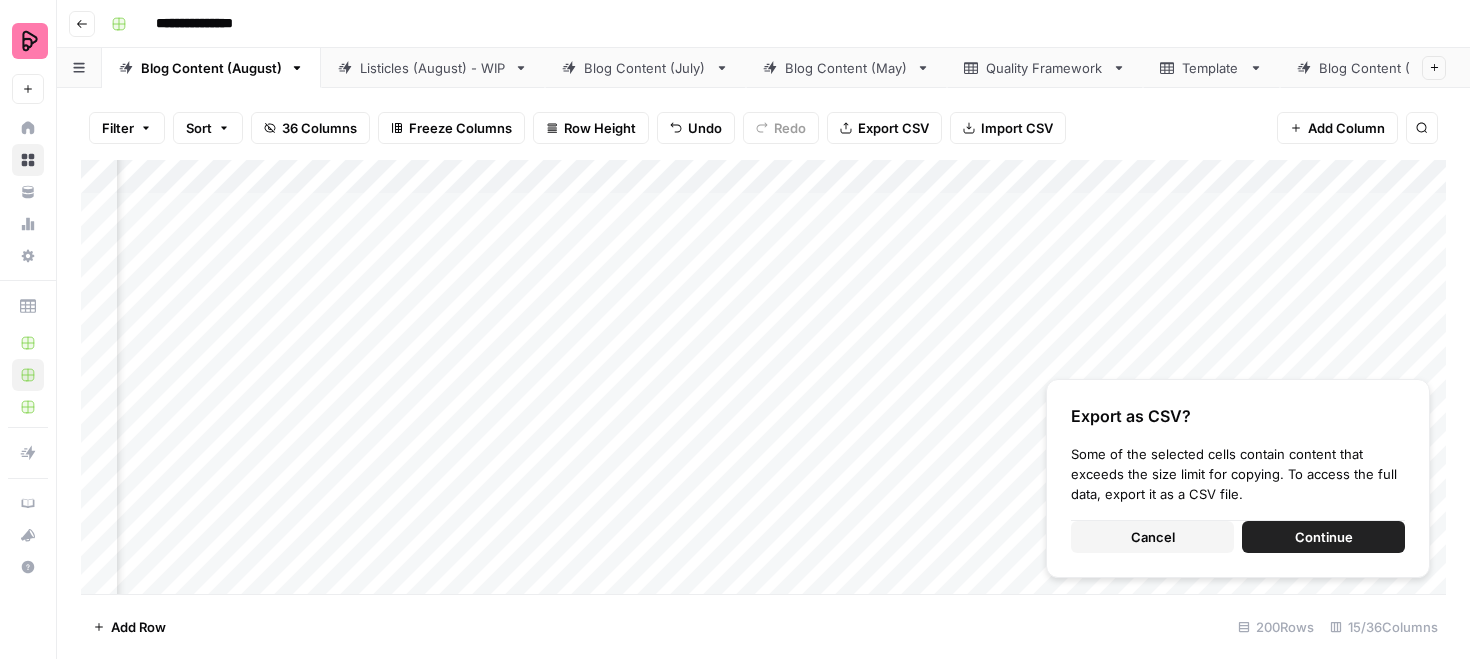click on "Add Column" at bounding box center (763, 377) 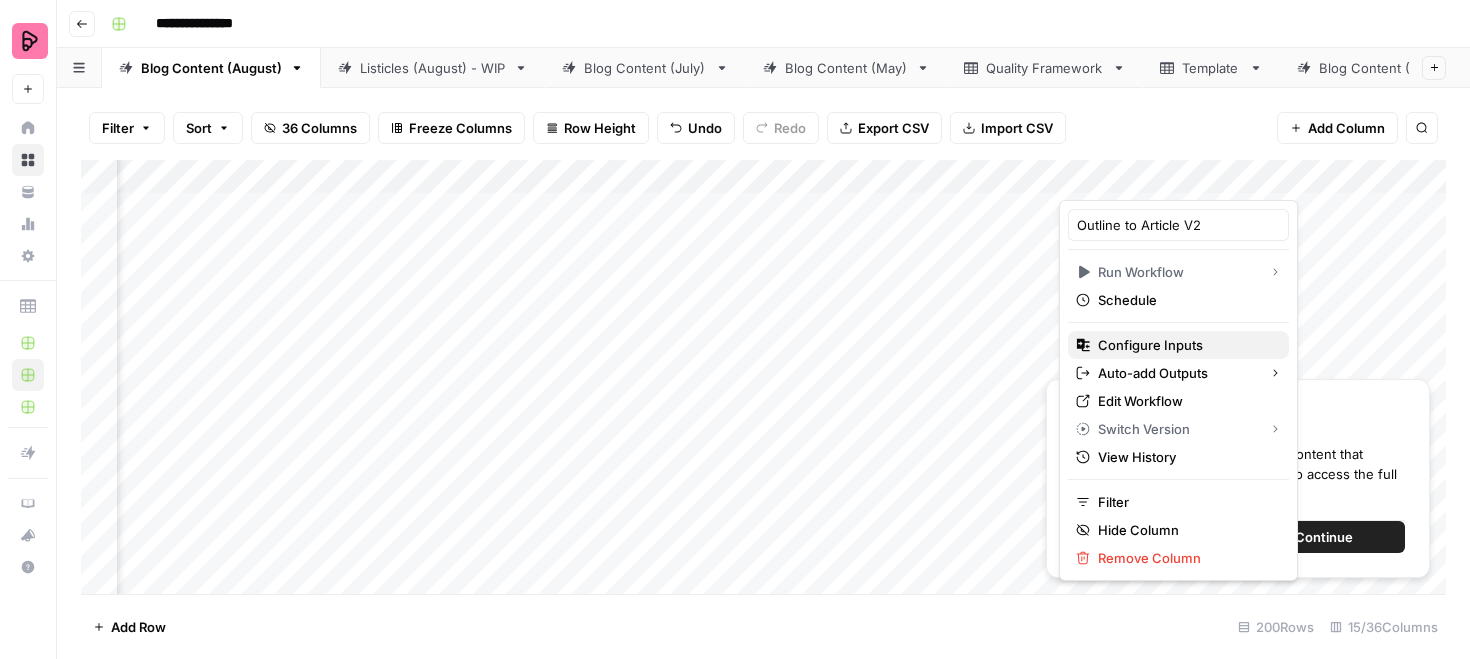 click on "Configure Inputs" at bounding box center [1185, 345] 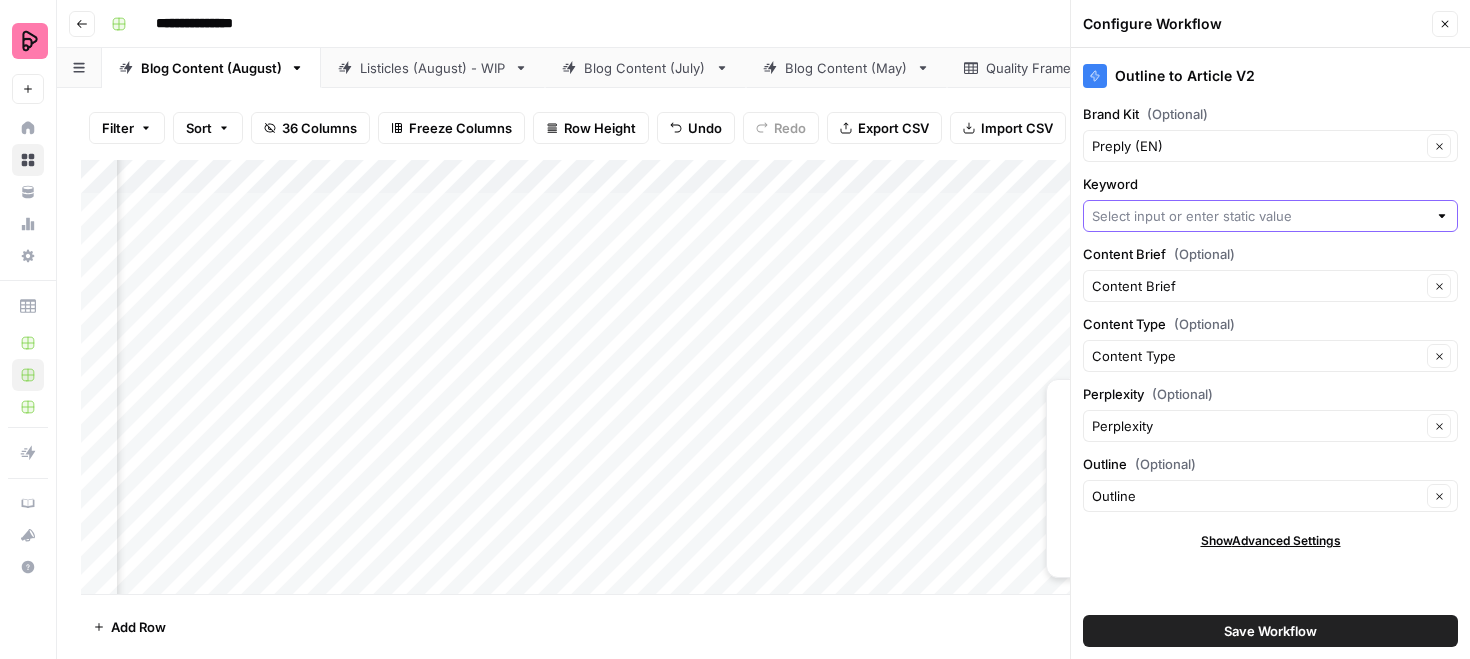 click on "Keyword" at bounding box center [1259, 216] 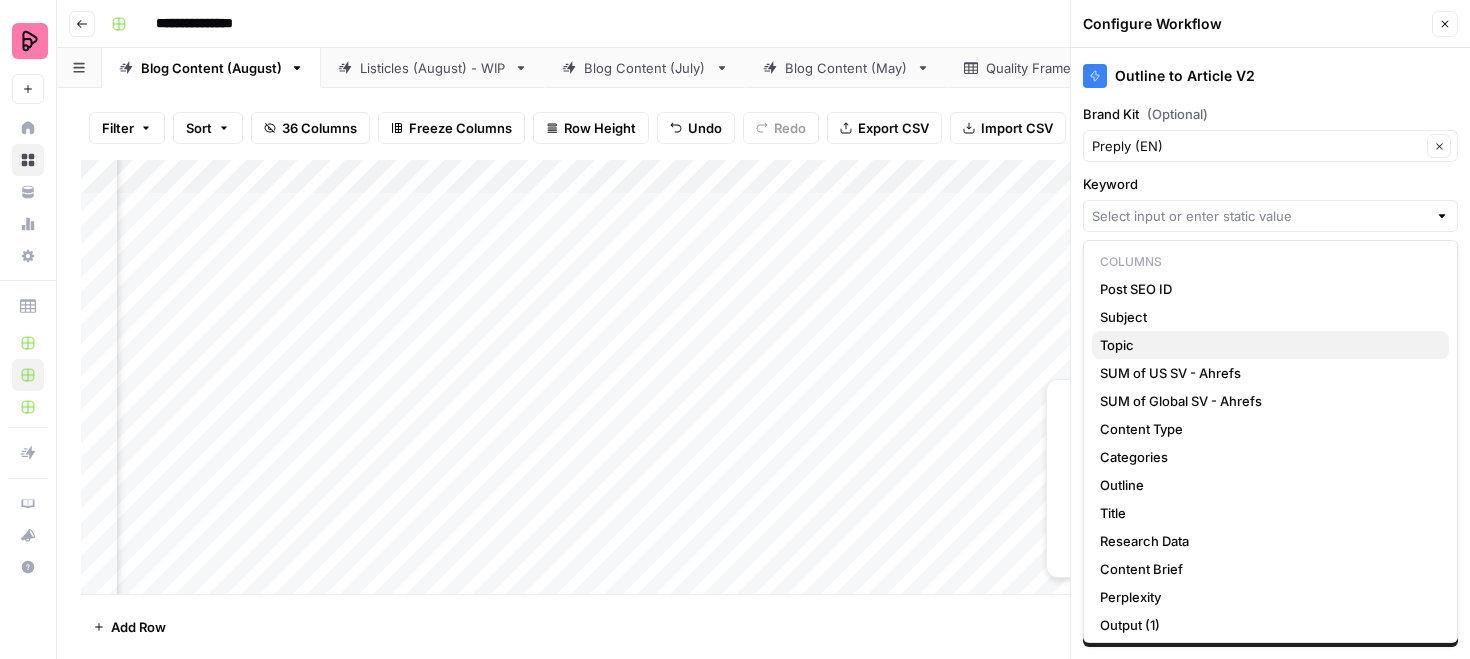 click on "Topic" at bounding box center (1266, 345) 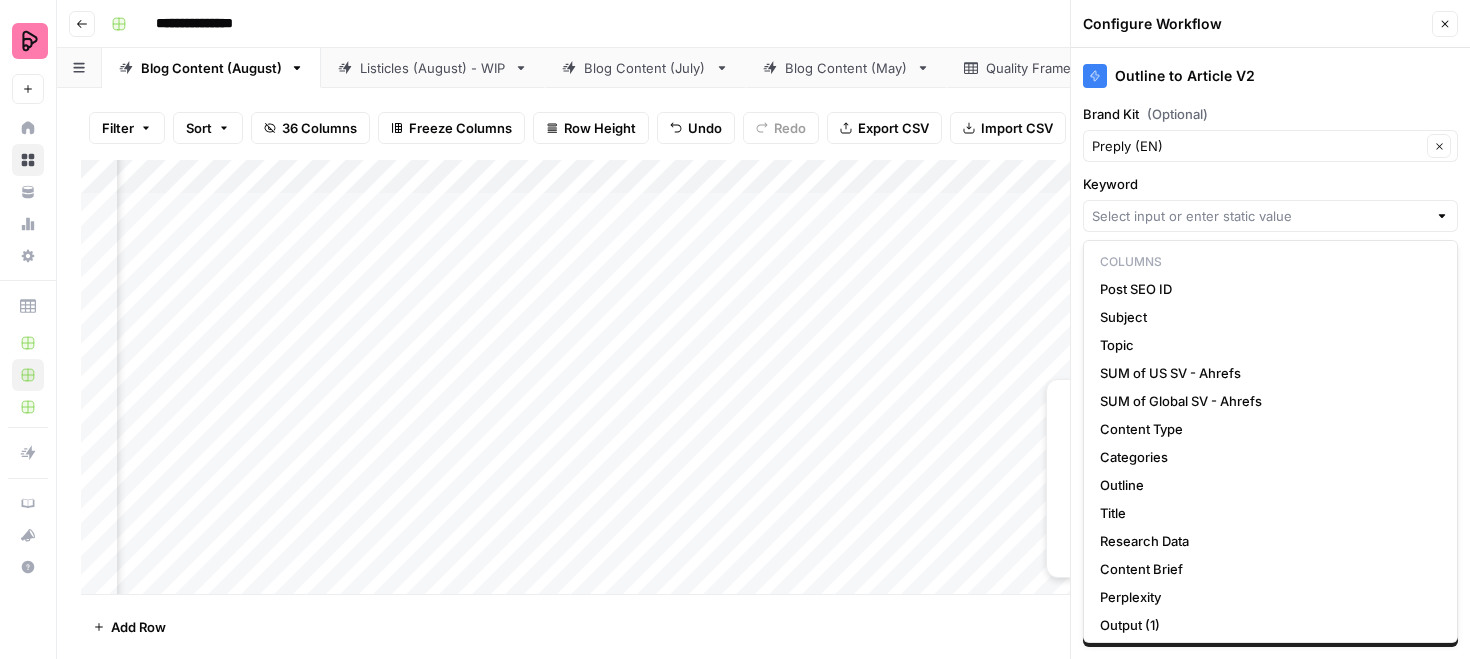 type on "Topic" 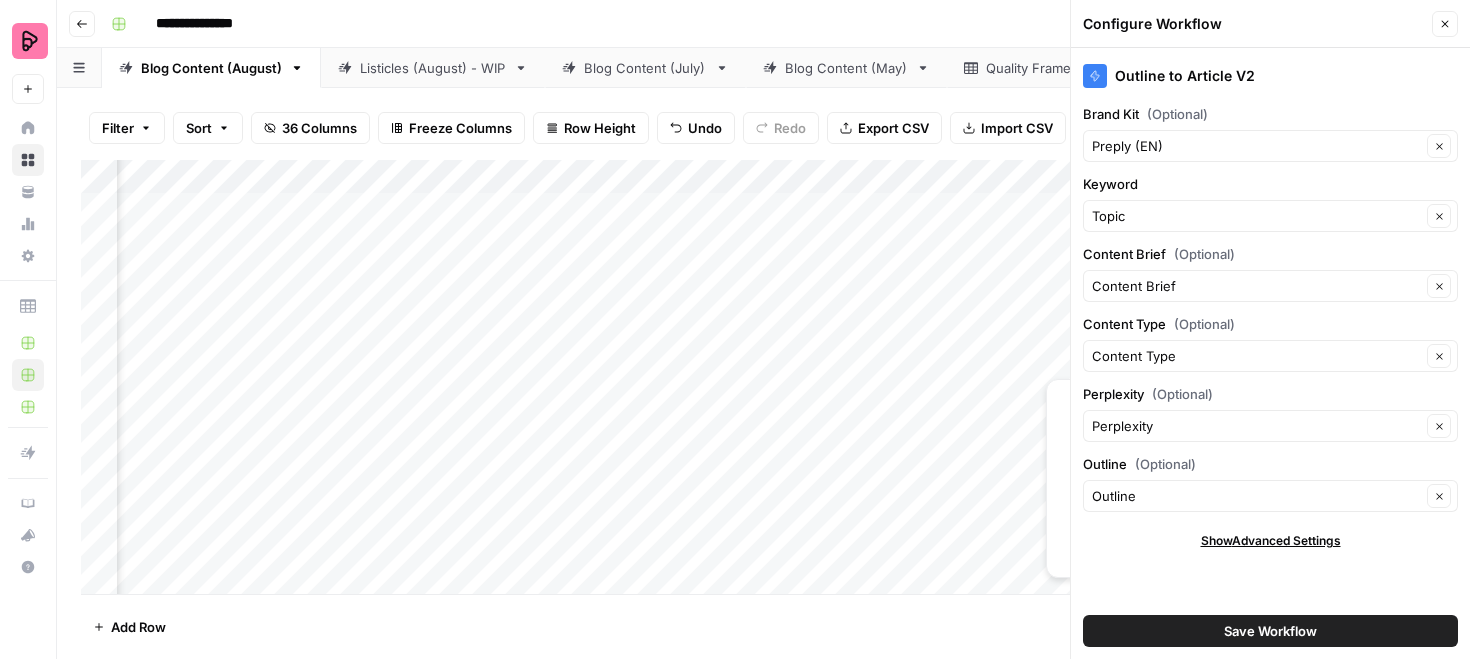 click on "Save Workflow" at bounding box center [1270, 631] 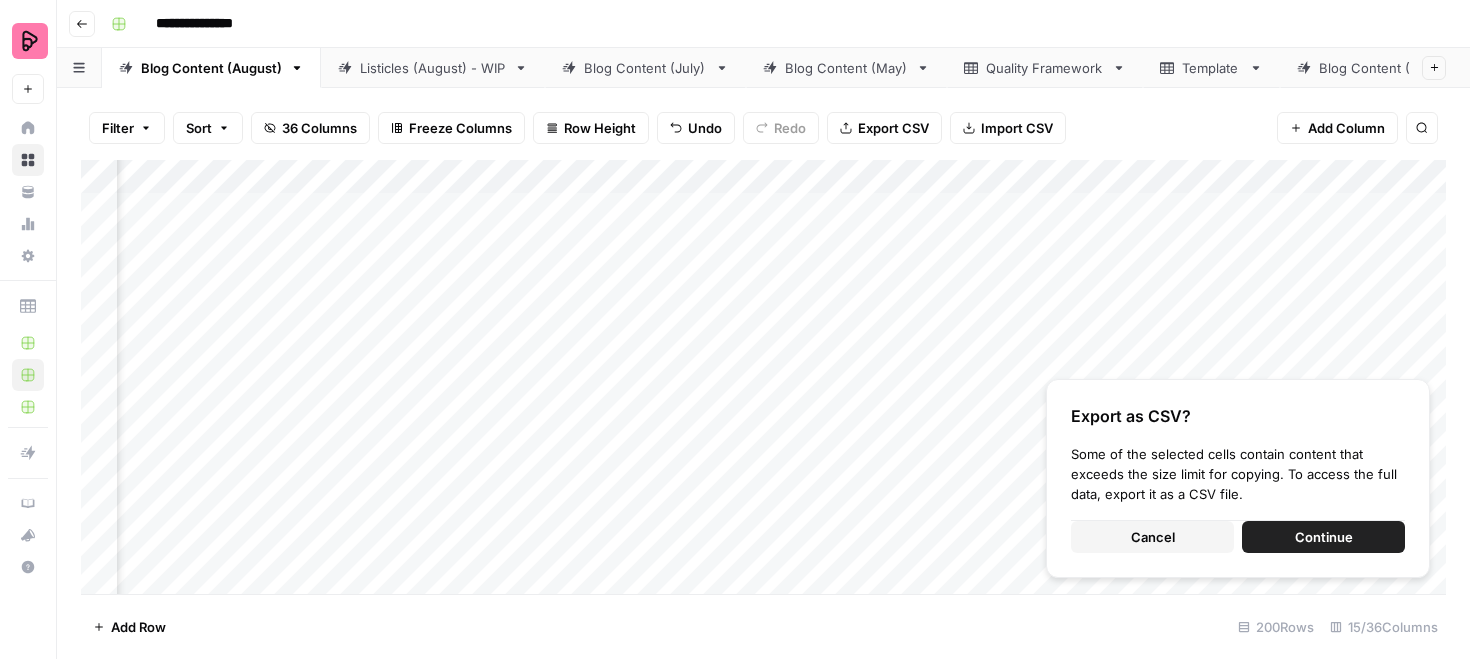 scroll, scrollTop: 0, scrollLeft: 938, axis: horizontal 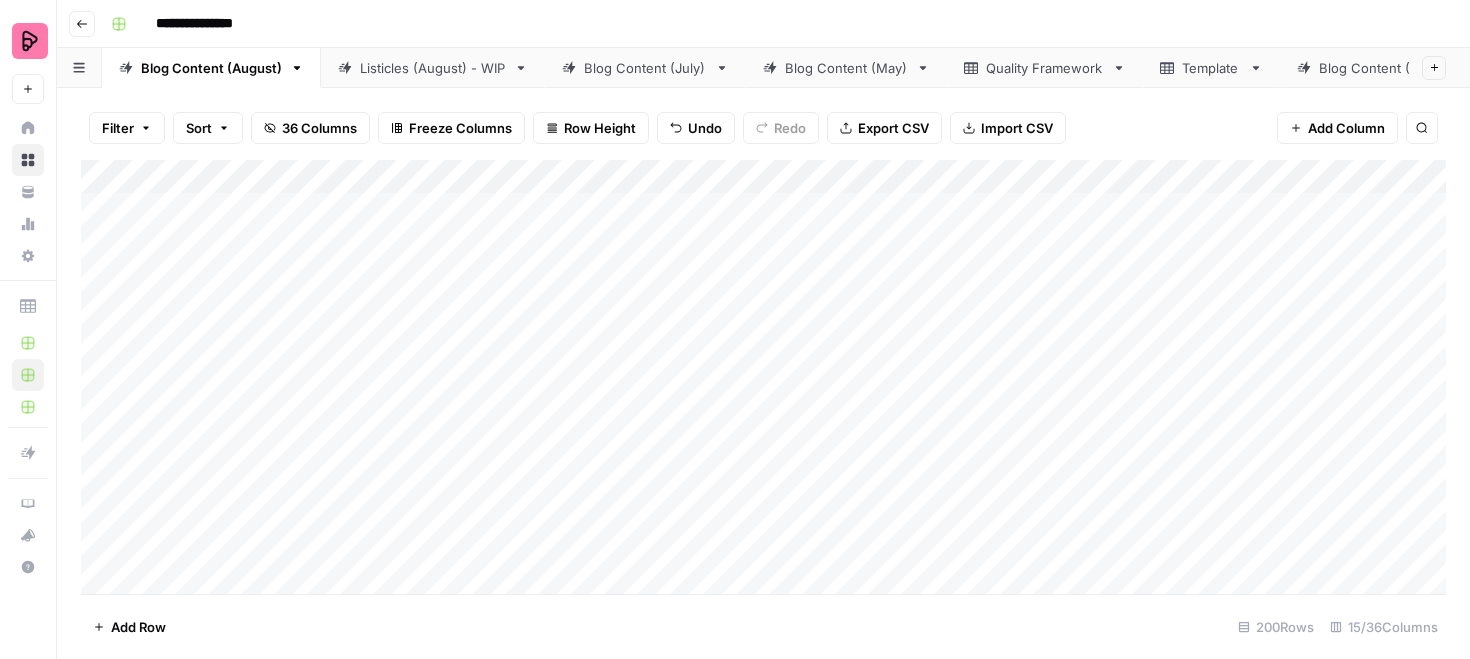 click on "Add Column" at bounding box center [763, 377] 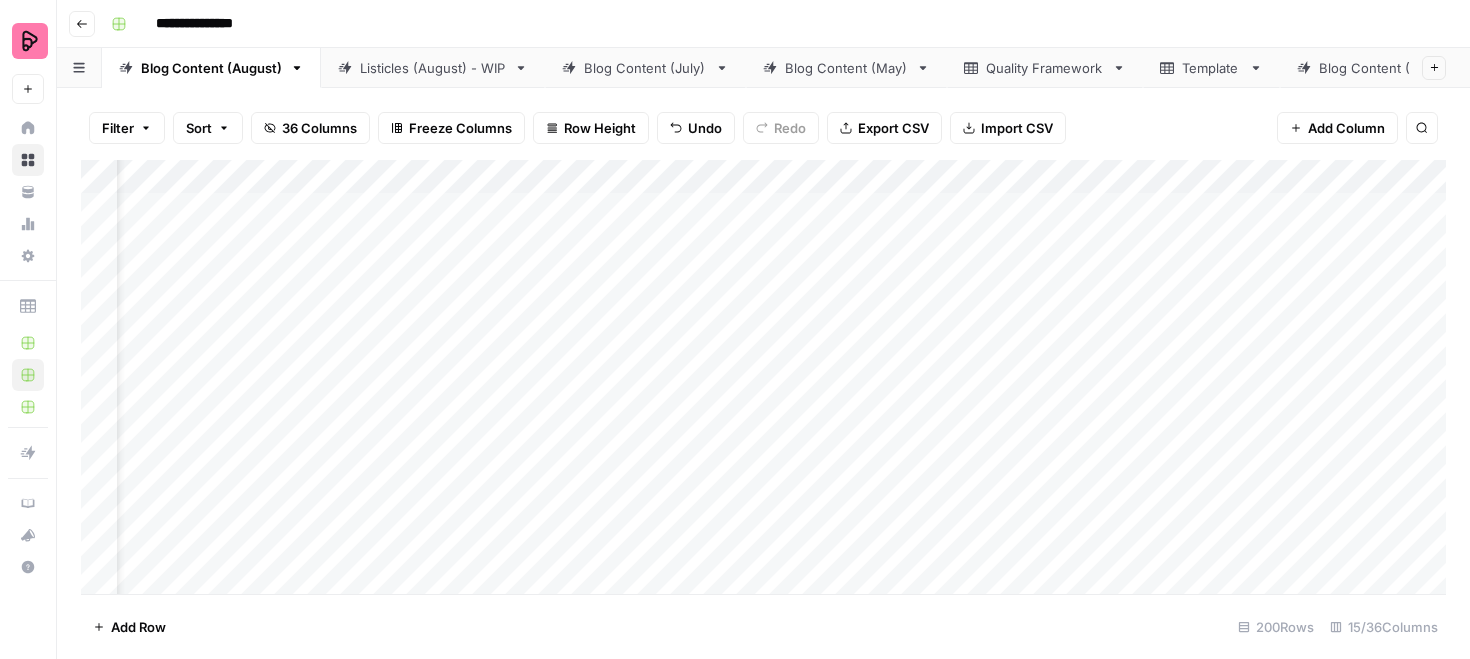 scroll, scrollTop: 0, scrollLeft: 0, axis: both 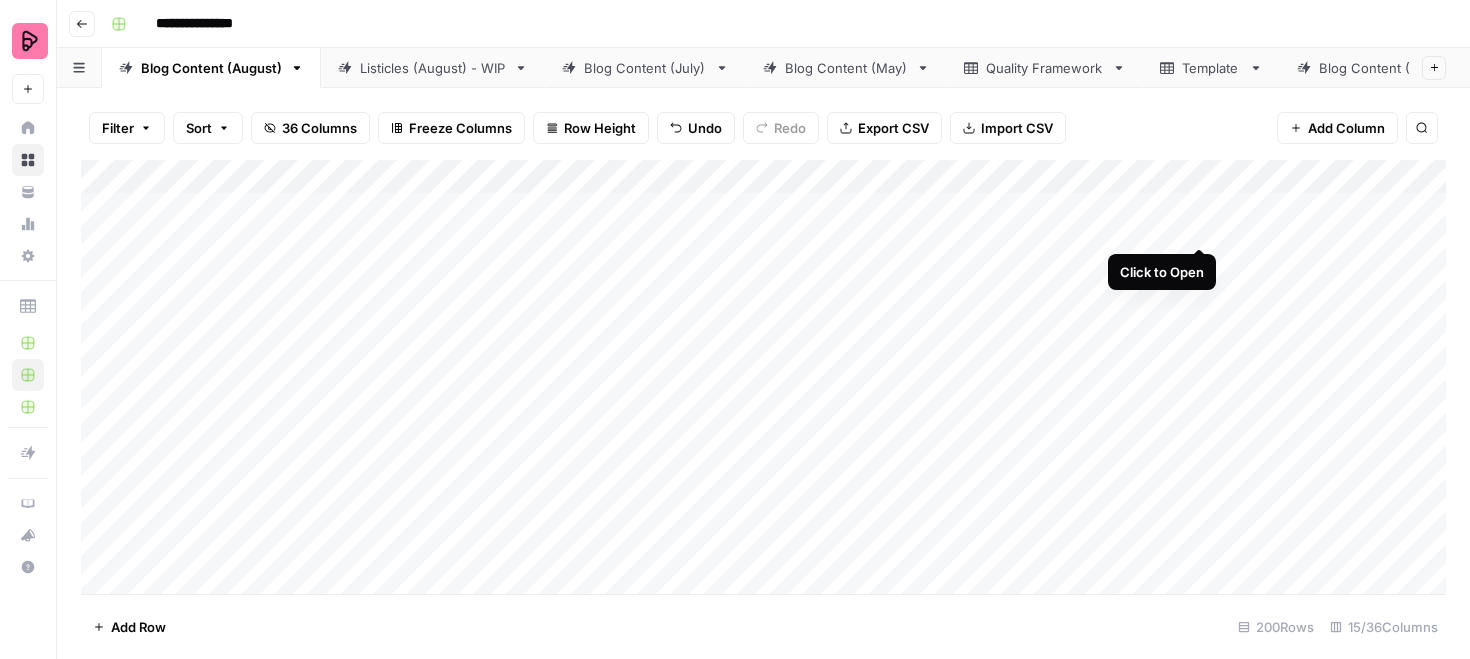 click on "Add Column" at bounding box center (763, 377) 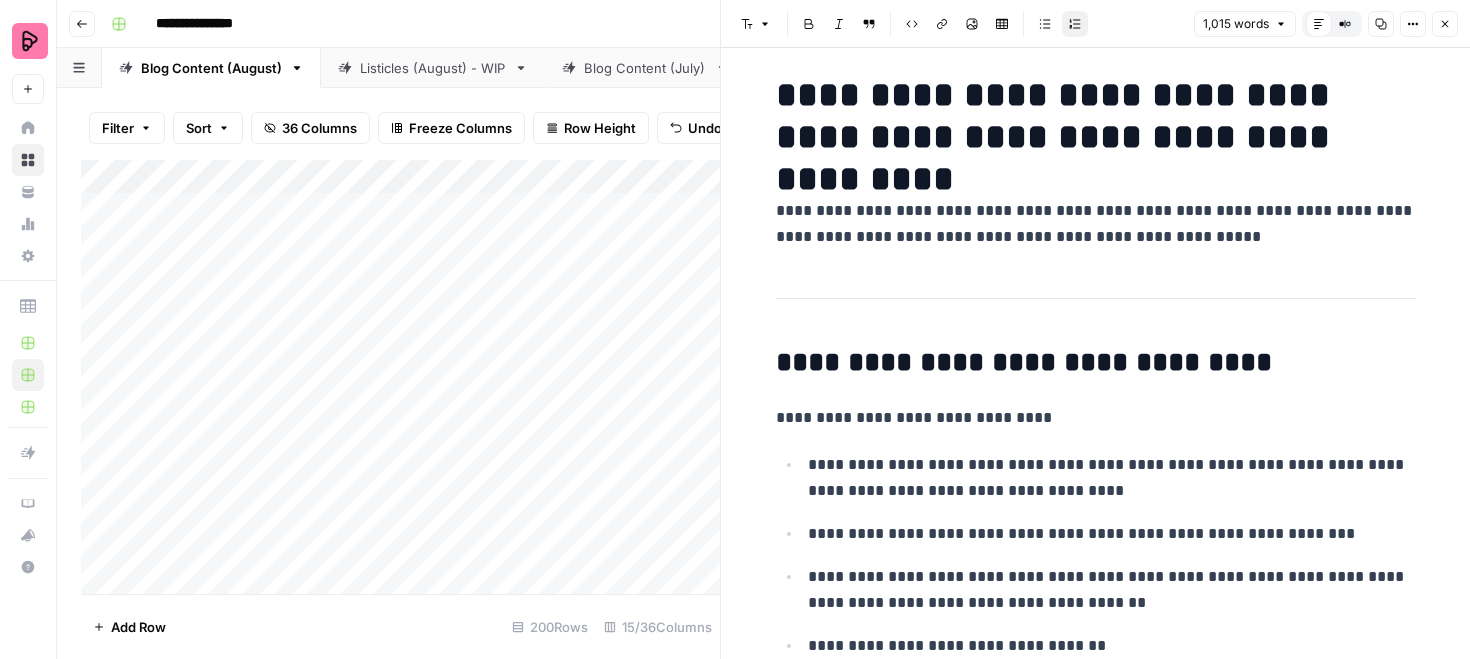 scroll, scrollTop: 17, scrollLeft: 0, axis: vertical 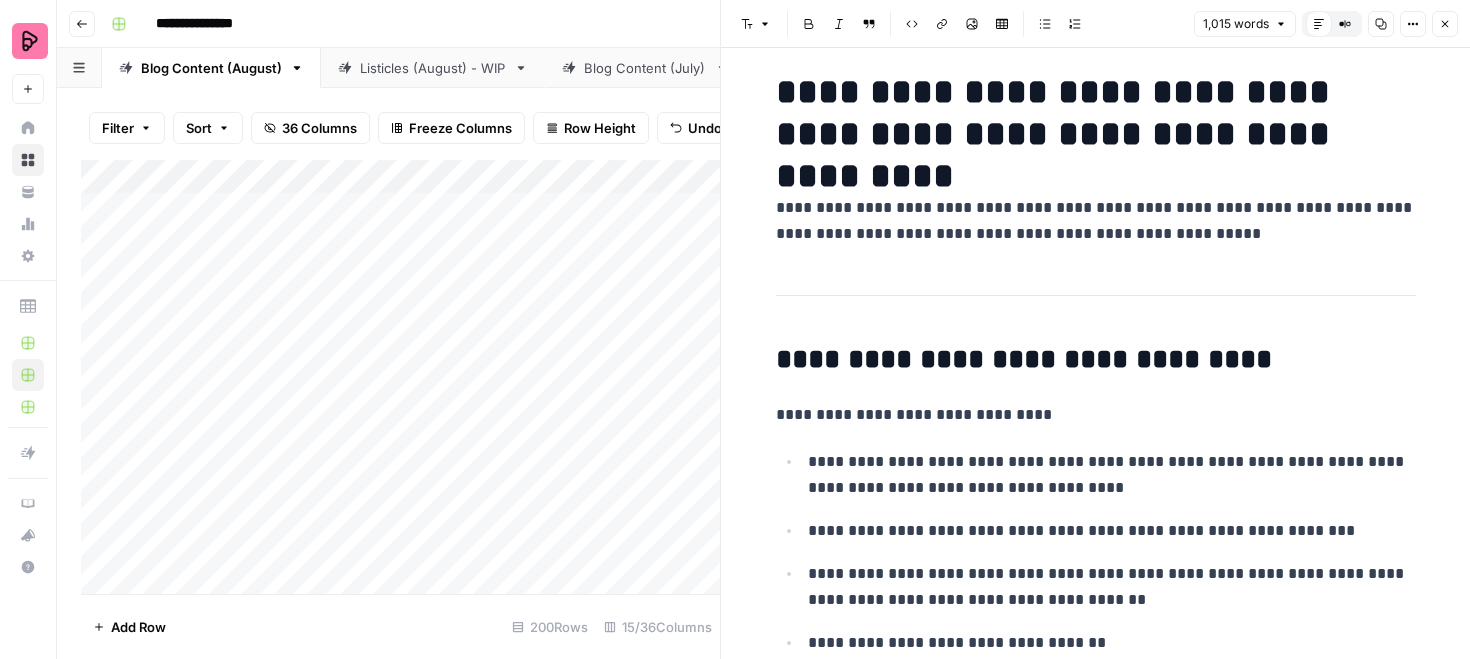 click on "**********" at bounding box center [1096, 221] 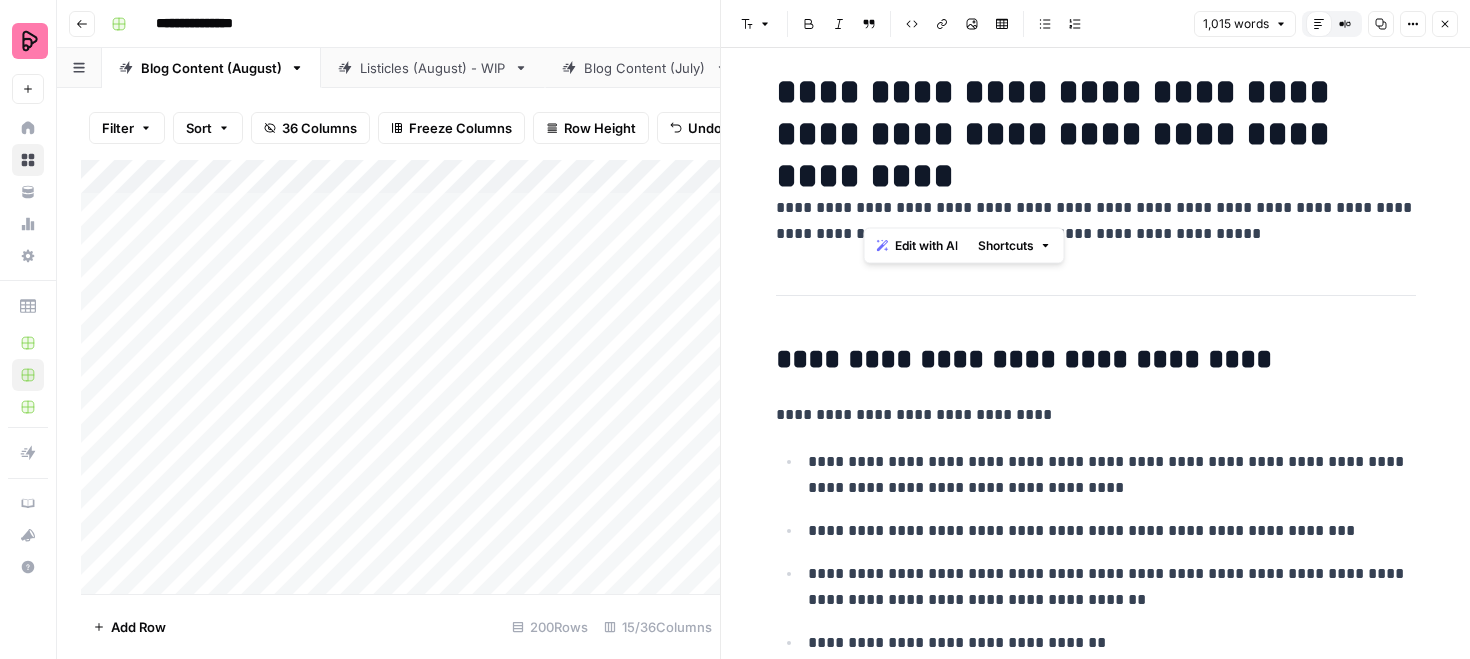 click on "**********" at bounding box center (1096, 221) 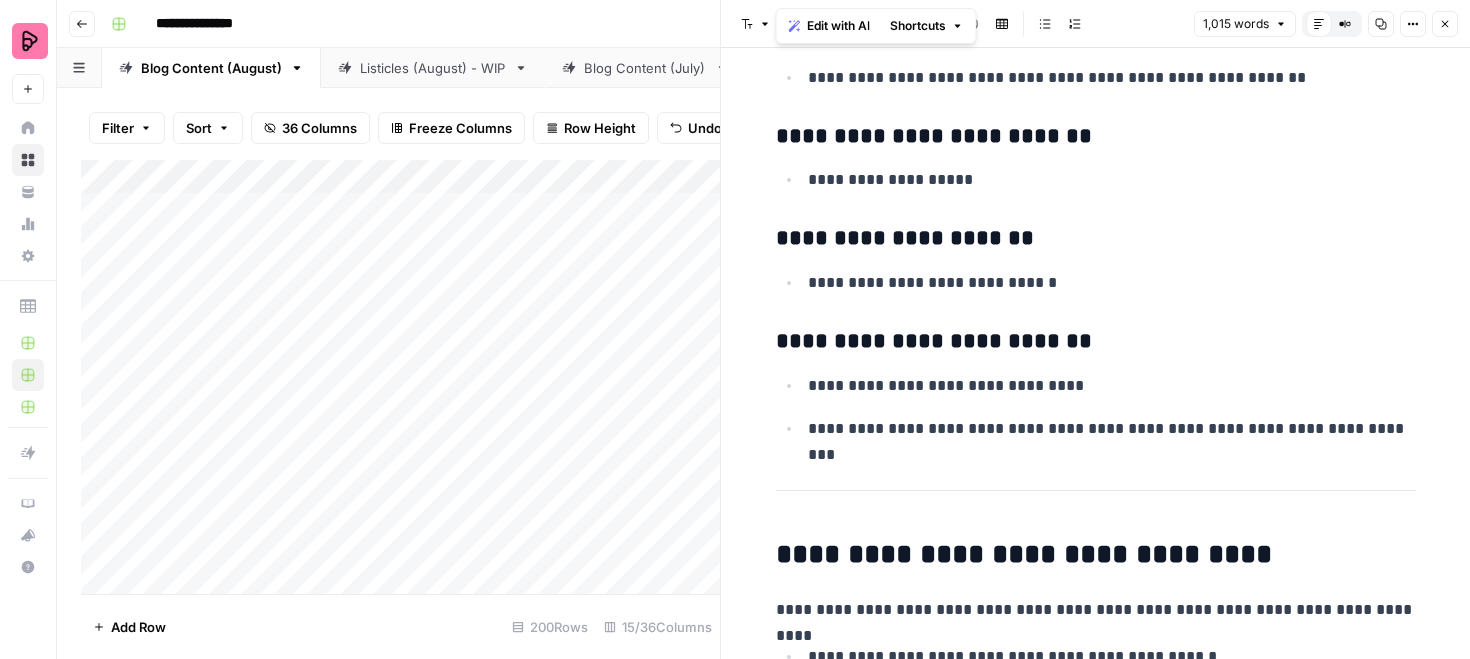 scroll, scrollTop: 3168, scrollLeft: 0, axis: vertical 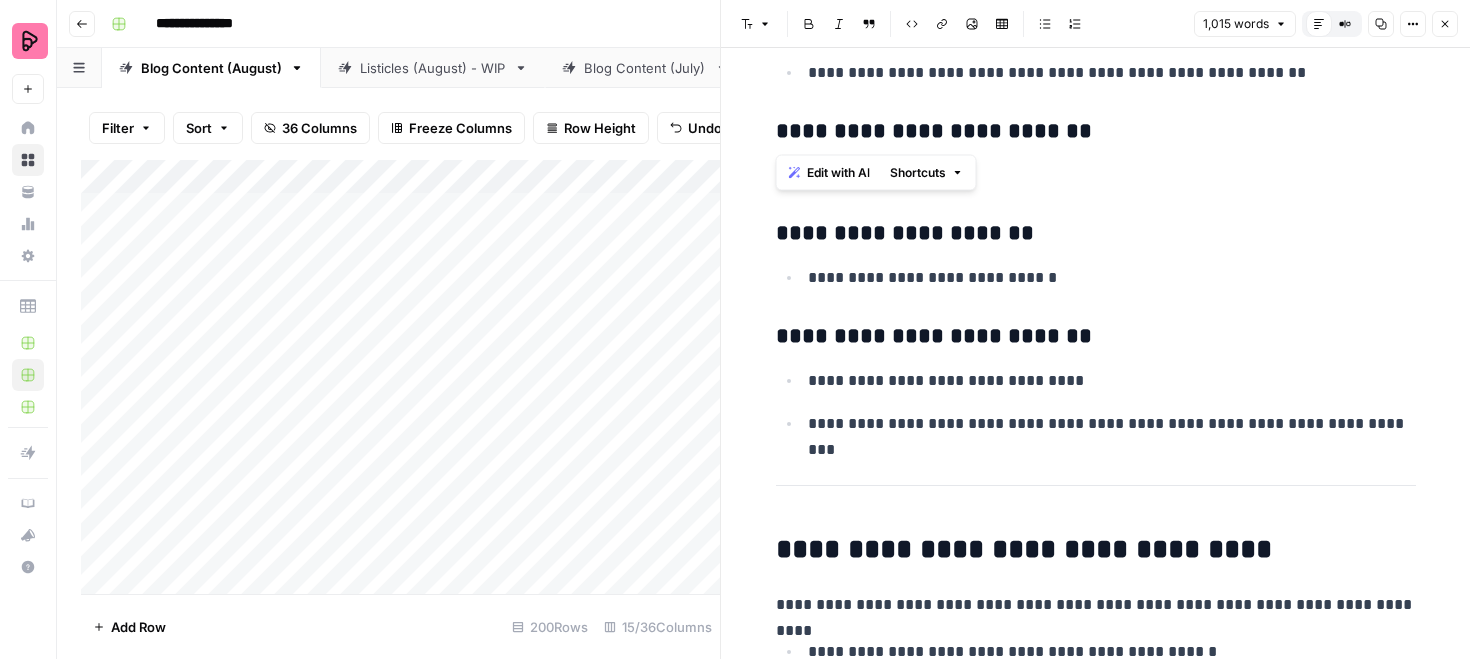 drag, startPoint x: 781, startPoint y: 136, endPoint x: 1094, endPoint y: 137, distance: 313.0016 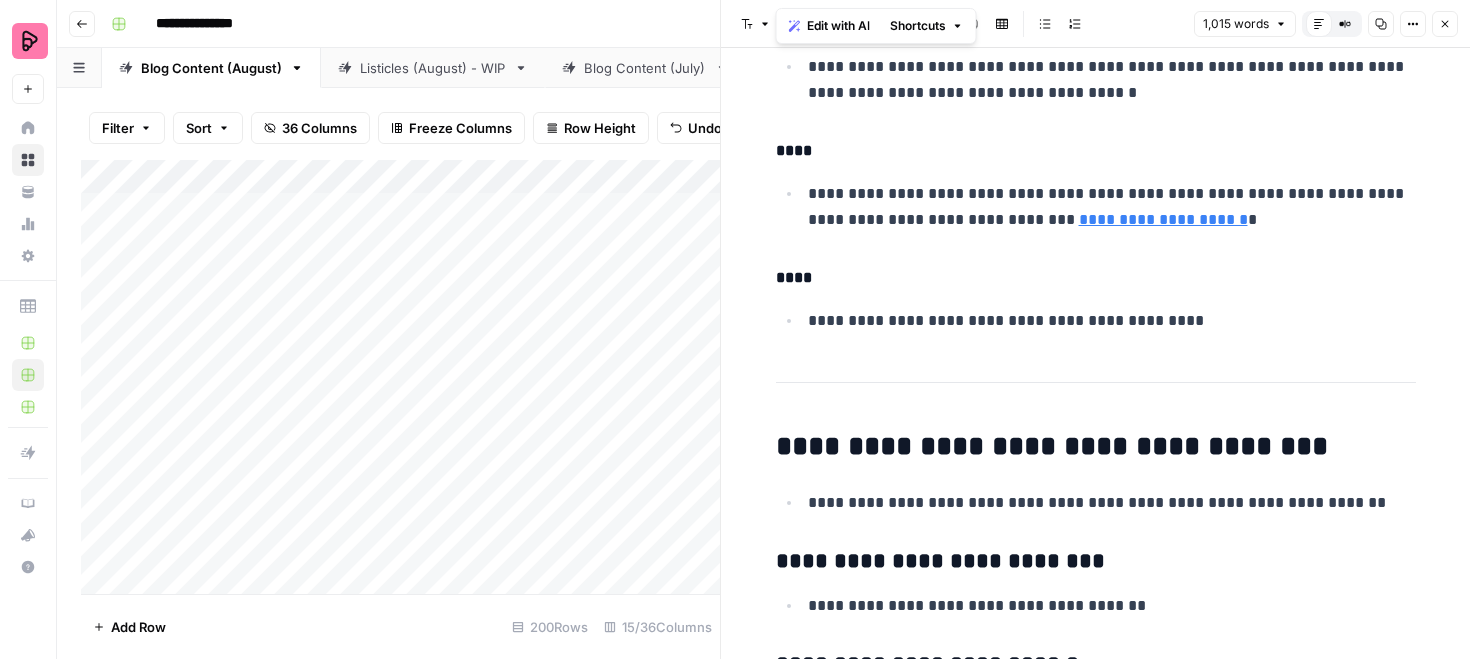 scroll, scrollTop: 6261, scrollLeft: 0, axis: vertical 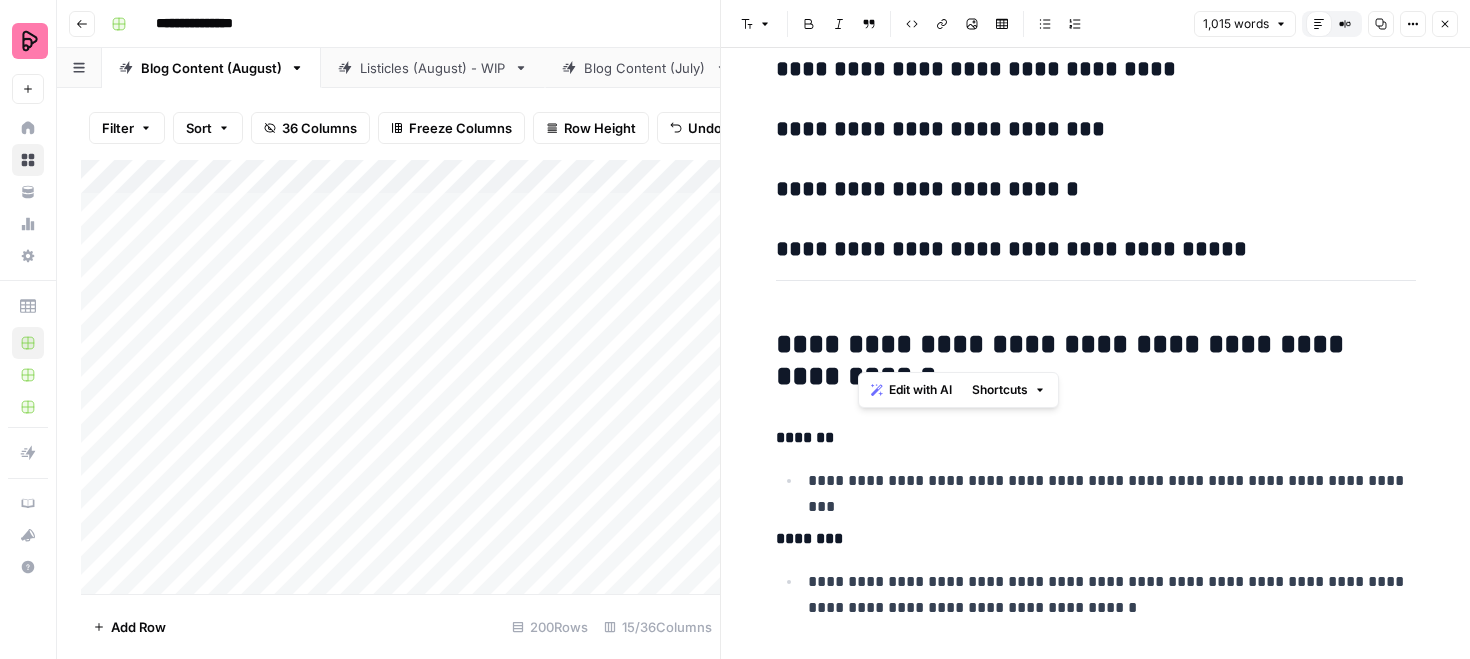 drag, startPoint x: 853, startPoint y: 341, endPoint x: 918, endPoint y: 341, distance: 65 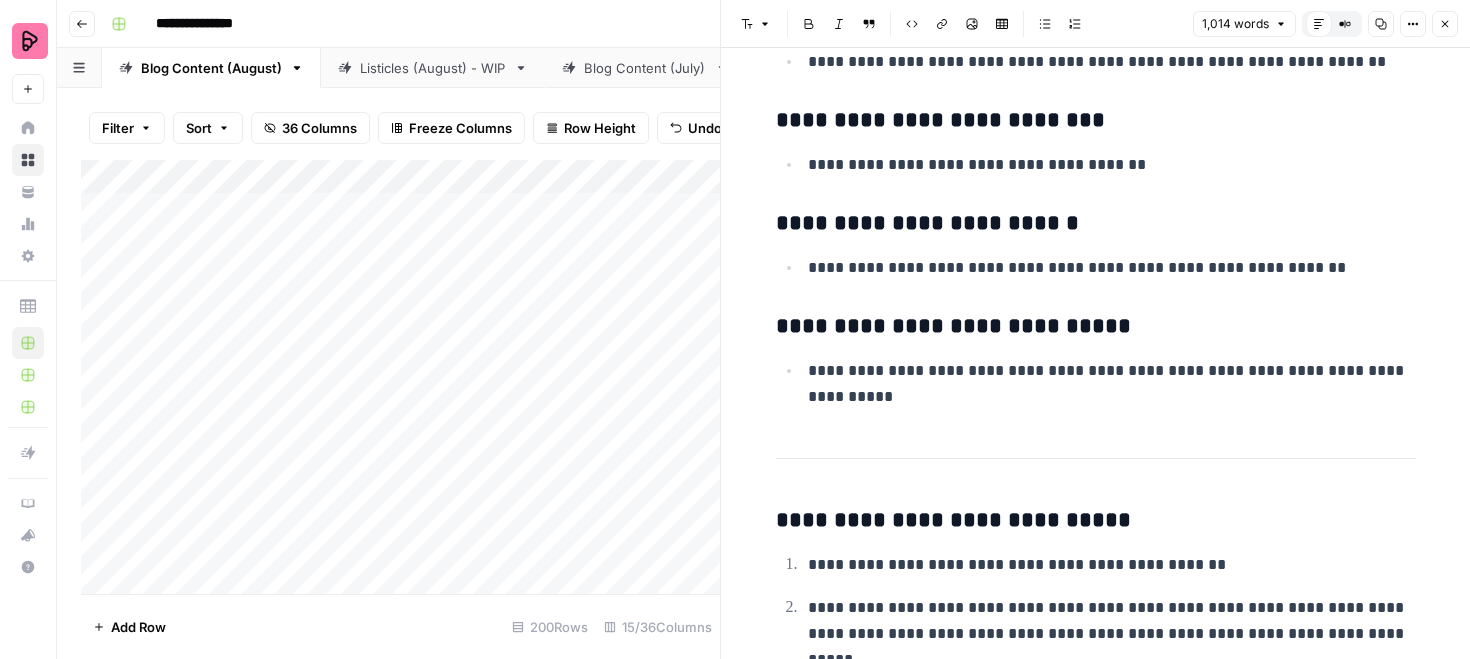 scroll, scrollTop: 7404, scrollLeft: 0, axis: vertical 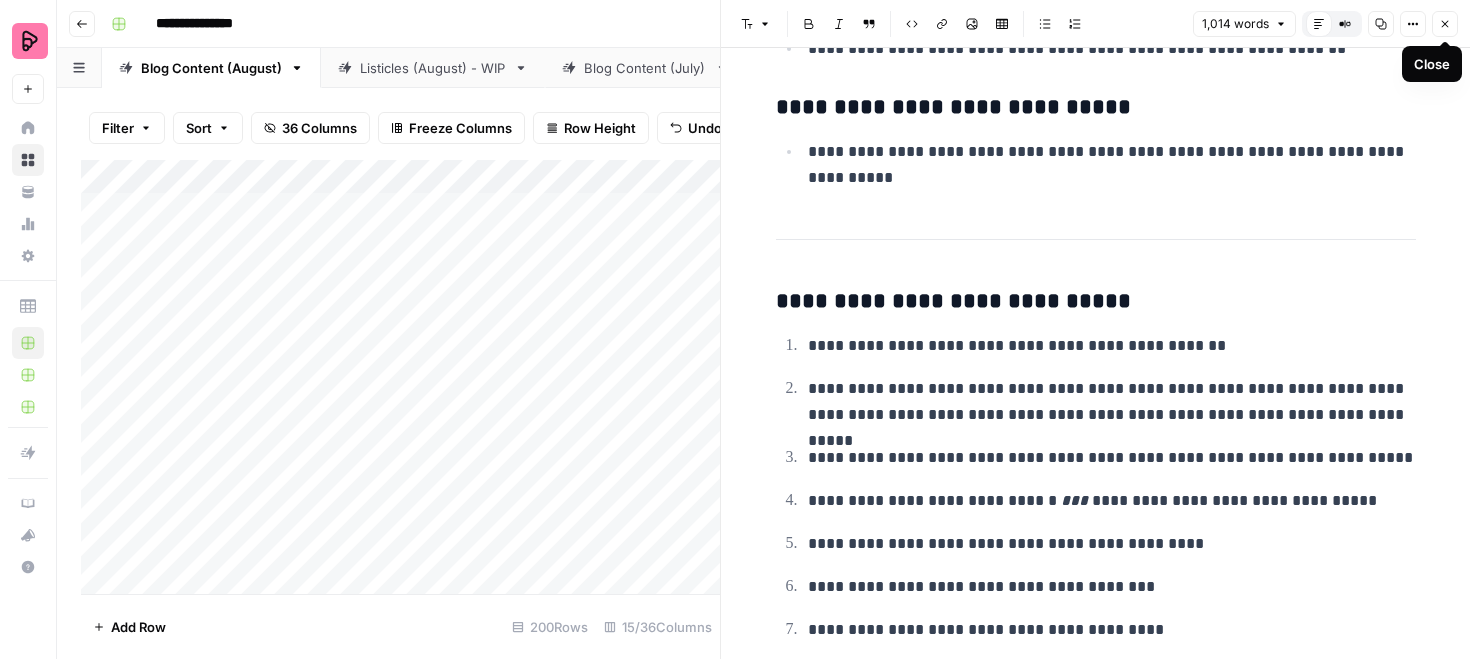 click 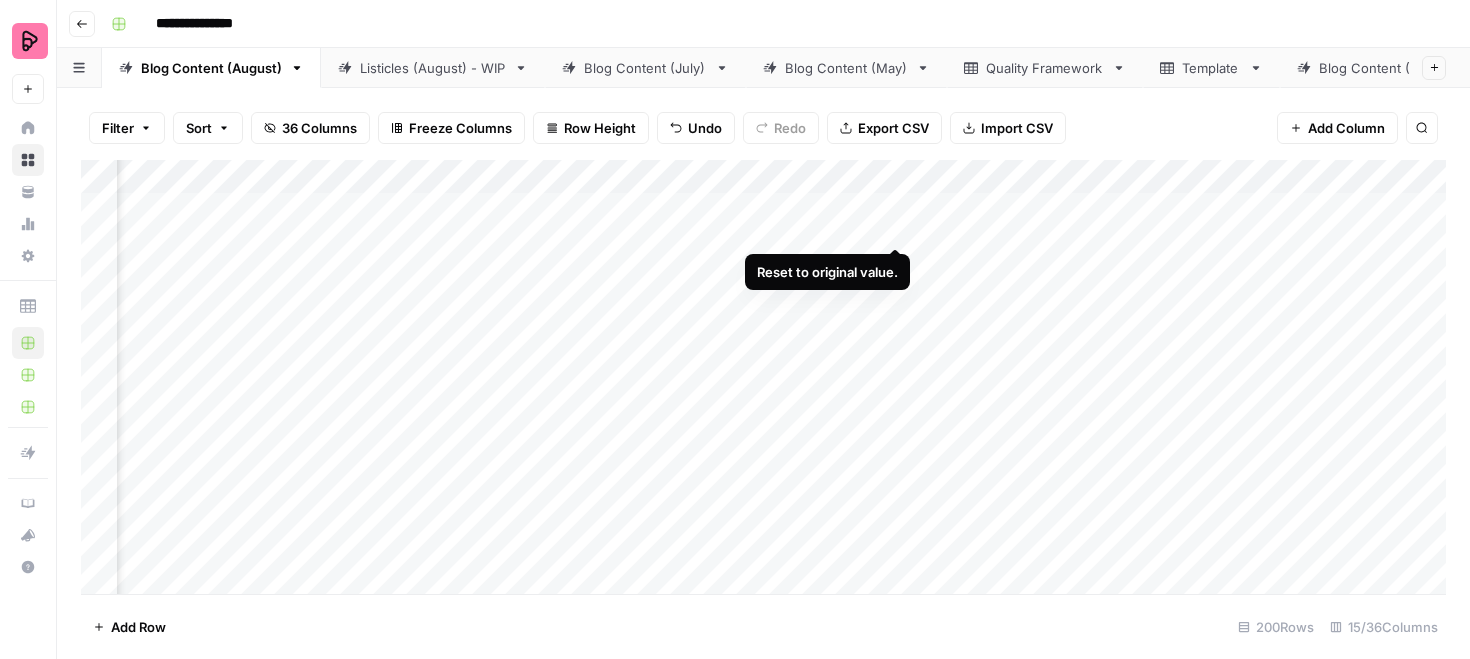 scroll, scrollTop: 0, scrollLeft: 506, axis: horizontal 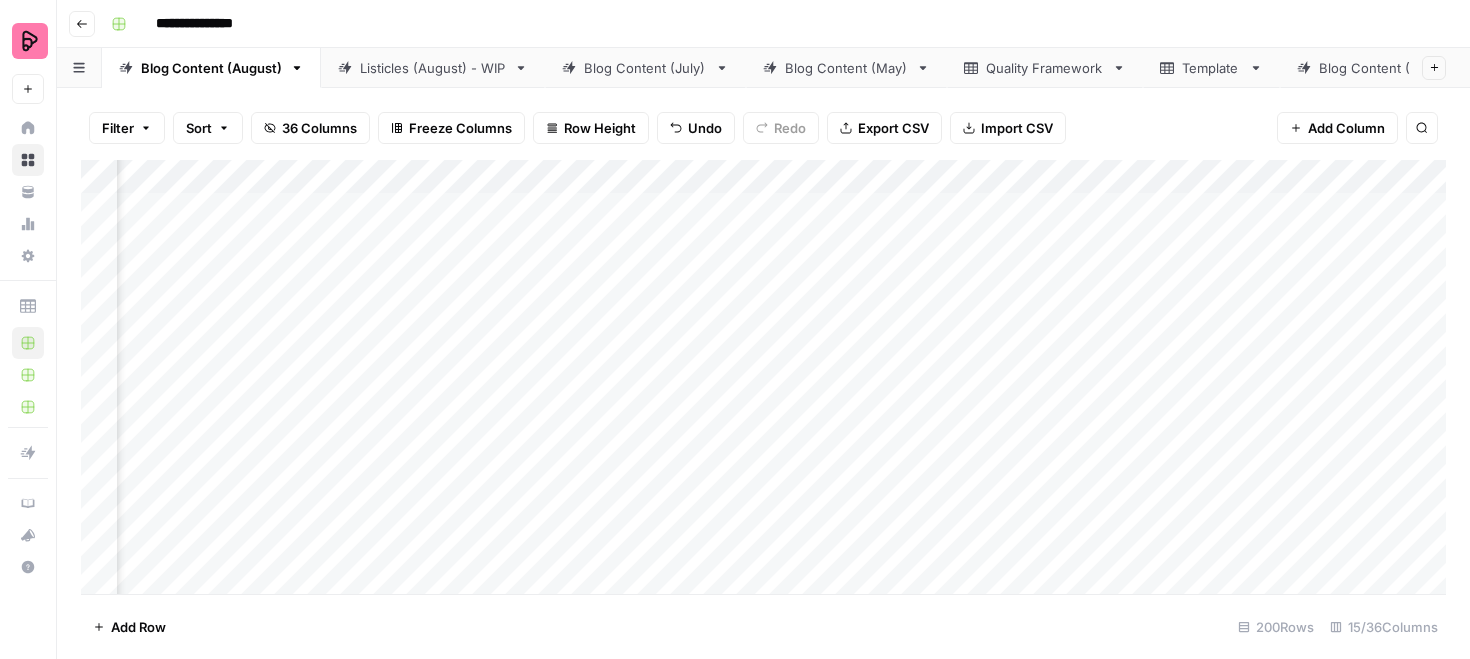 click on "Add Column" at bounding box center [763, 377] 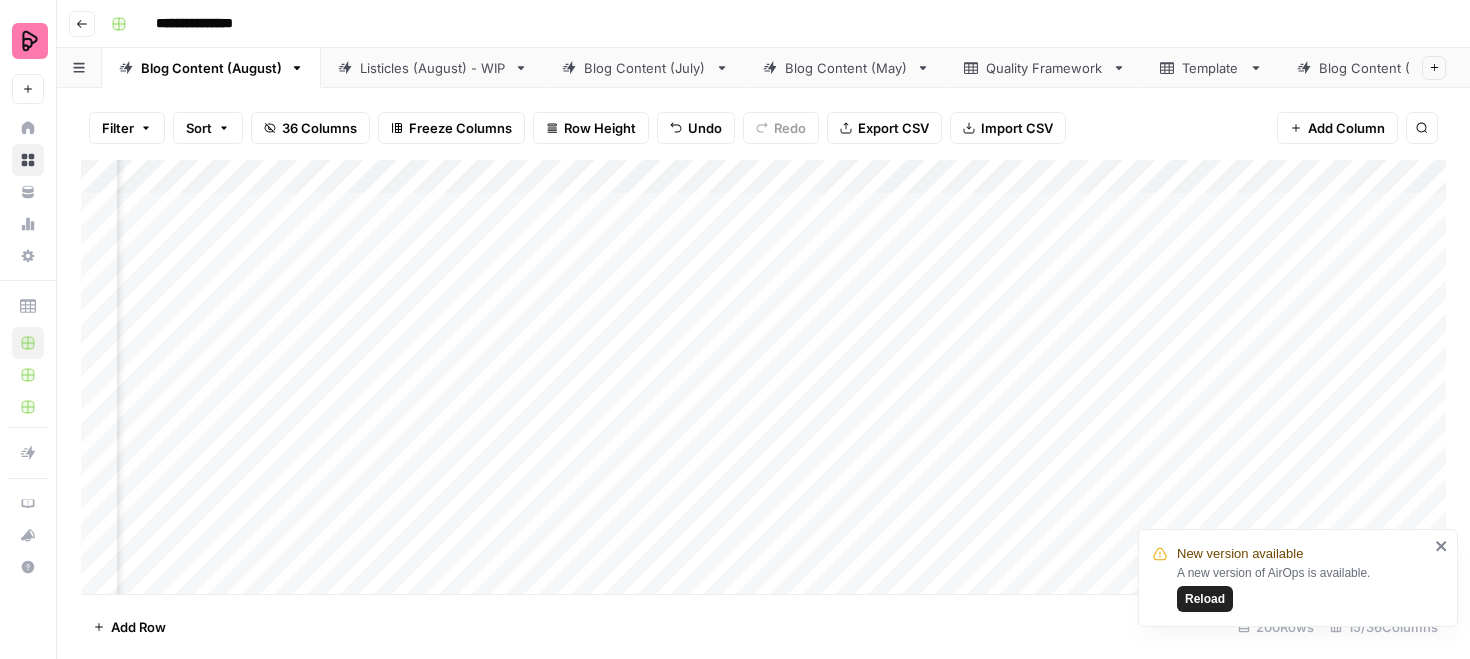 scroll, scrollTop: 0, scrollLeft: 1598, axis: horizontal 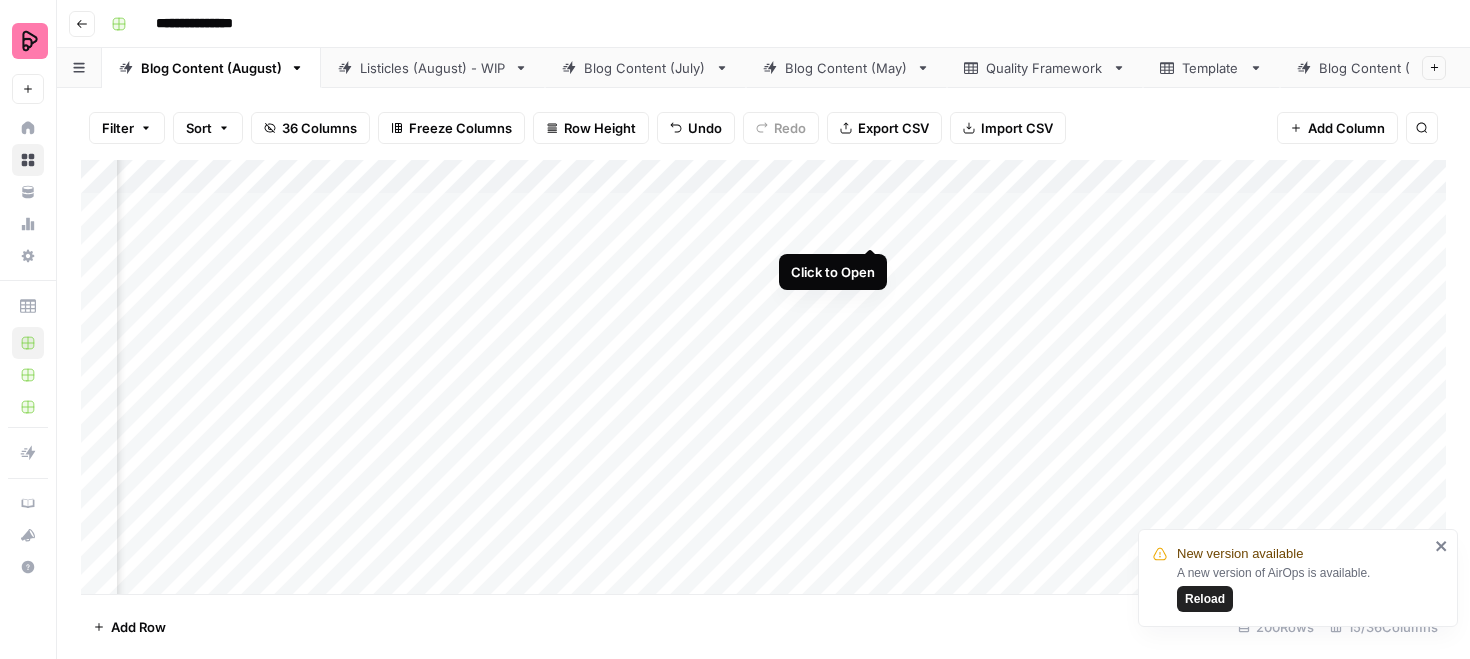 click on "Add Column" at bounding box center (763, 377) 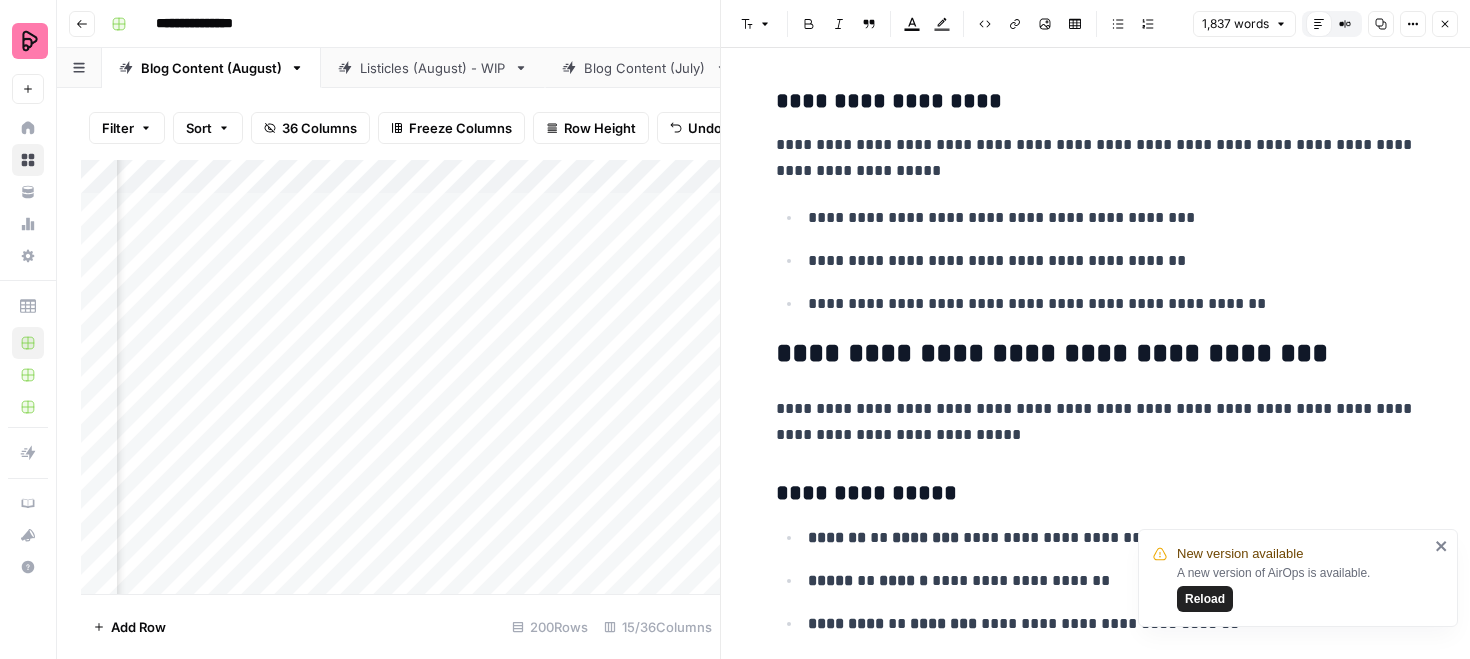scroll, scrollTop: 5674, scrollLeft: 0, axis: vertical 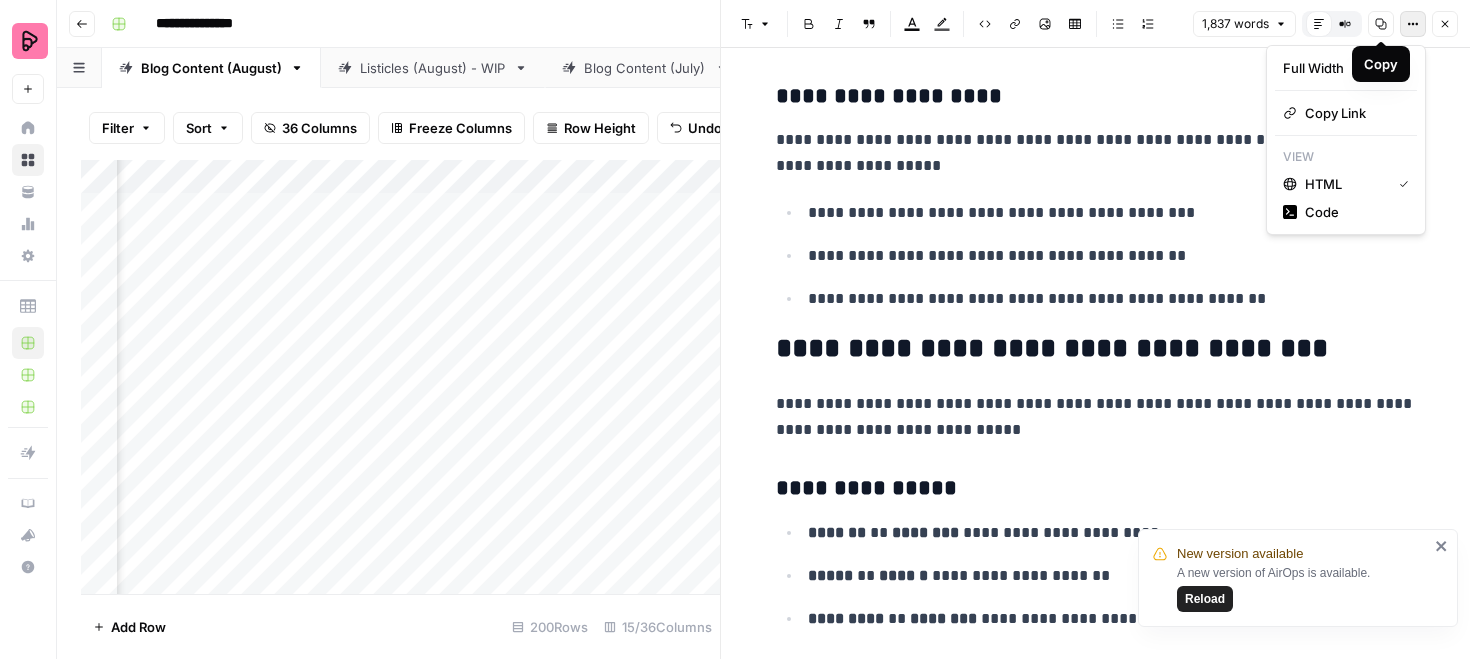 click on "Options" at bounding box center [1413, 24] 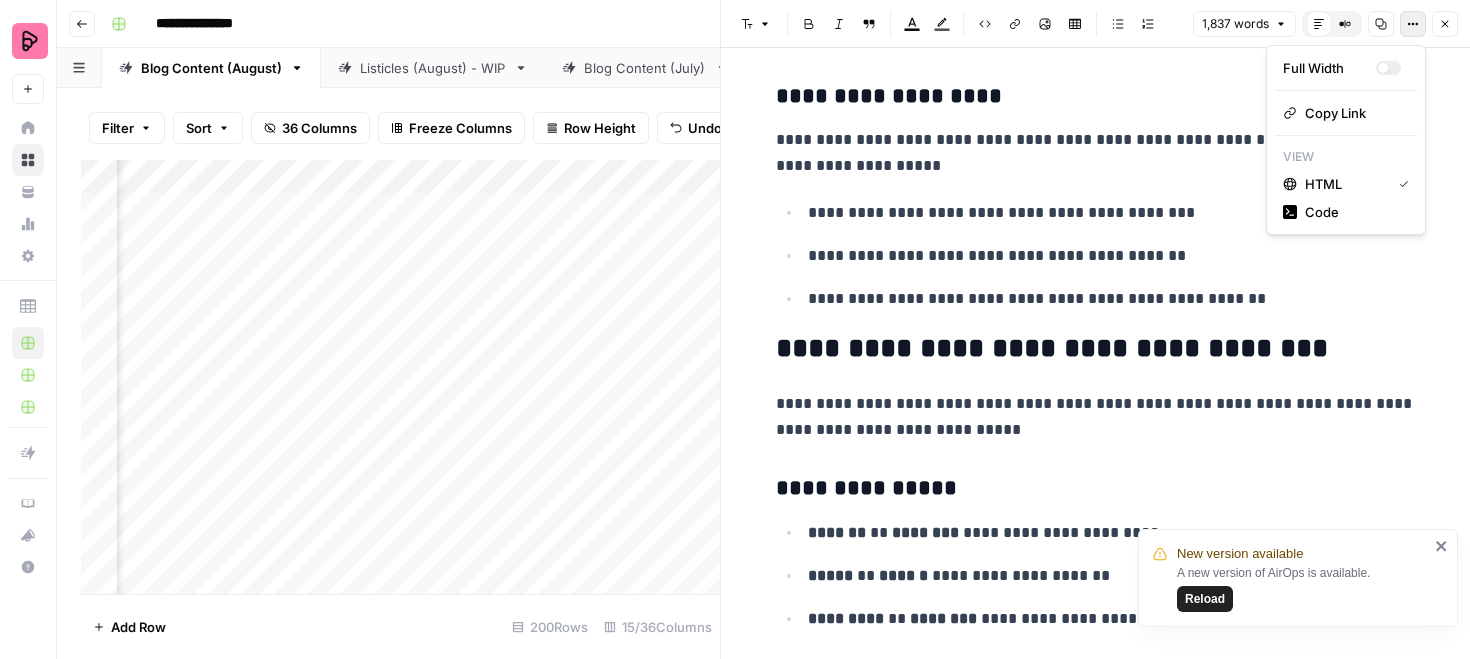 click 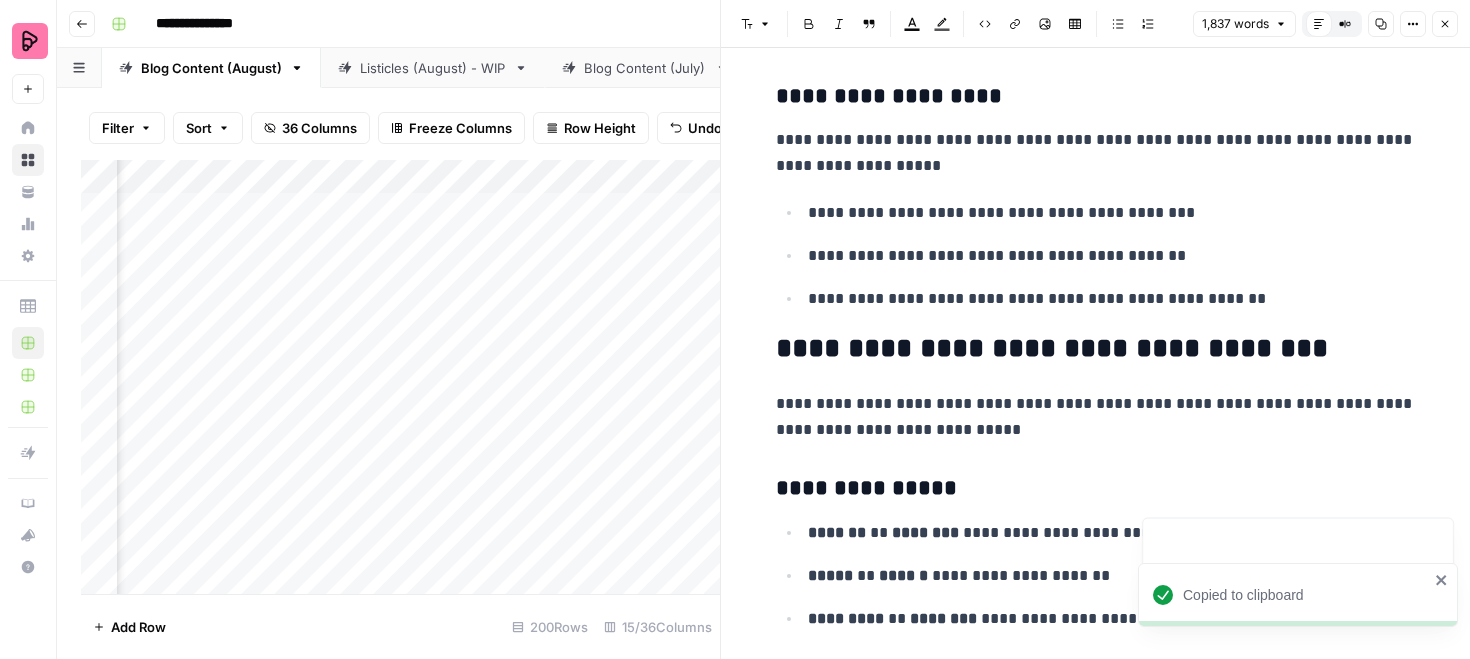 click on "Font style Bold Italic Block quote Text color Highlight color Code block Link Image Insert Table Bulleted list Numbered list 1,837 words Default Editor Compare Old vs New Content Copy Options Close" at bounding box center [1095, 24] 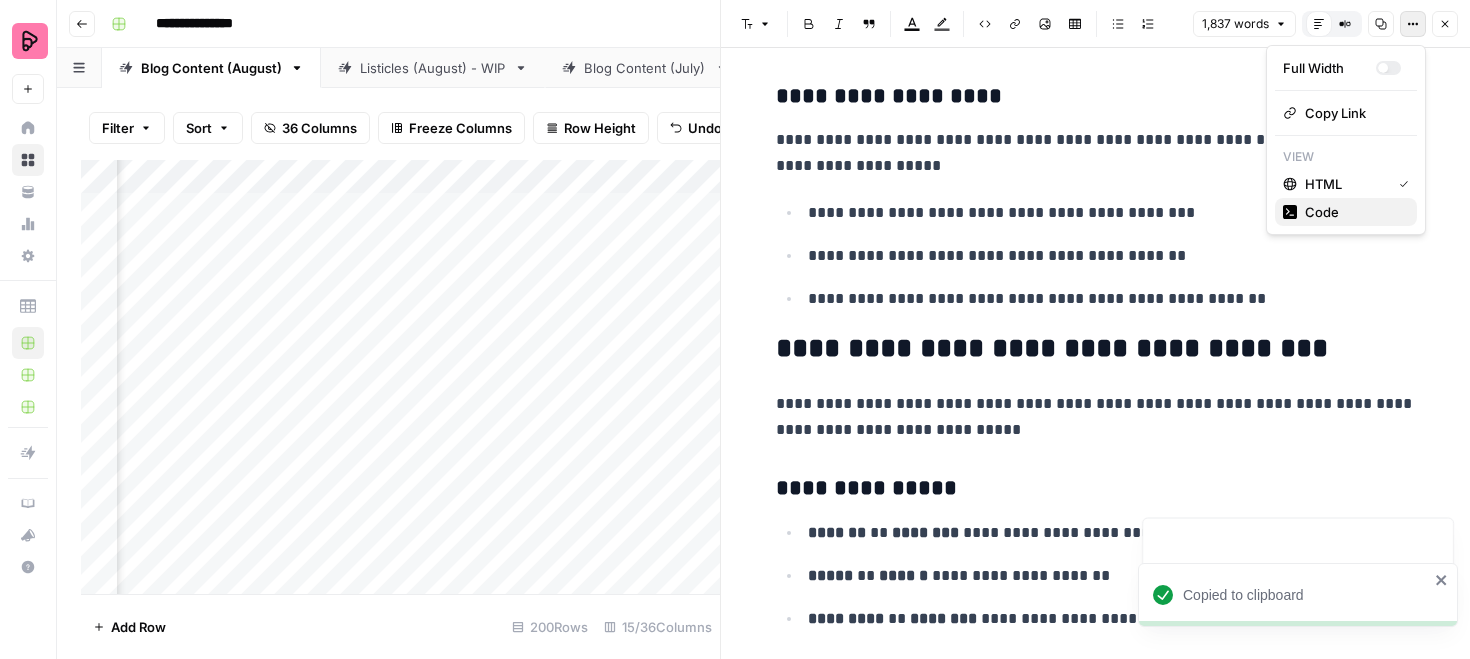 click on "Code" at bounding box center [1353, 212] 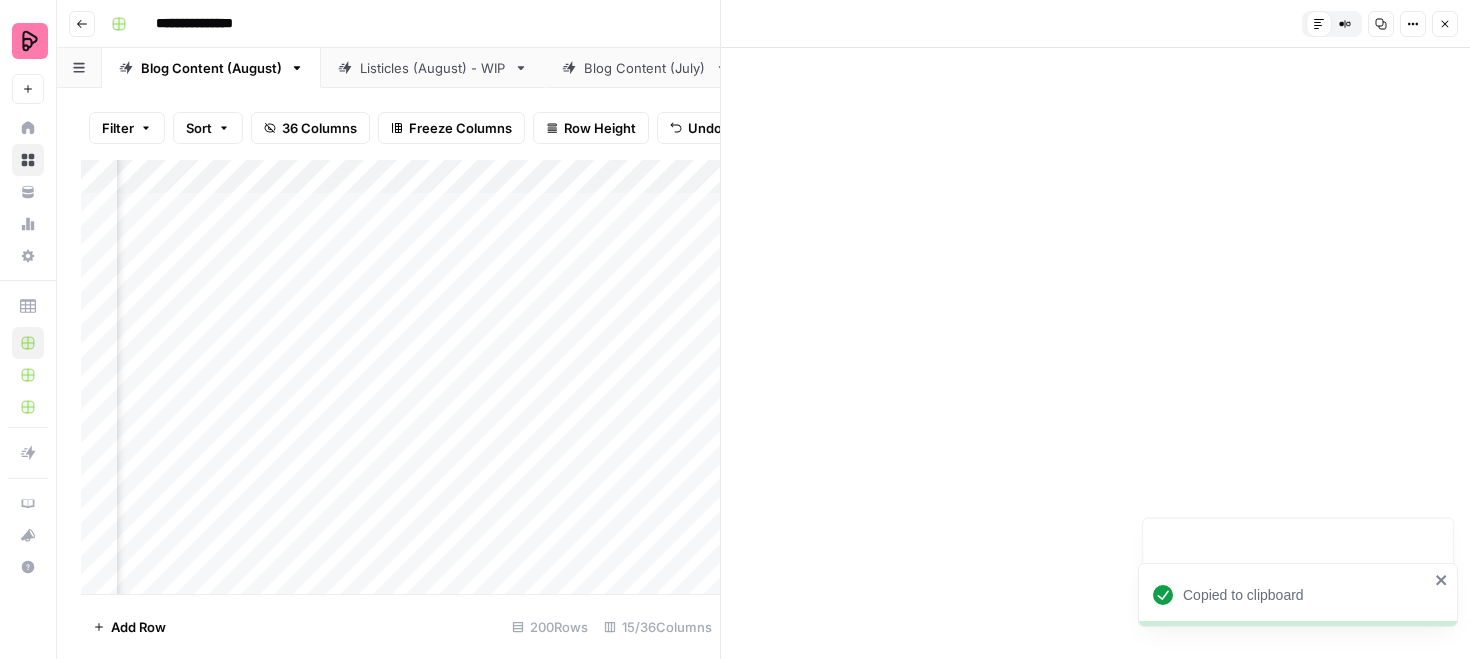 scroll, scrollTop: 0, scrollLeft: 0, axis: both 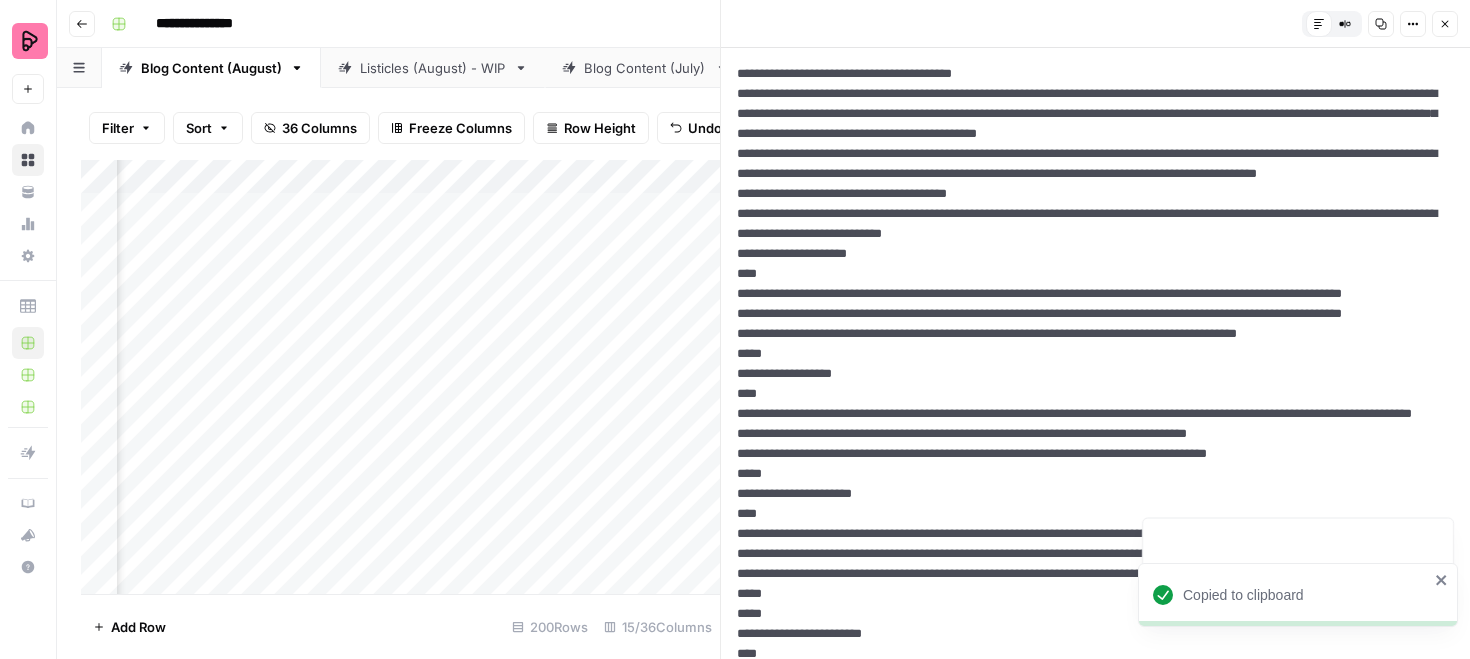 click on "Copy" at bounding box center (1381, 24) 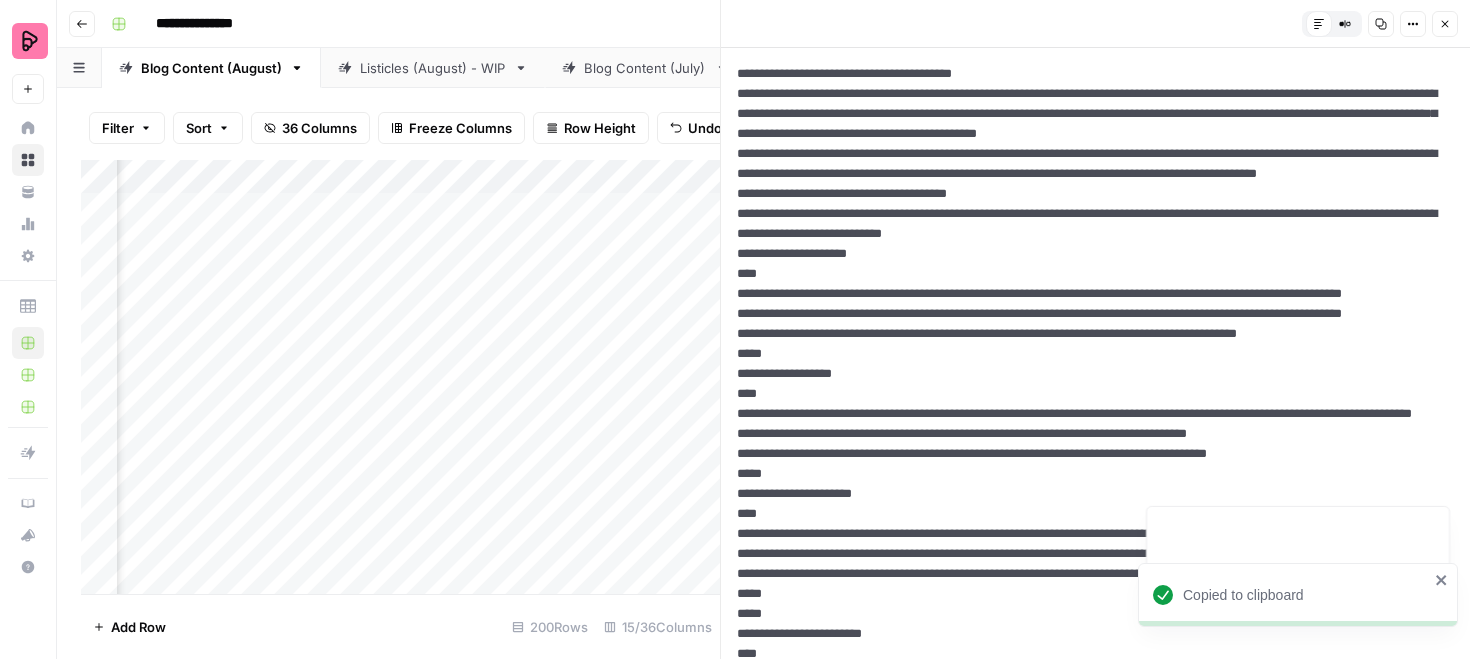 click on "Listicles (August) - WIP" at bounding box center (433, 68) 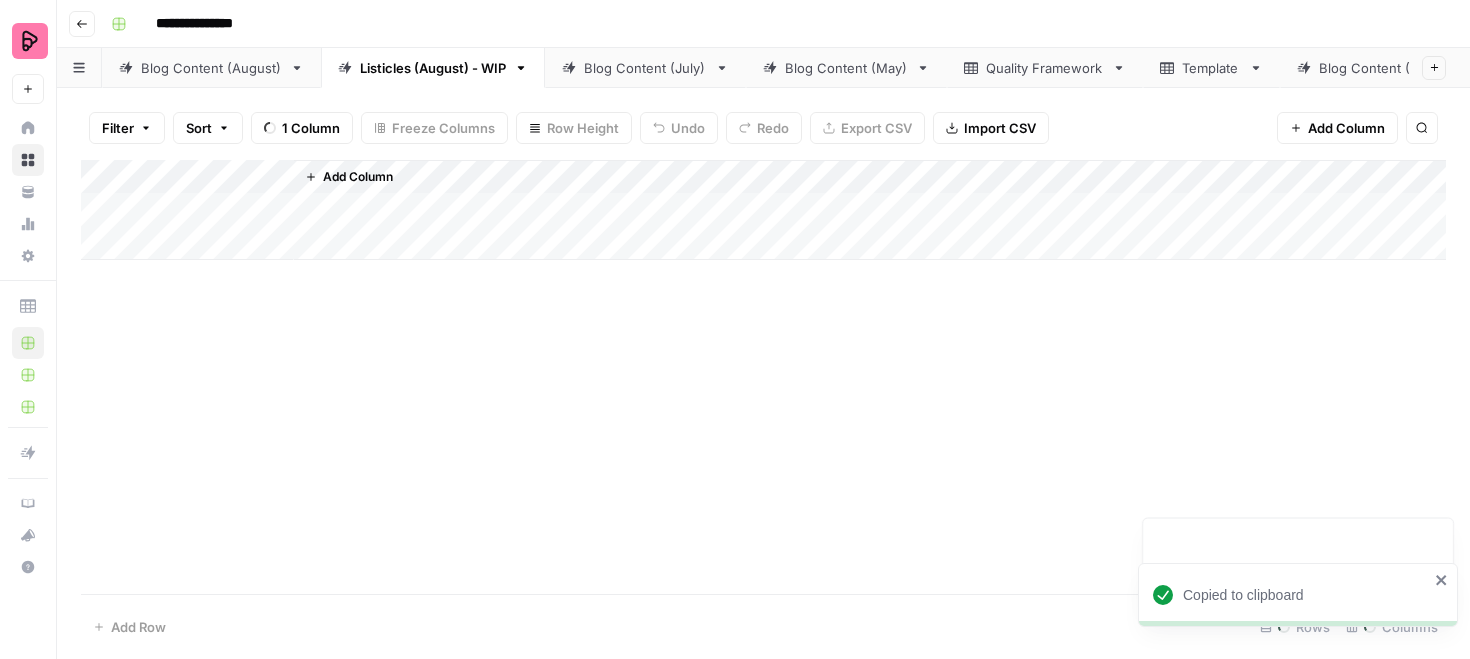 click on "Blog Content (July)" at bounding box center (645, 68) 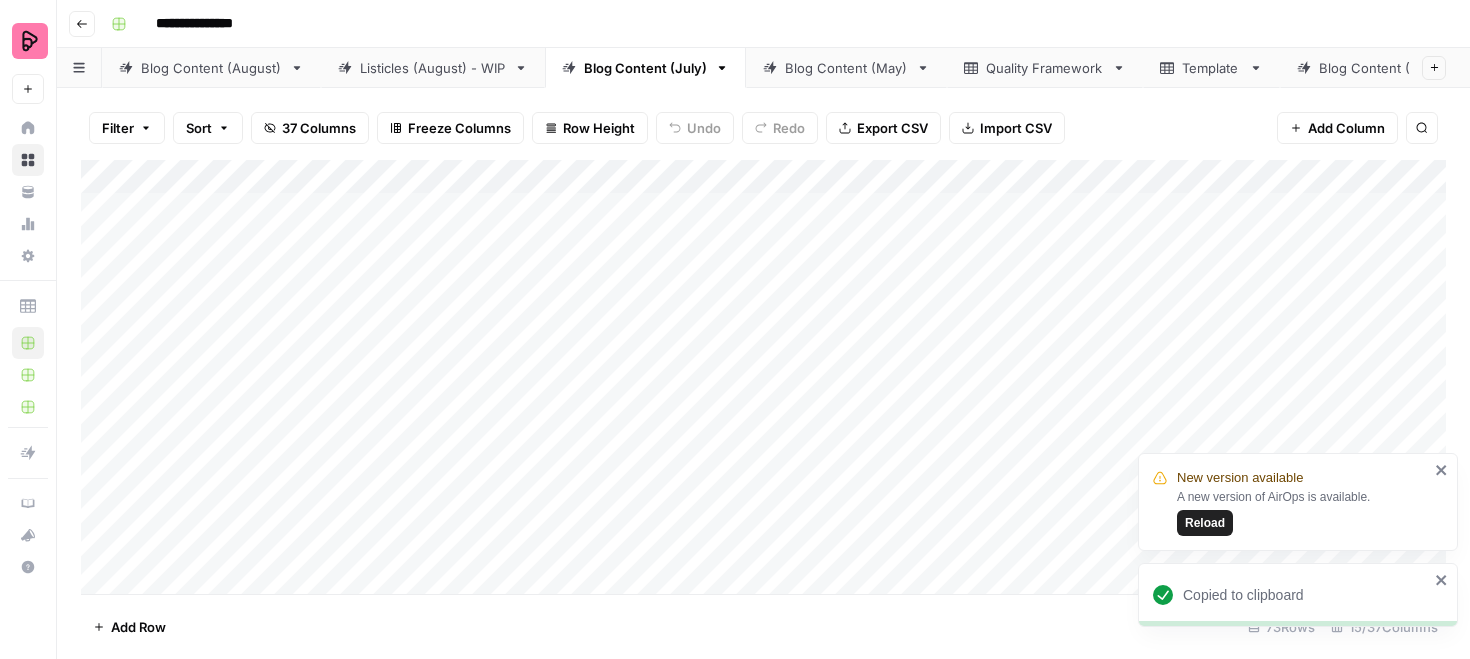 click on "Reload" at bounding box center [1205, 523] 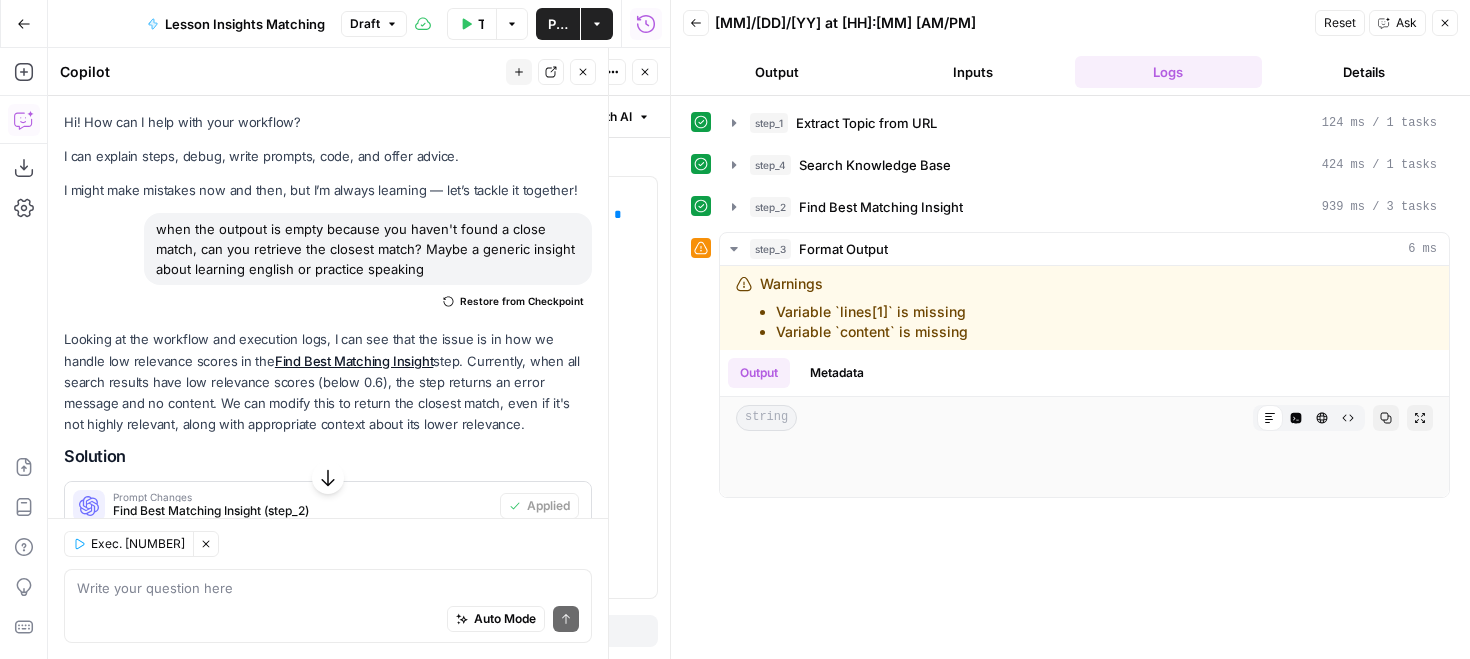 scroll, scrollTop: 0, scrollLeft: 0, axis: both 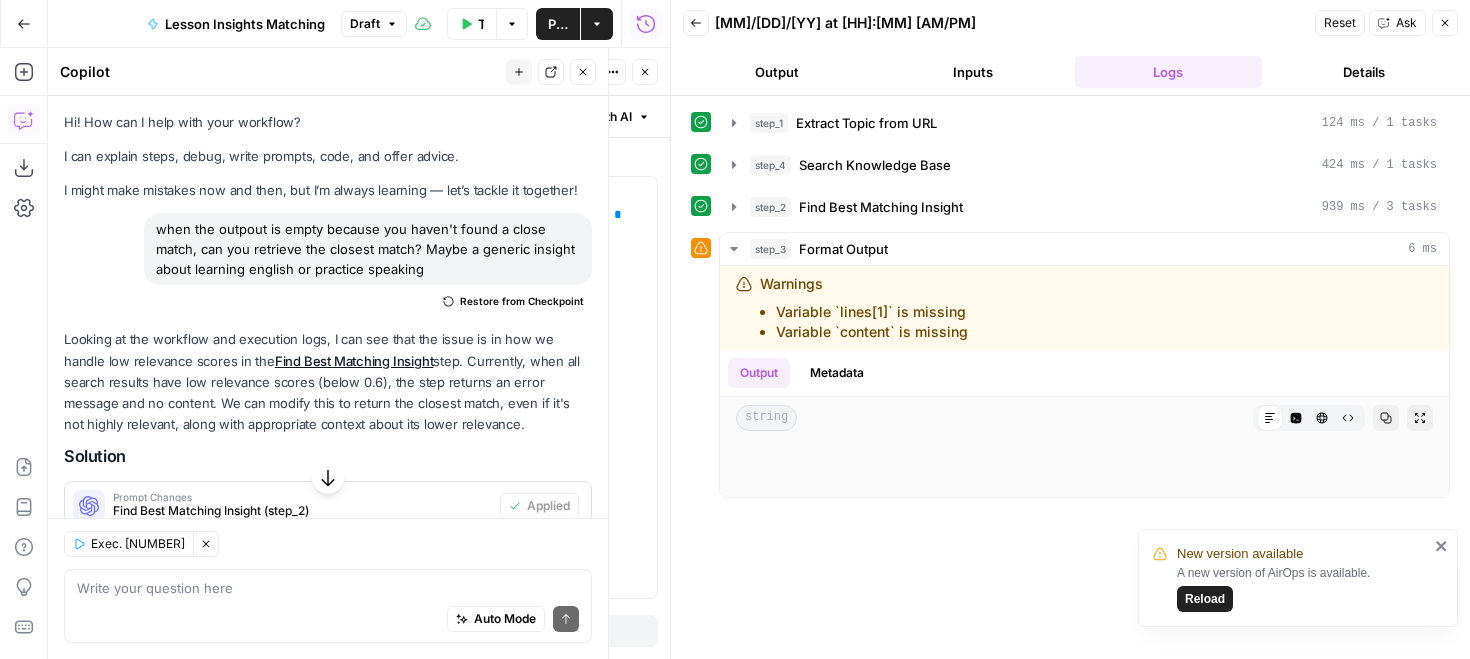 click on "Reload" at bounding box center (1205, 599) 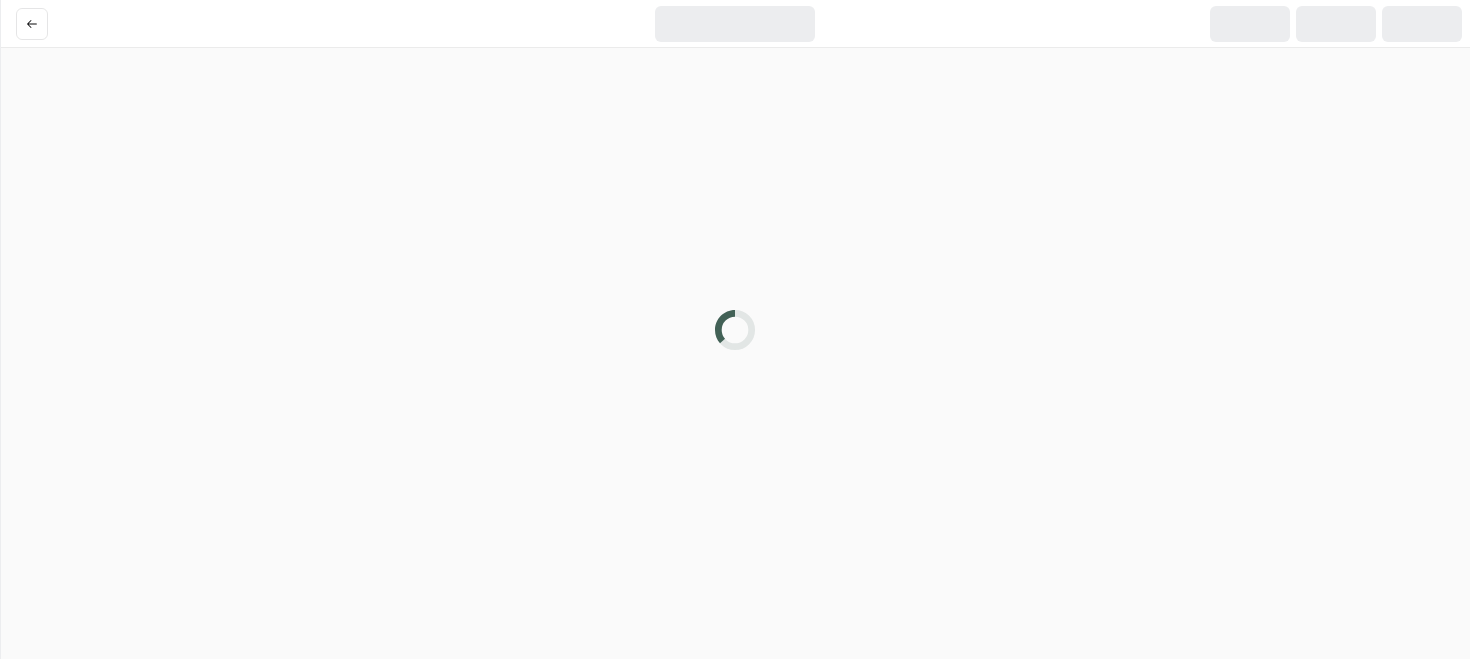 scroll, scrollTop: 0, scrollLeft: 0, axis: both 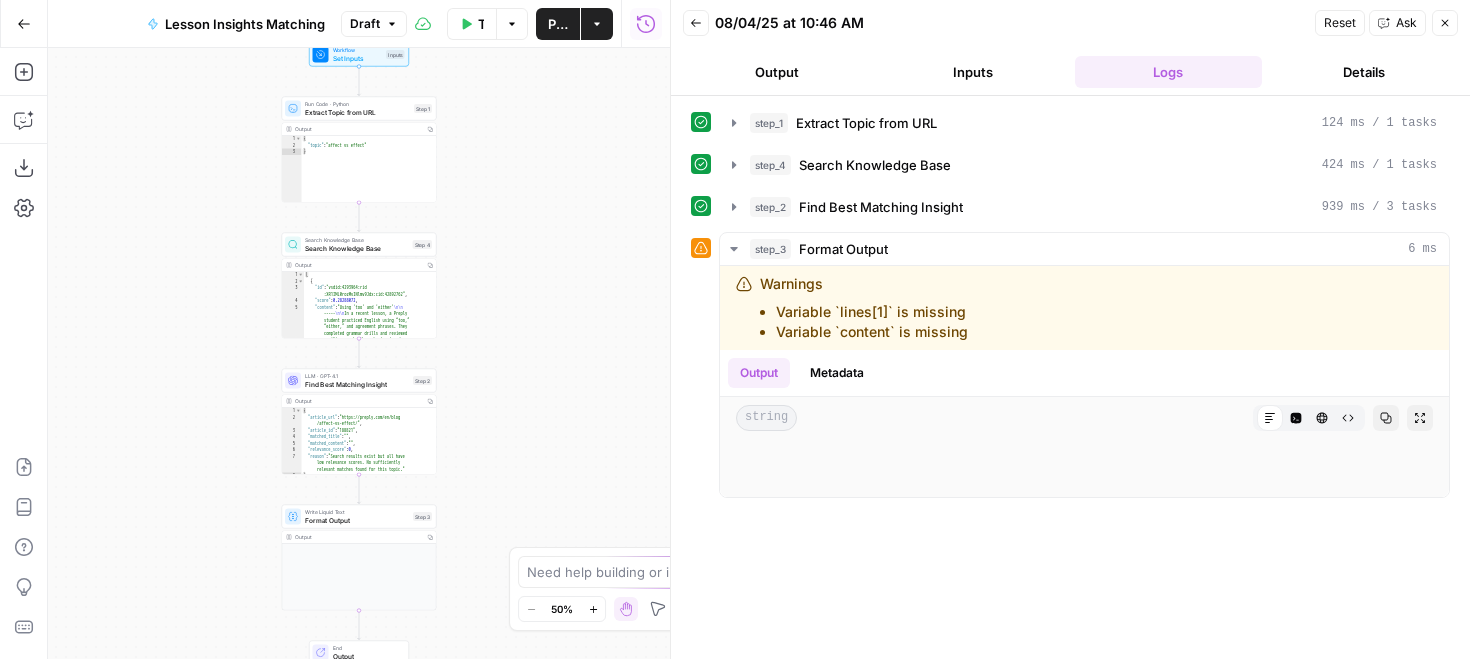 click 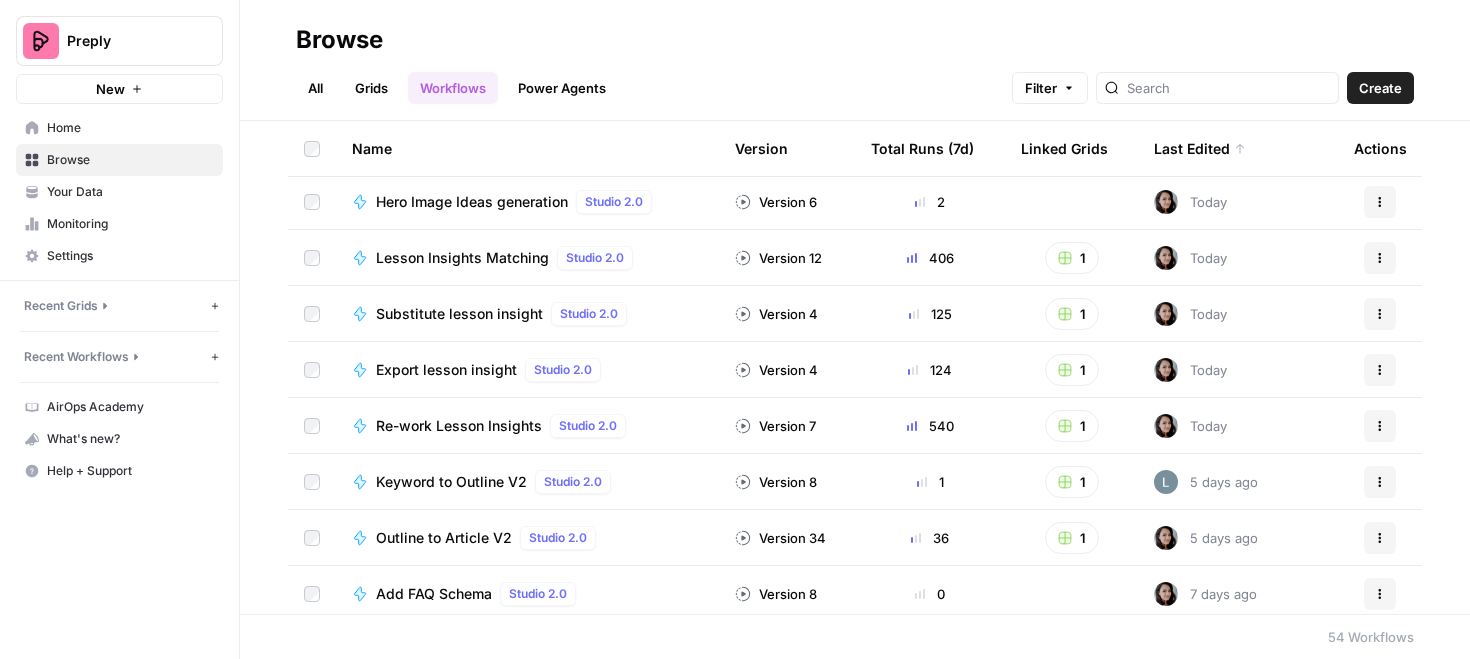 scroll, scrollTop: 0, scrollLeft: 0, axis: both 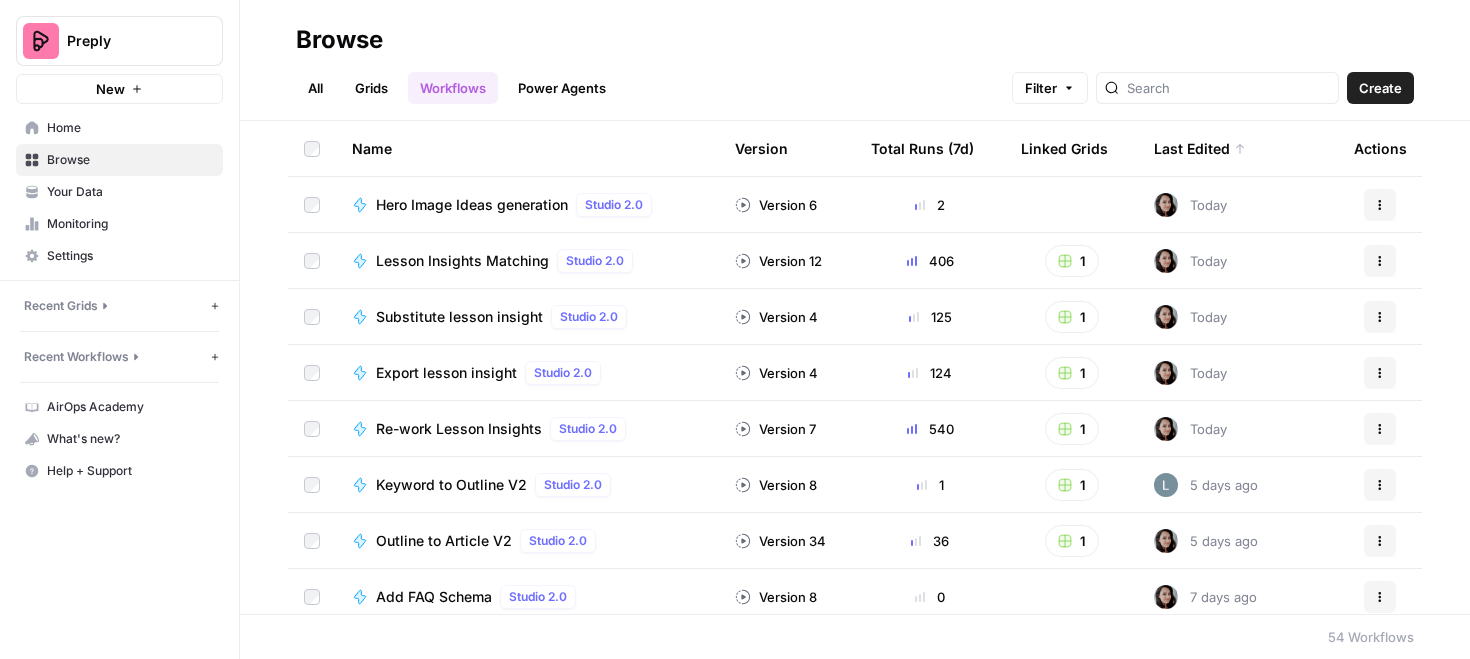 click on "Recent Workflows" at bounding box center [76, 357] 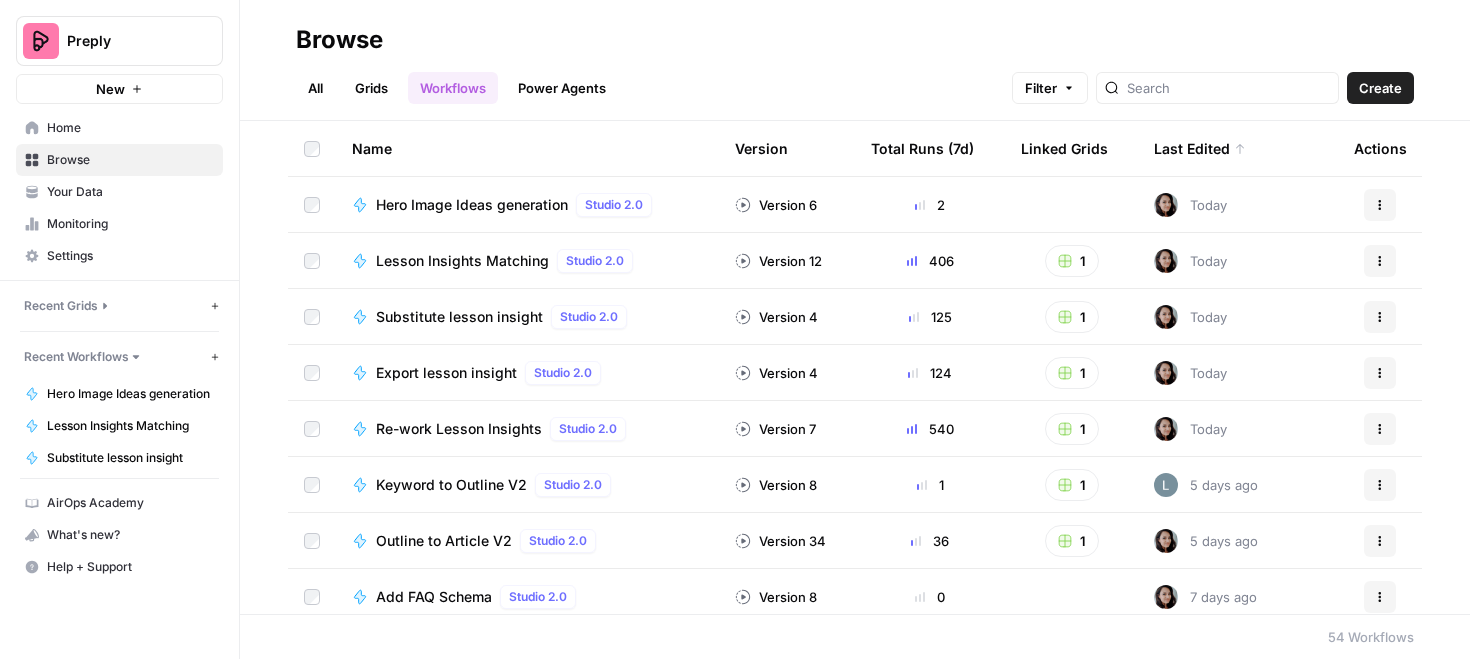 click on "Re-work Lesson Insights" at bounding box center [459, 429] 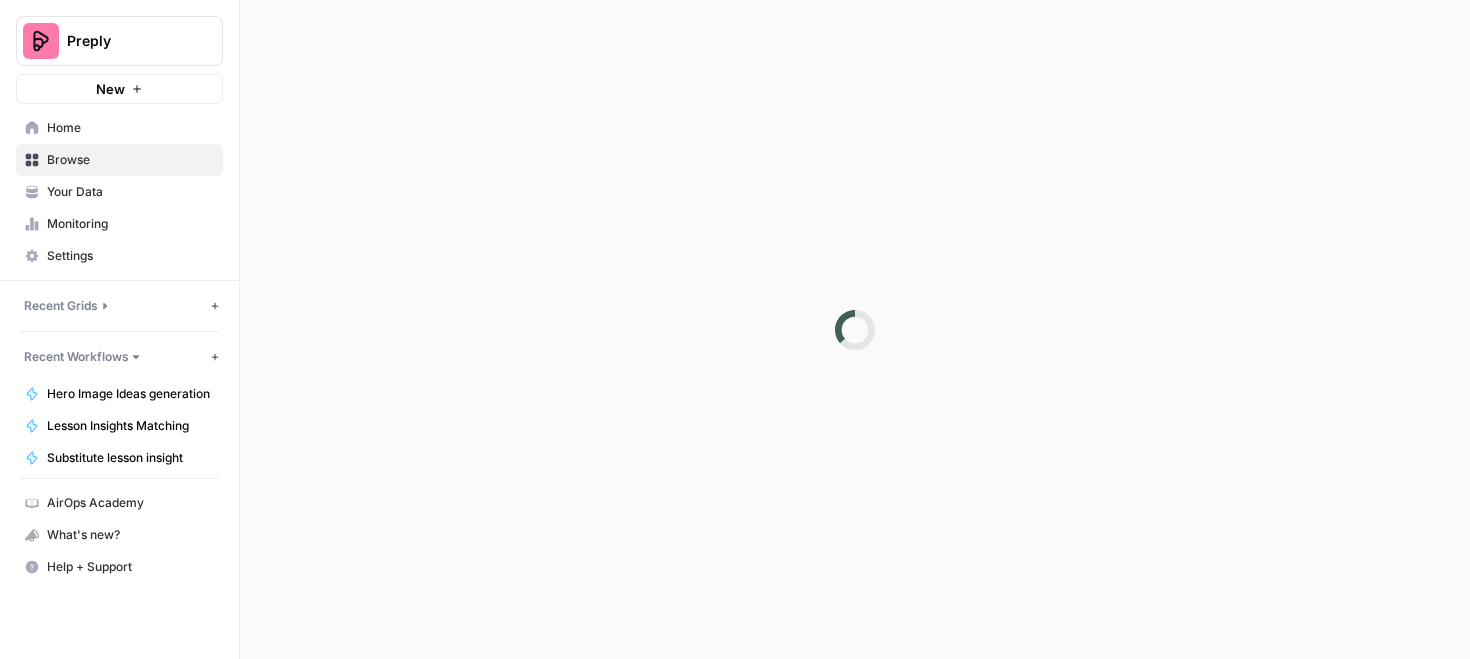 click at bounding box center [855, 329] 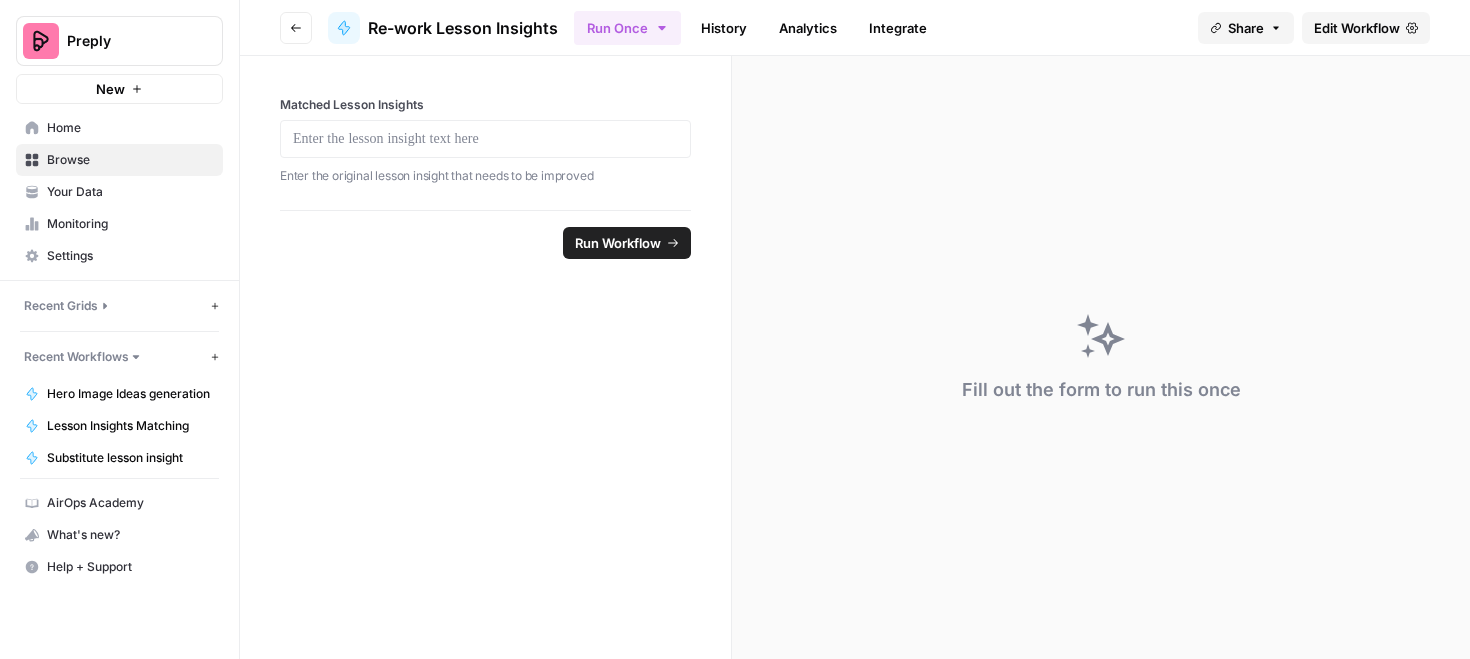 click at bounding box center (485, 139) 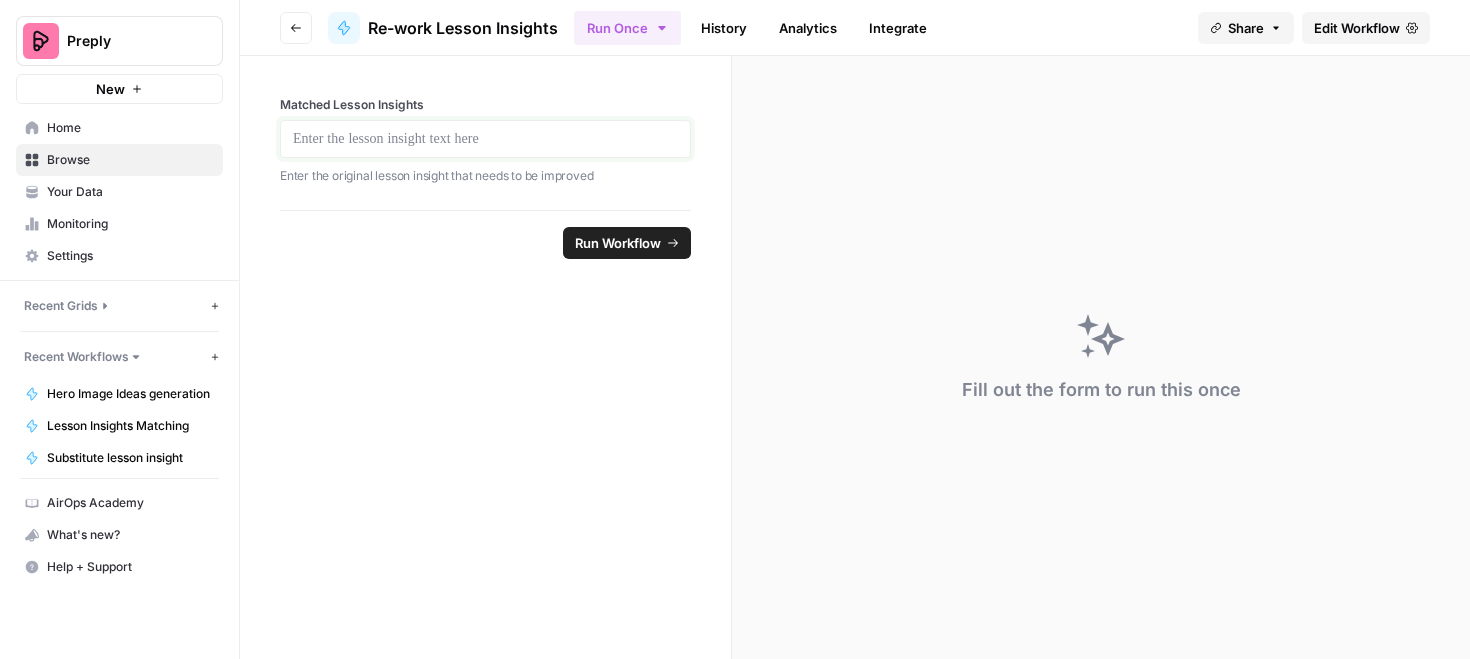 click at bounding box center (485, 139) 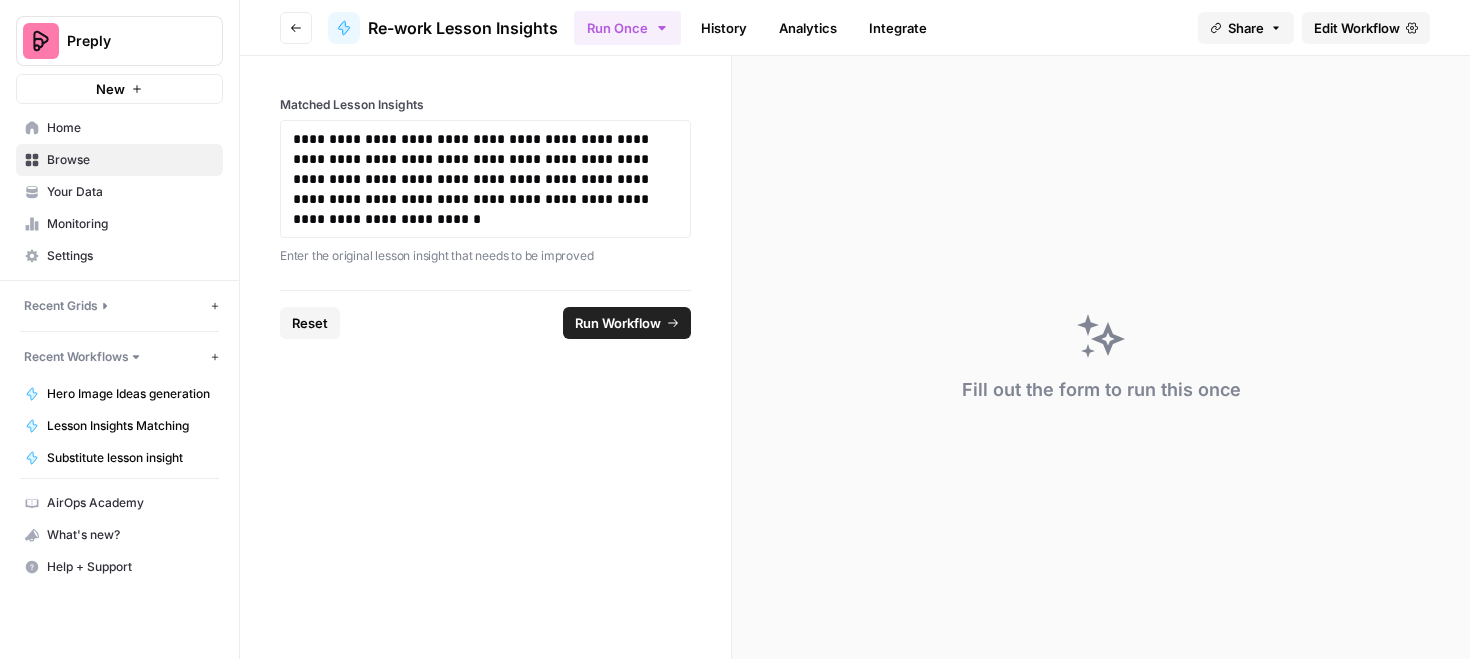 click on "Run Workflow" at bounding box center [618, 323] 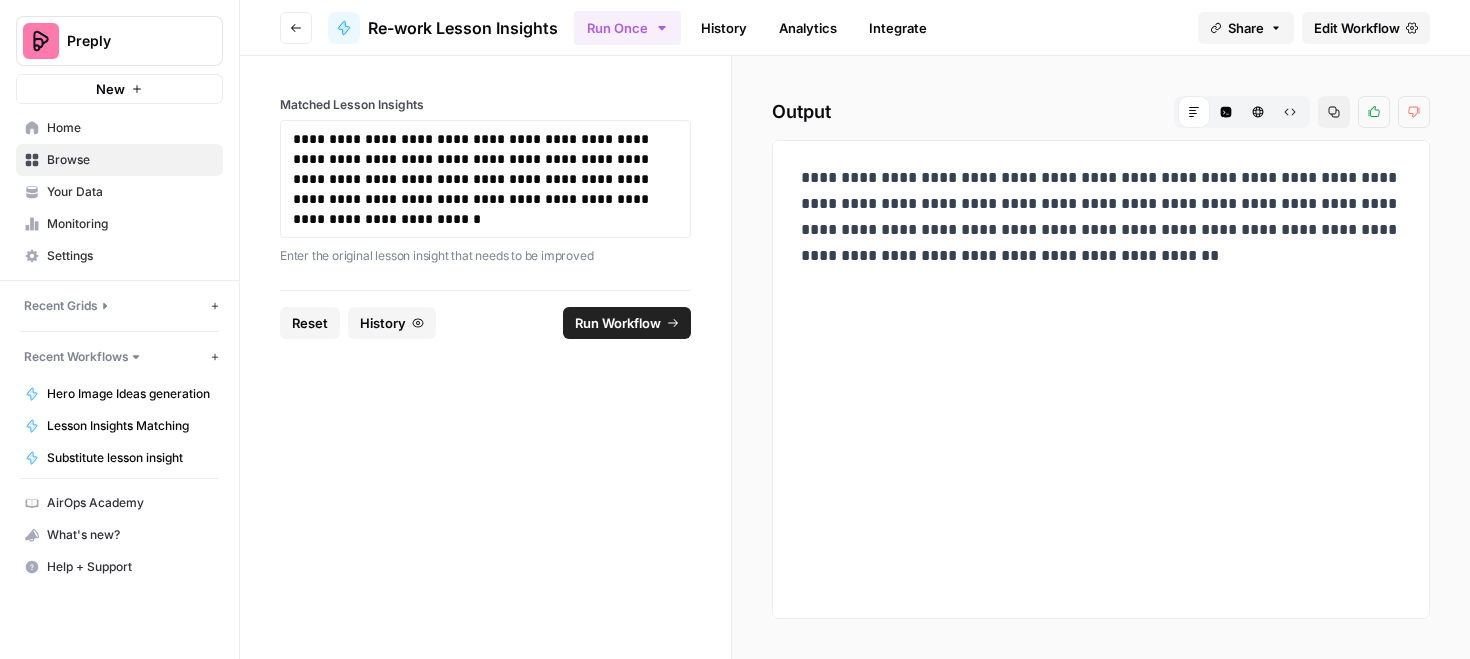 click on "**********" at bounding box center (1101, 217) 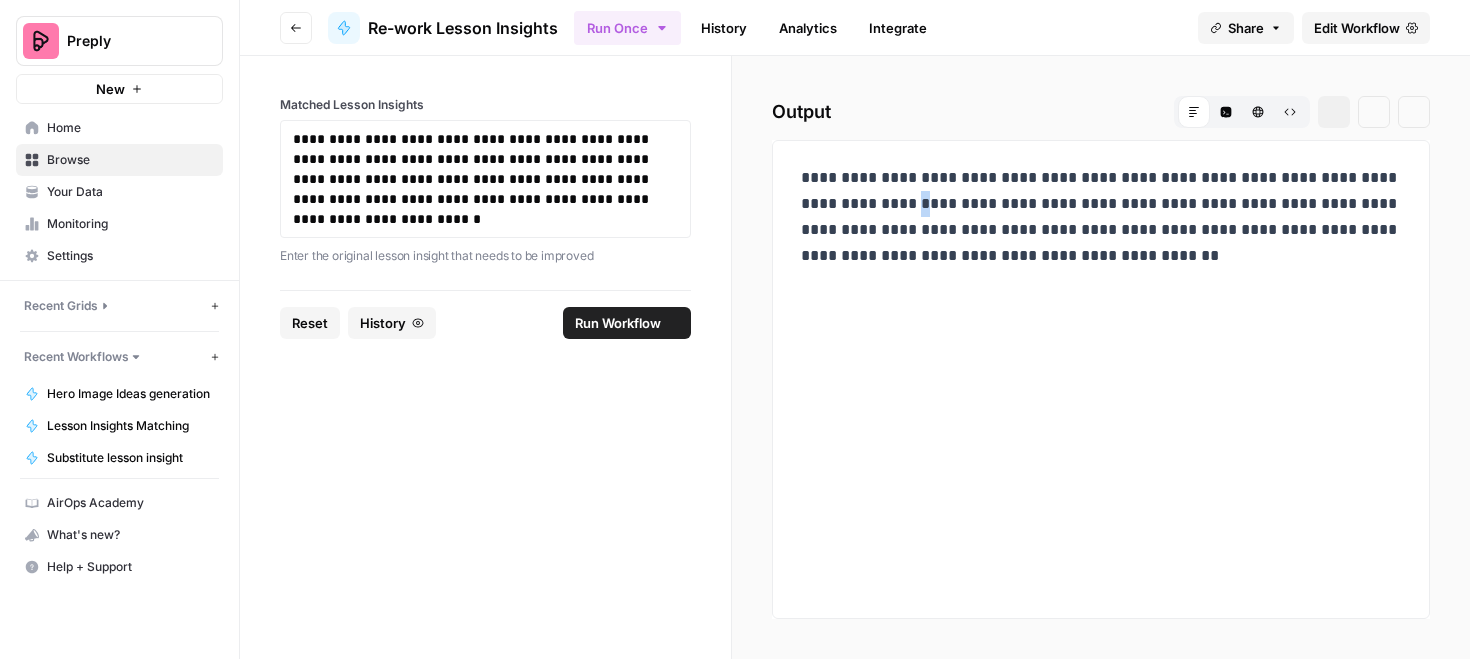 click on "**********" at bounding box center (1101, 217) 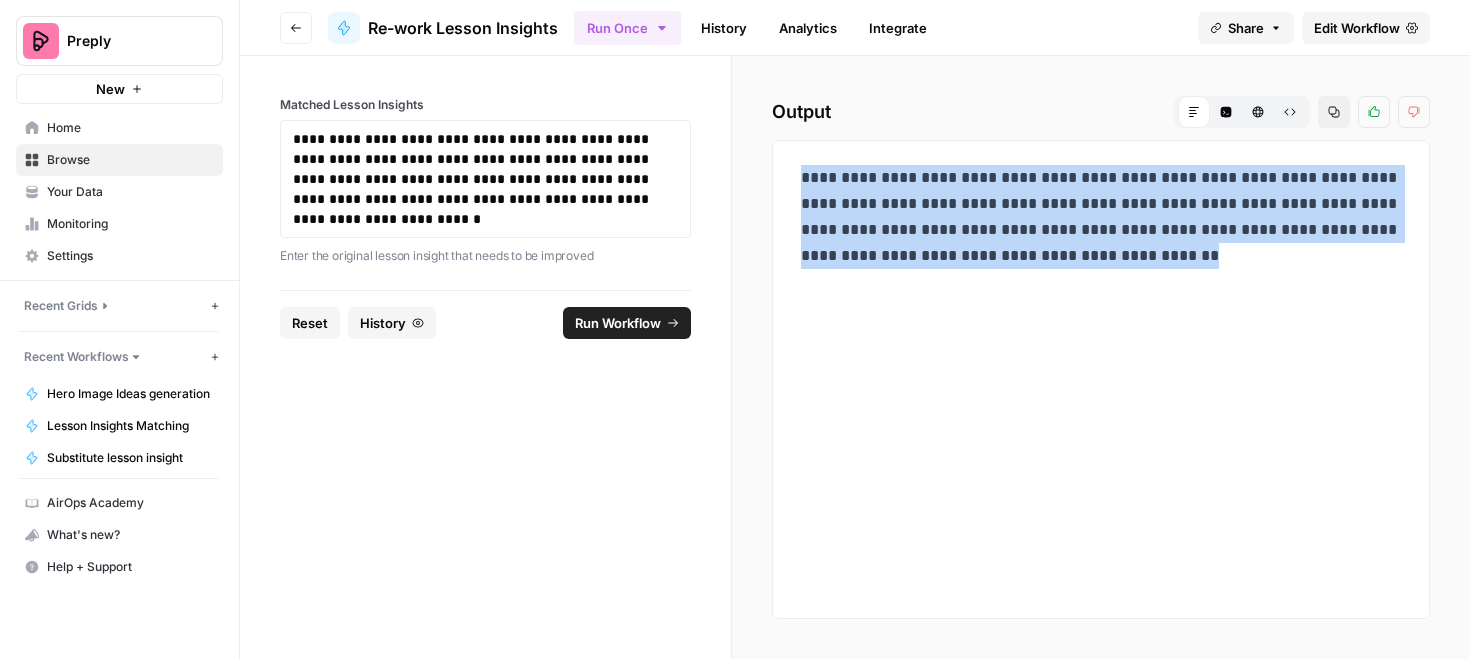 click on "**********" at bounding box center (1101, 217) 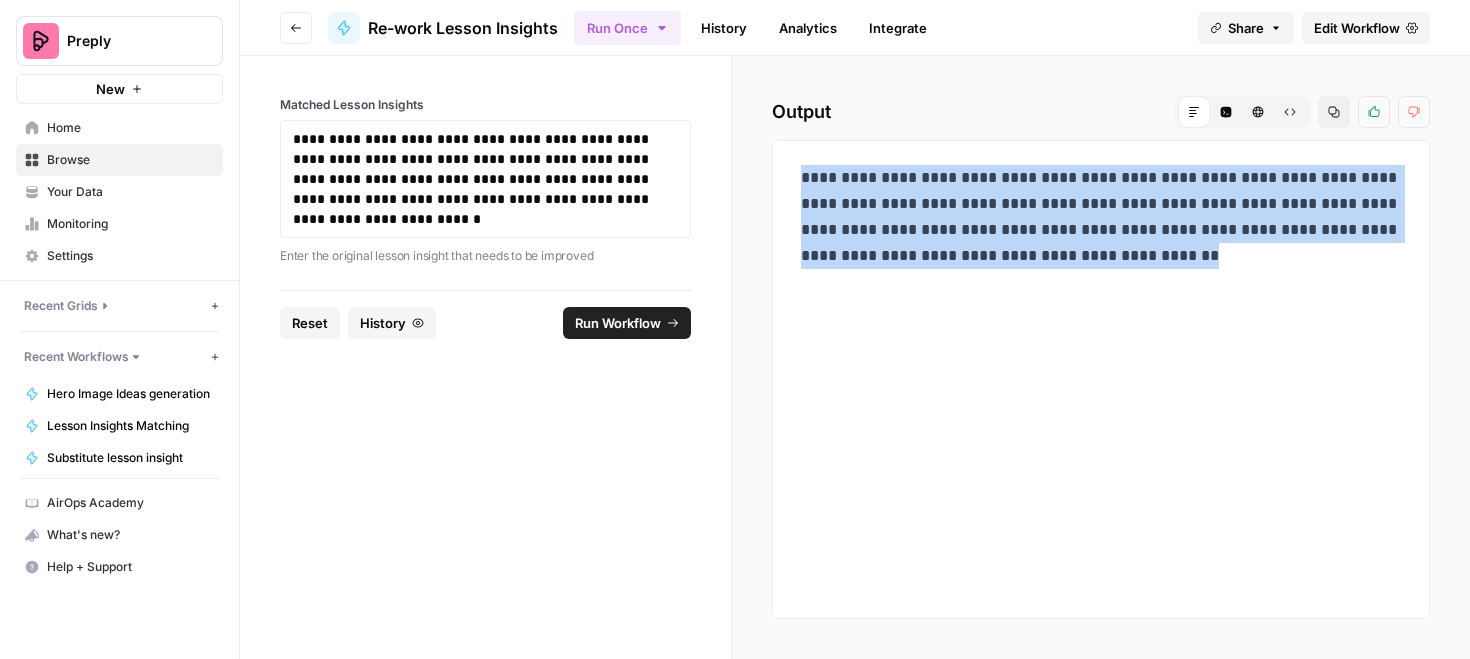 copy on "**********" 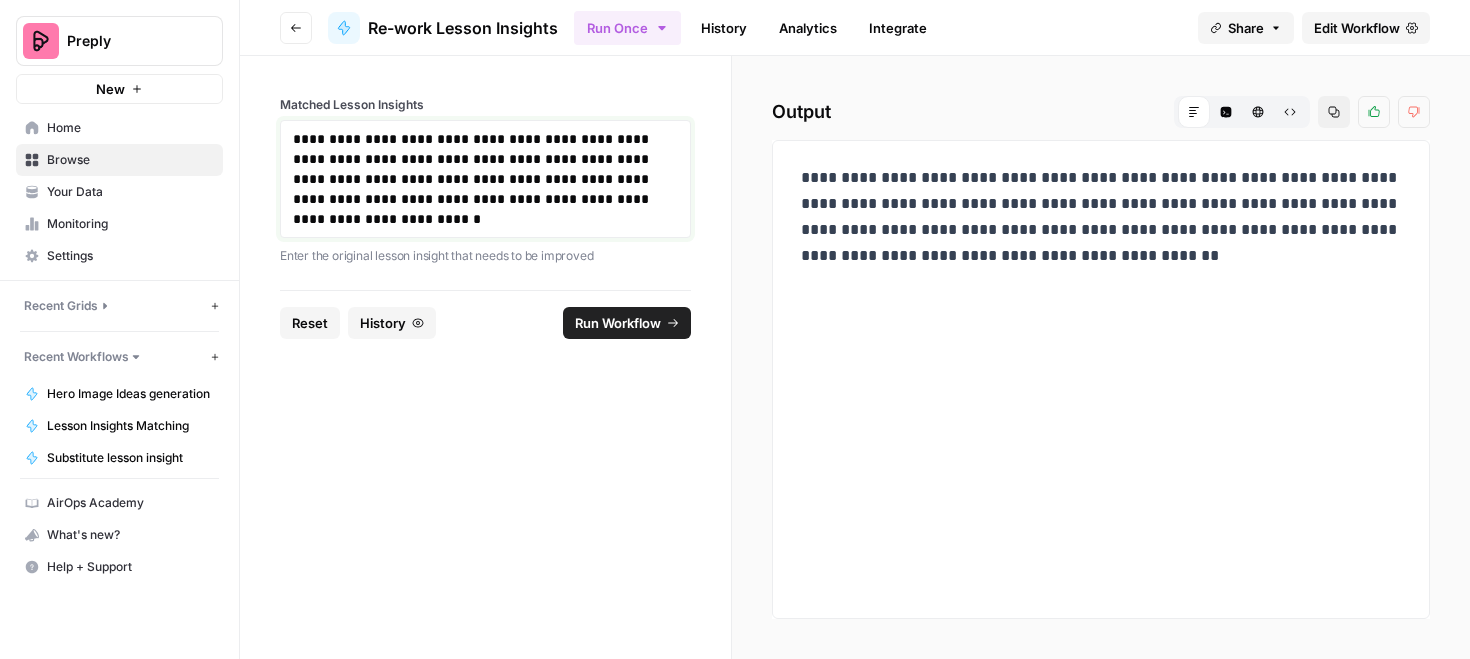 click on "**********" at bounding box center (485, 179) 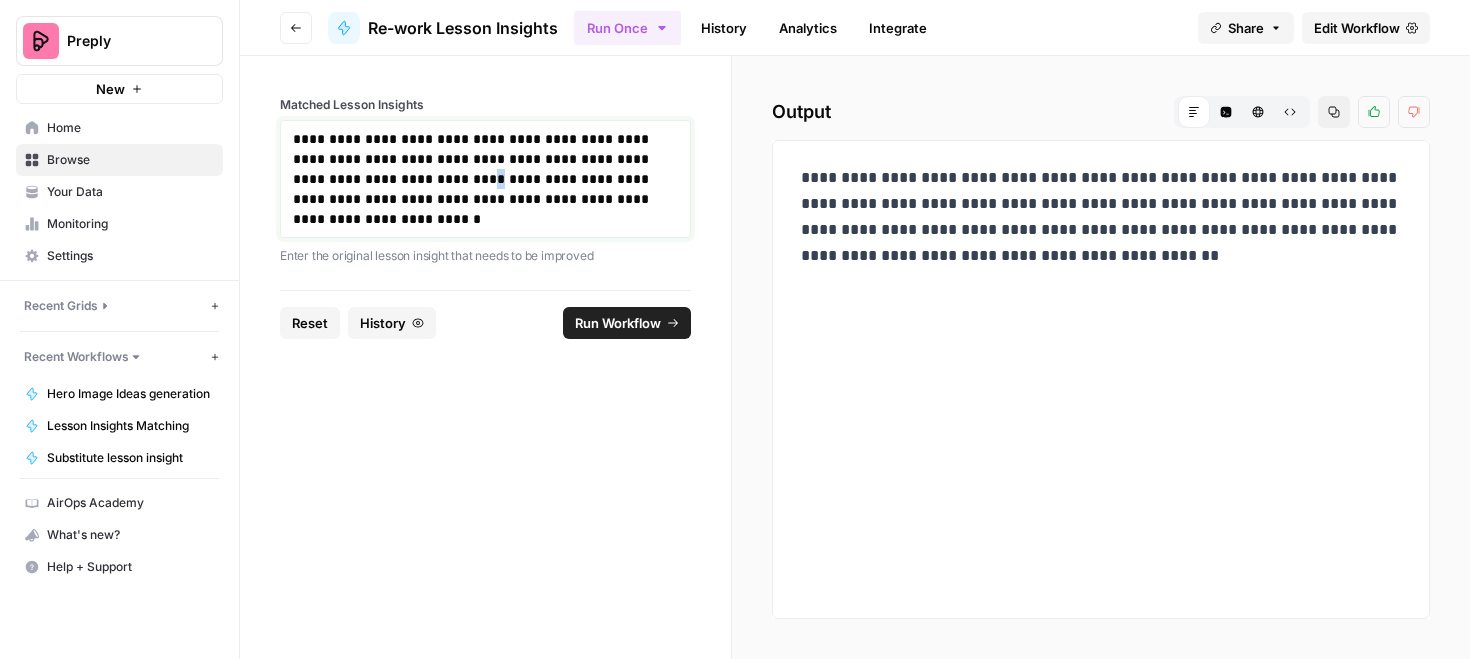 click on "**********" at bounding box center [485, 179] 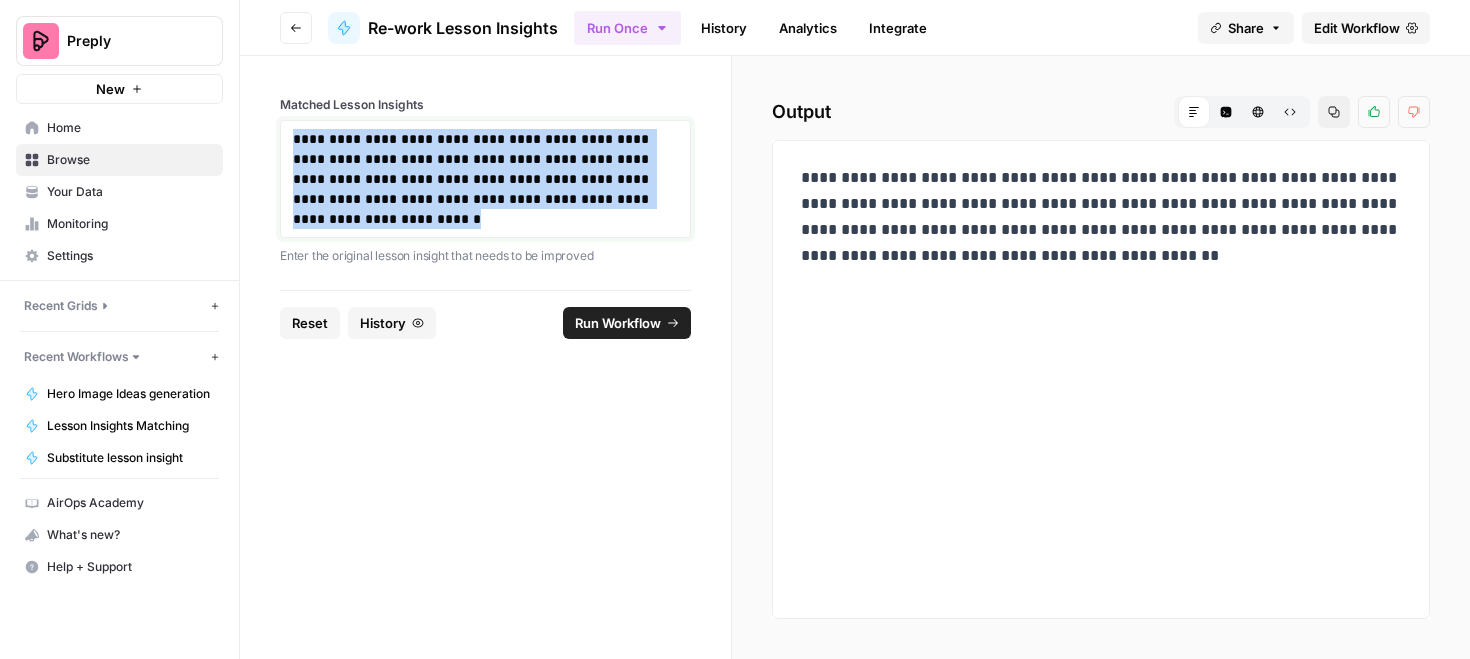 click on "**********" at bounding box center [485, 179] 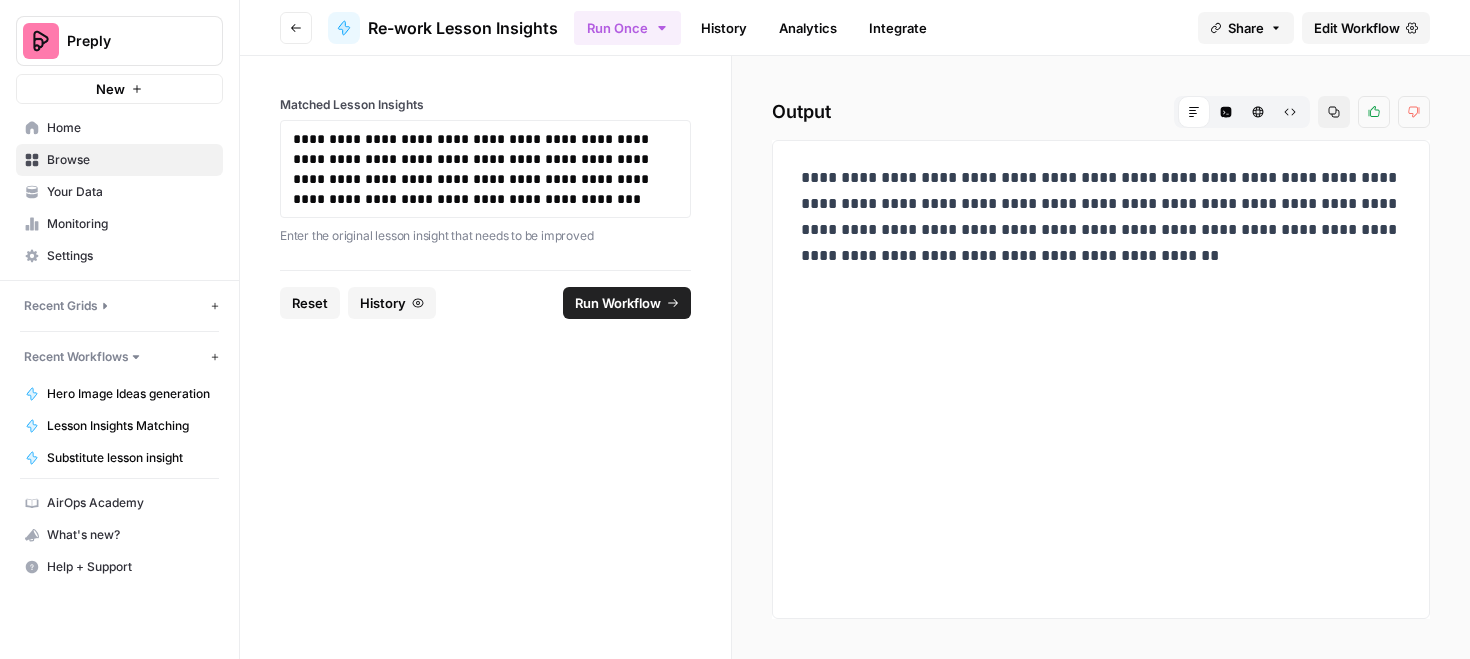 click on "Run Workflow" at bounding box center [618, 303] 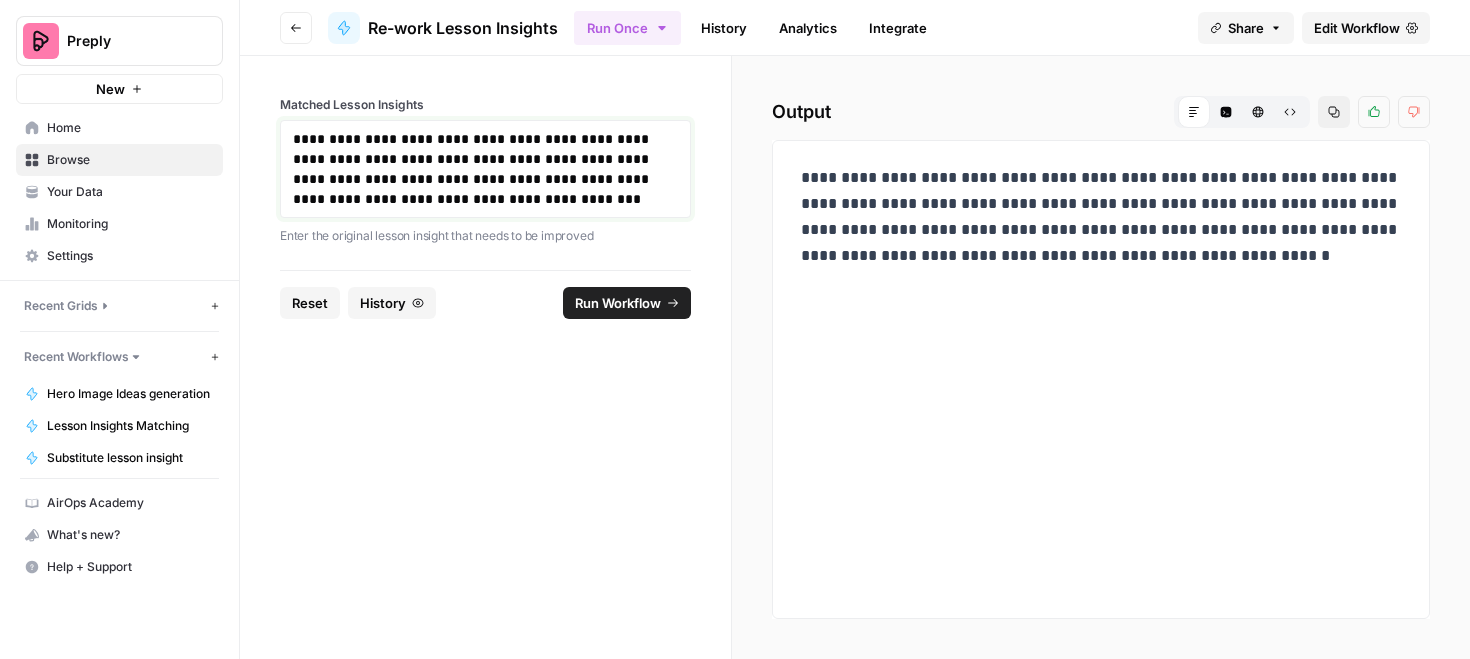 click on "**********" at bounding box center (485, 169) 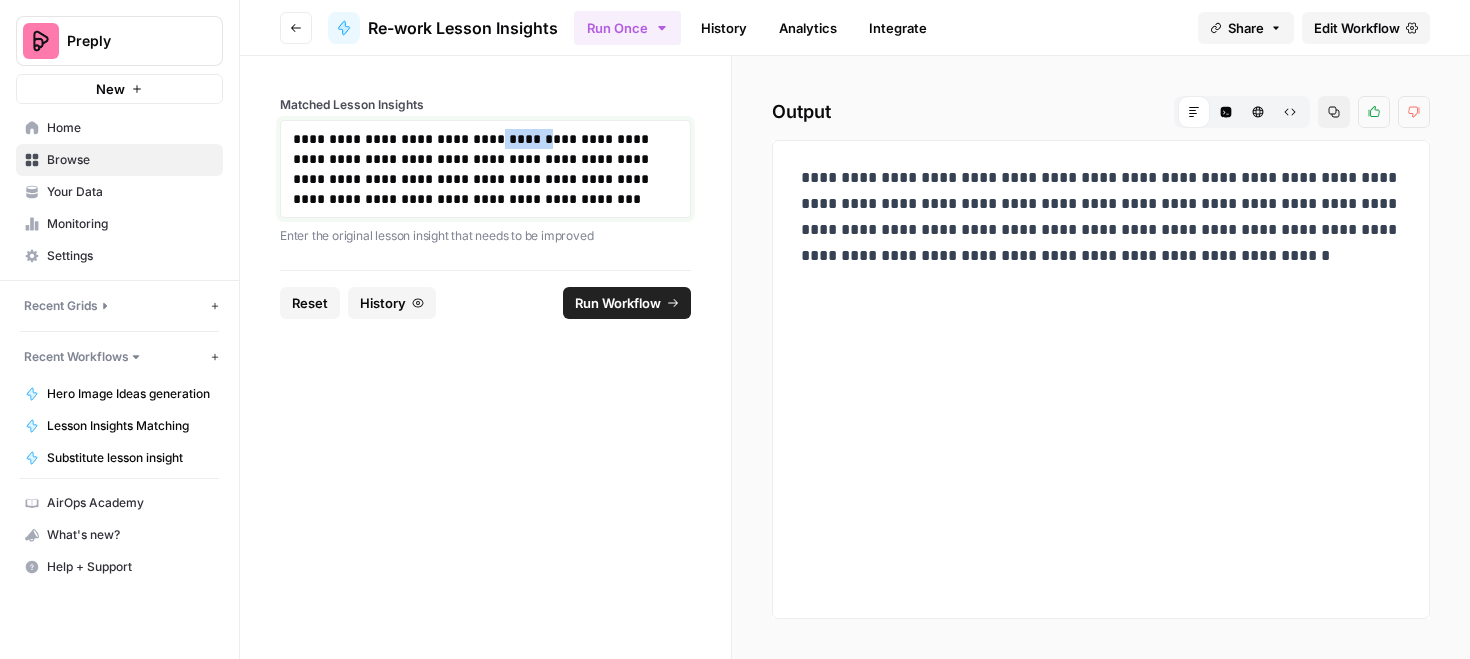 click on "**********" at bounding box center (485, 169) 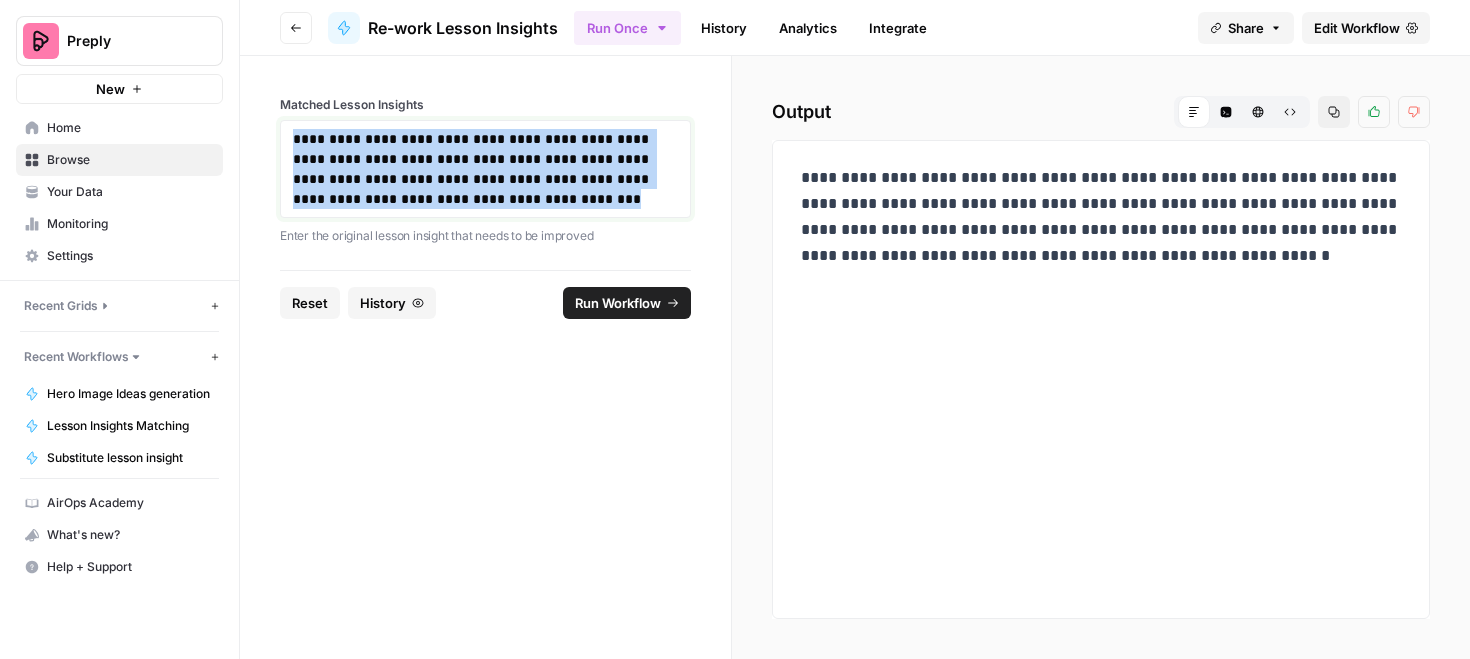 click on "**********" at bounding box center (485, 169) 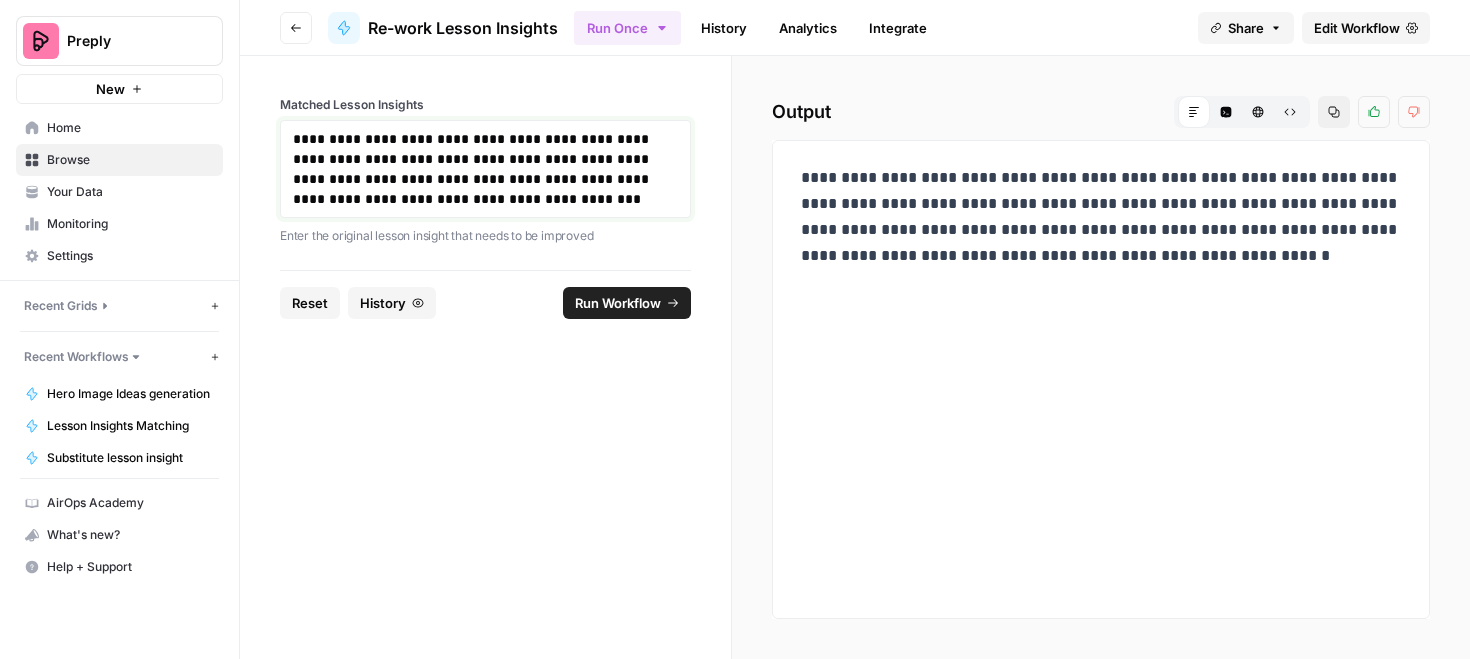 click on "**********" at bounding box center (485, 169) 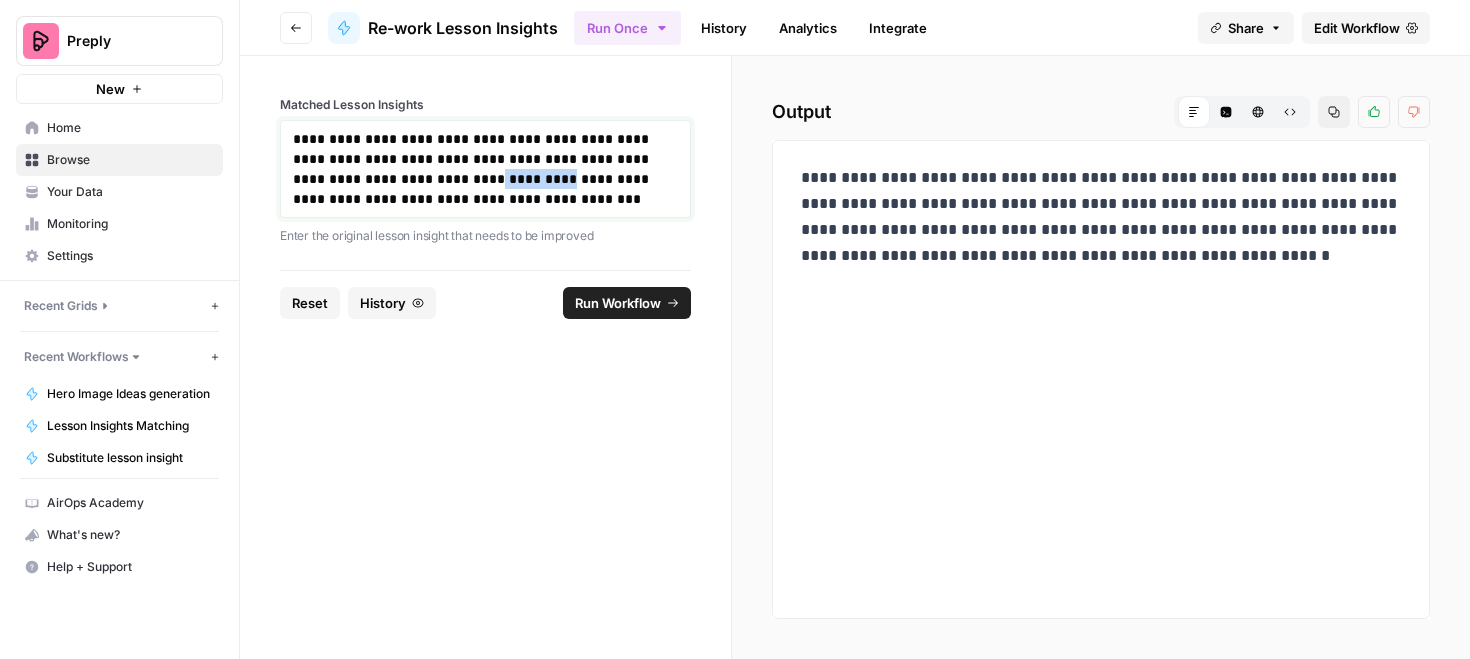 click on "**********" at bounding box center [485, 169] 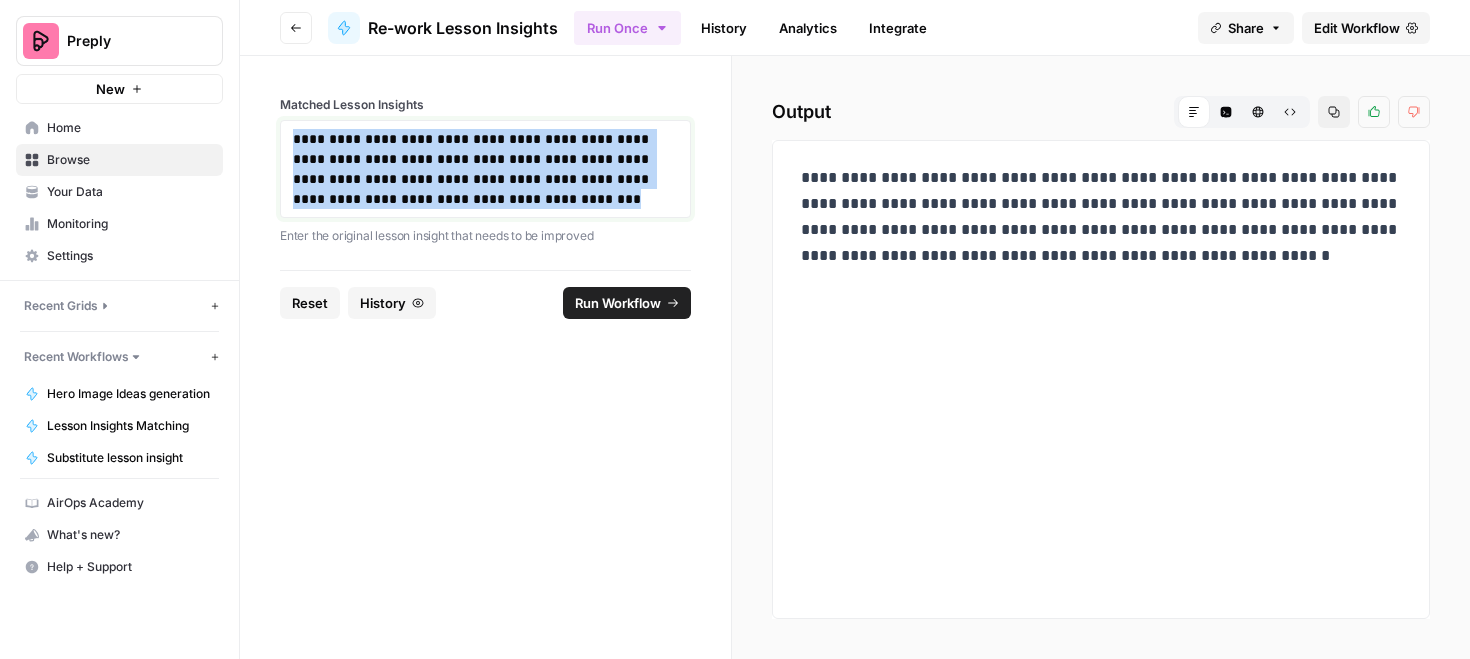 click on "**********" at bounding box center [485, 169] 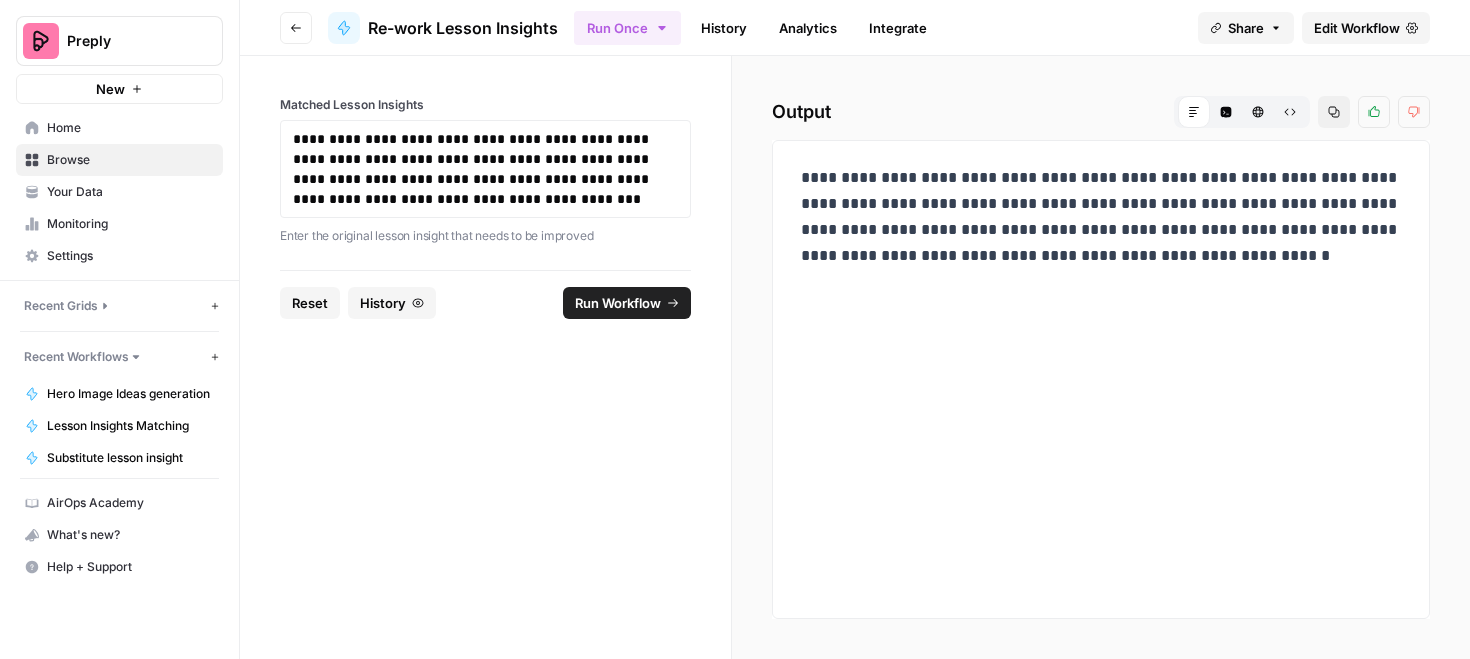 click on "Run Workflow" at bounding box center (618, 303) 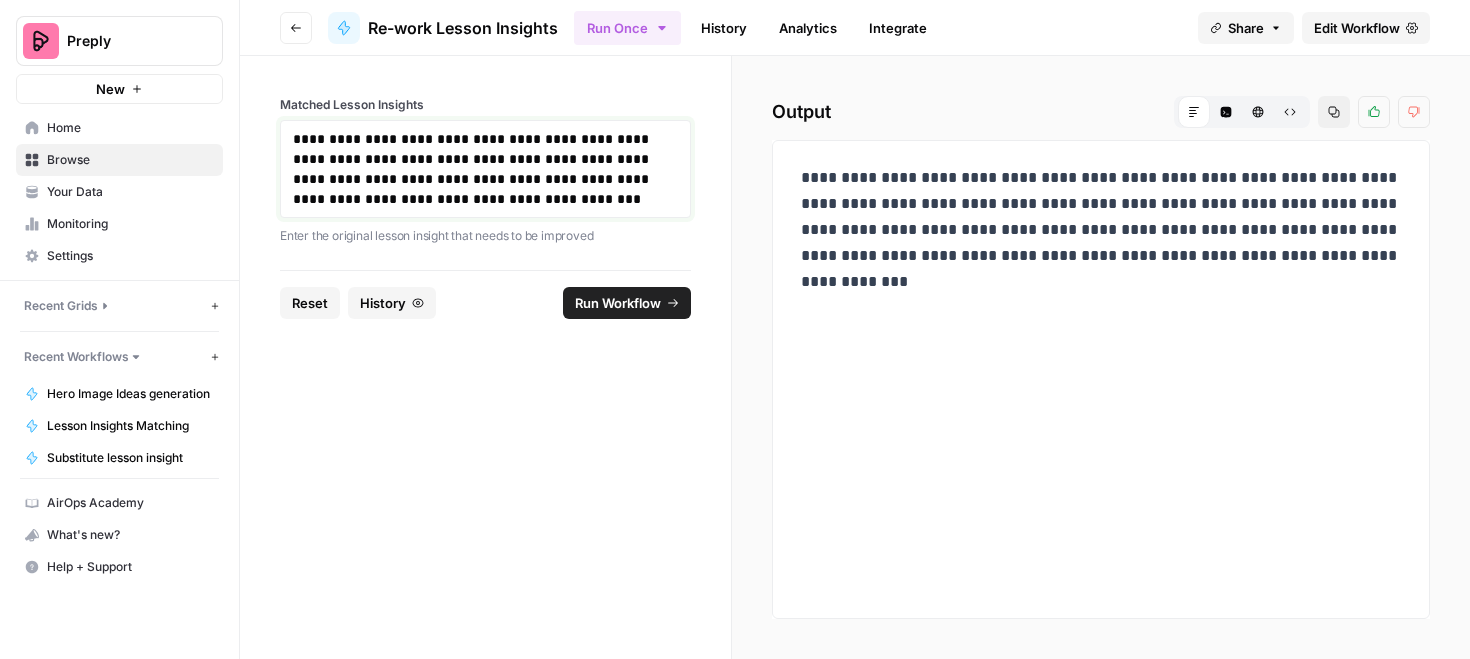 click on "**********" at bounding box center [485, 169] 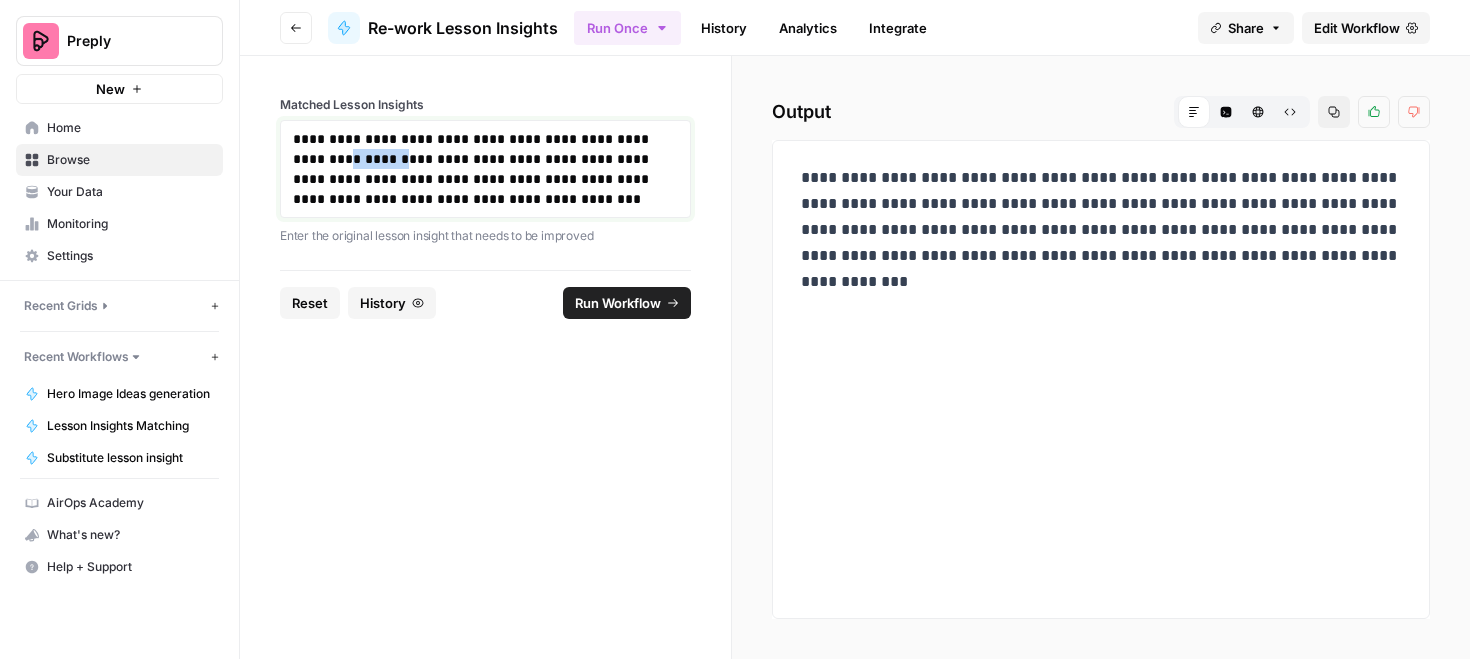 click on "**********" at bounding box center [485, 169] 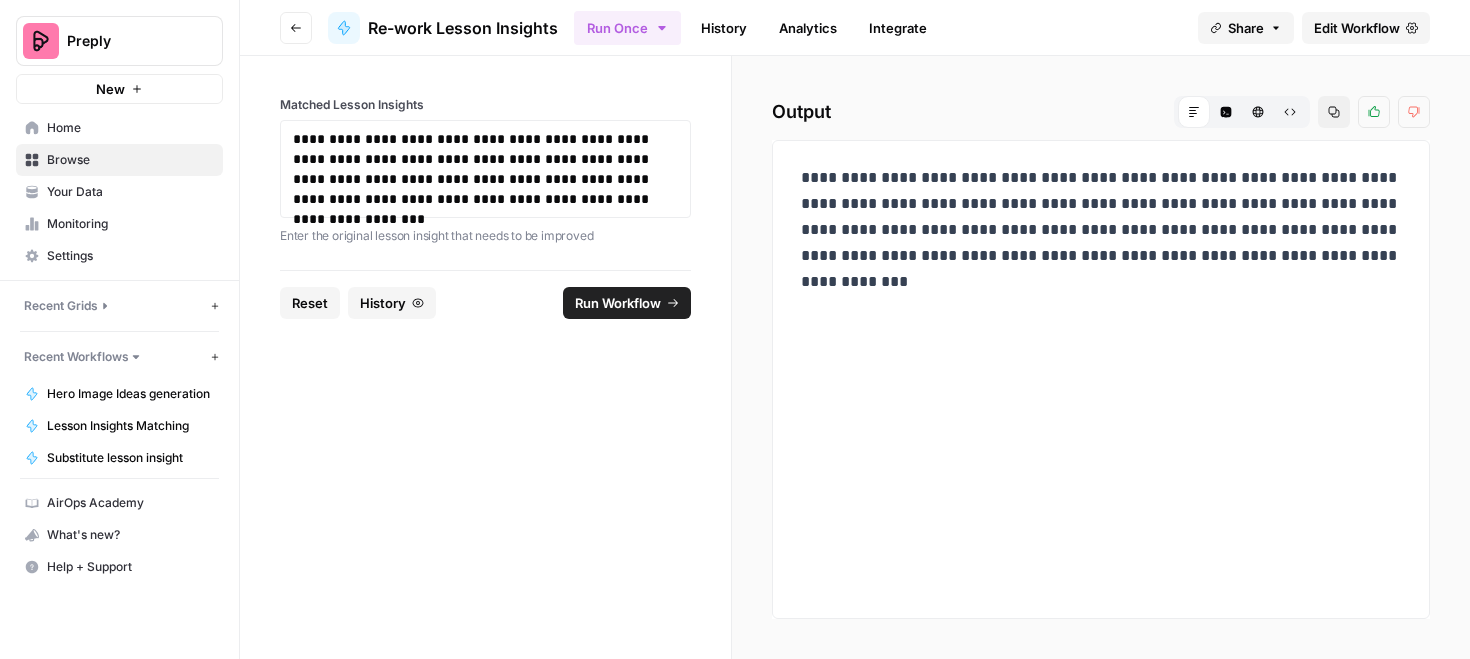 click on "Run Workflow" at bounding box center [627, 303] 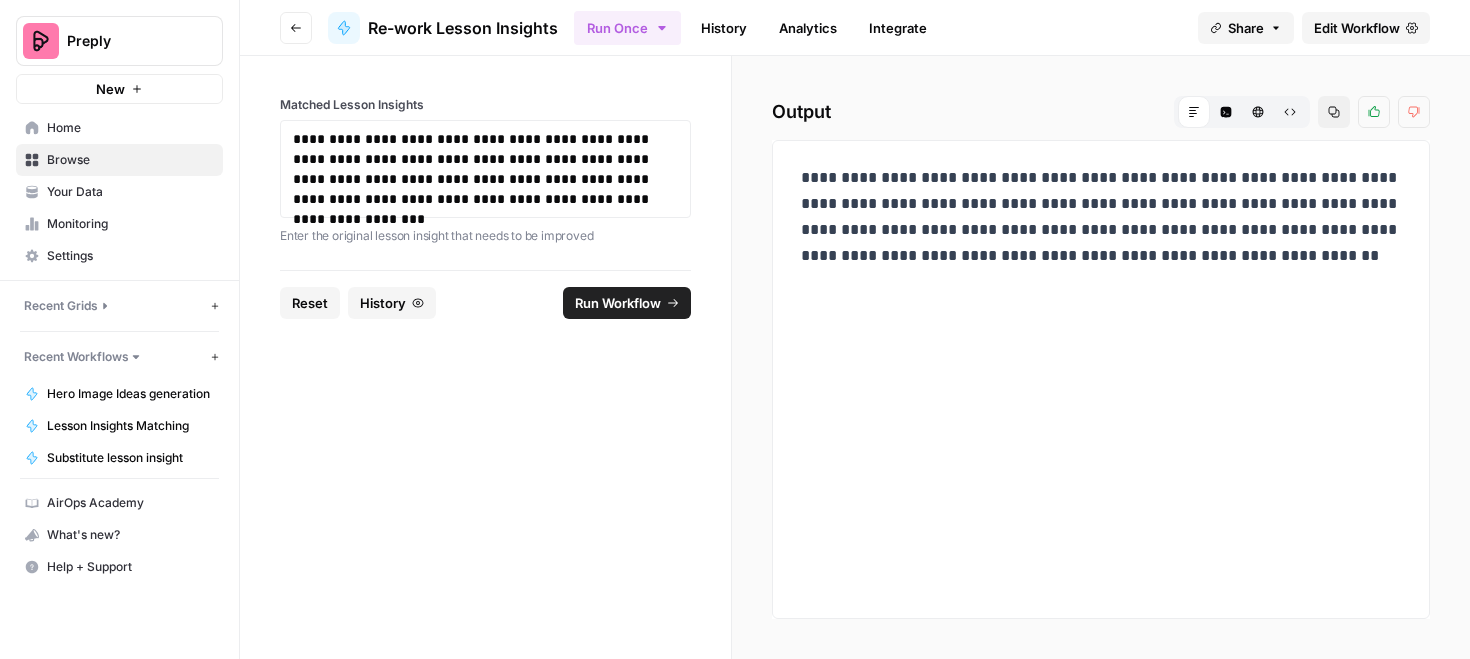 click on "**********" at bounding box center (1101, 217) 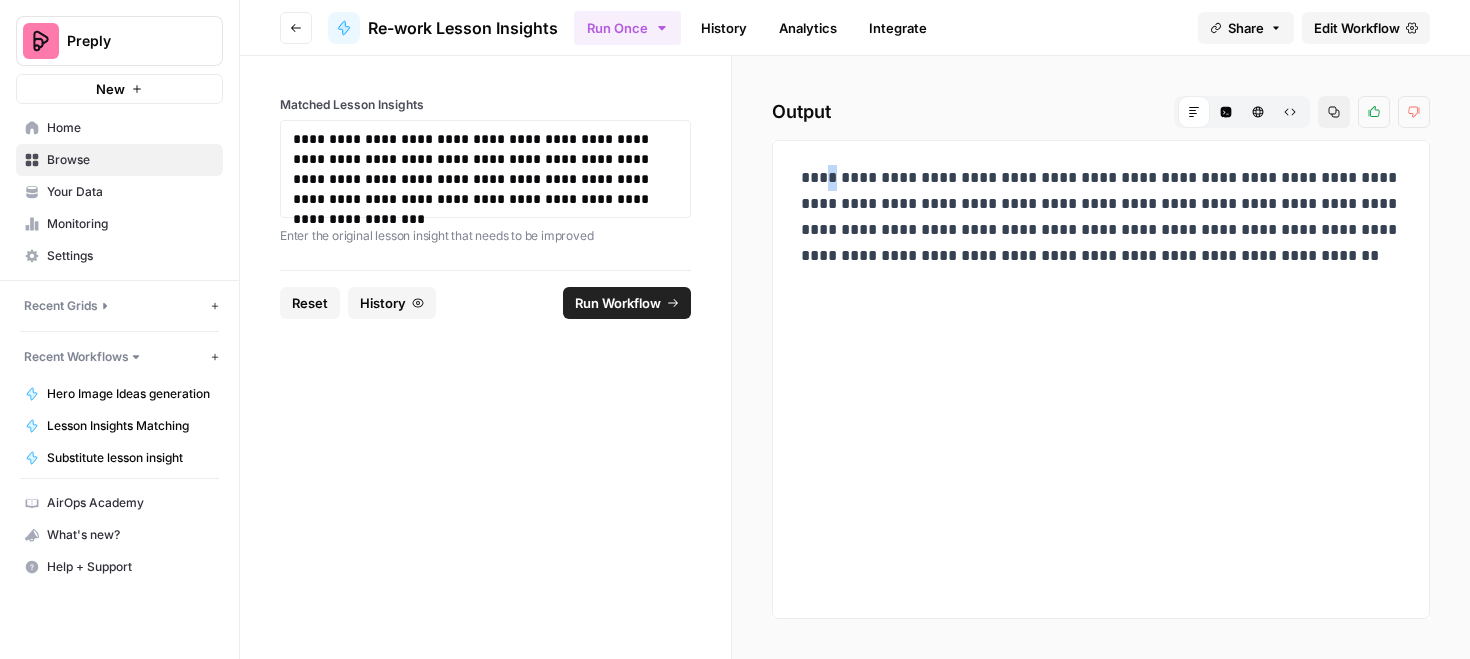 click on "**********" at bounding box center [1101, 217] 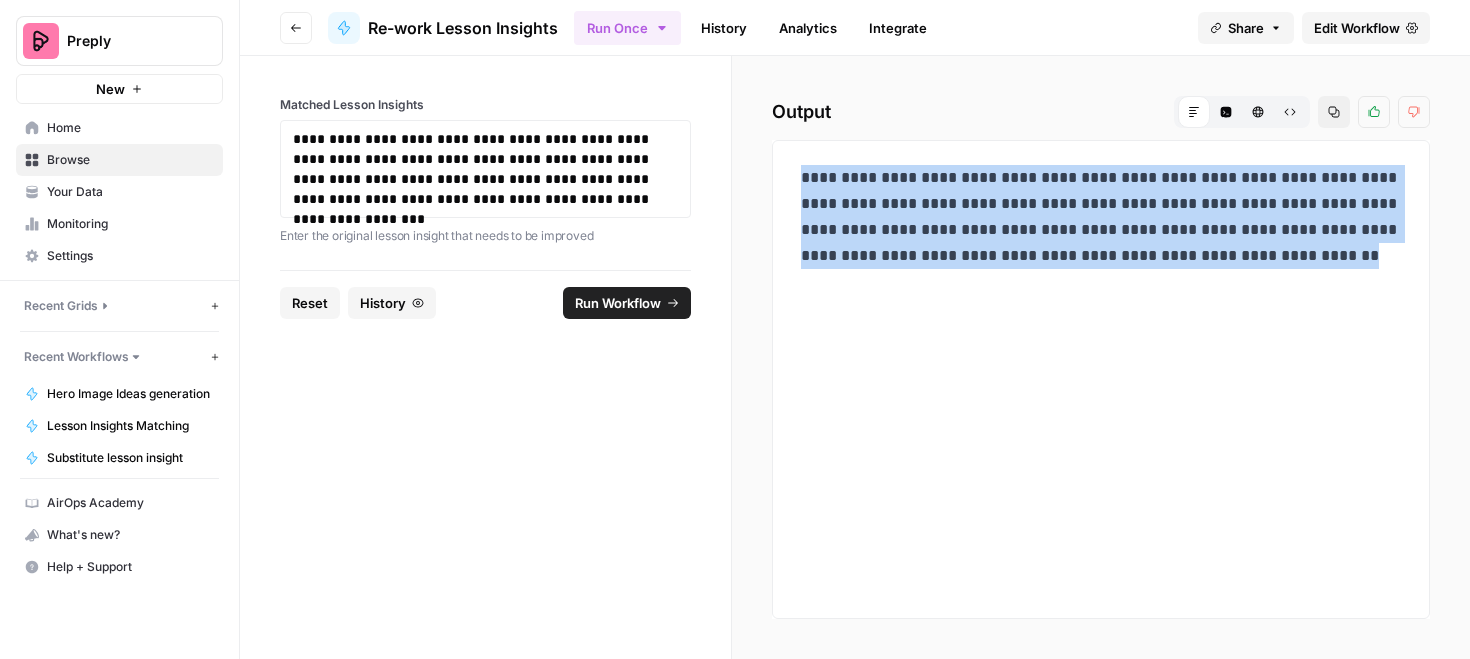 click on "**********" at bounding box center [1101, 217] 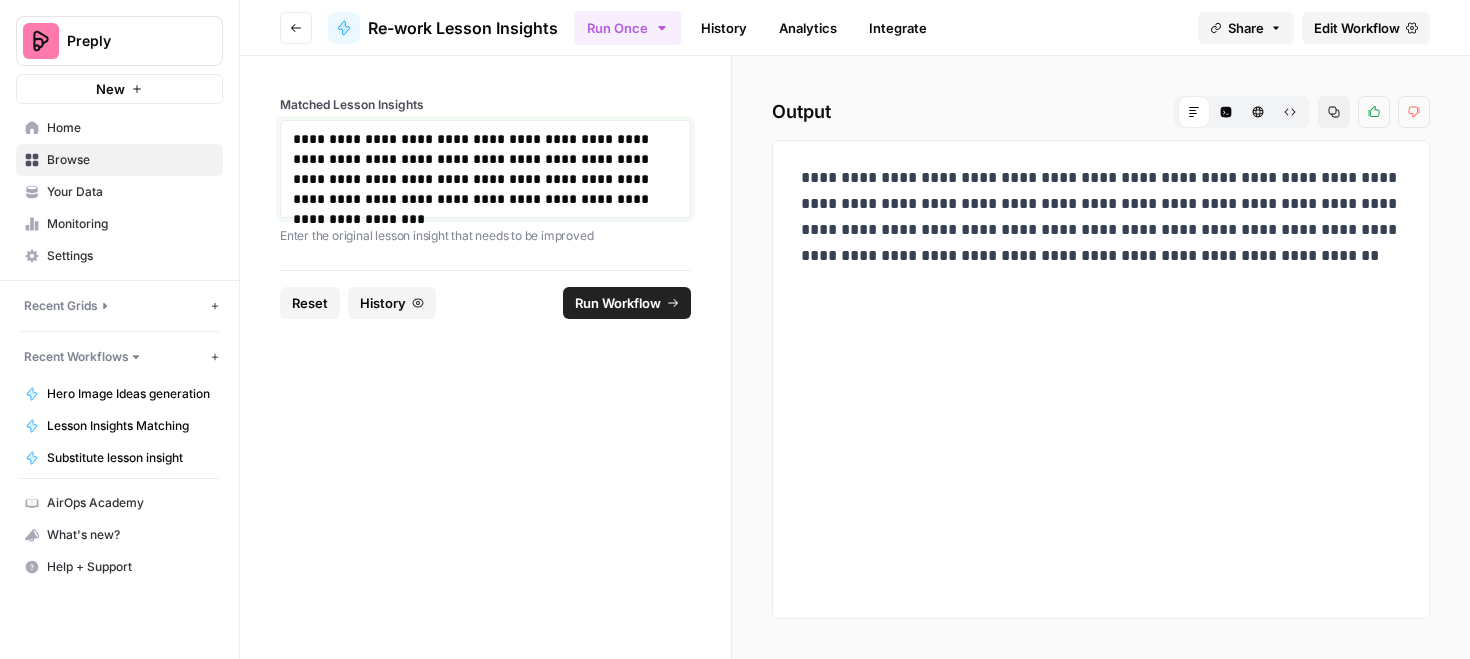 click on "**********" at bounding box center [485, 169] 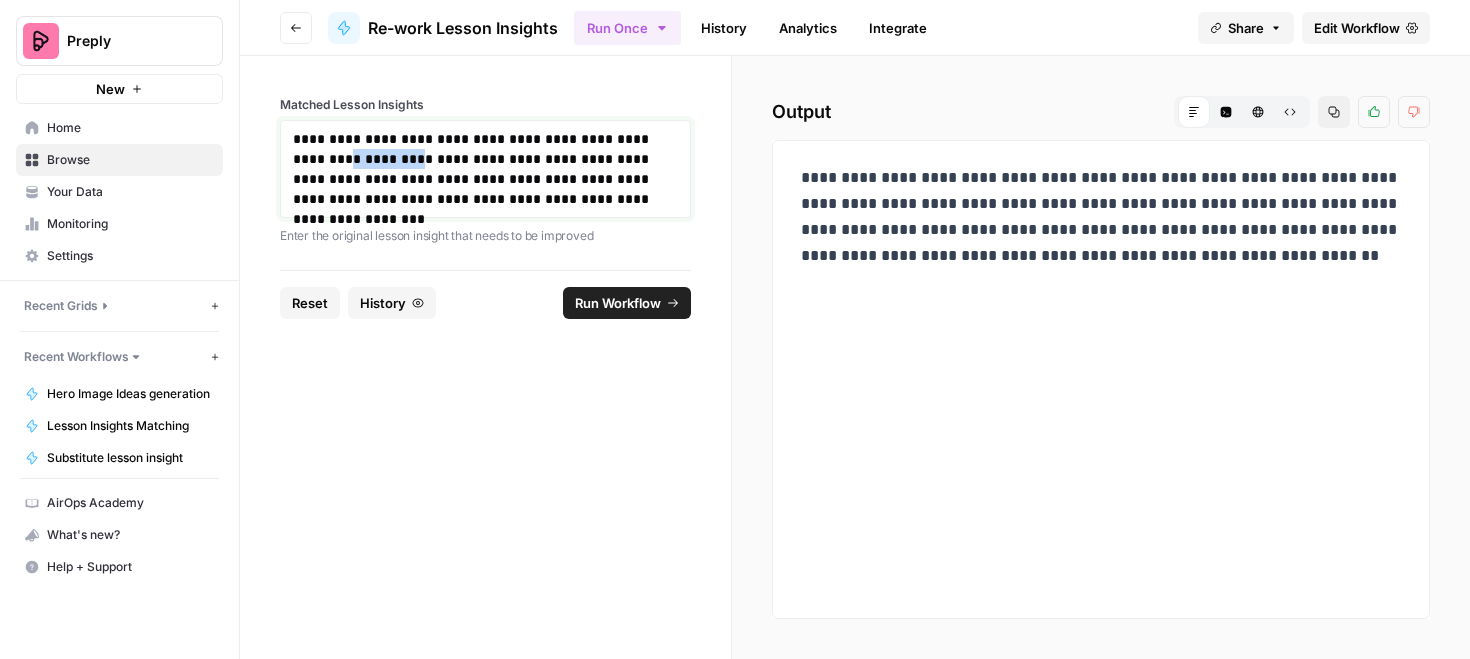 click on "**********" at bounding box center (485, 169) 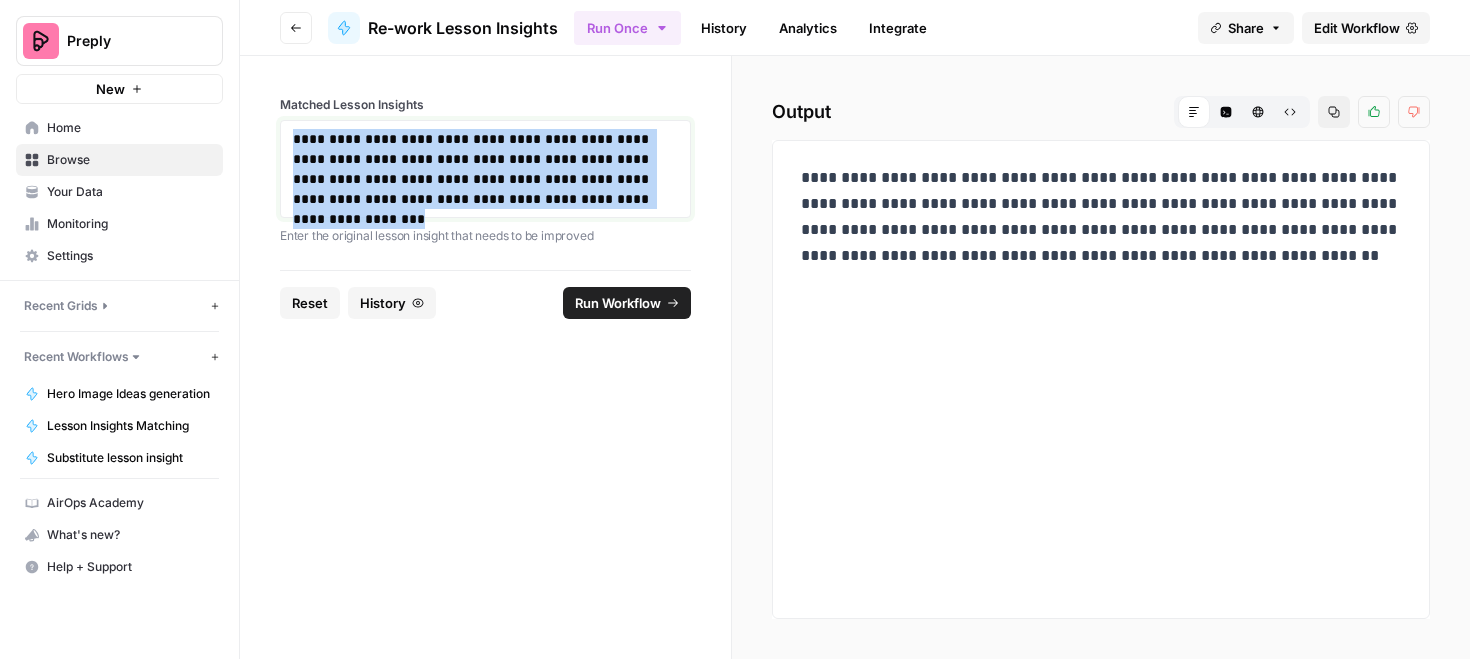click on "**********" at bounding box center (485, 169) 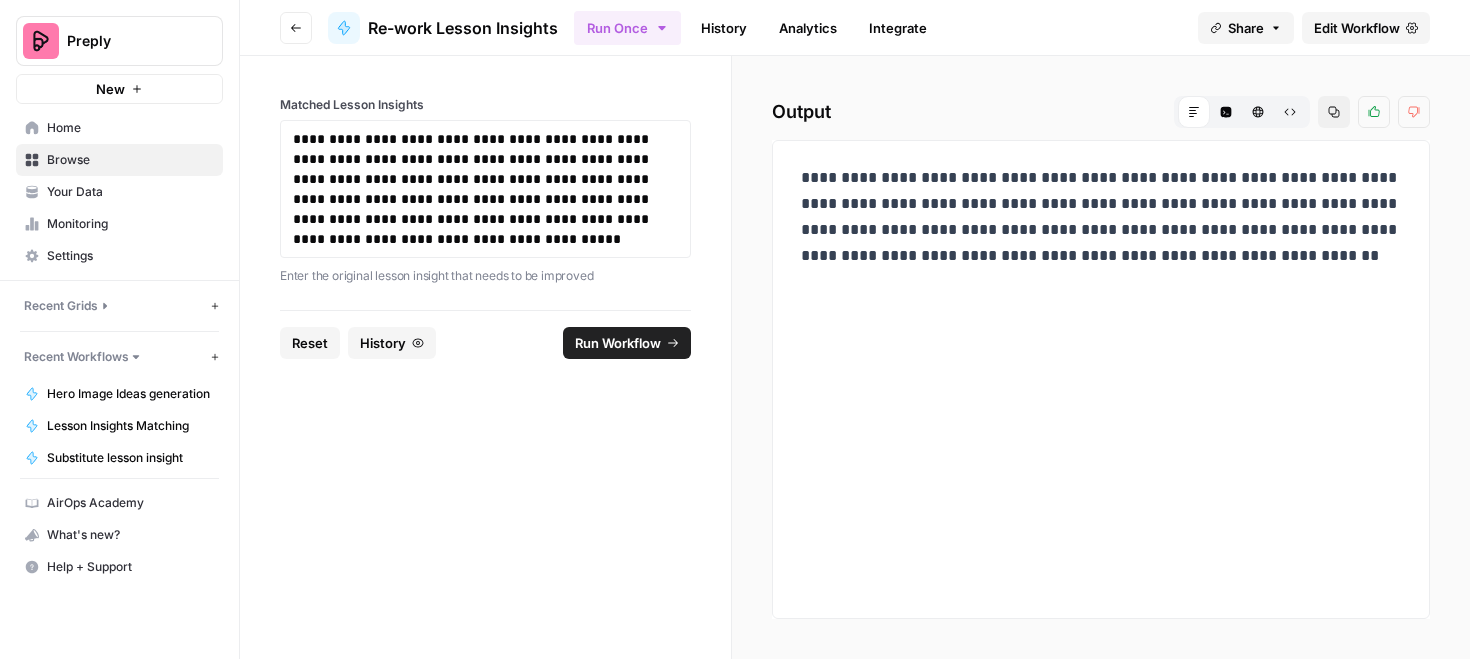 click on "Run Workflow" at bounding box center [618, 343] 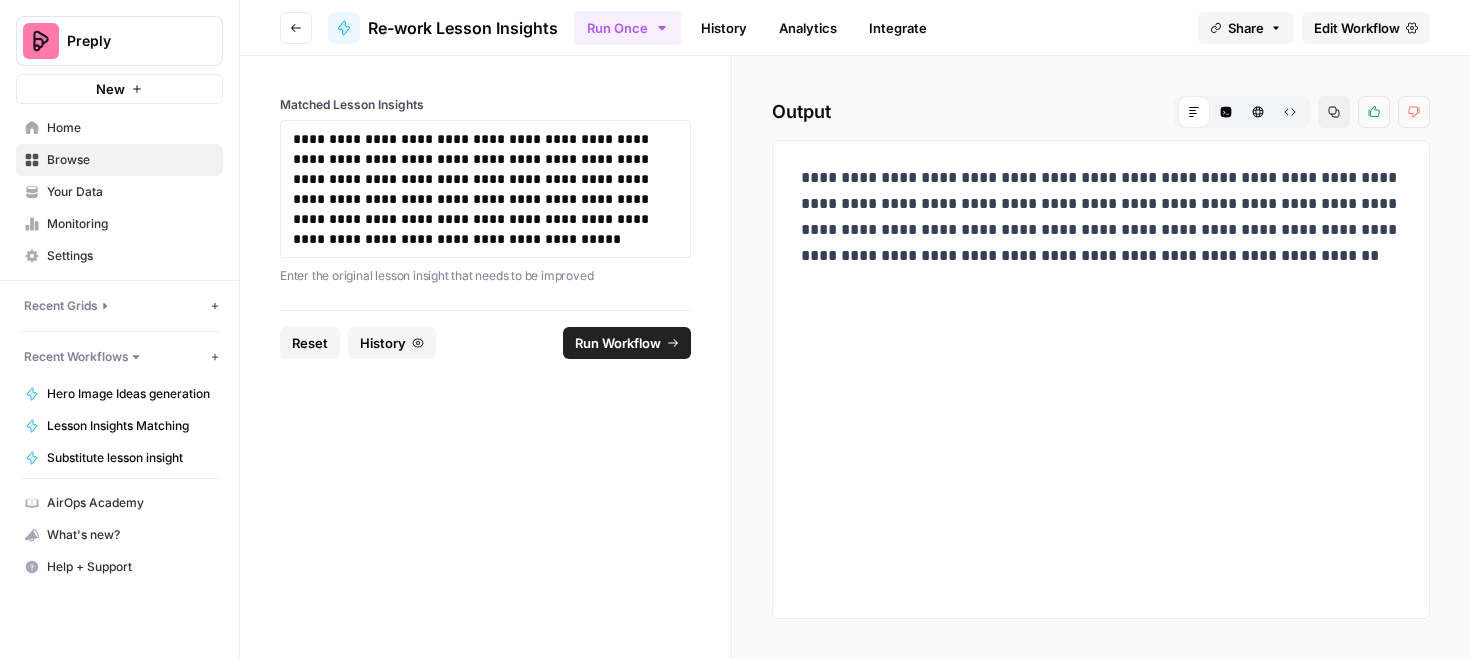 click on "**********" at bounding box center (1101, 217) 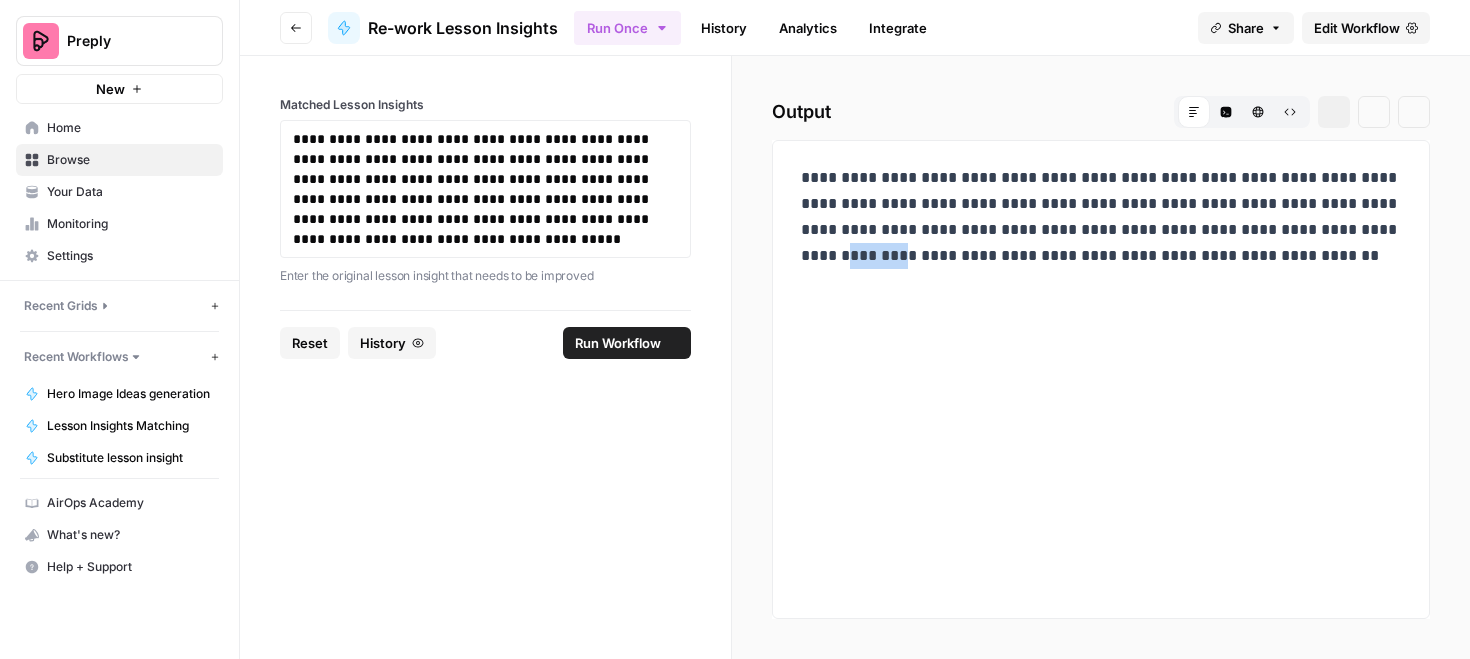 click on "**********" at bounding box center [1101, 217] 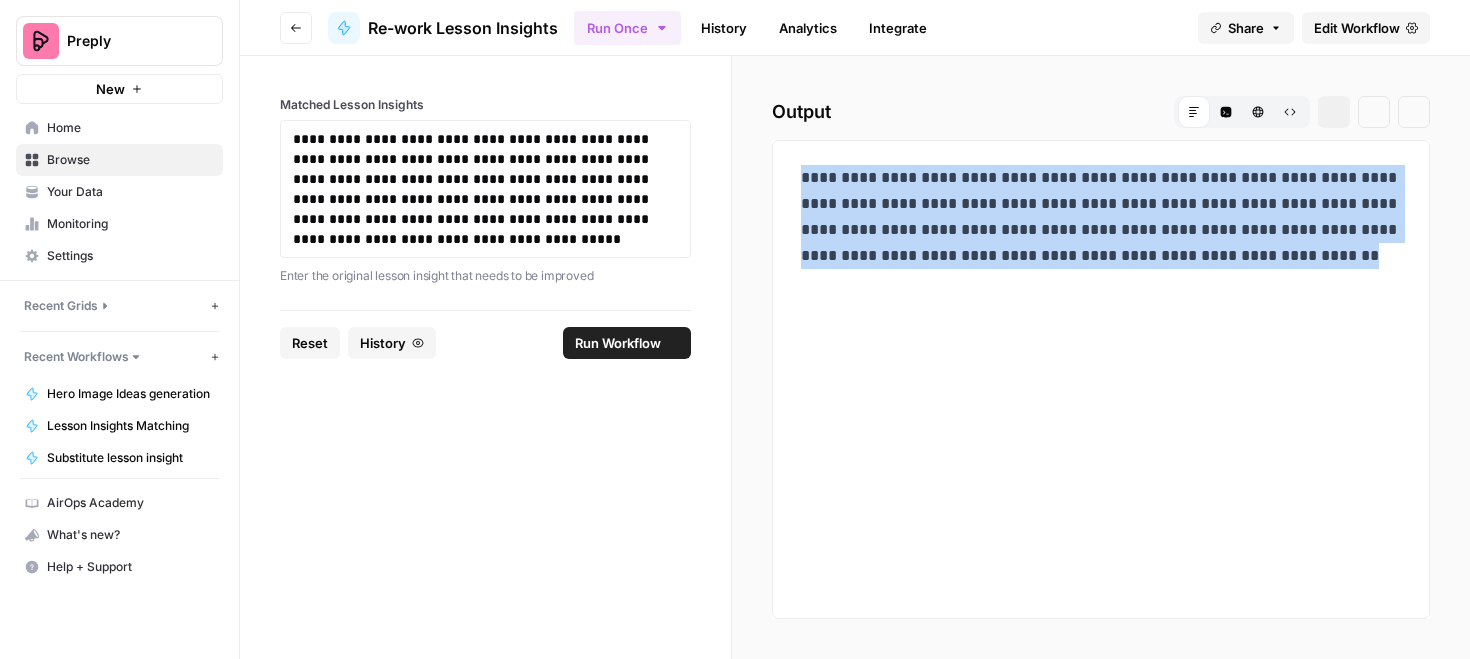 click on "**********" at bounding box center [1101, 217] 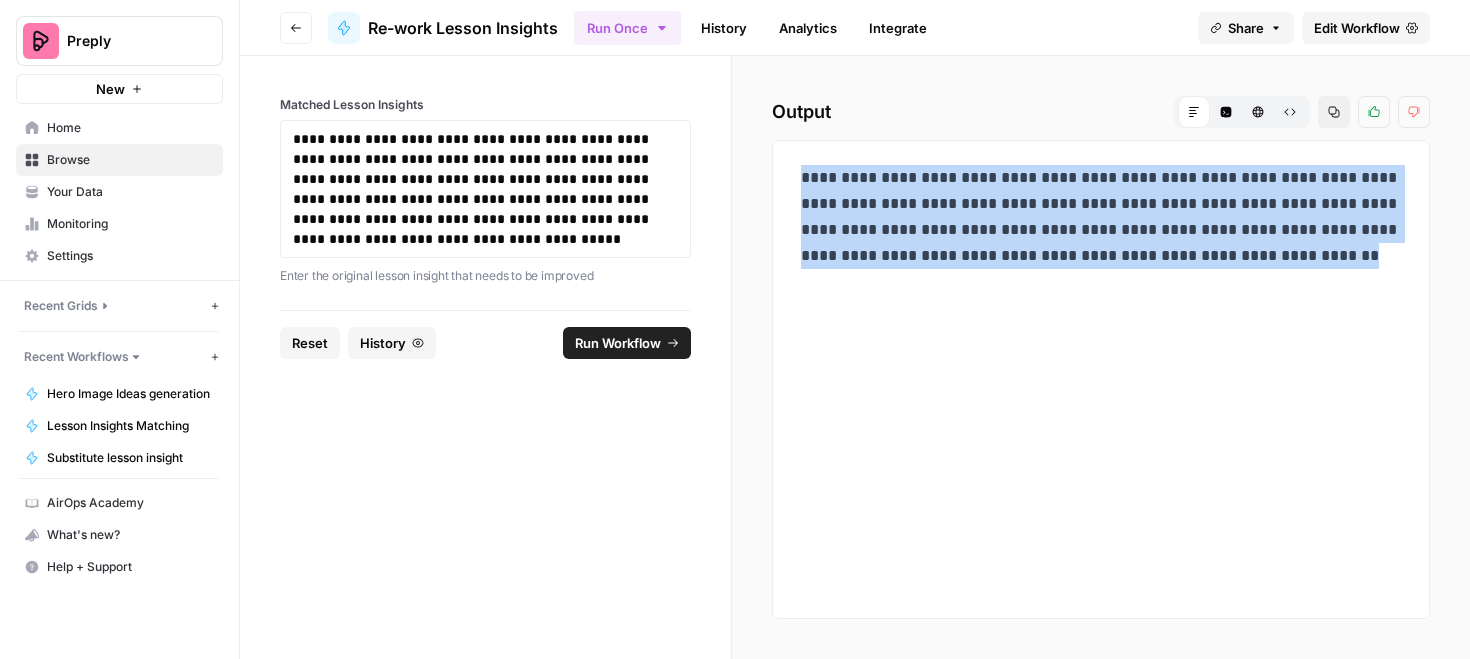 copy on "**********" 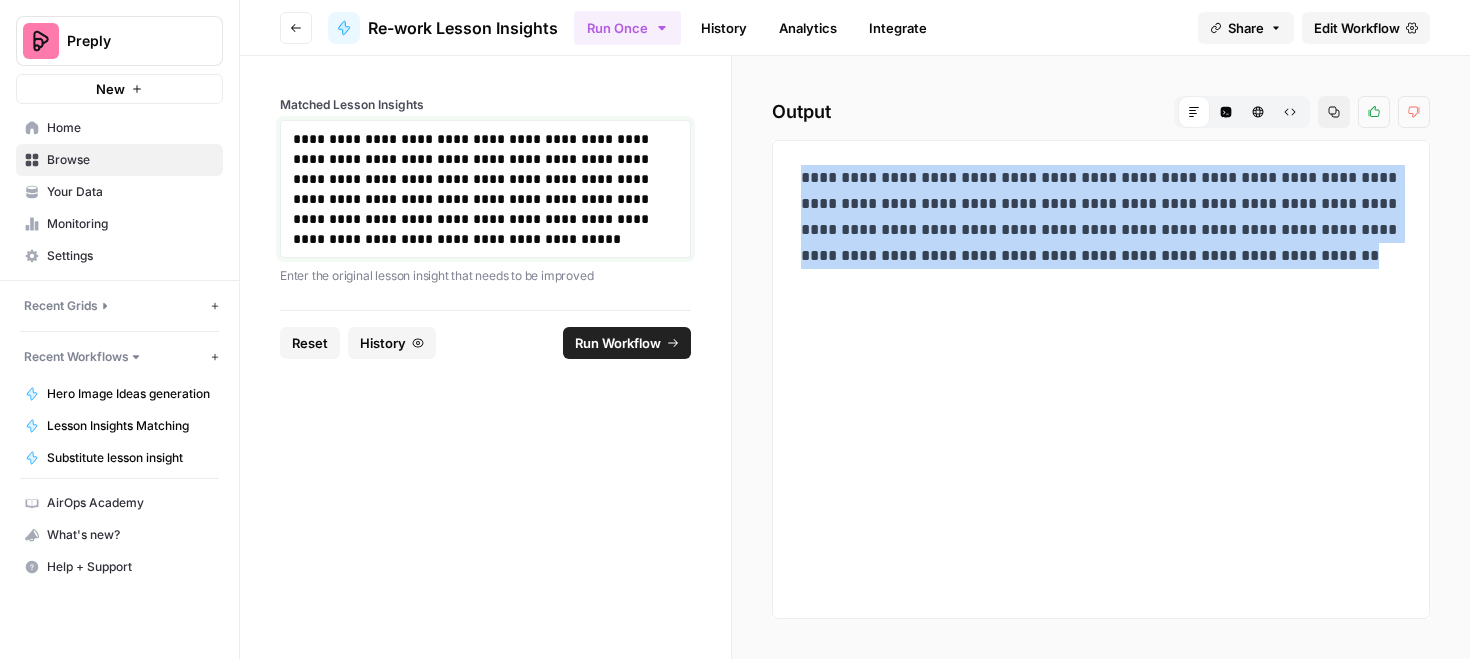 click on "**********" at bounding box center [485, 189] 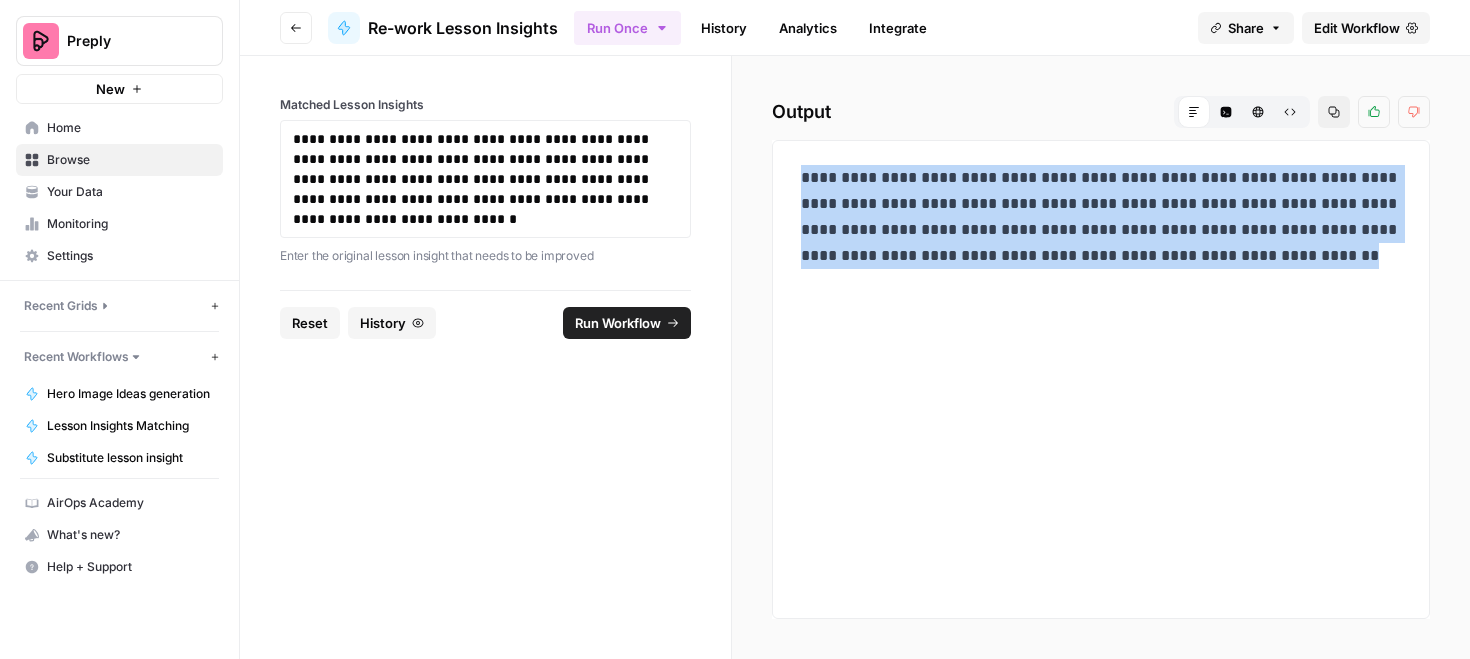 click on "Run Workflow" at bounding box center [627, 323] 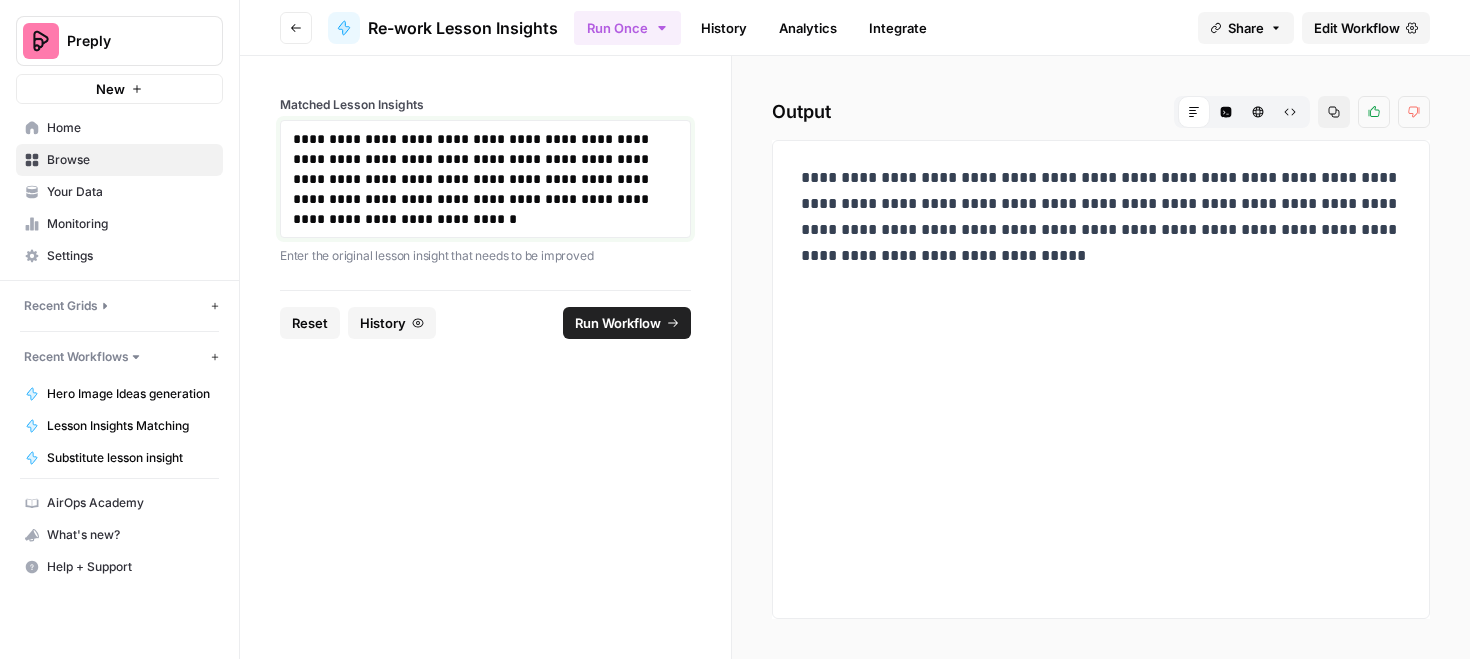 click on "**********" at bounding box center (485, 179) 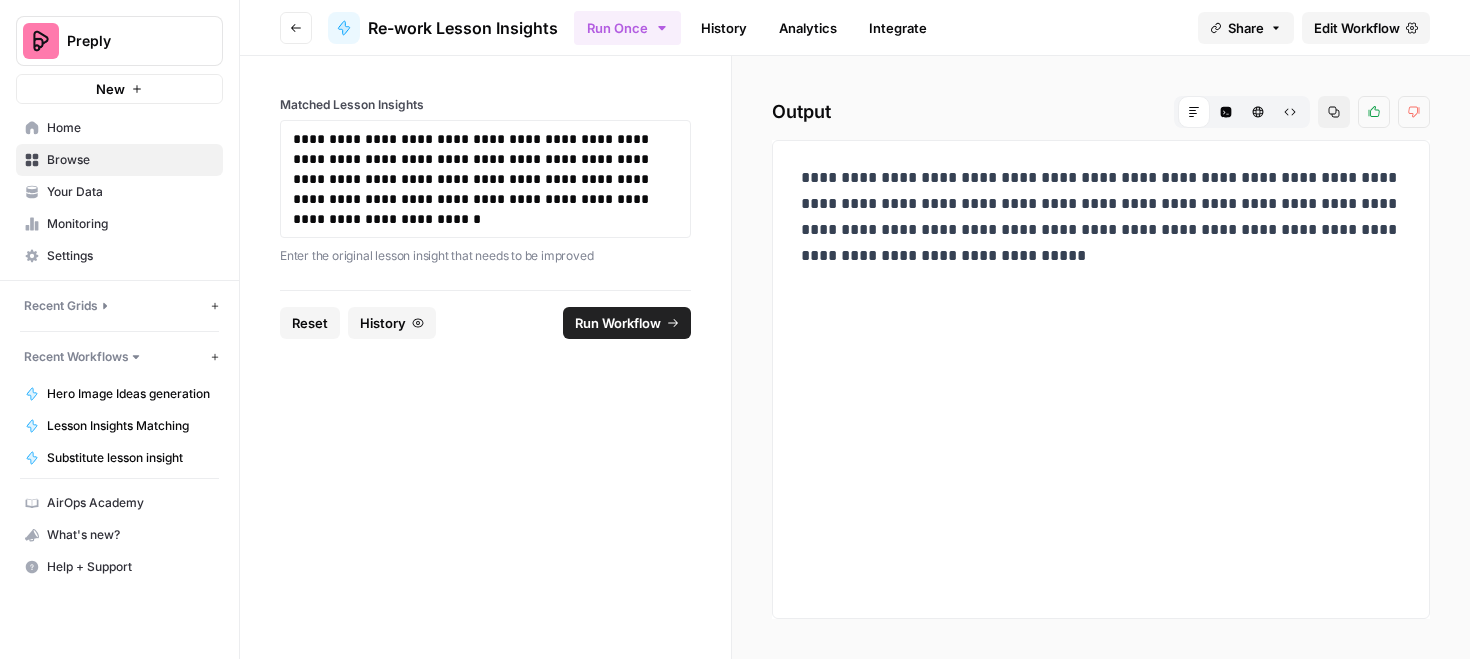 click on "Run Workflow" at bounding box center (618, 323) 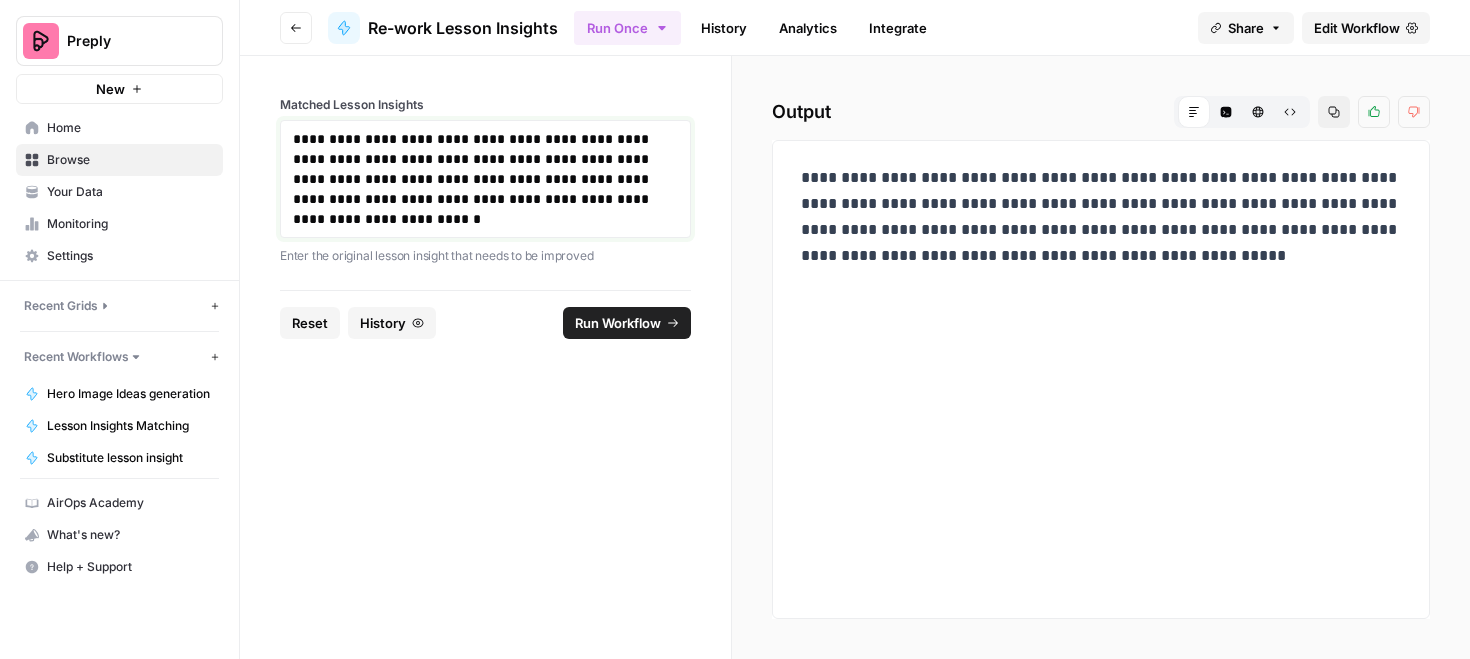 click on "**********" at bounding box center (485, 179) 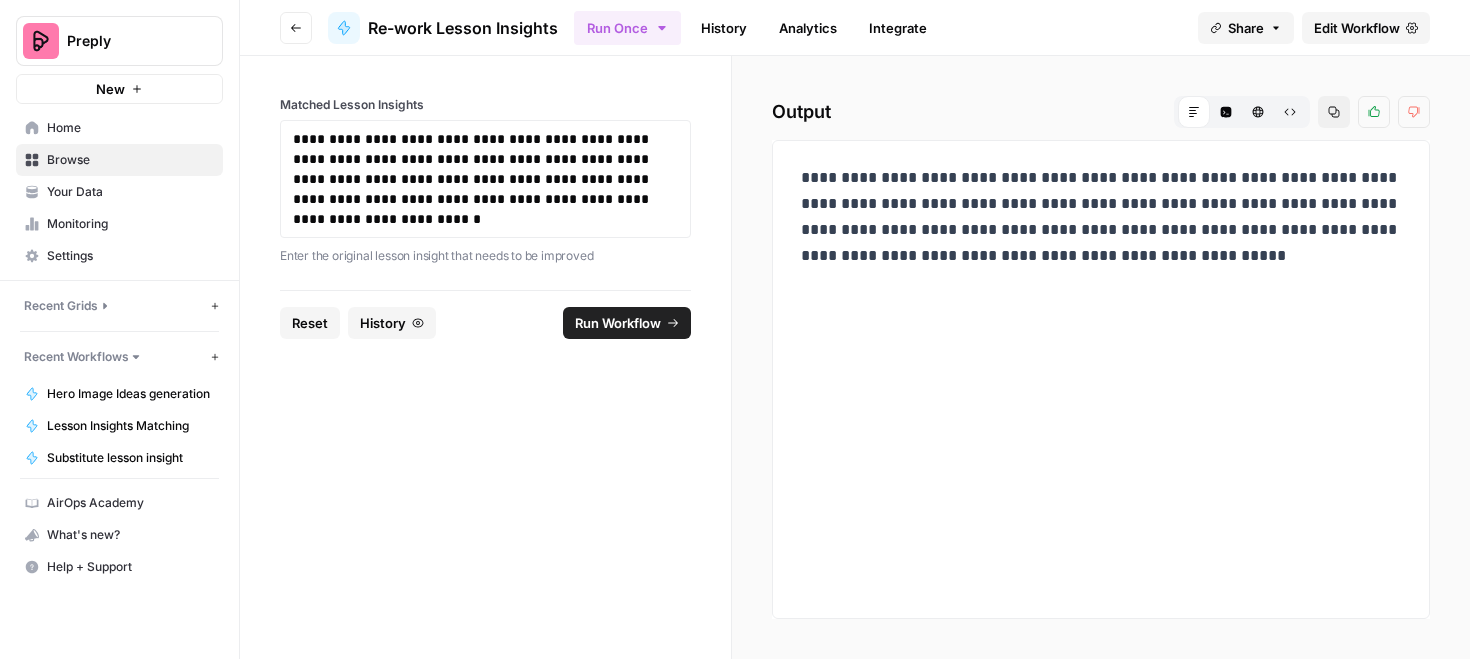click on "**********" at bounding box center [1101, 217] 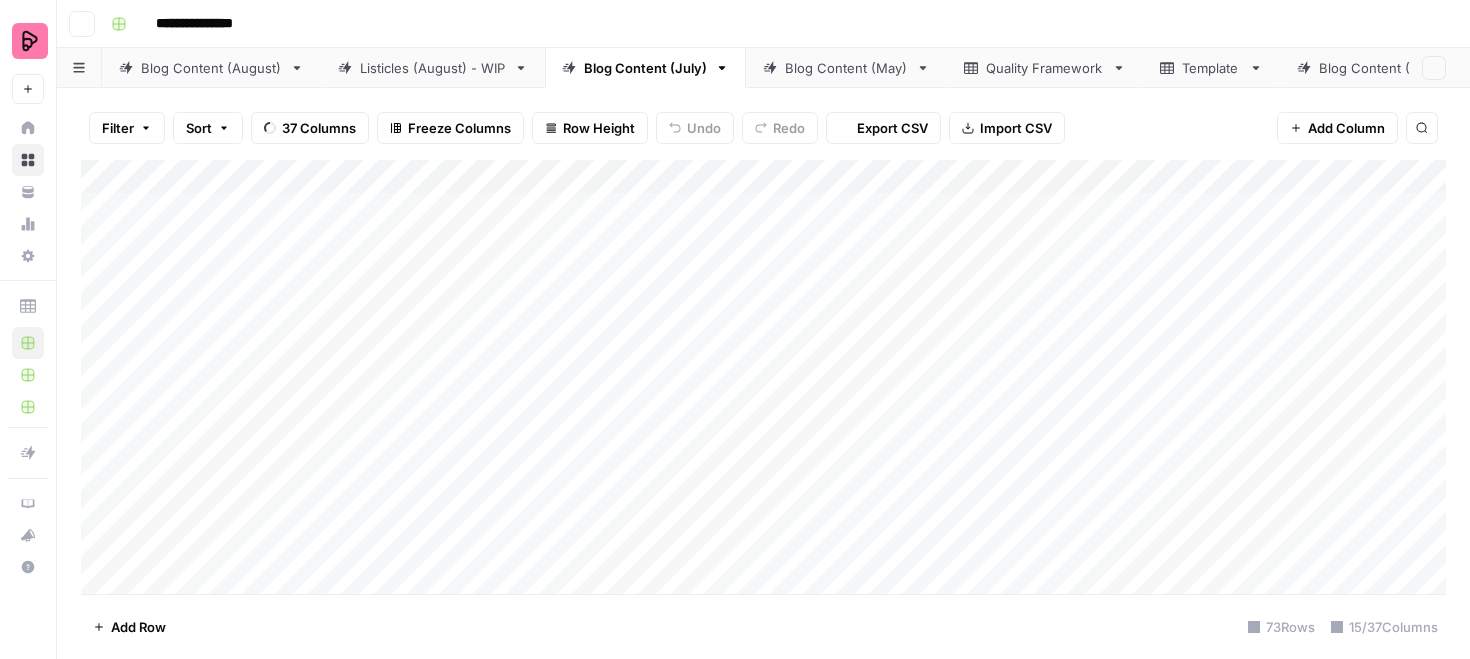 scroll, scrollTop: 0, scrollLeft: 0, axis: both 